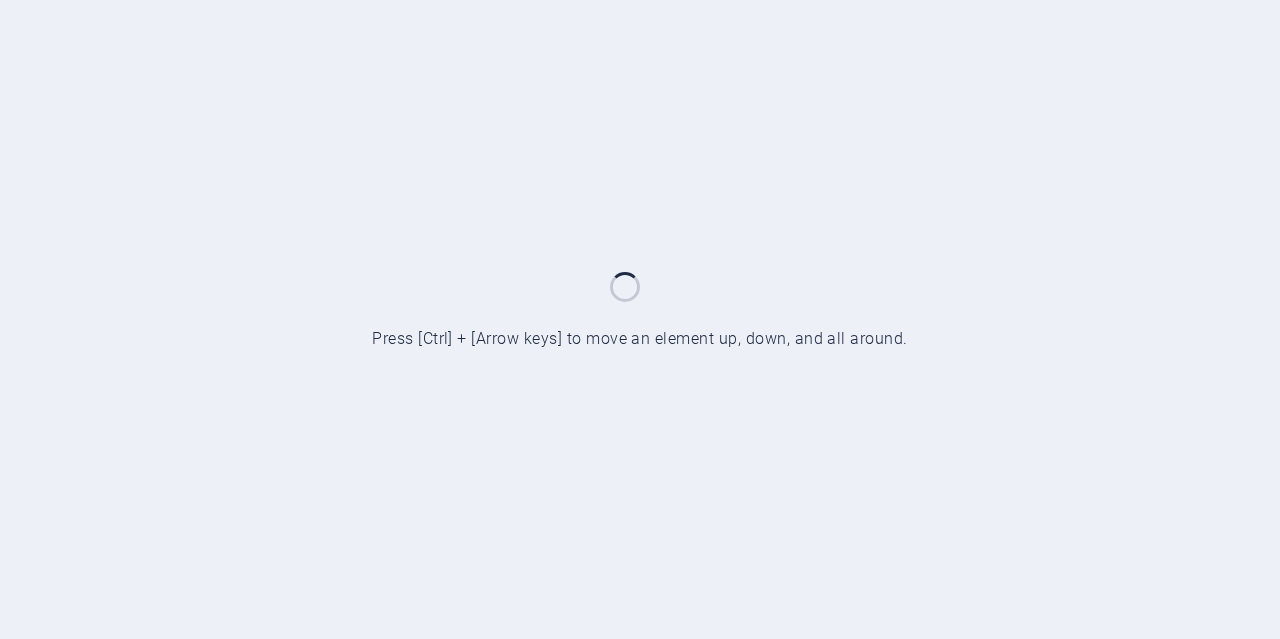 scroll, scrollTop: 0, scrollLeft: 0, axis: both 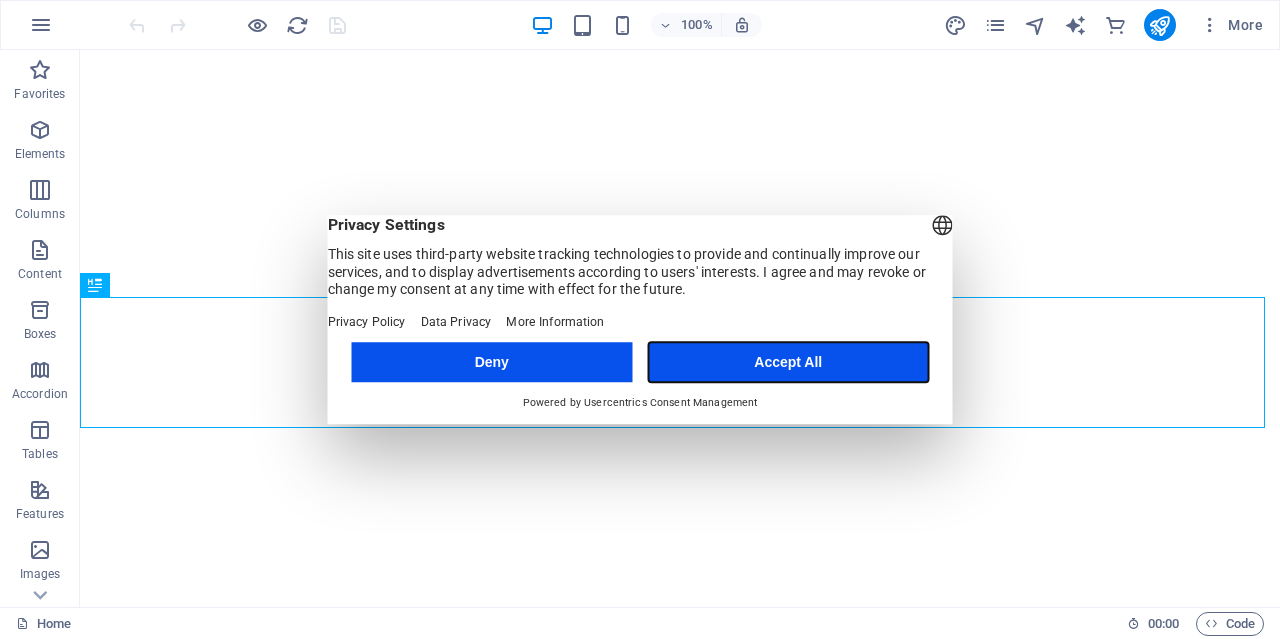 click on "Accept All" at bounding box center (788, 362) 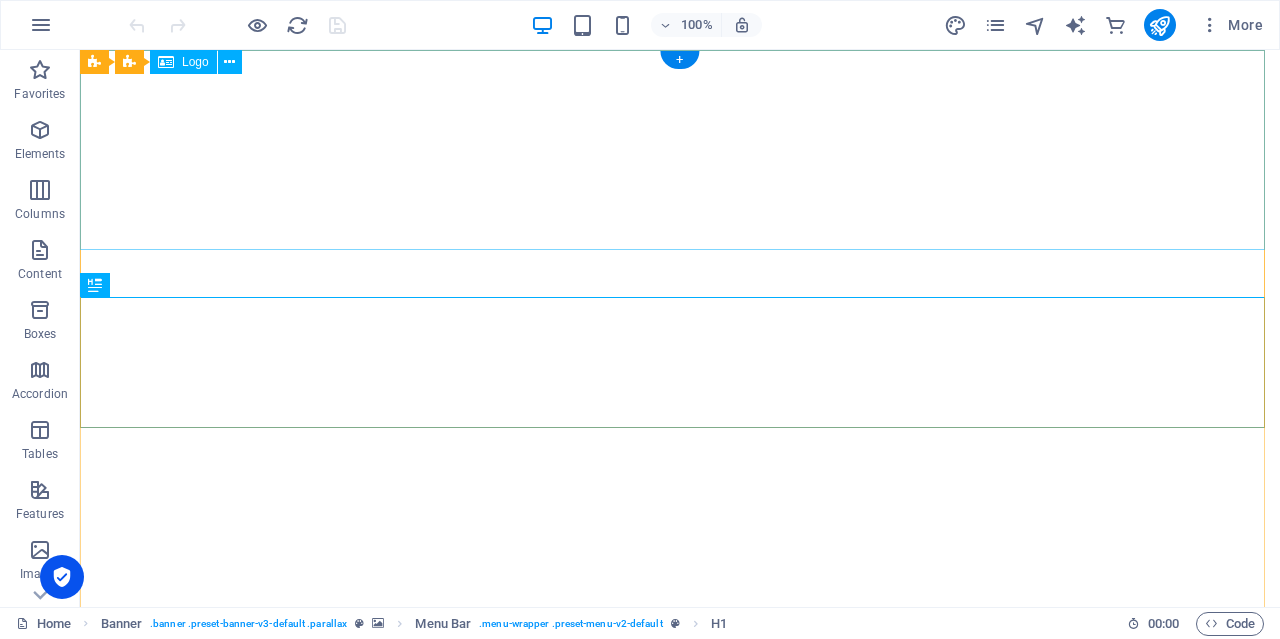 scroll, scrollTop: 0, scrollLeft: 0, axis: both 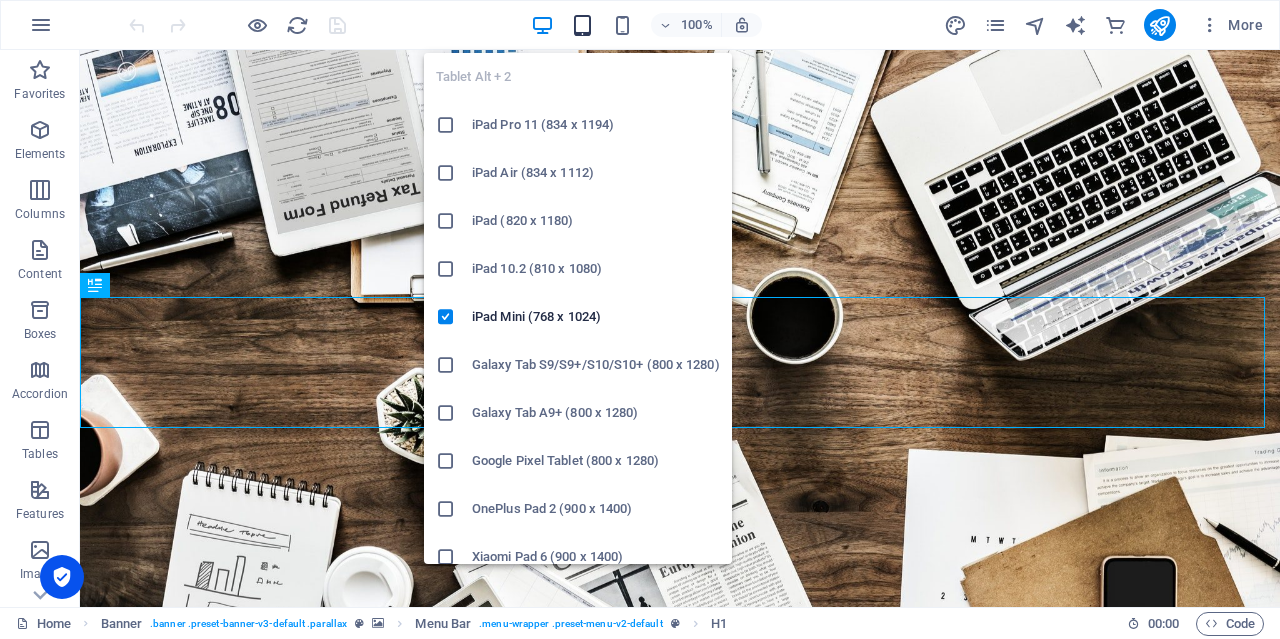 click at bounding box center (582, 25) 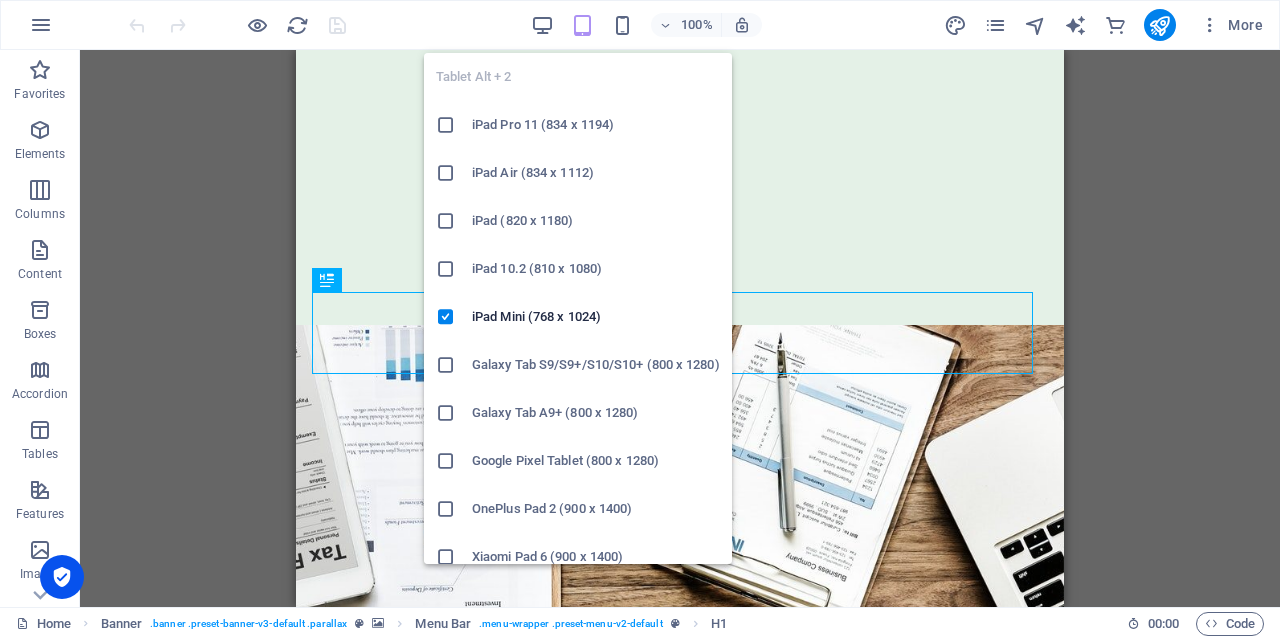 scroll, scrollTop: 549, scrollLeft: 0, axis: vertical 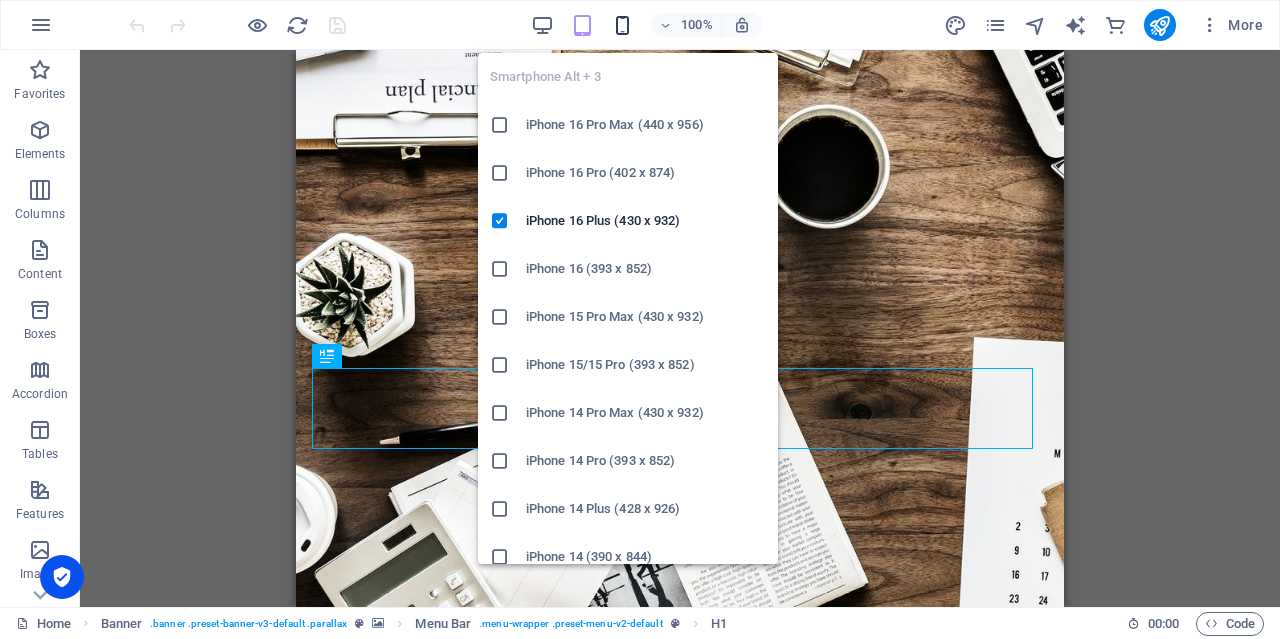 click at bounding box center [622, 25] 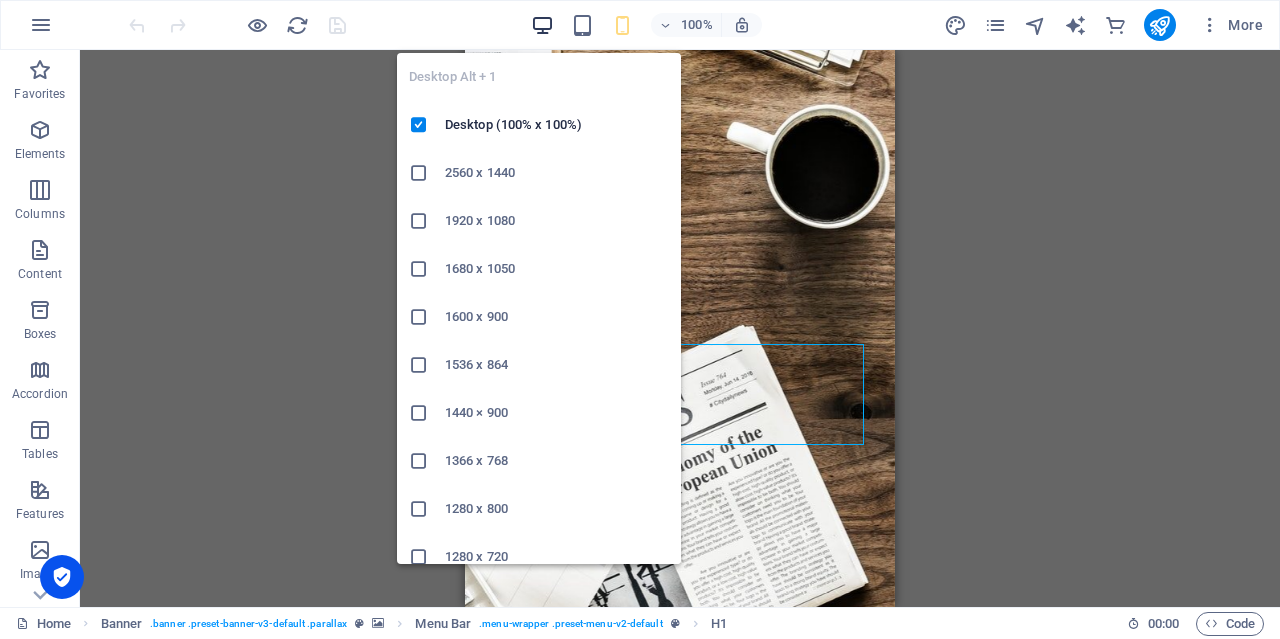 click at bounding box center (542, 25) 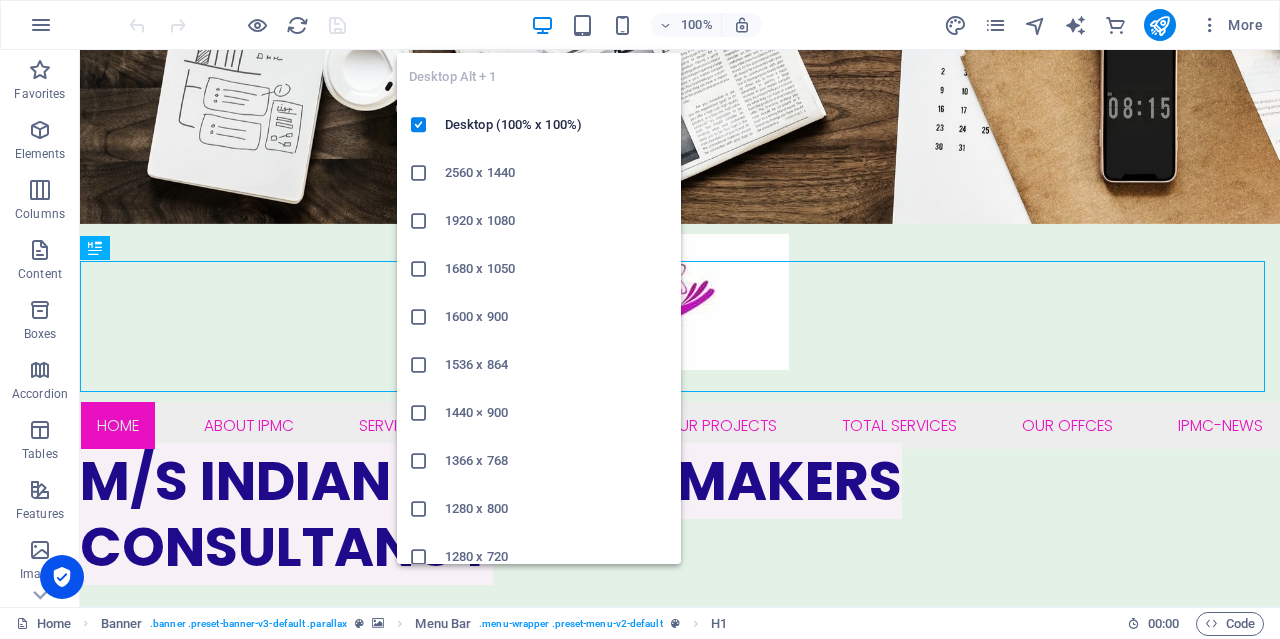 scroll, scrollTop: 44, scrollLeft: 0, axis: vertical 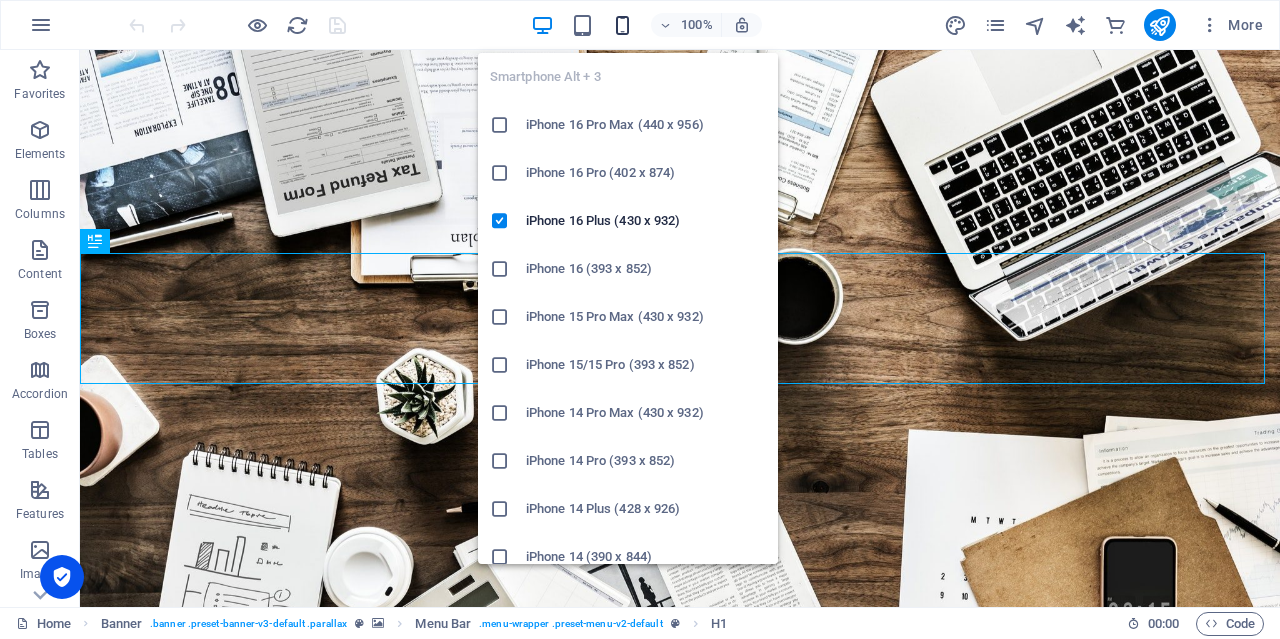 click at bounding box center [622, 25] 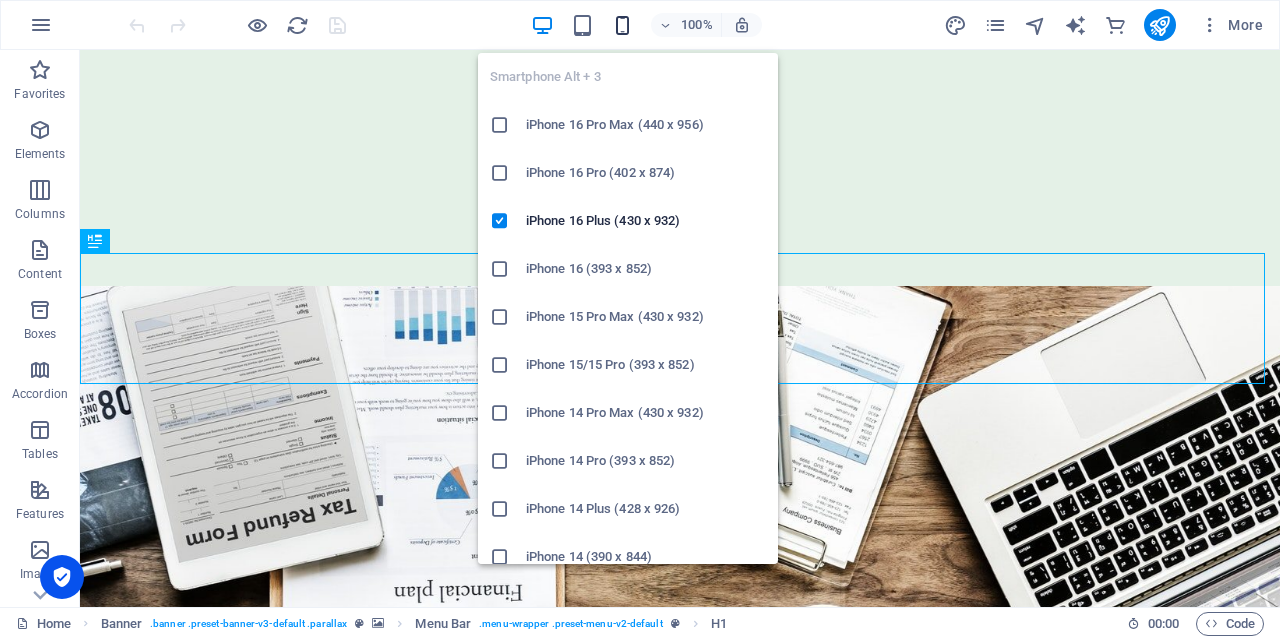 scroll, scrollTop: 559, scrollLeft: 0, axis: vertical 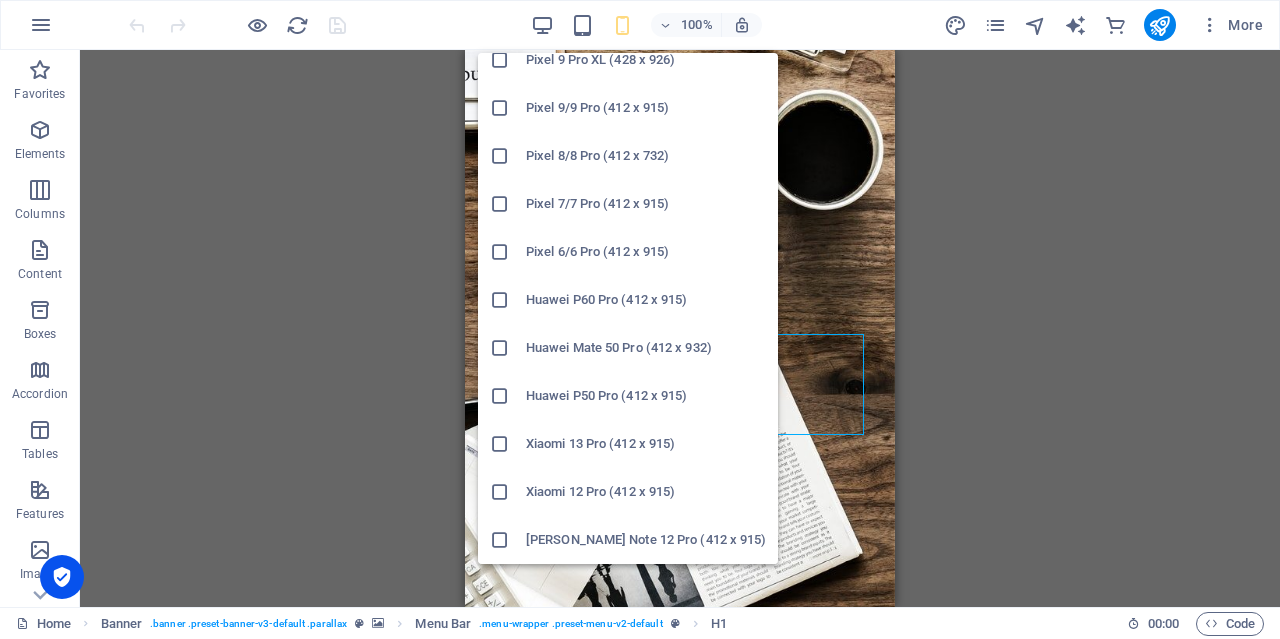 click on "[PERSON_NAME] Note 12 Pro (412 x 915)" at bounding box center (628, 540) 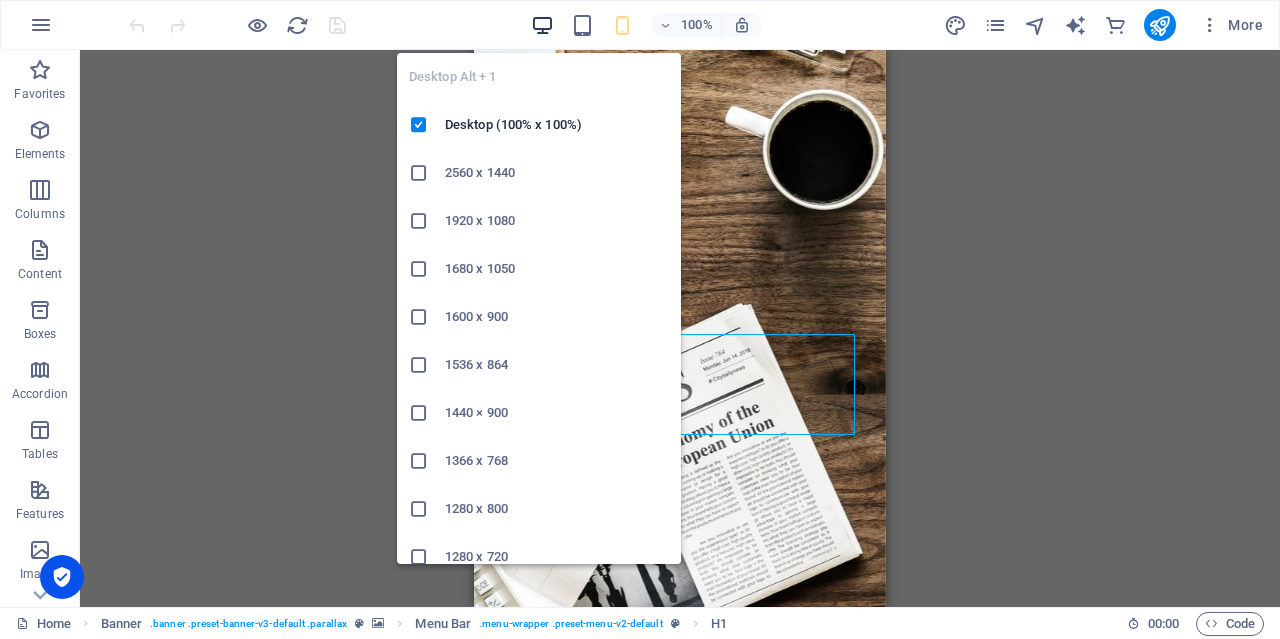 click at bounding box center (542, 25) 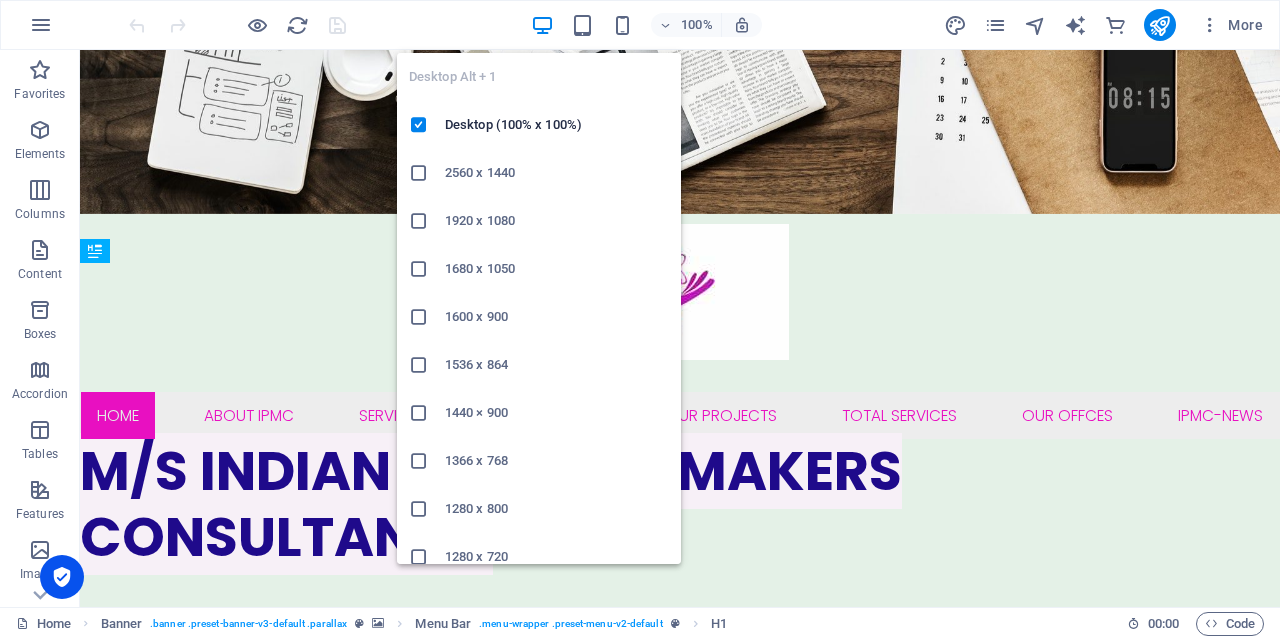 scroll, scrollTop: 44, scrollLeft: 0, axis: vertical 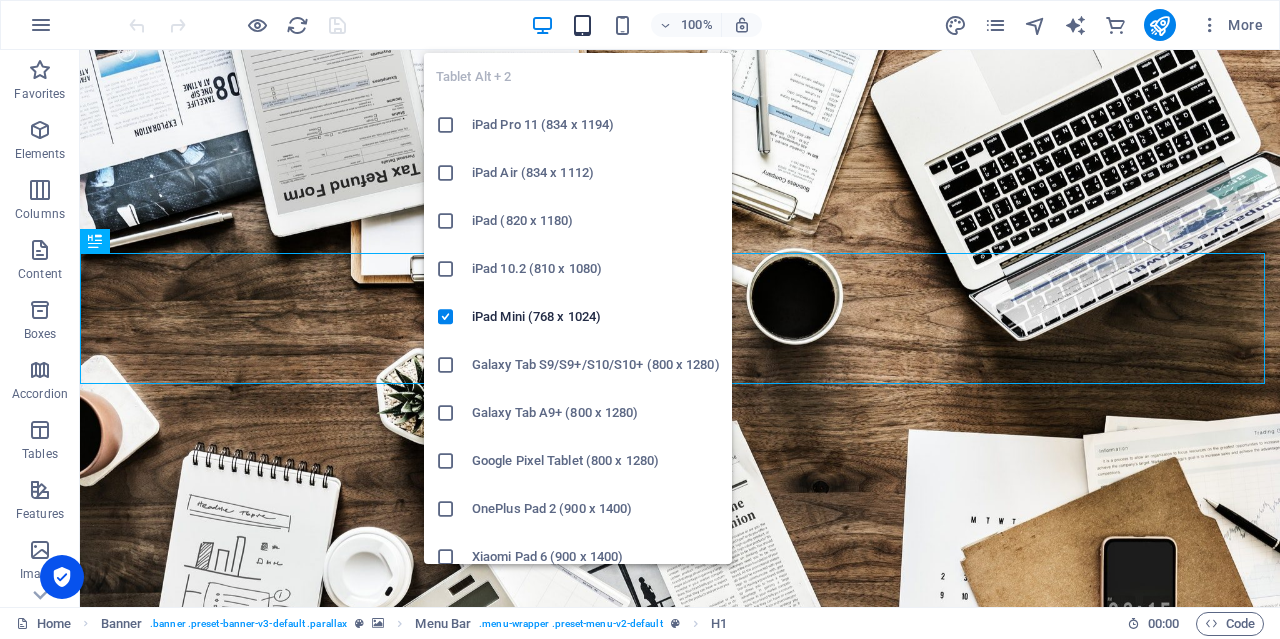 click at bounding box center (582, 25) 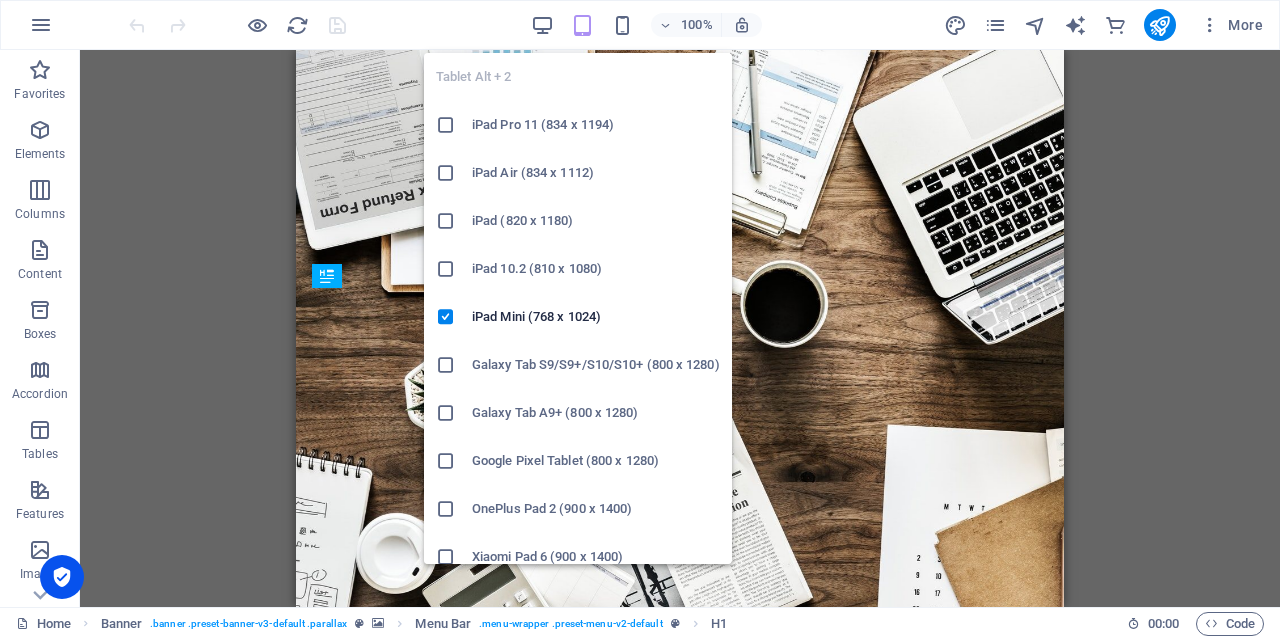 scroll, scrollTop: 549, scrollLeft: 0, axis: vertical 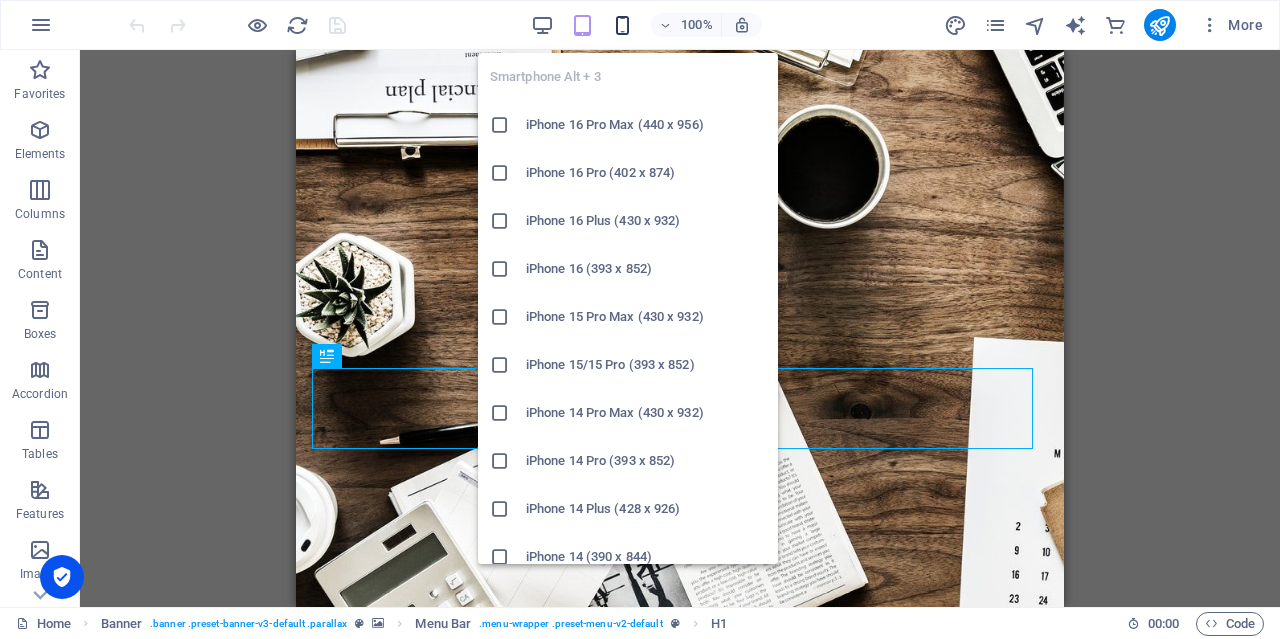 click at bounding box center [622, 25] 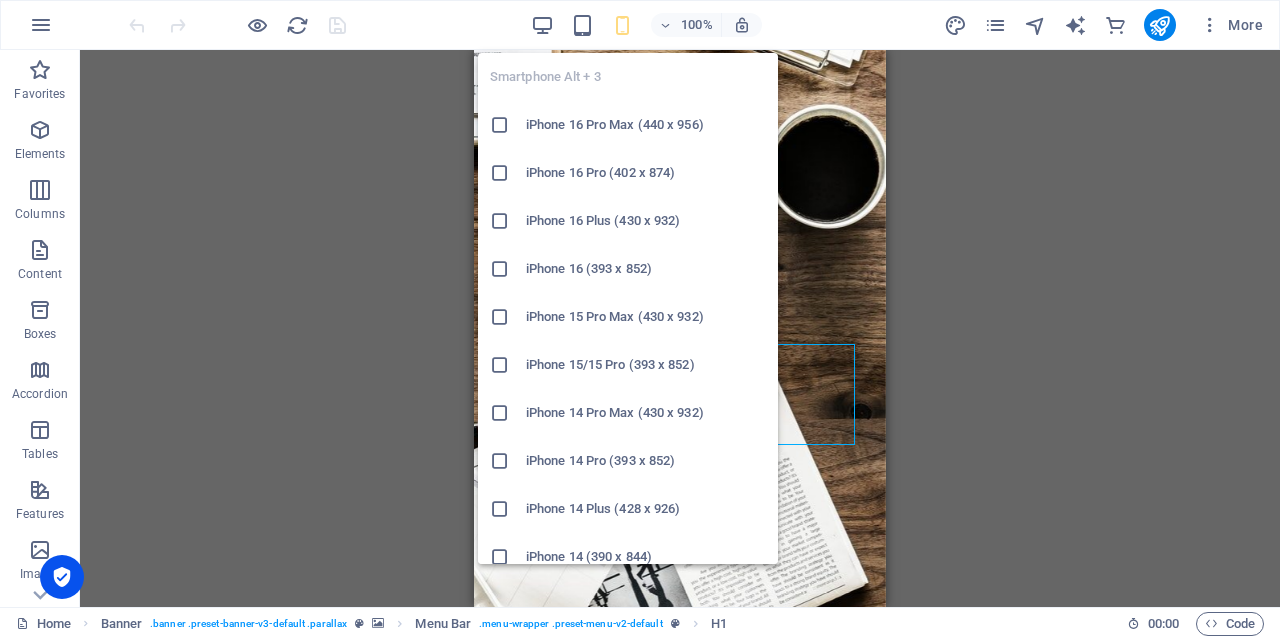 click at bounding box center [622, 25] 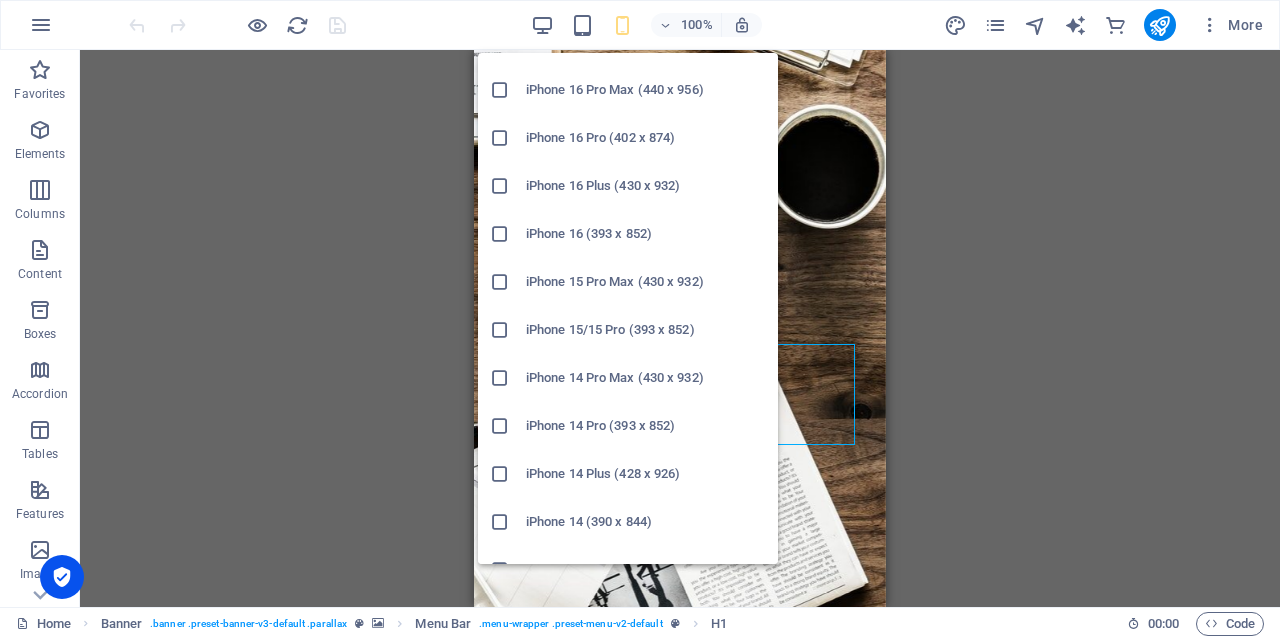 scroll, scrollTop: 0, scrollLeft: 0, axis: both 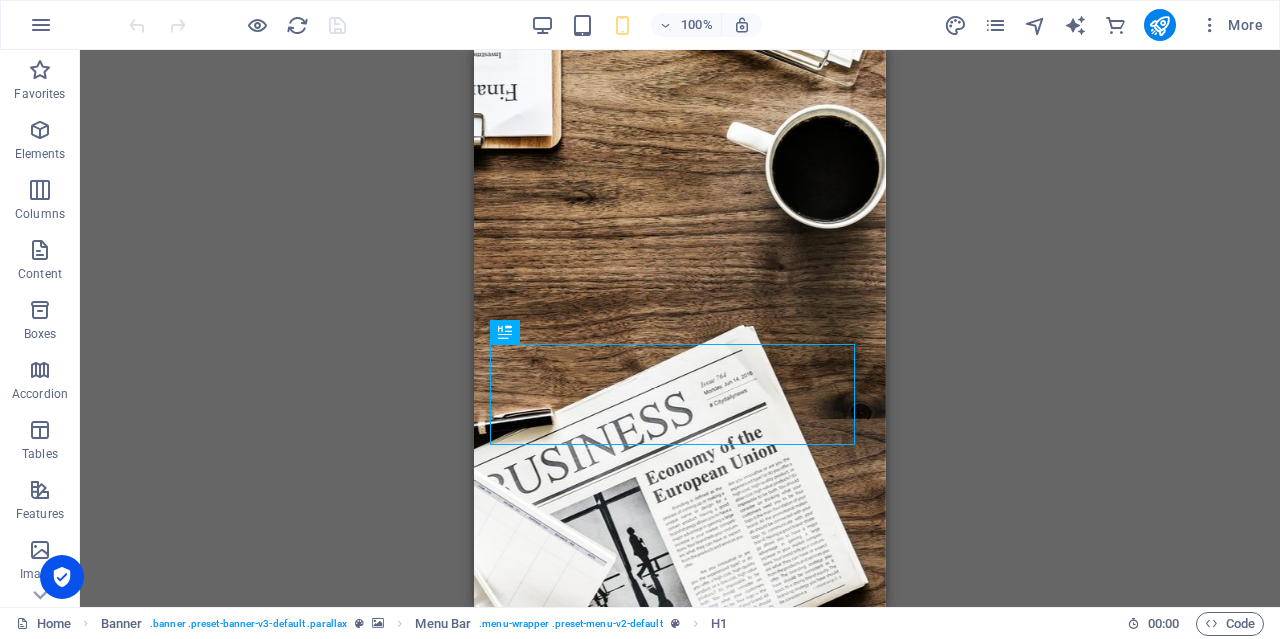 click on "100% More" at bounding box center [698, 25] 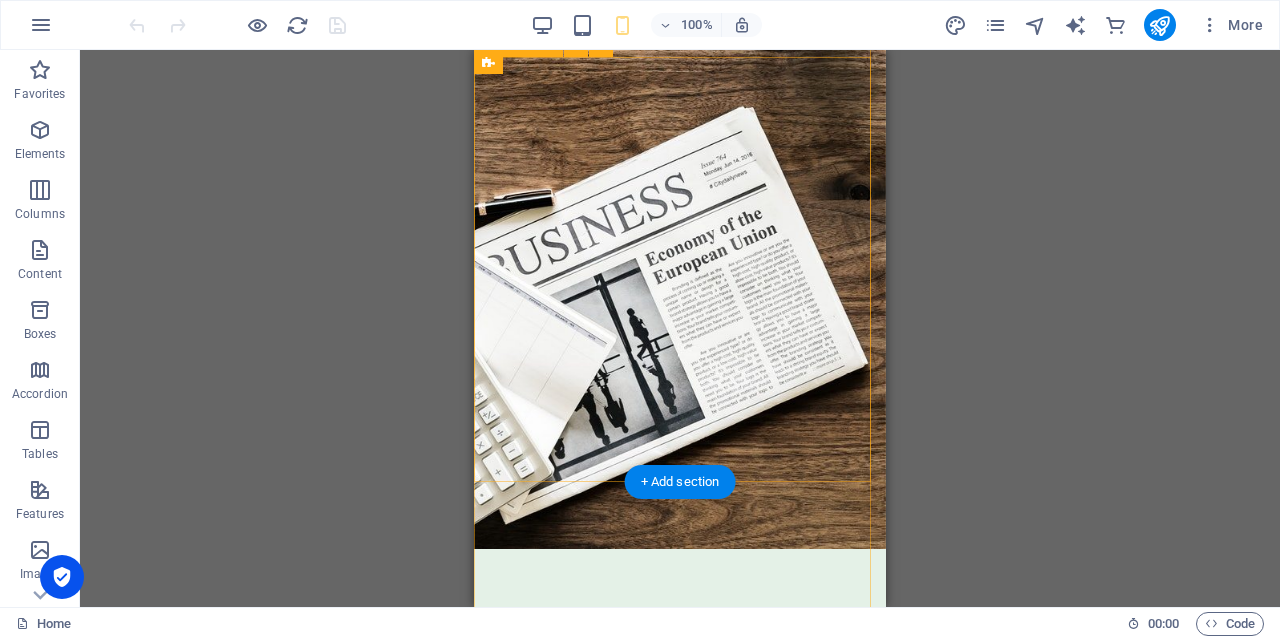 scroll, scrollTop: 900, scrollLeft: 0, axis: vertical 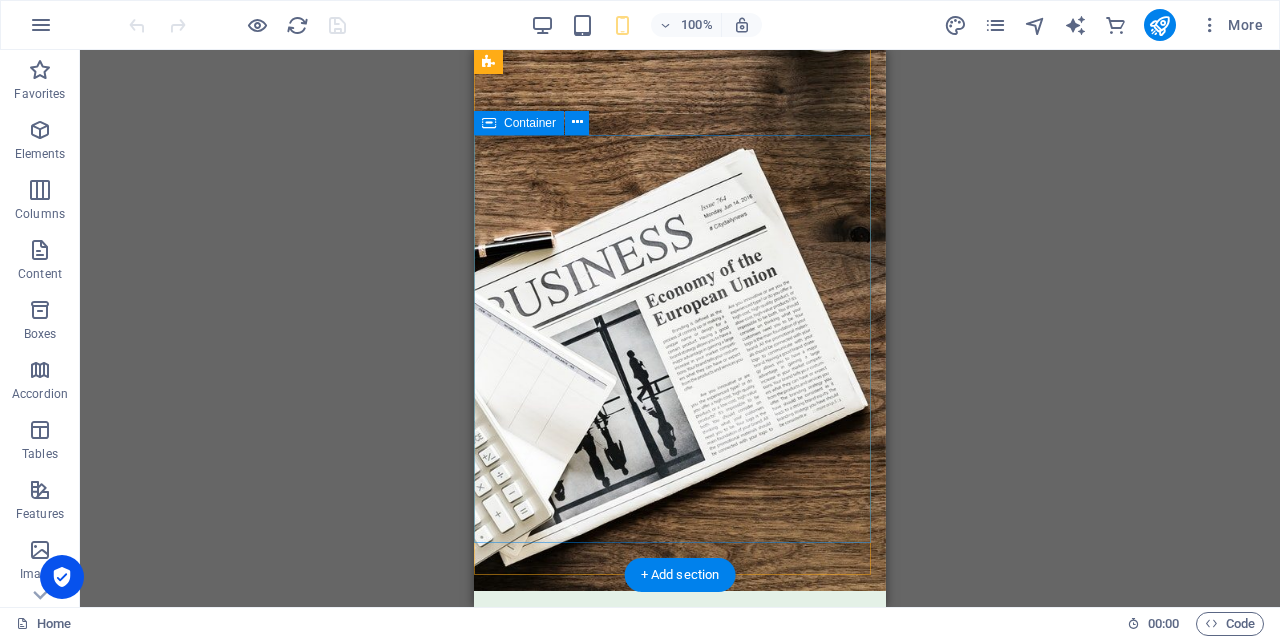 click on "OUR WORK IS YOUR SUCCESS POLITICAL STRATEGY ELECTIONEERING POLITICAL SURVEY MEDIA MANAGEMENT" at bounding box center (680, 1332) 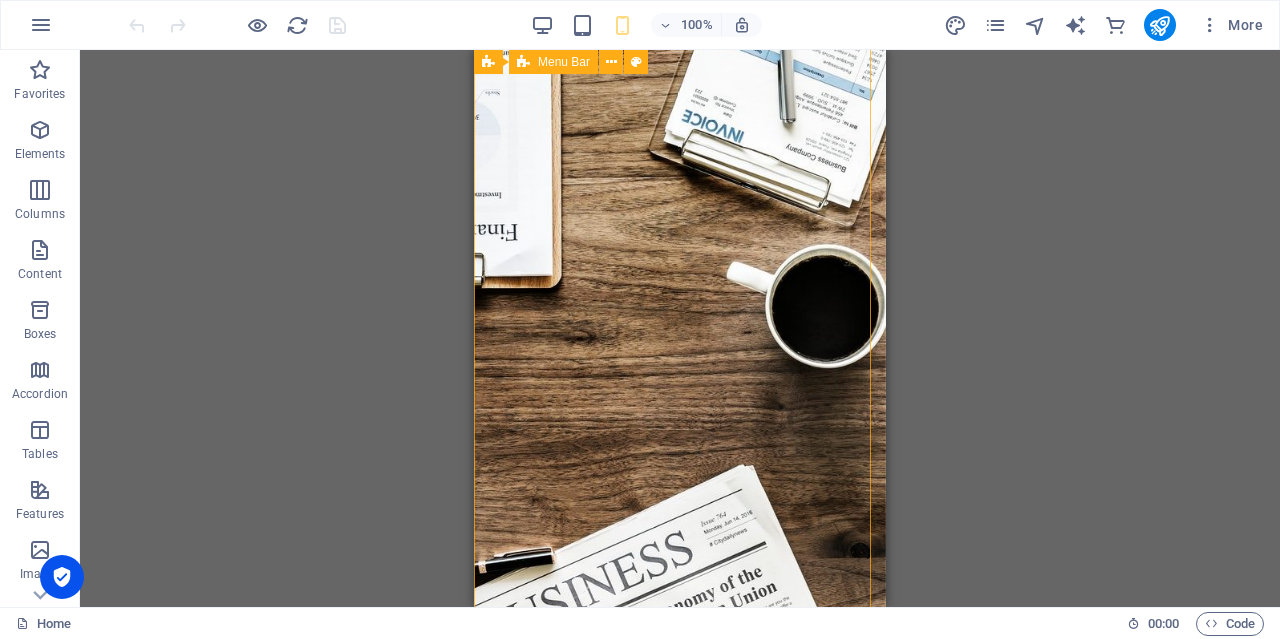 scroll, scrollTop: 0, scrollLeft: 0, axis: both 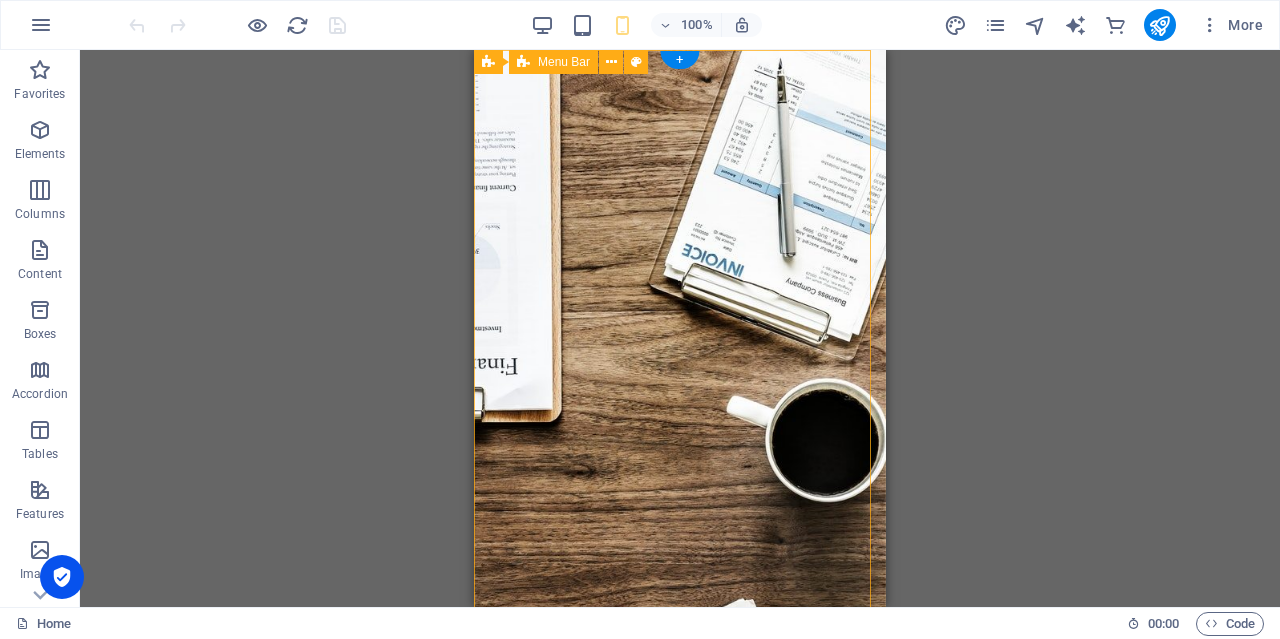 click on "Home ABOUT IPMC SERVICES PLANS-PRICING OUR PROJECTS TOTAL SERVICES OUR OFFCES IPMC-NEWS  M/S INDIAN POLITICALMAKERS CONSULTANCY" at bounding box center (680, 1546) 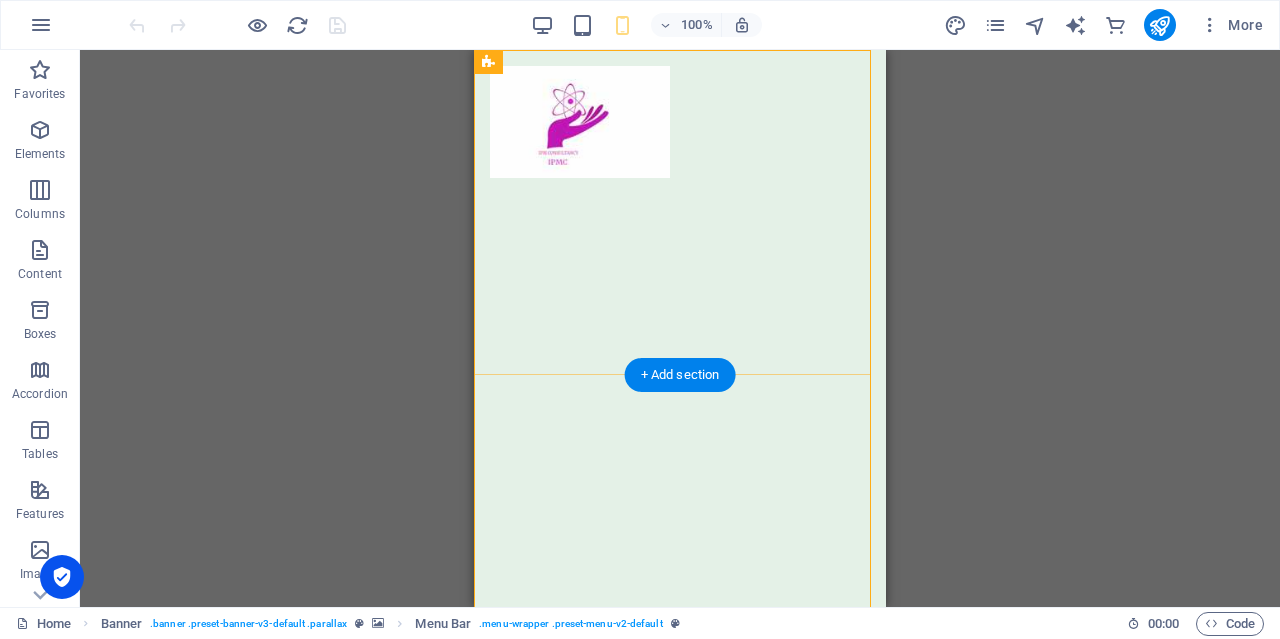 scroll, scrollTop: 900, scrollLeft: 0, axis: vertical 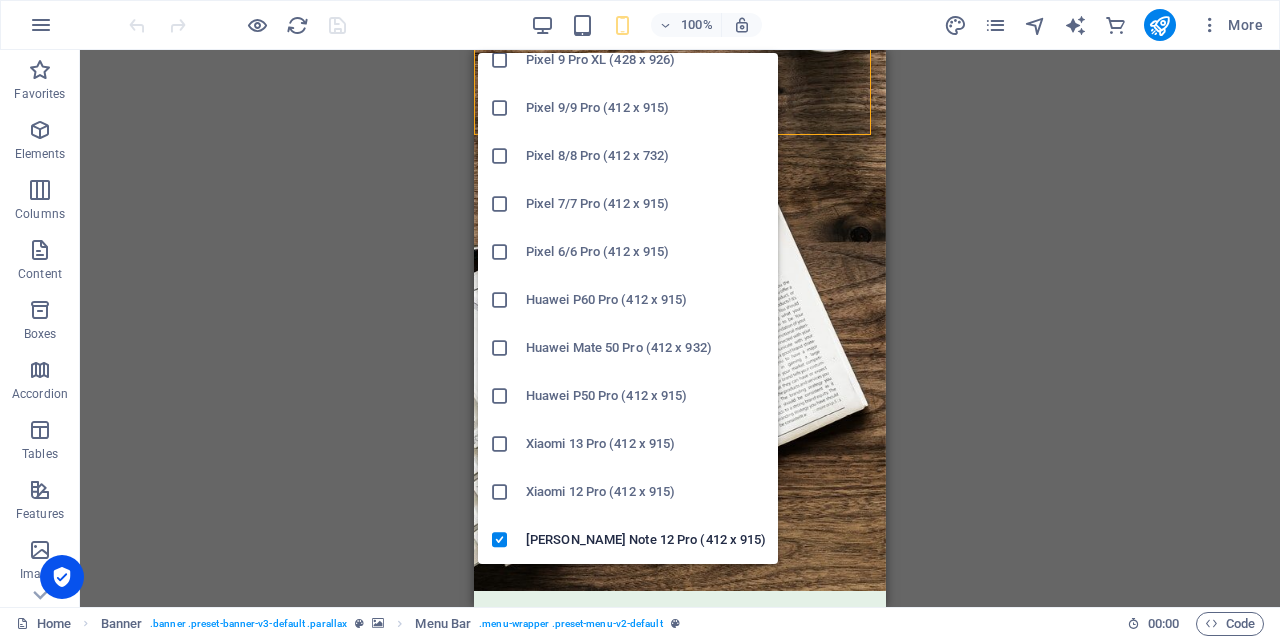 click at bounding box center [500, 492] 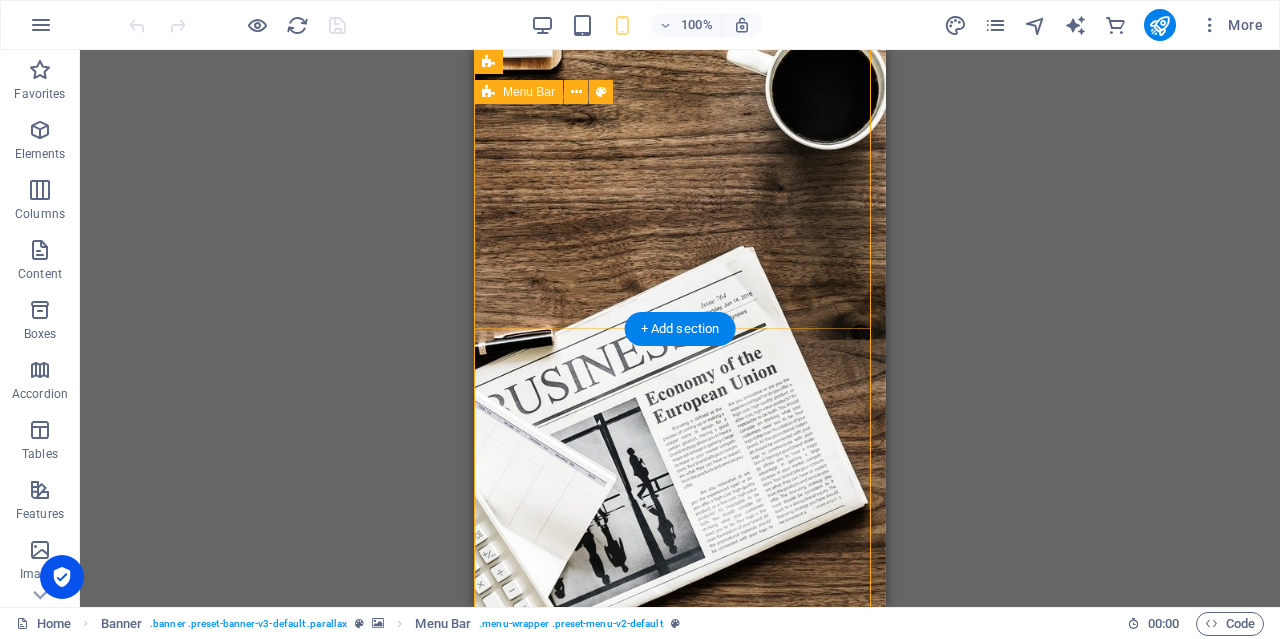 scroll, scrollTop: 700, scrollLeft: 0, axis: vertical 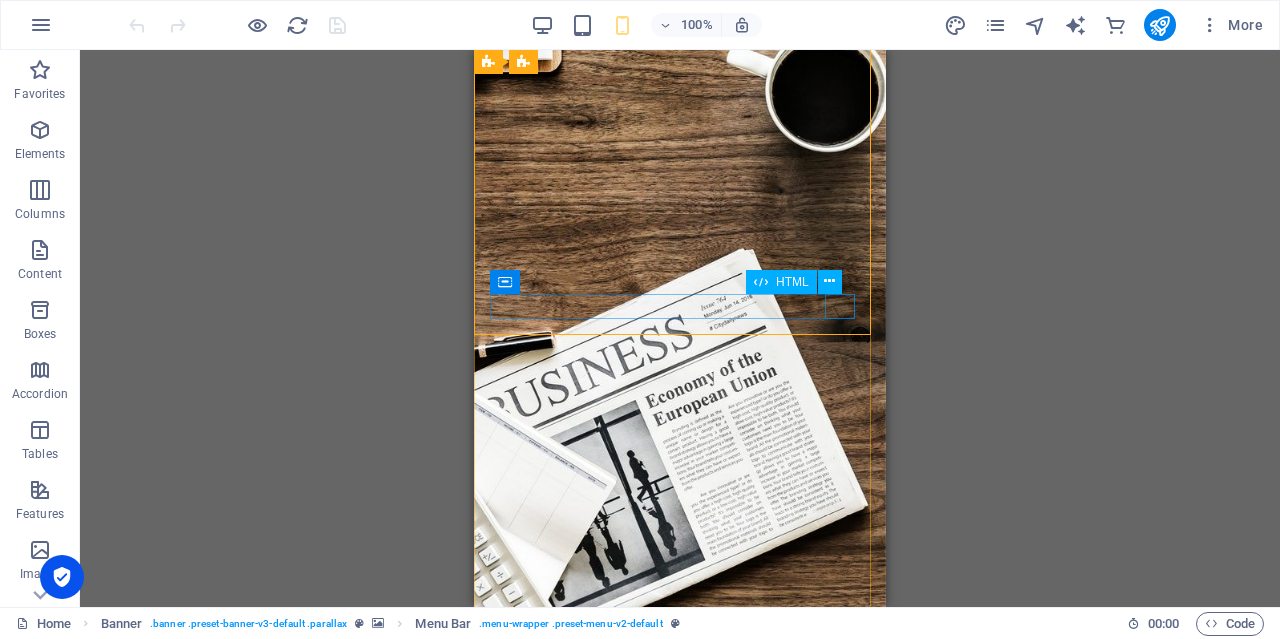 click at bounding box center [680, 1322] 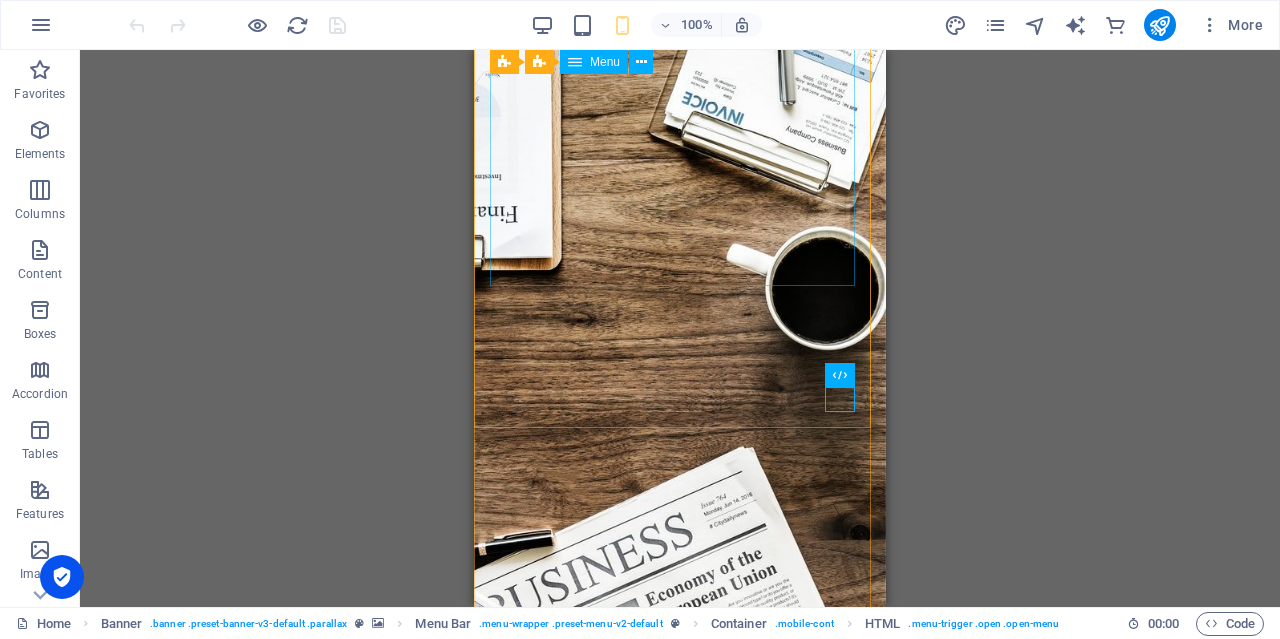 scroll, scrollTop: 300, scrollLeft: 0, axis: vertical 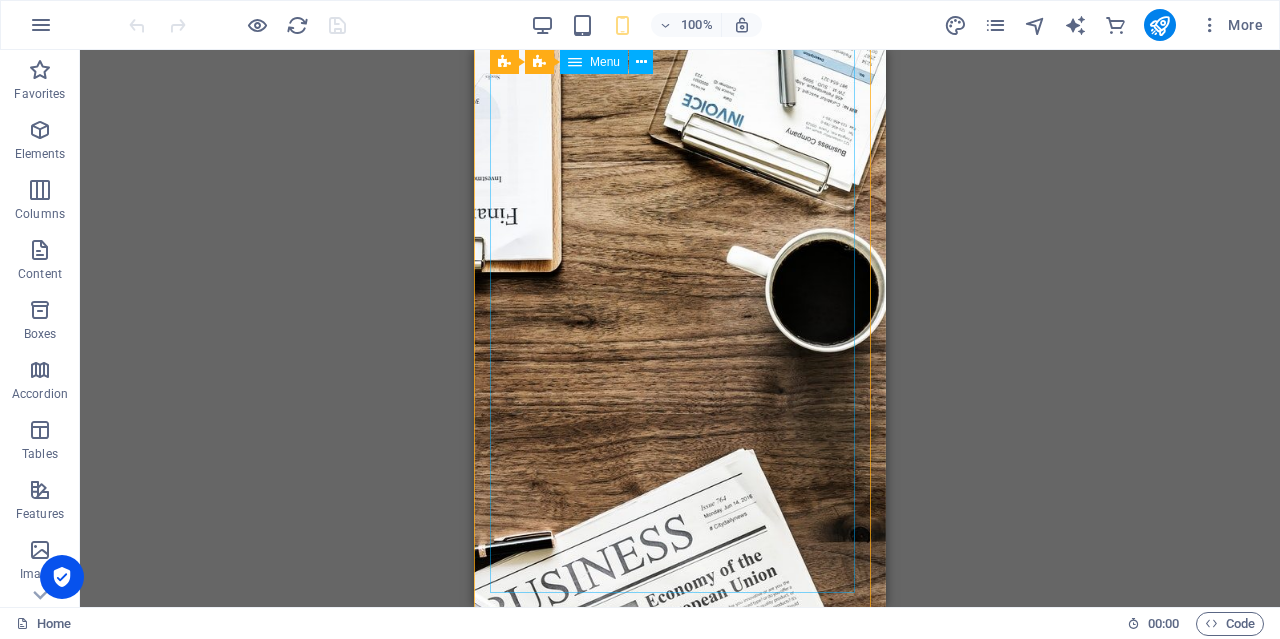 click on "Home ABOUT IPMC SERVICES PLANS-PRICING OUR PROJECTS TOTAL SERVICES OUR OFFCES IPMC-NEWS" at bounding box center (680, 1226) 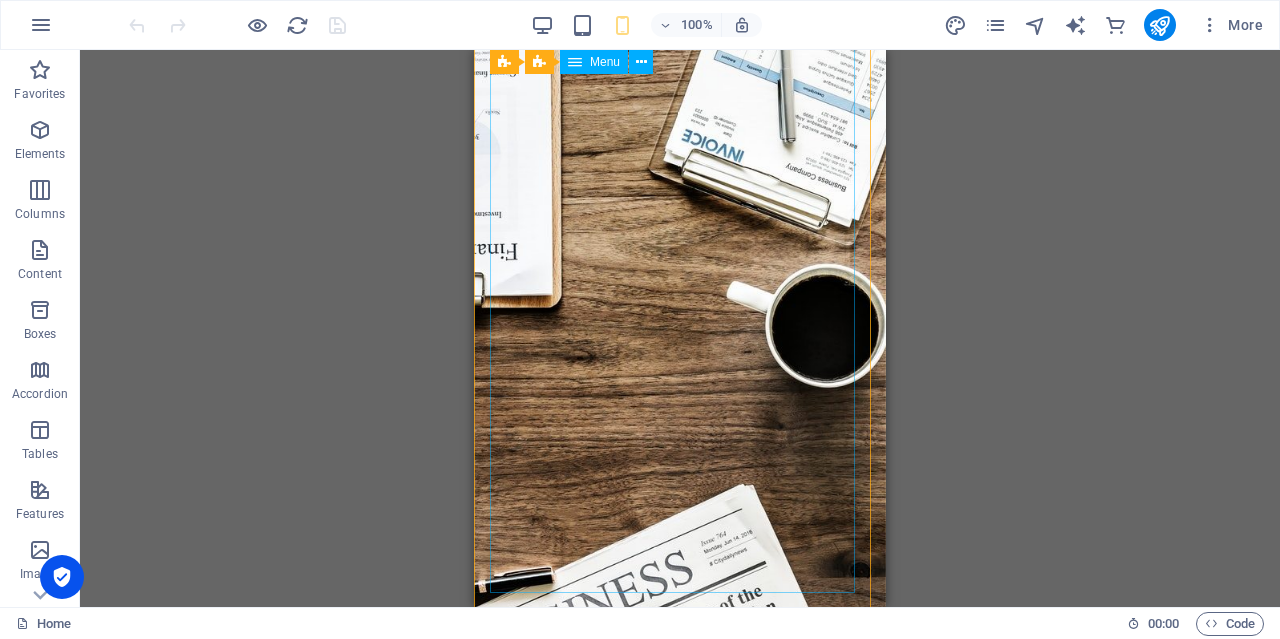 scroll, scrollTop: 0, scrollLeft: 0, axis: both 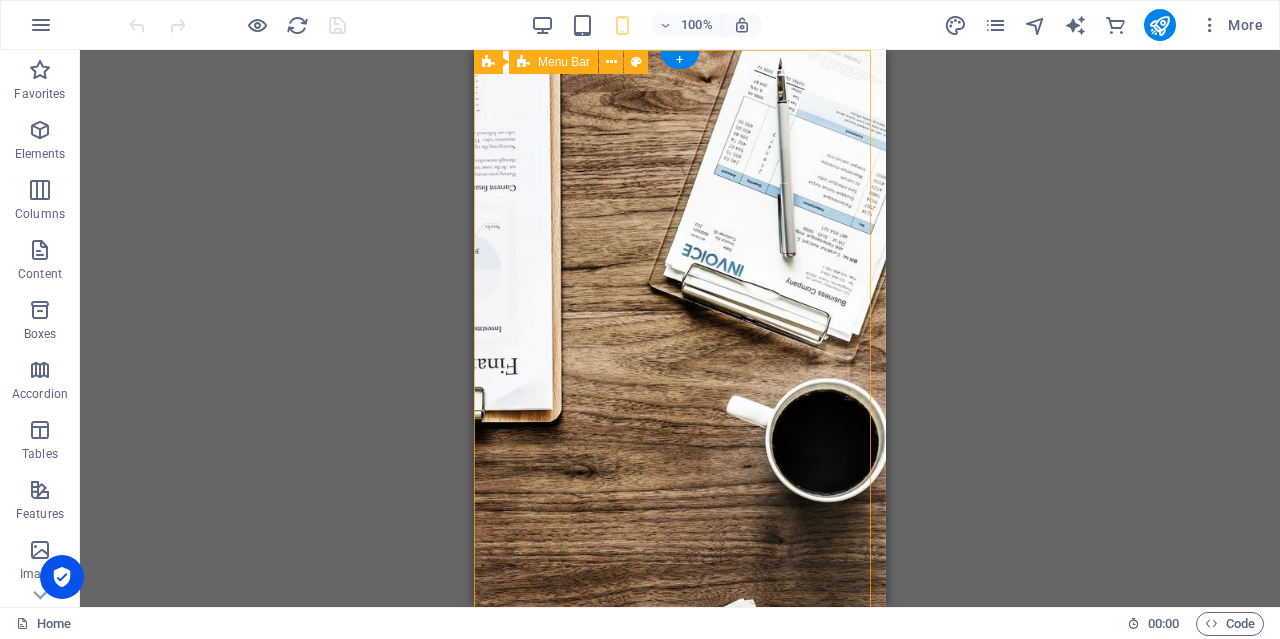 click on "Home ABOUT IPMC SERVICES PLANS-PRICING OUR PROJECTS TOTAL SERVICES OUR OFFCES IPMC-NEWS  M/S INDIAN POLITICALMAKERS CONSULTANCY" at bounding box center [680, 1546] 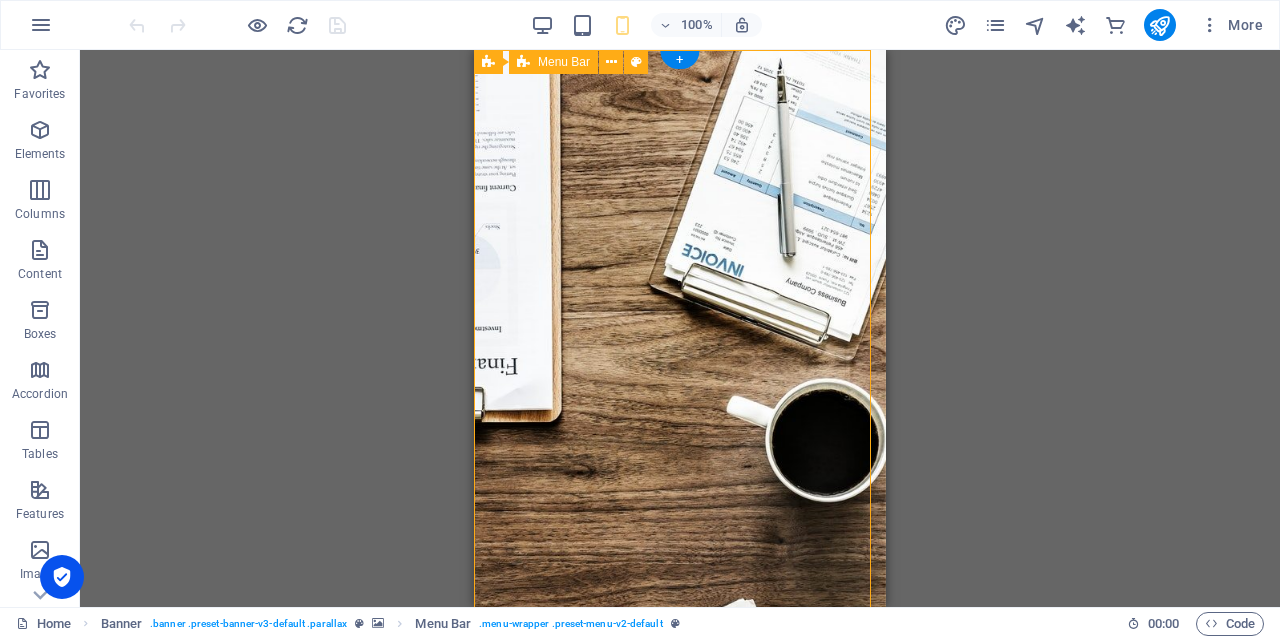 click on "Home ABOUT IPMC SERVICES PLANS-PRICING OUR PROJECTS TOTAL SERVICES OUR OFFCES IPMC-NEWS  M/S INDIAN POLITICALMAKERS CONSULTANCY" at bounding box center (680, 1546) 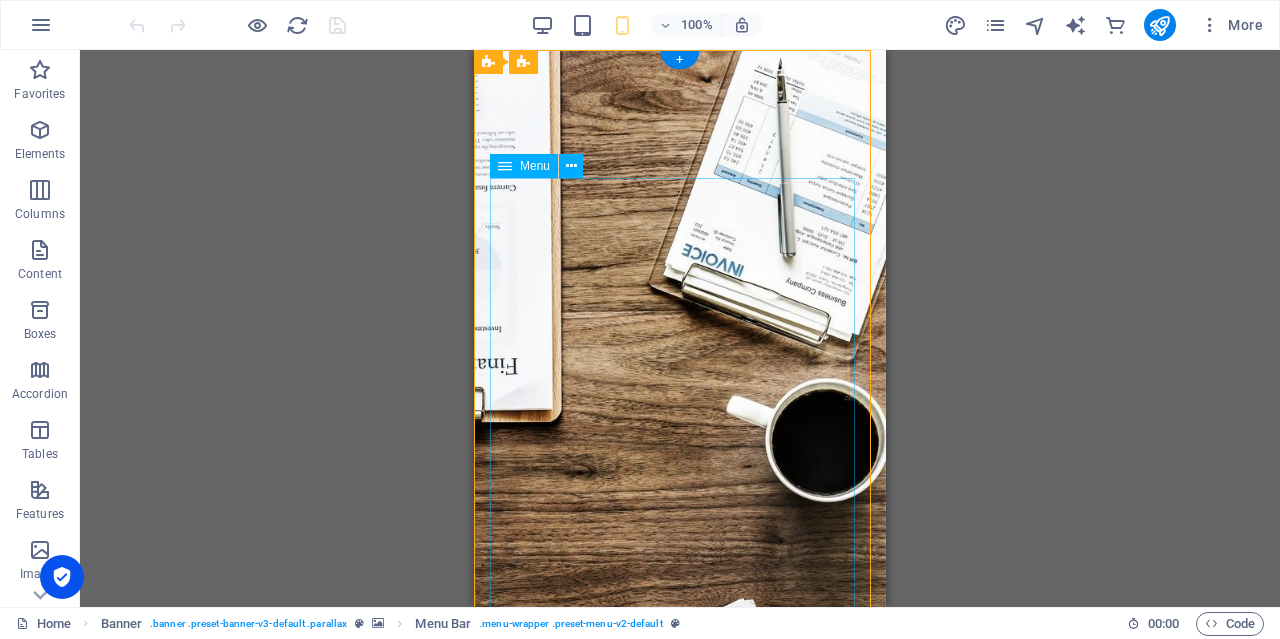 click on "Home ABOUT IPMC SERVICES PLANS-PRICING OUR PROJECTS TOTAL SERVICES OUR OFFCES IPMC-NEWS" at bounding box center (680, 1526) 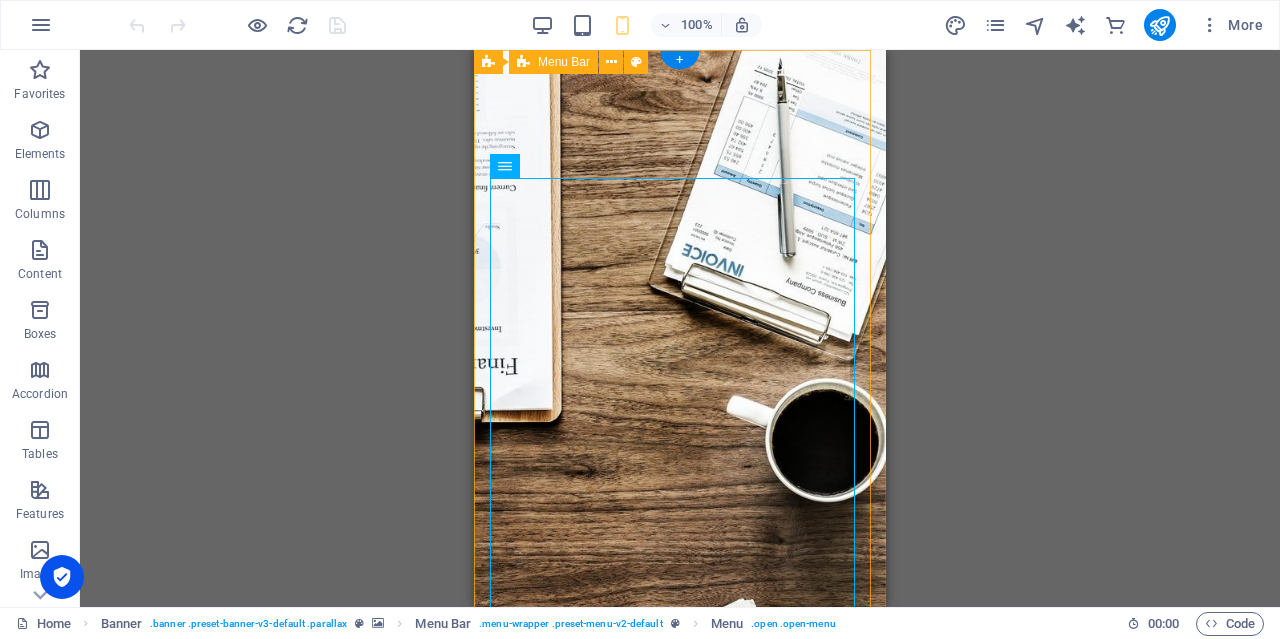 click on "Home ABOUT IPMC SERVICES PLANS-PRICING OUR PROJECTS TOTAL SERVICES OUR OFFCES IPMC-NEWS  M/S INDIAN POLITICALMAKERS CONSULTANCY" at bounding box center (680, 1546) 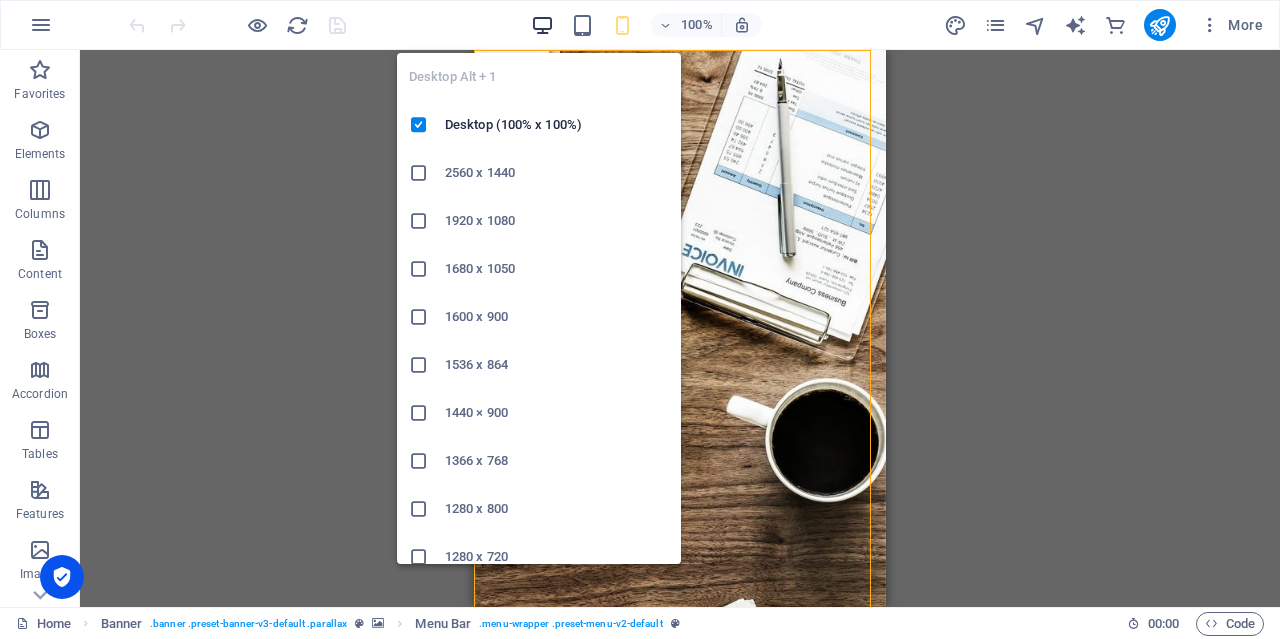 click at bounding box center (542, 25) 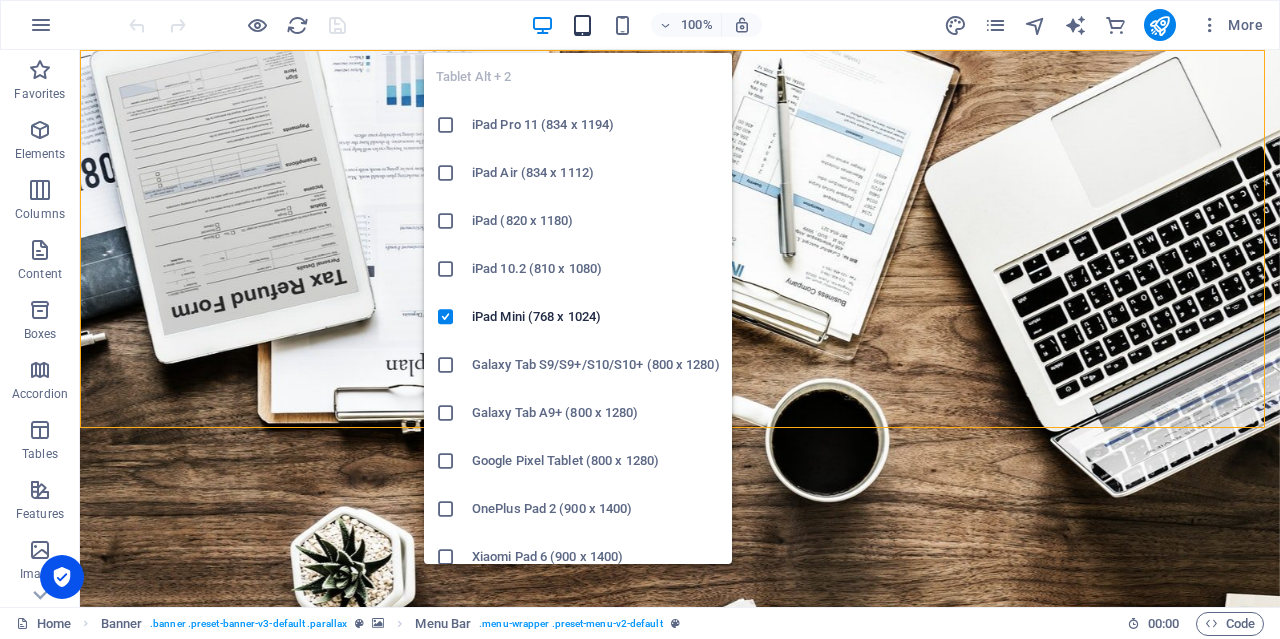 click at bounding box center (582, 25) 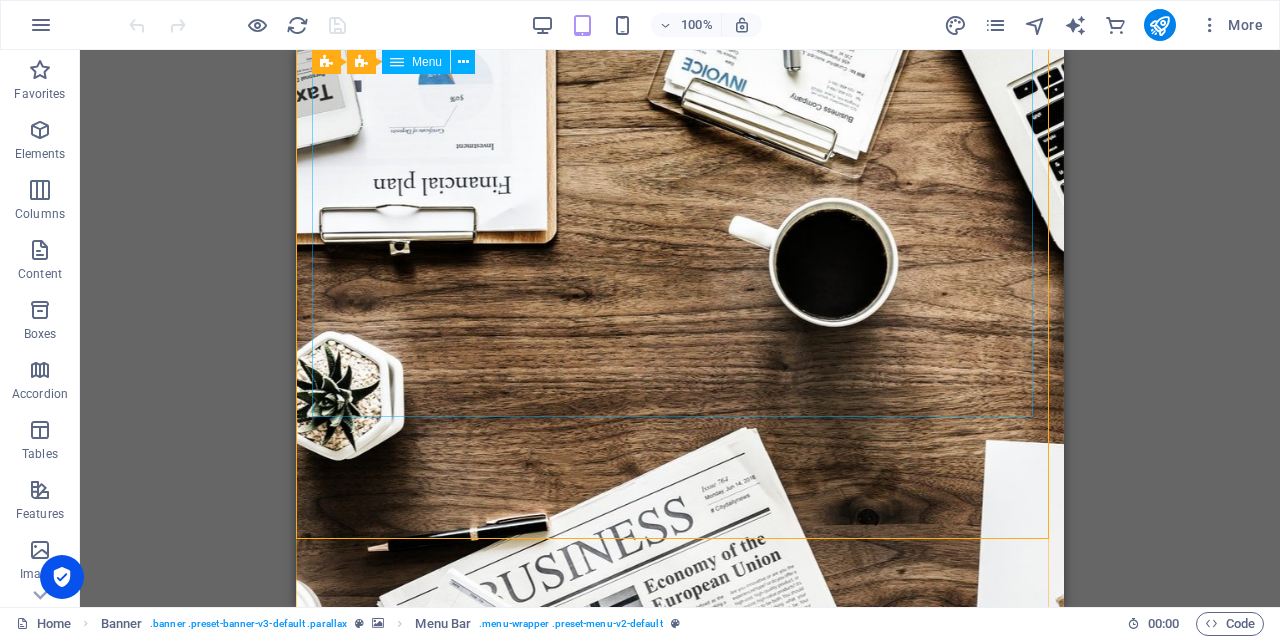 scroll, scrollTop: 0, scrollLeft: 0, axis: both 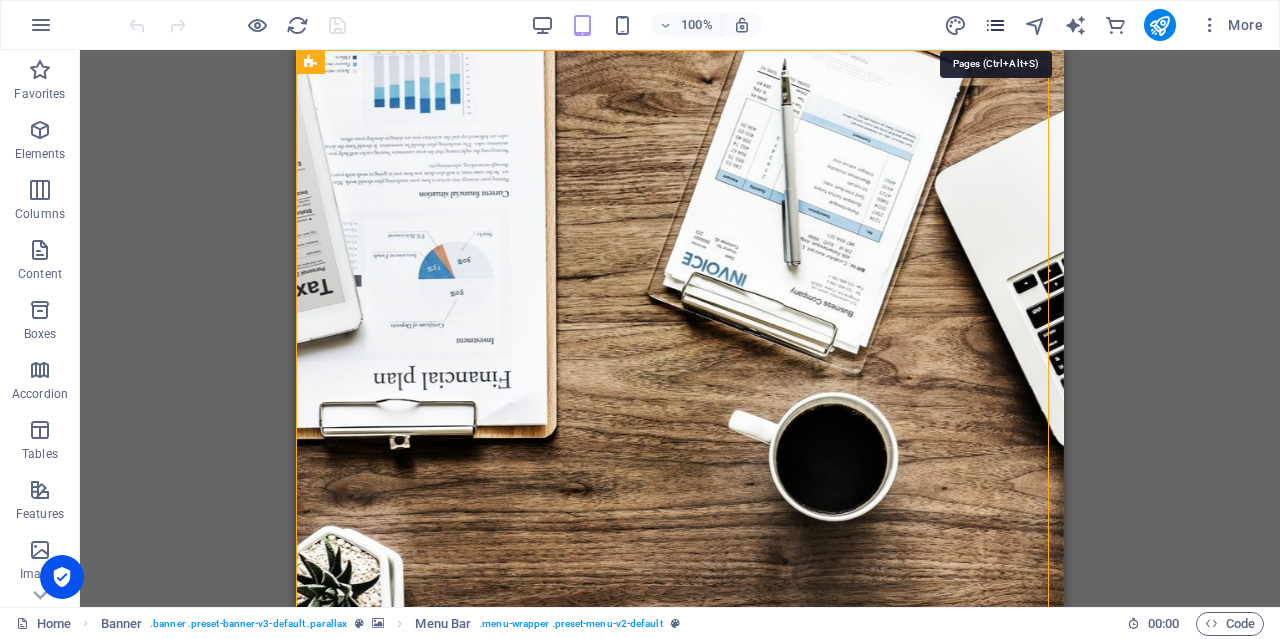 click at bounding box center [995, 25] 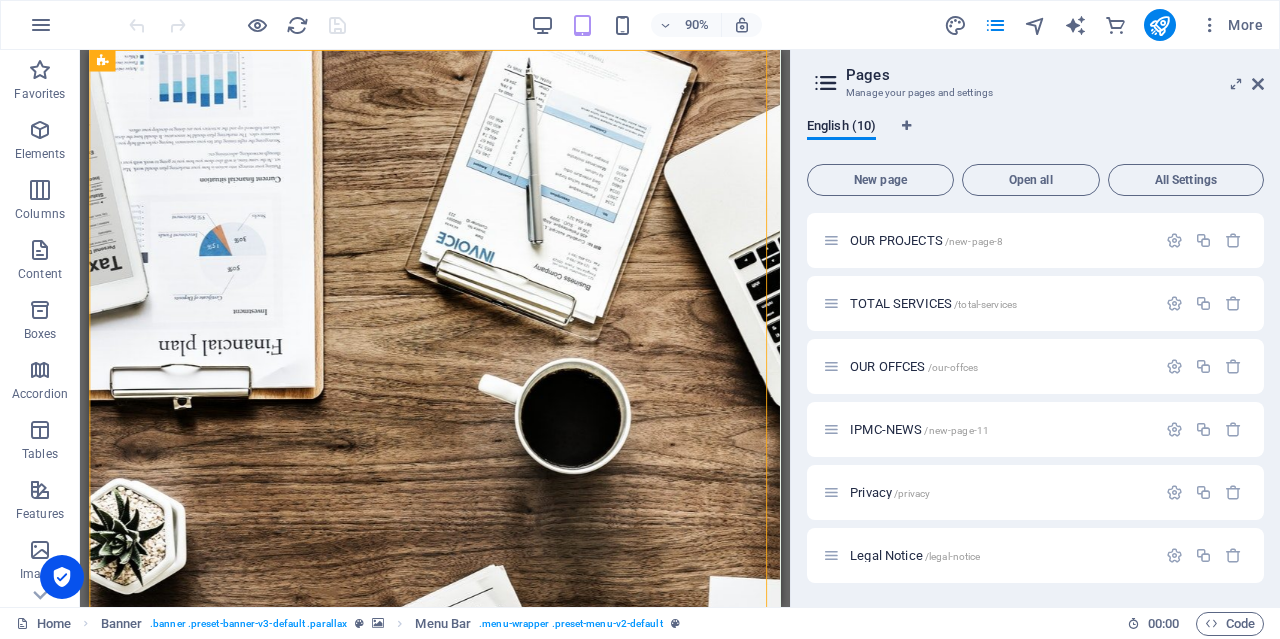 scroll, scrollTop: 0, scrollLeft: 0, axis: both 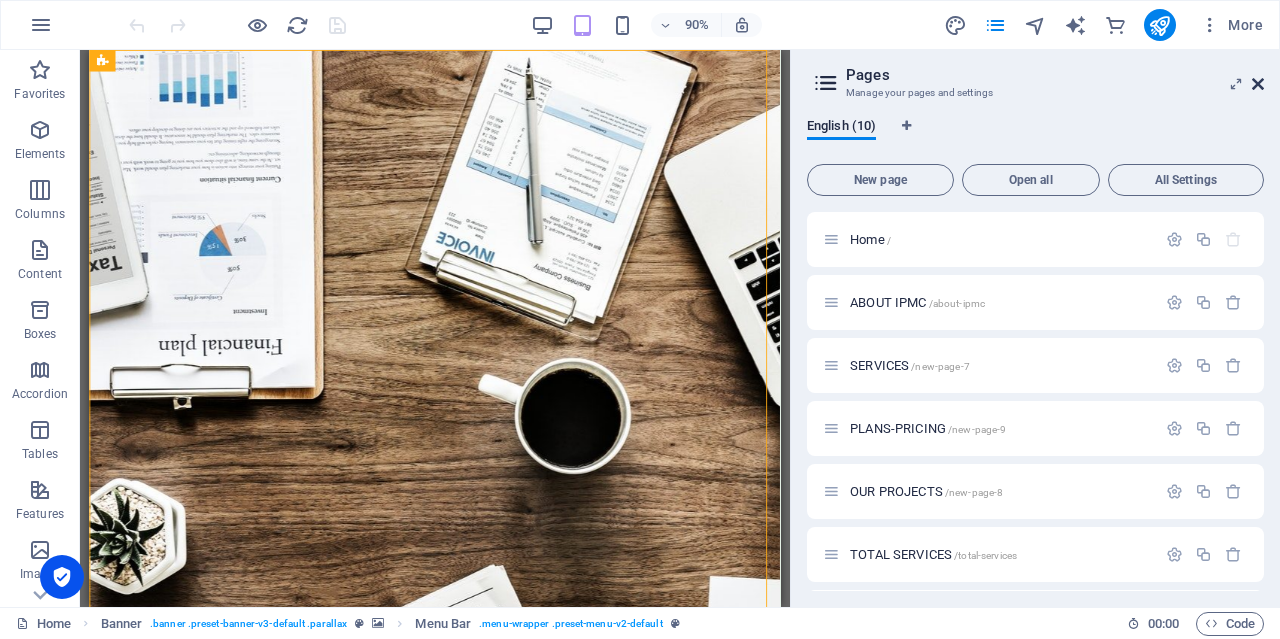 click at bounding box center [1258, 84] 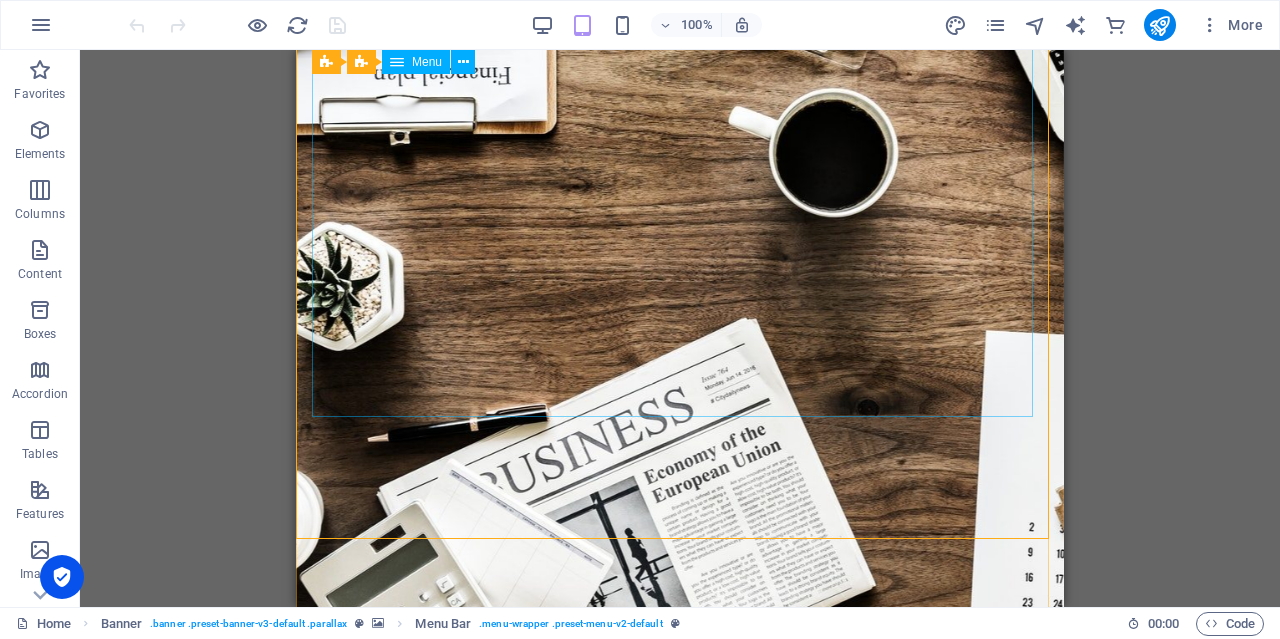 scroll, scrollTop: 0, scrollLeft: 0, axis: both 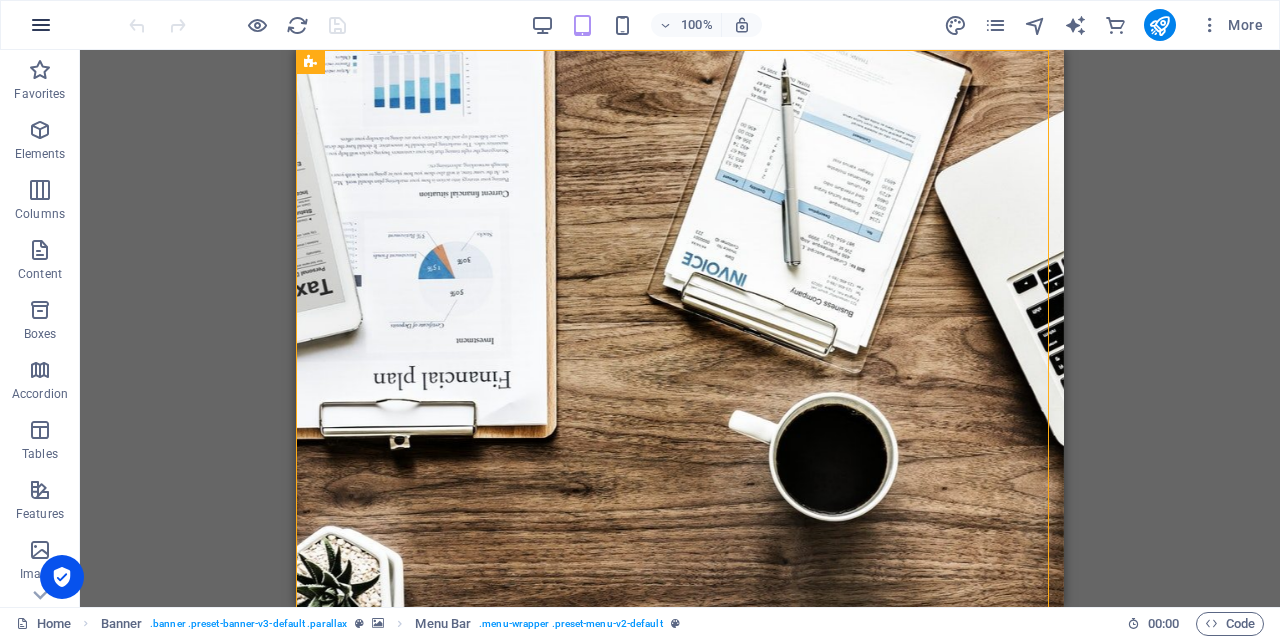 click at bounding box center (41, 25) 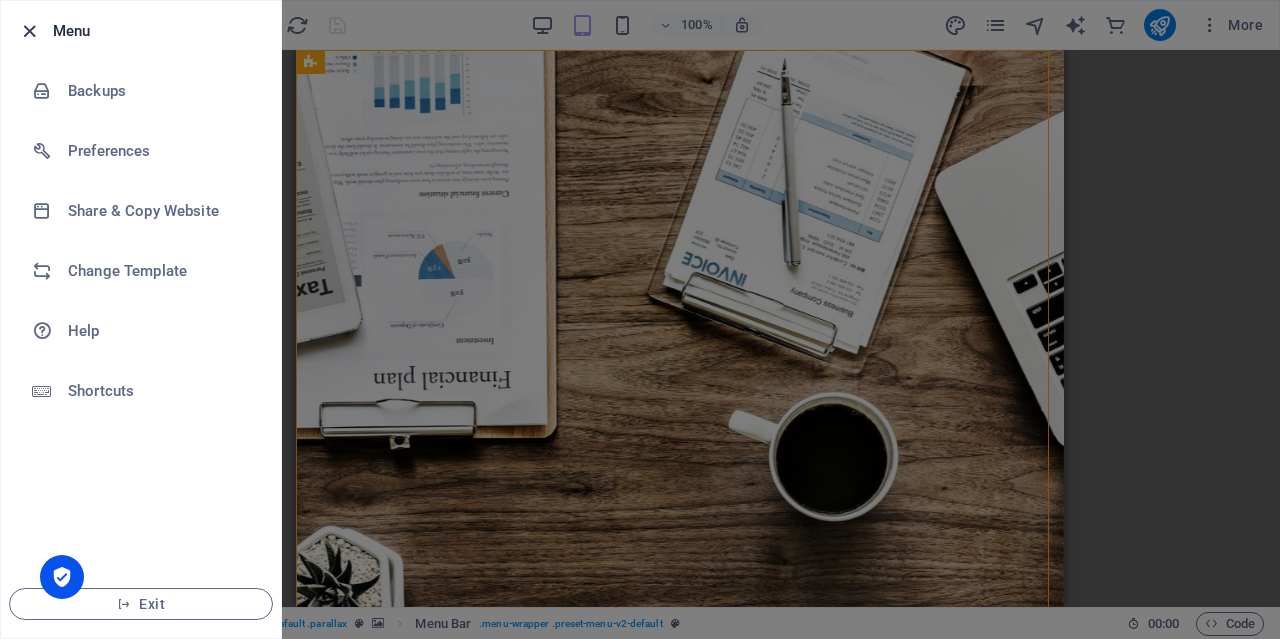 click at bounding box center (29, 31) 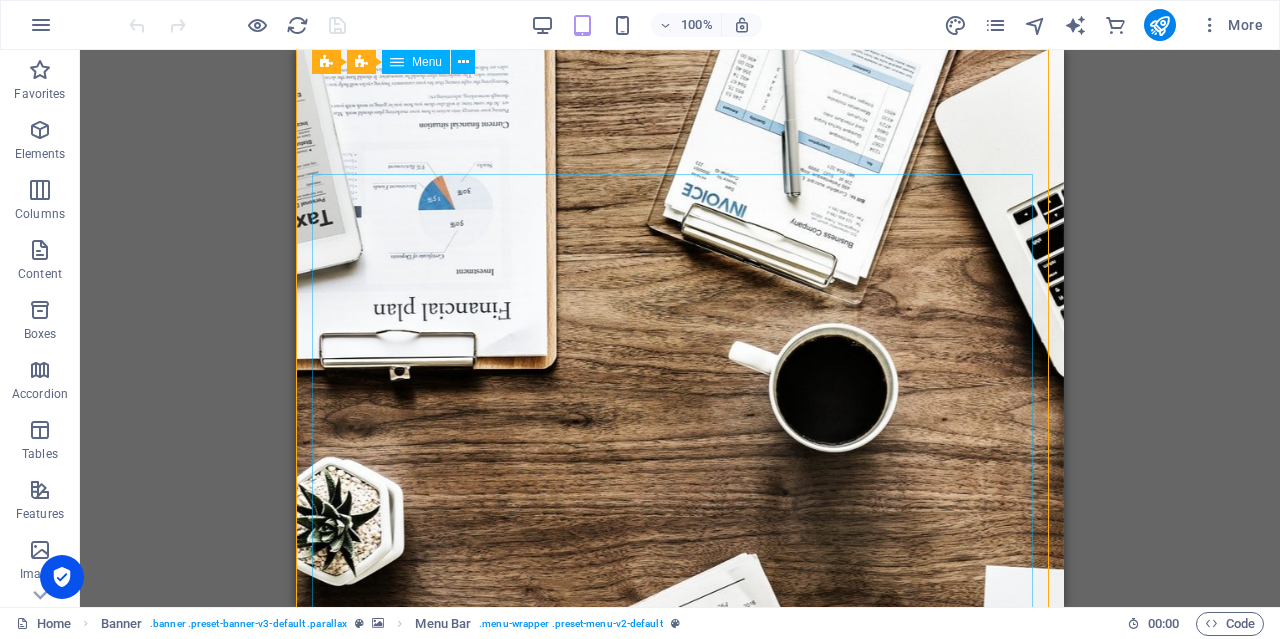 scroll, scrollTop: 0, scrollLeft: 0, axis: both 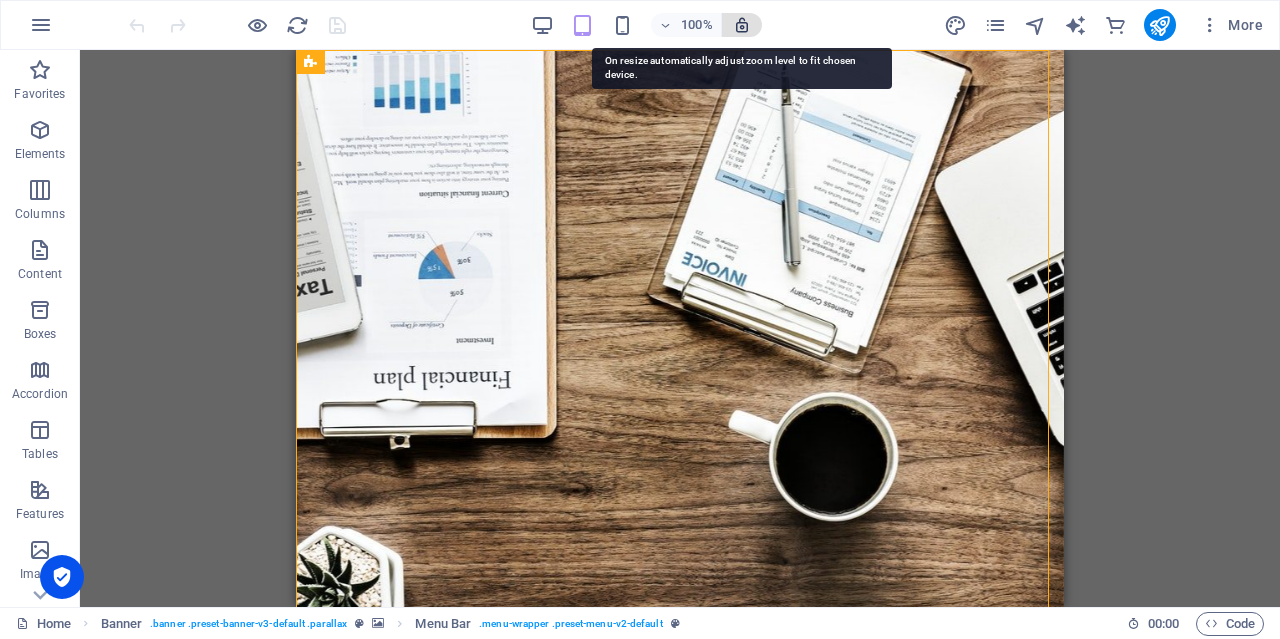 click at bounding box center [742, 25] 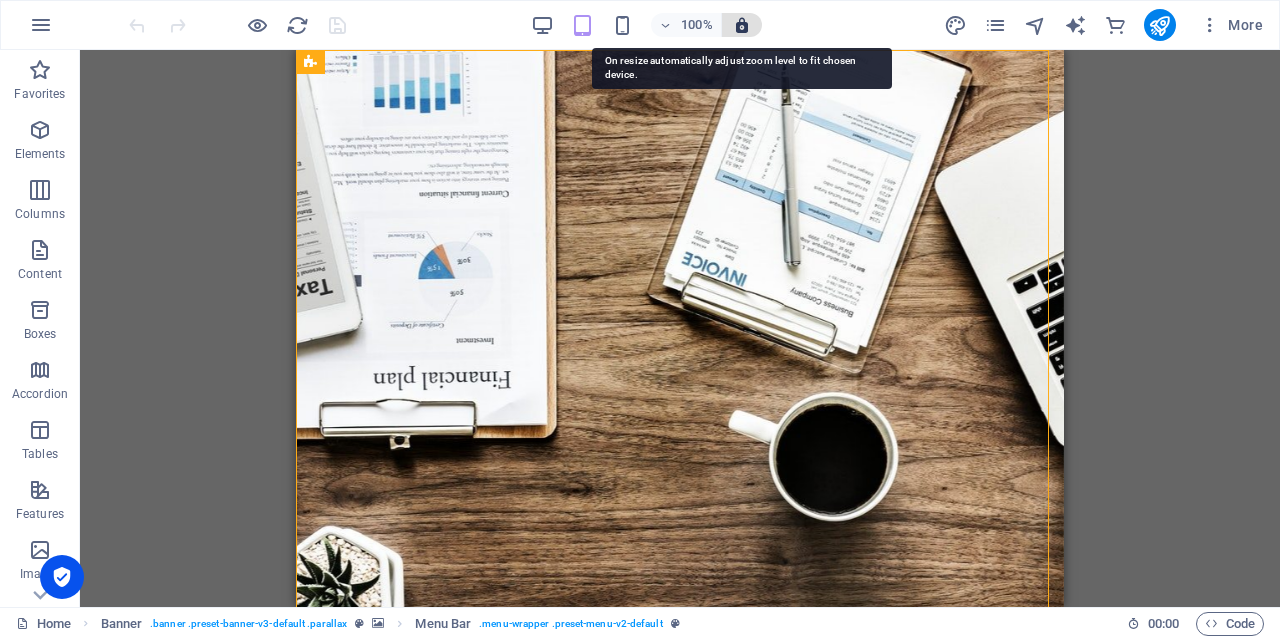 click at bounding box center (742, 25) 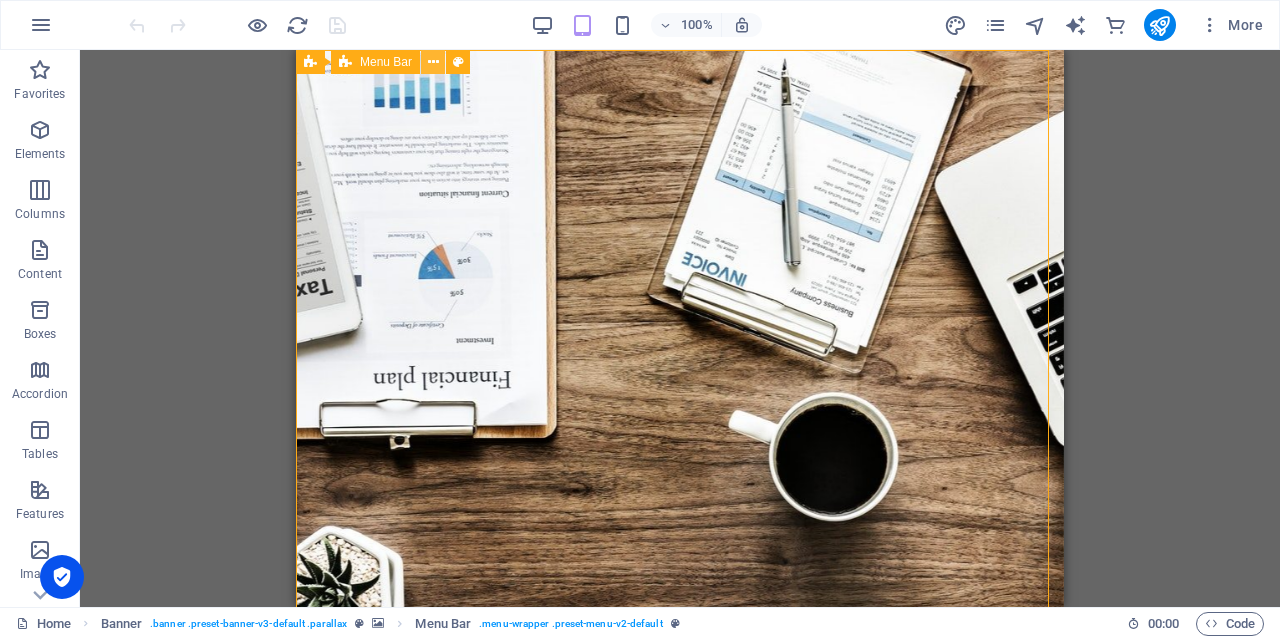 click at bounding box center (433, 62) 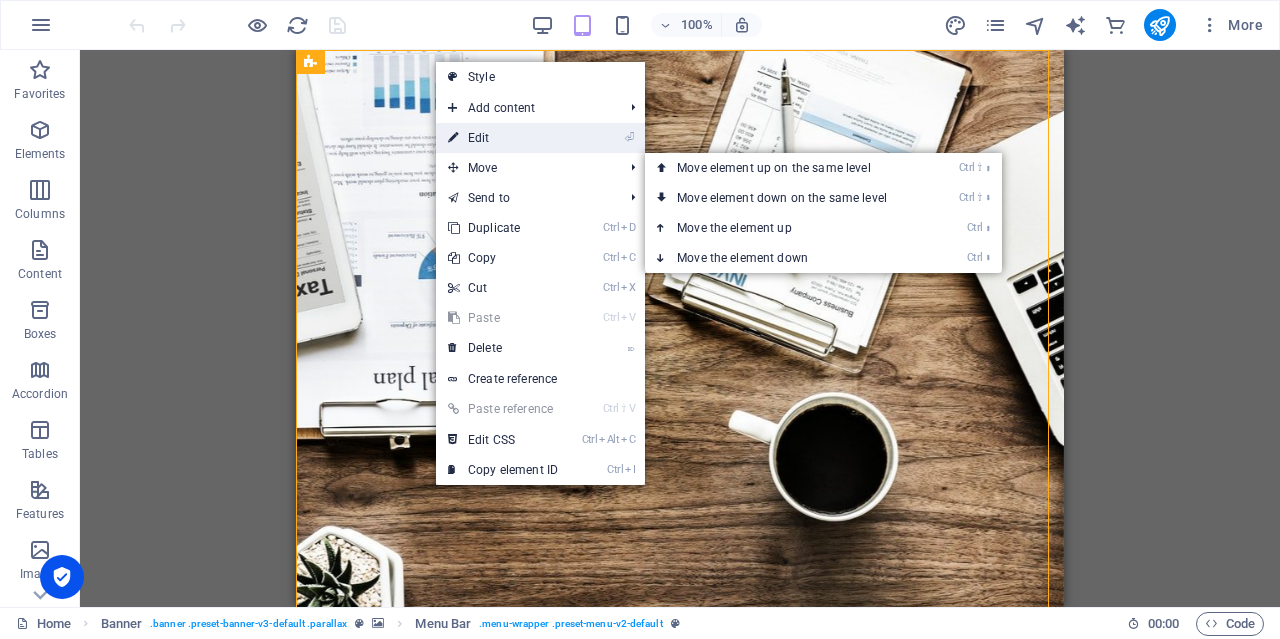 click on "⏎  Edit" at bounding box center [503, 138] 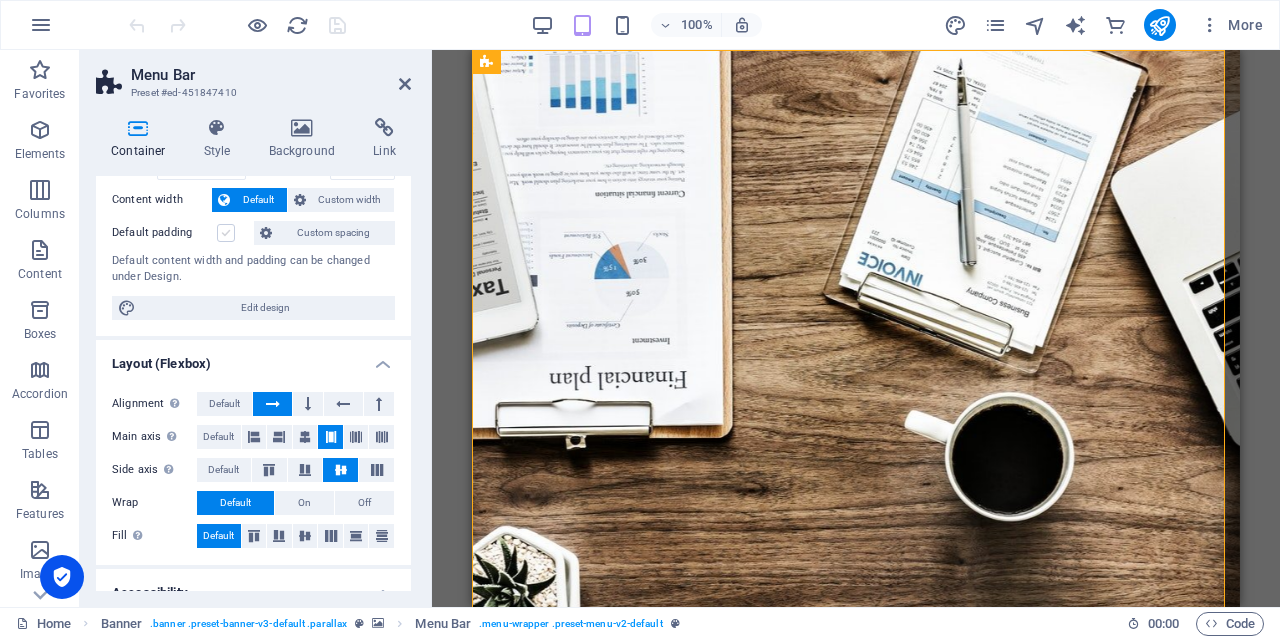scroll, scrollTop: 0, scrollLeft: 0, axis: both 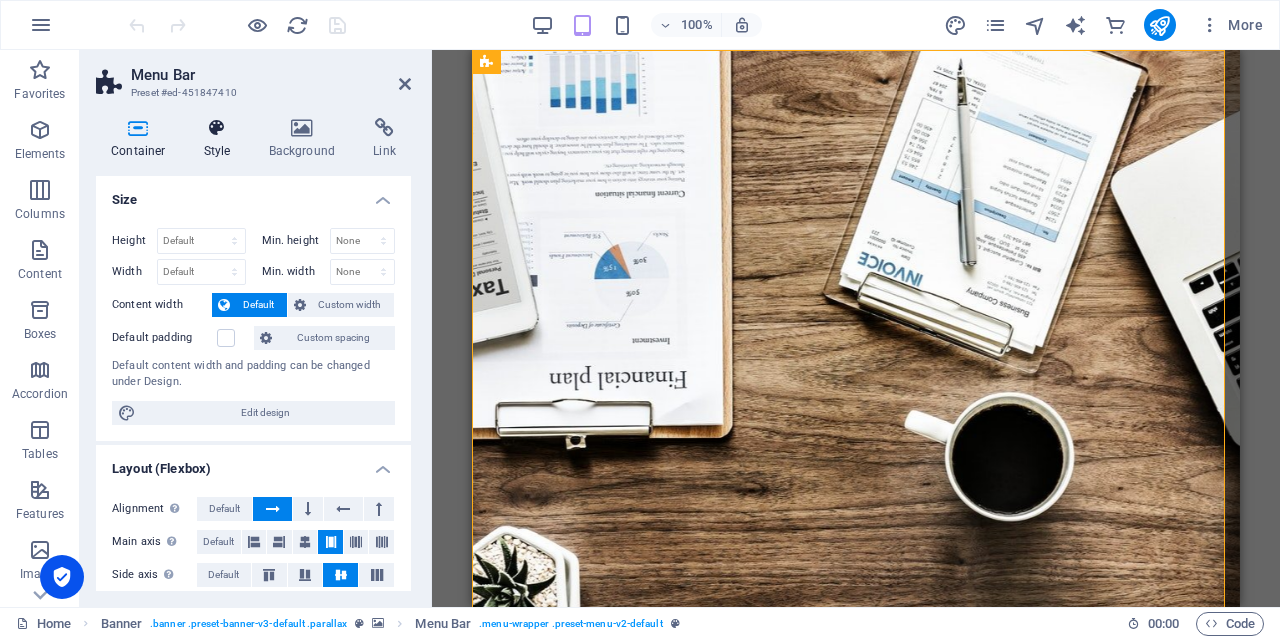 click on "Style" at bounding box center [221, 139] 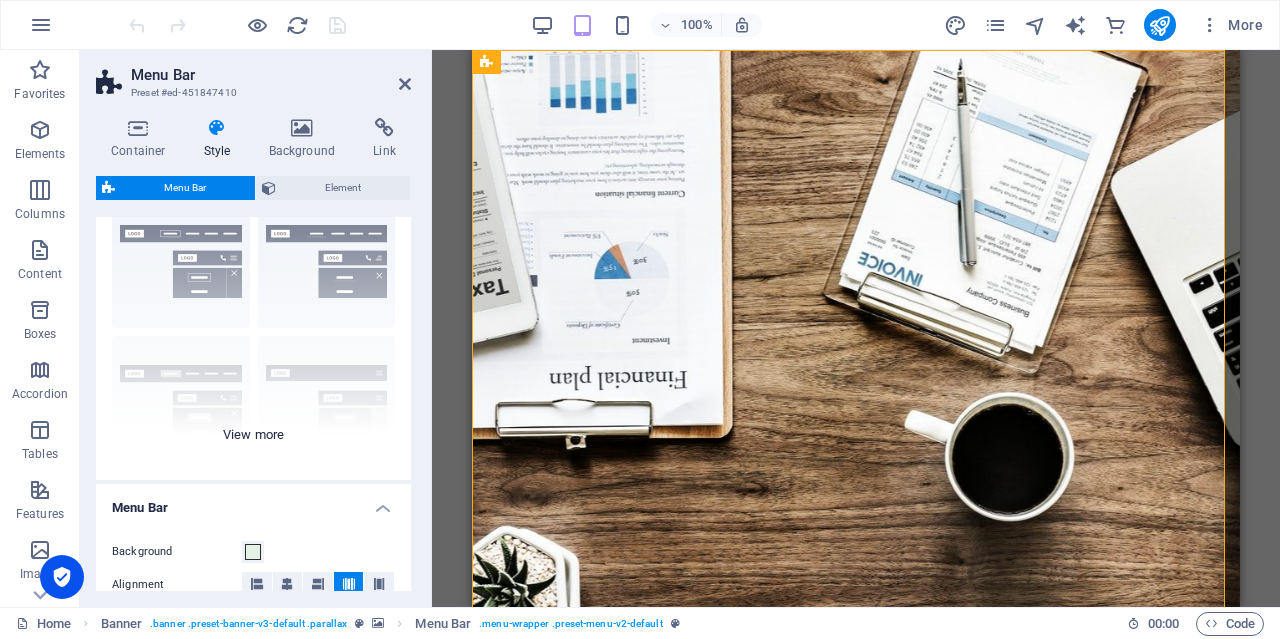 scroll, scrollTop: 100, scrollLeft: 0, axis: vertical 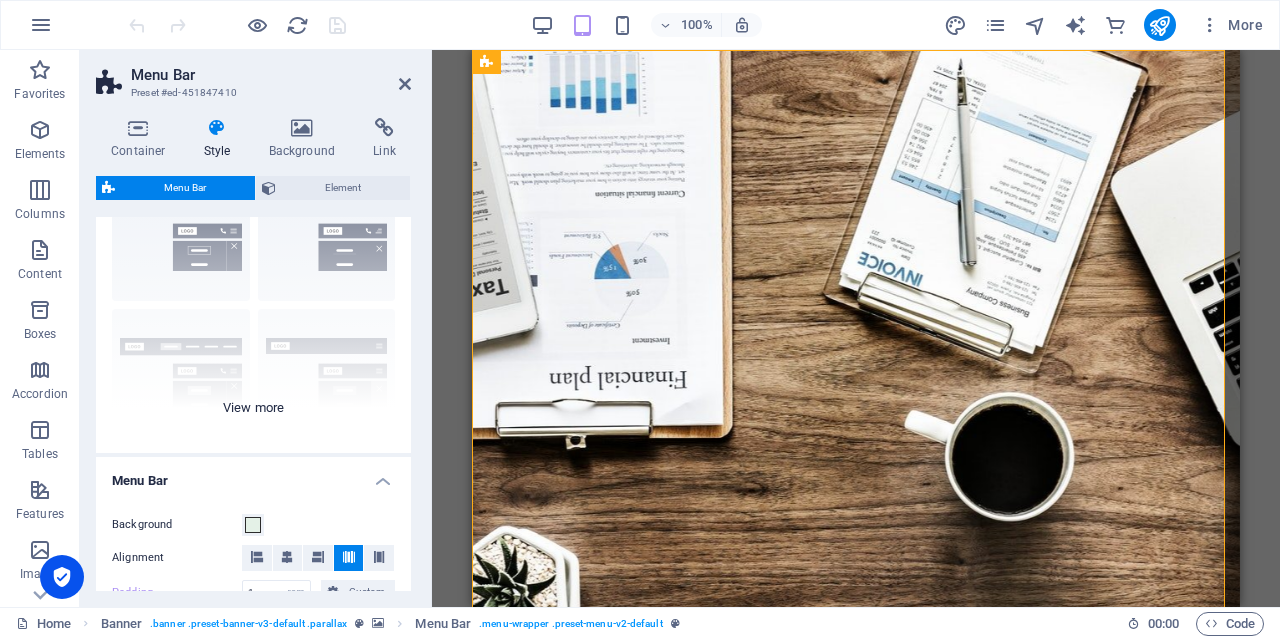 click on "Border Centered Default Fixed Loki Trigger Wide XXL" at bounding box center (253, 303) 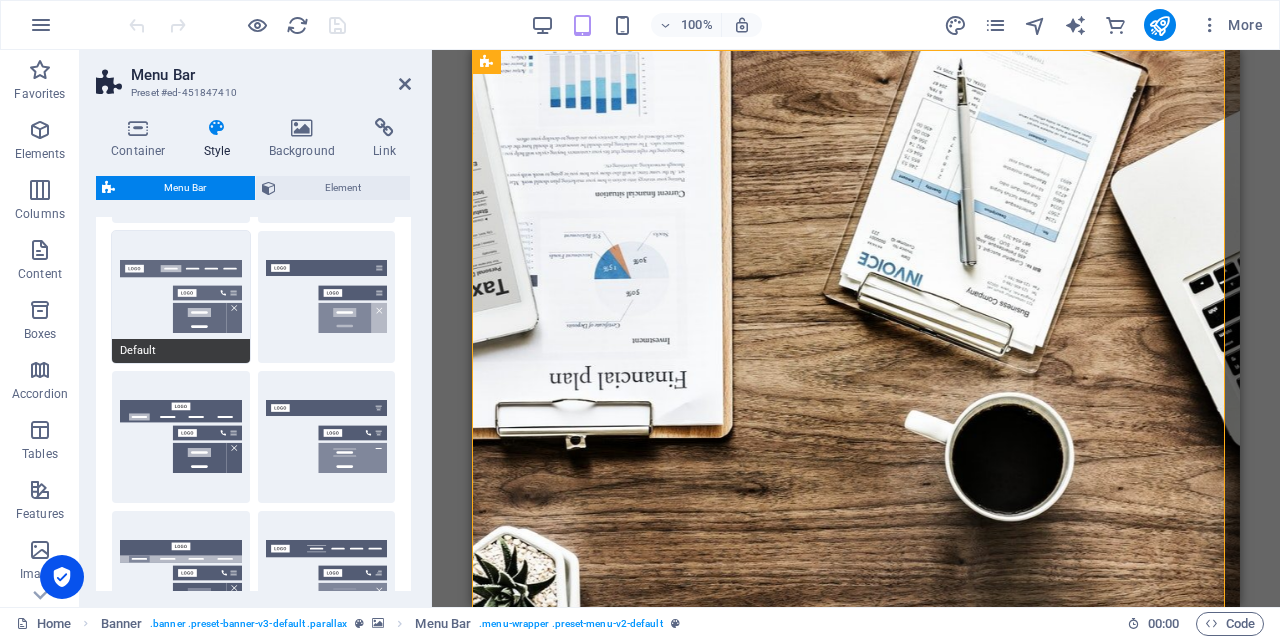 scroll, scrollTop: 0, scrollLeft: 0, axis: both 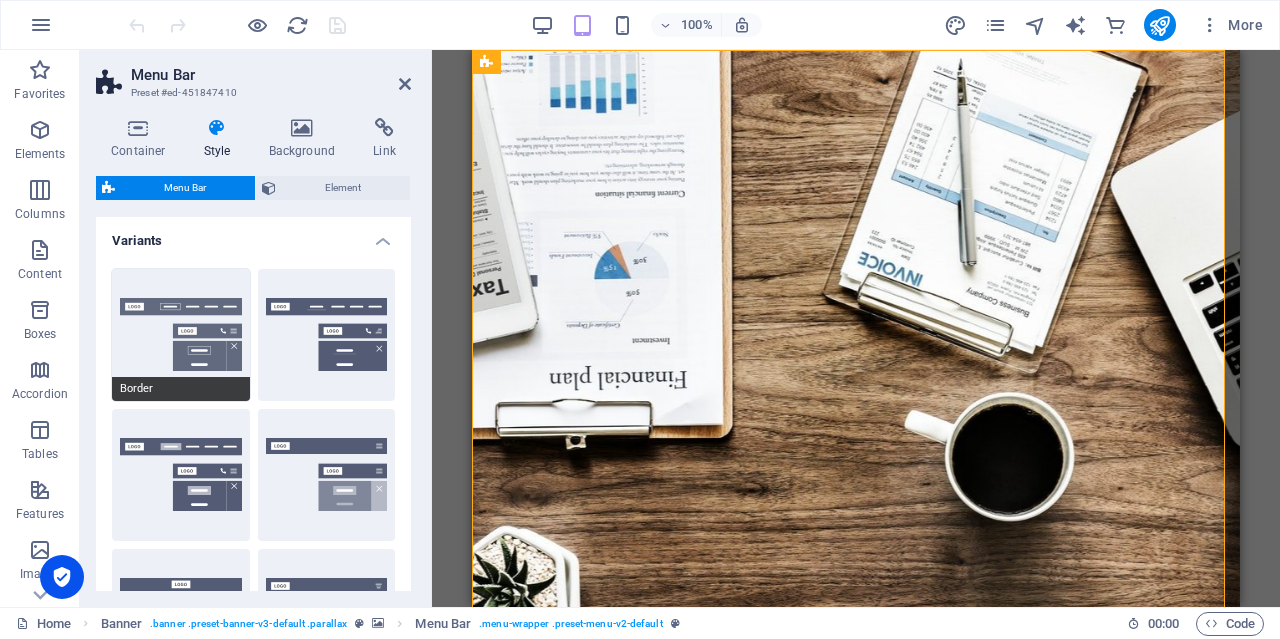 click on "Border" at bounding box center (181, 335) 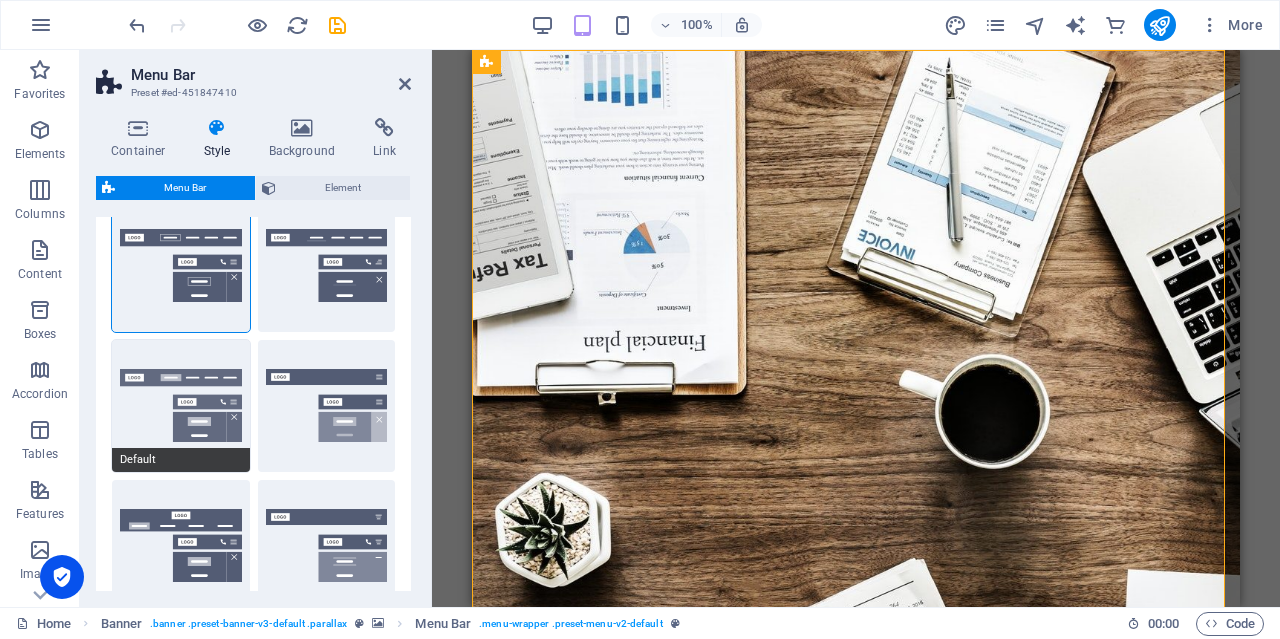 scroll, scrollTop: 100, scrollLeft: 0, axis: vertical 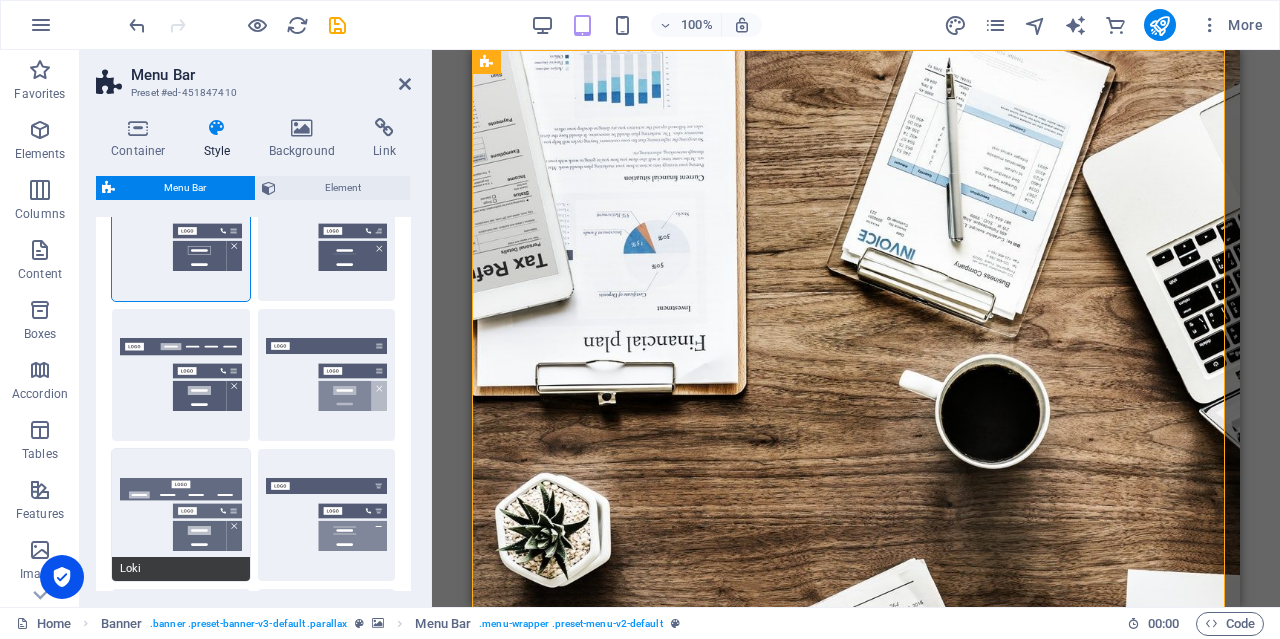 click on "Loki" at bounding box center (181, 515) 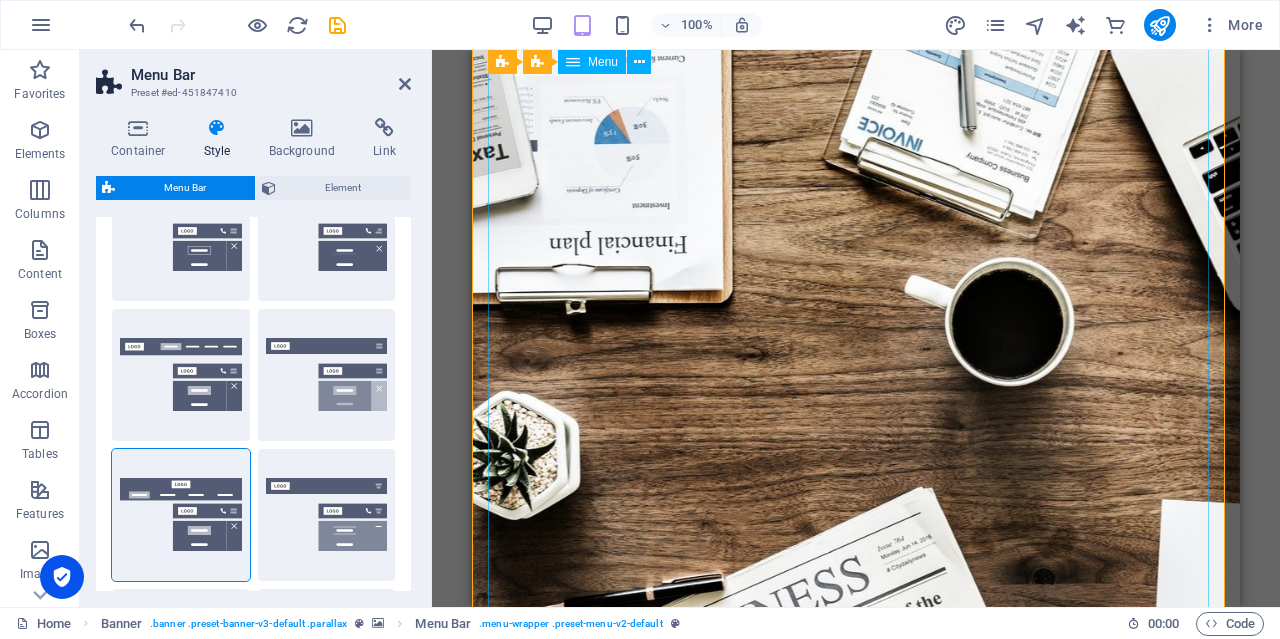 scroll, scrollTop: 0, scrollLeft: 0, axis: both 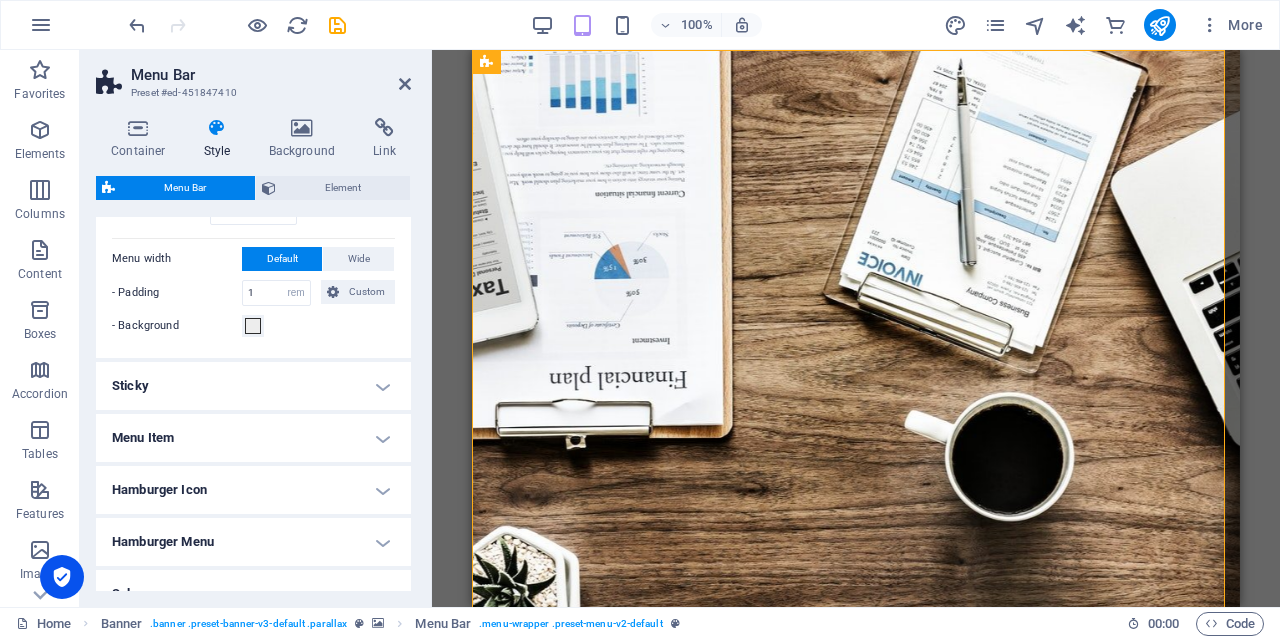click on "Menu Item" at bounding box center (253, 438) 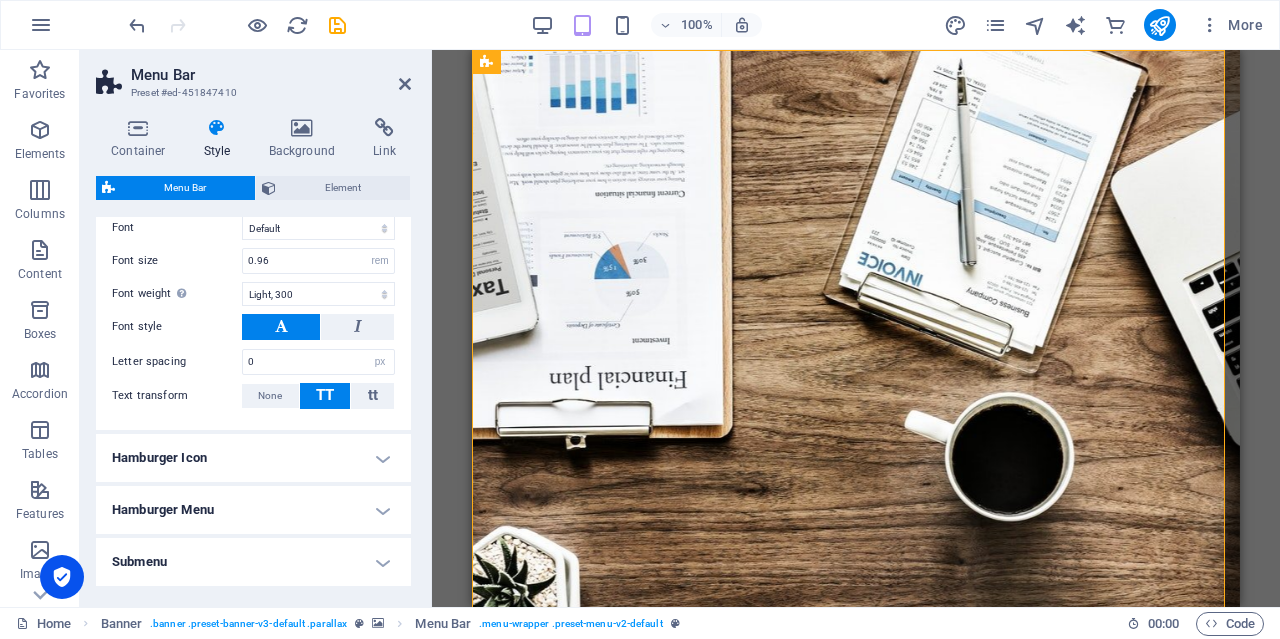 scroll, scrollTop: 1492, scrollLeft: 0, axis: vertical 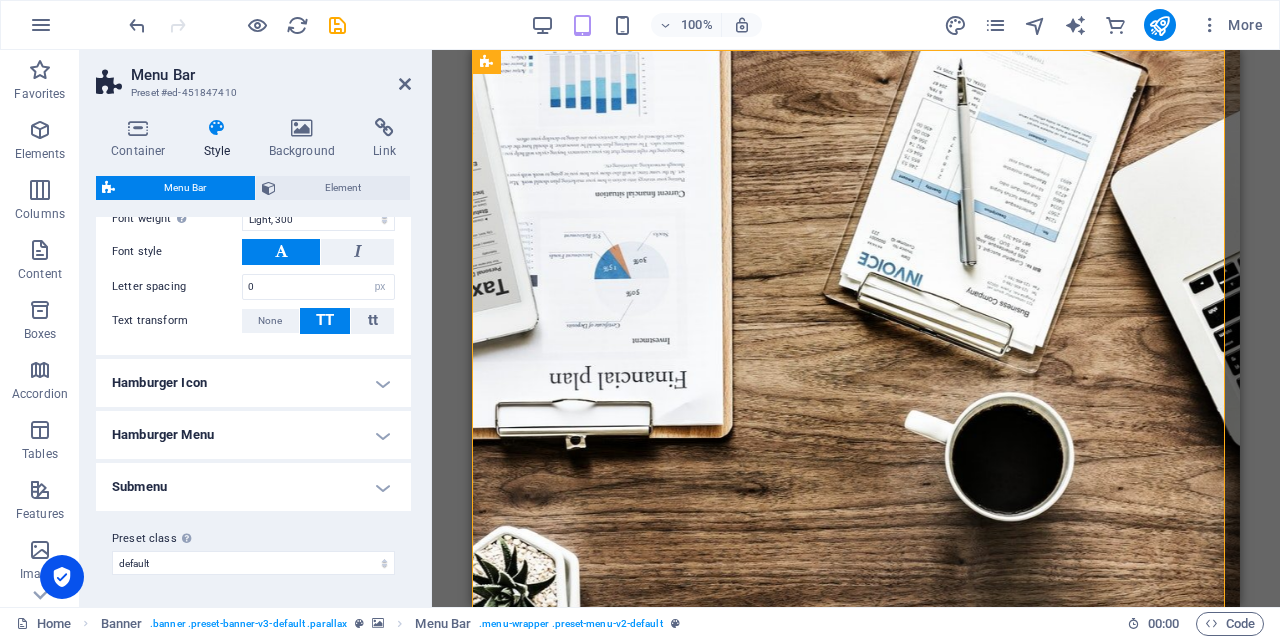 click on "Hamburger Menu" at bounding box center (253, 435) 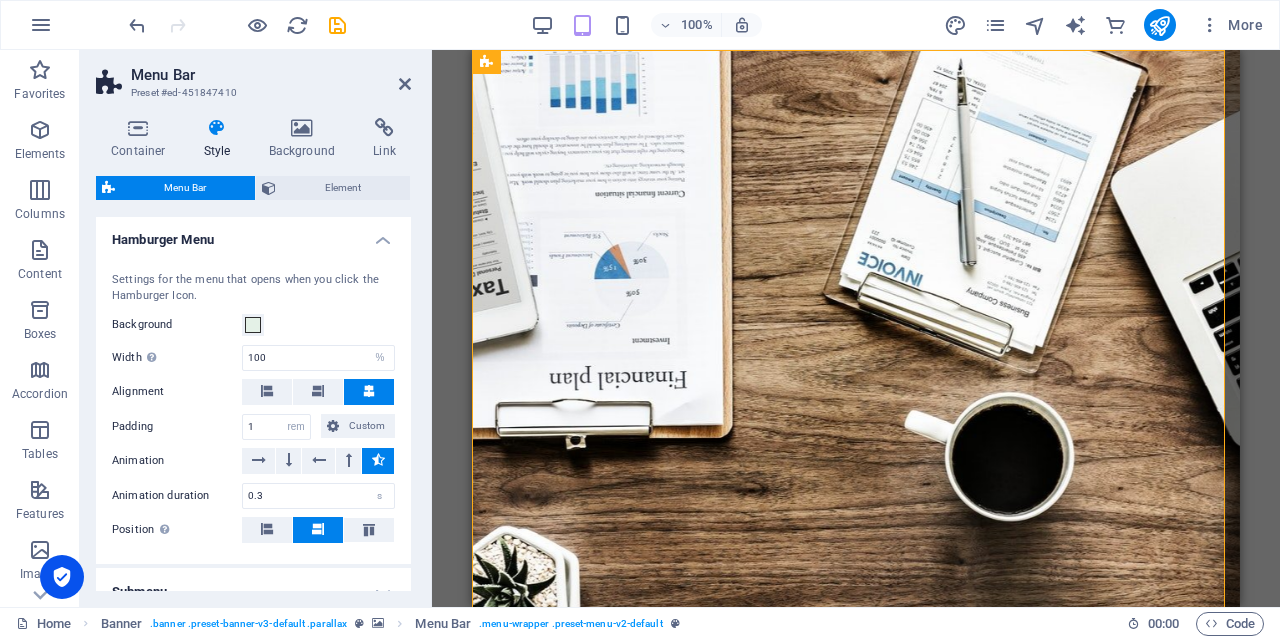 scroll, scrollTop: 1692, scrollLeft: 0, axis: vertical 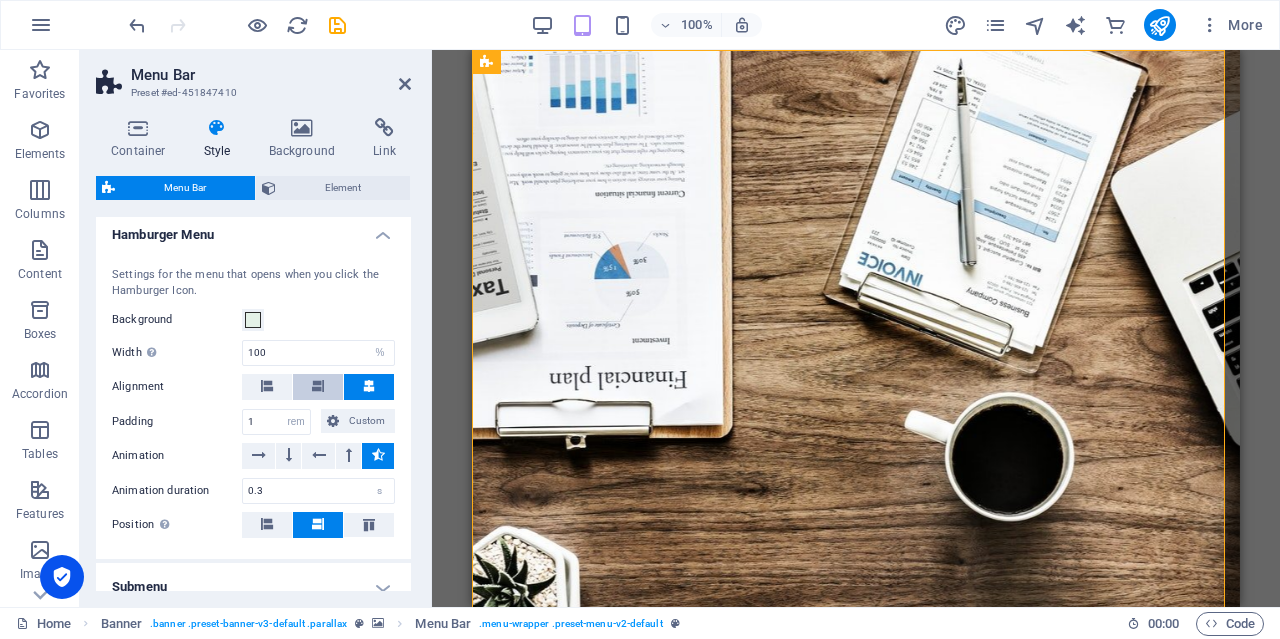 click at bounding box center [318, 386] 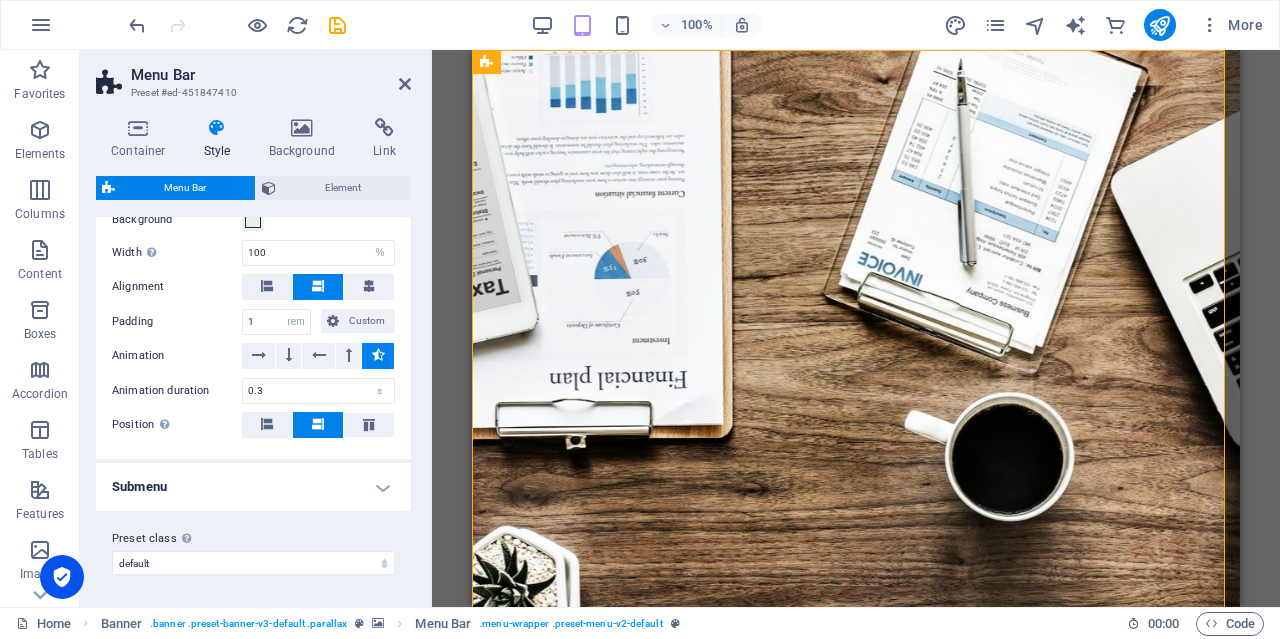 scroll, scrollTop: 1292, scrollLeft: 0, axis: vertical 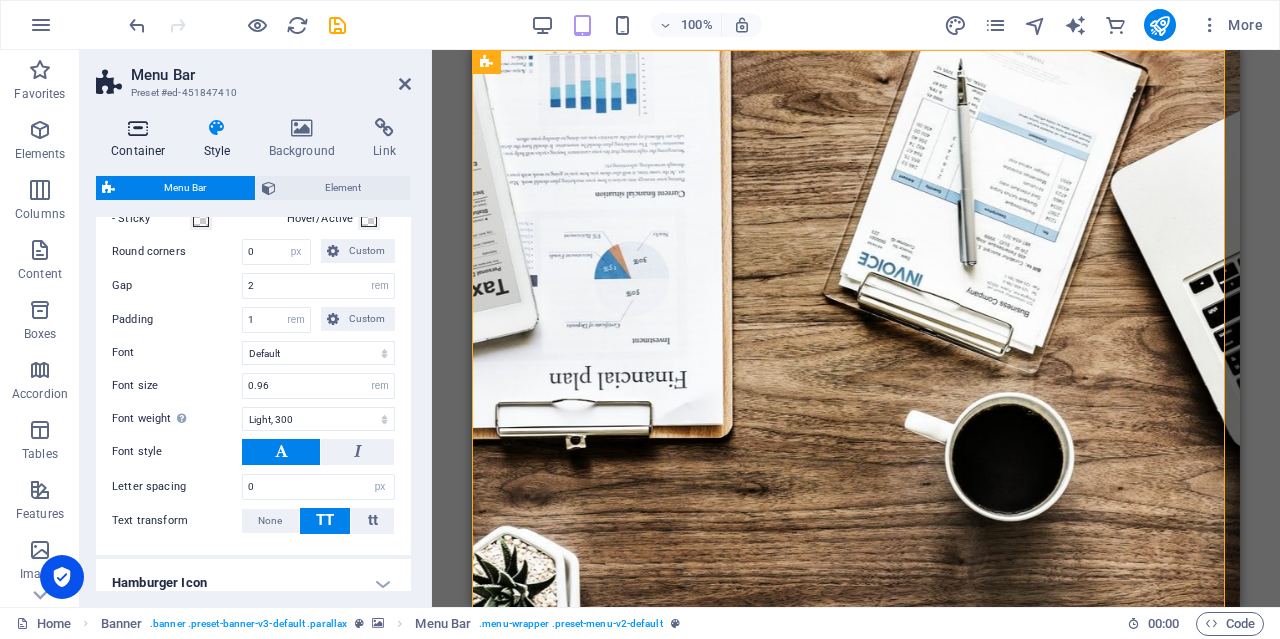 click at bounding box center (138, 128) 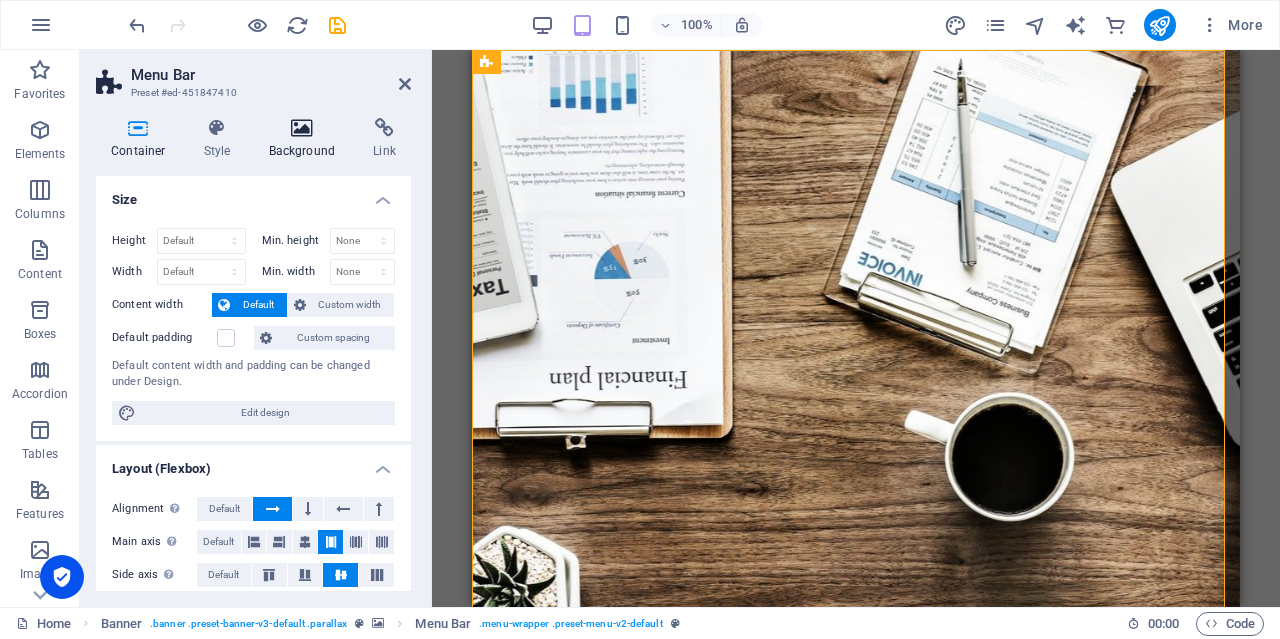 click at bounding box center [302, 128] 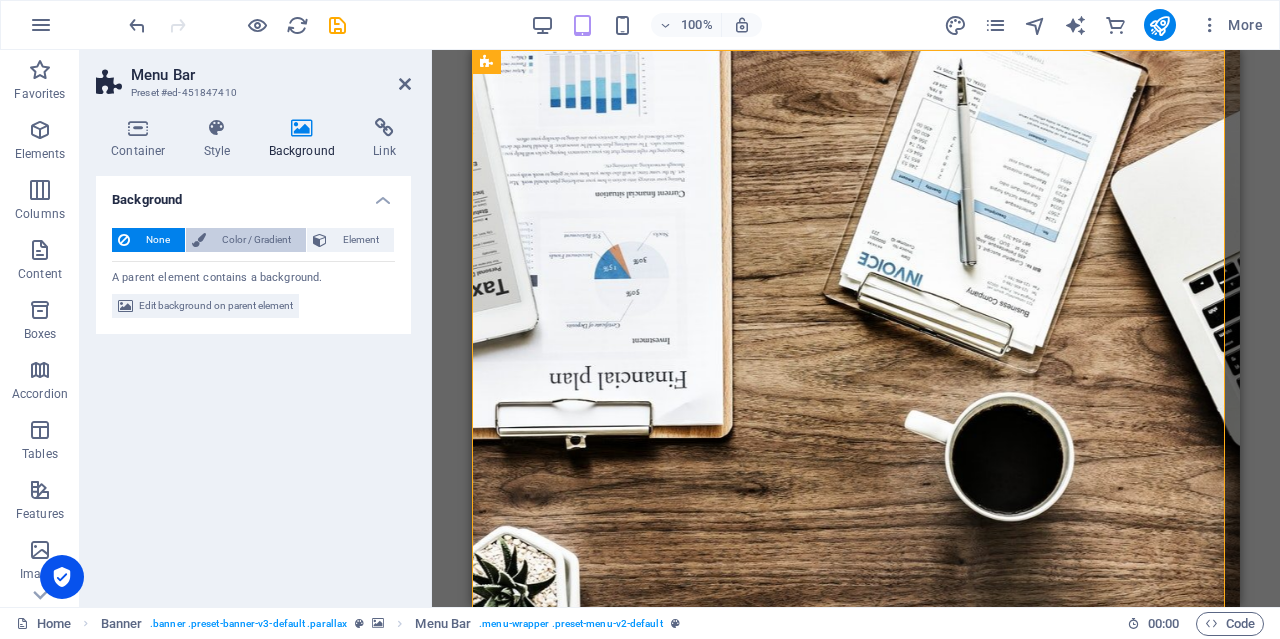 click on "Color / Gradient" at bounding box center [256, 240] 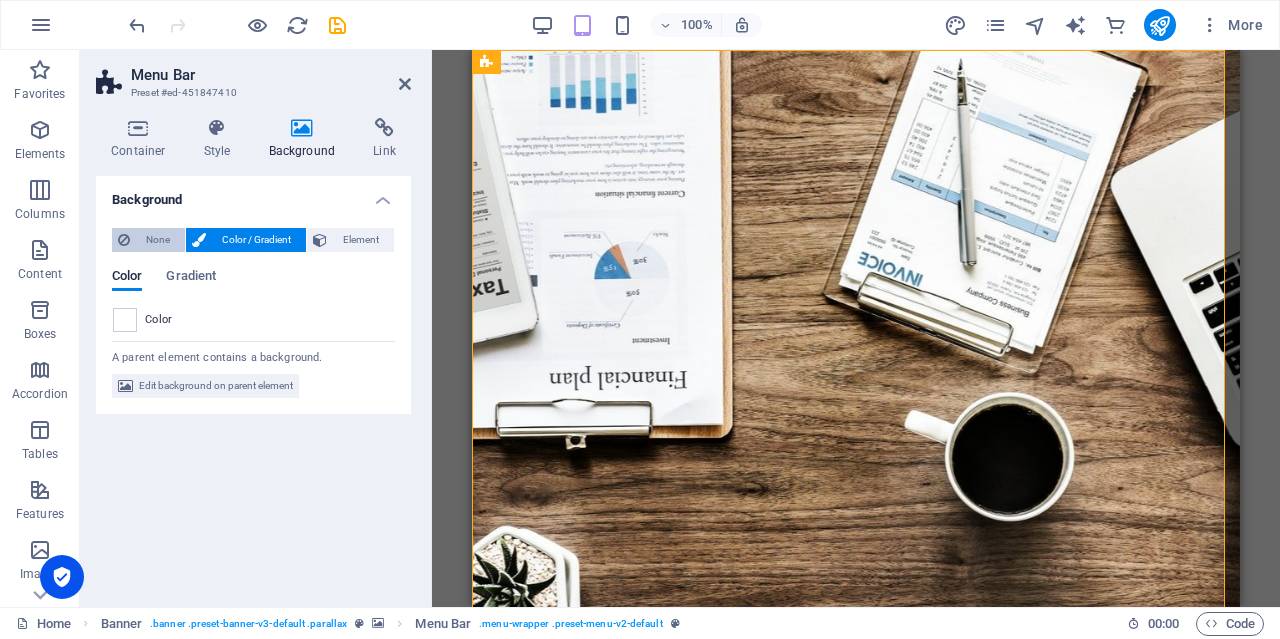 click on "None" at bounding box center [157, 240] 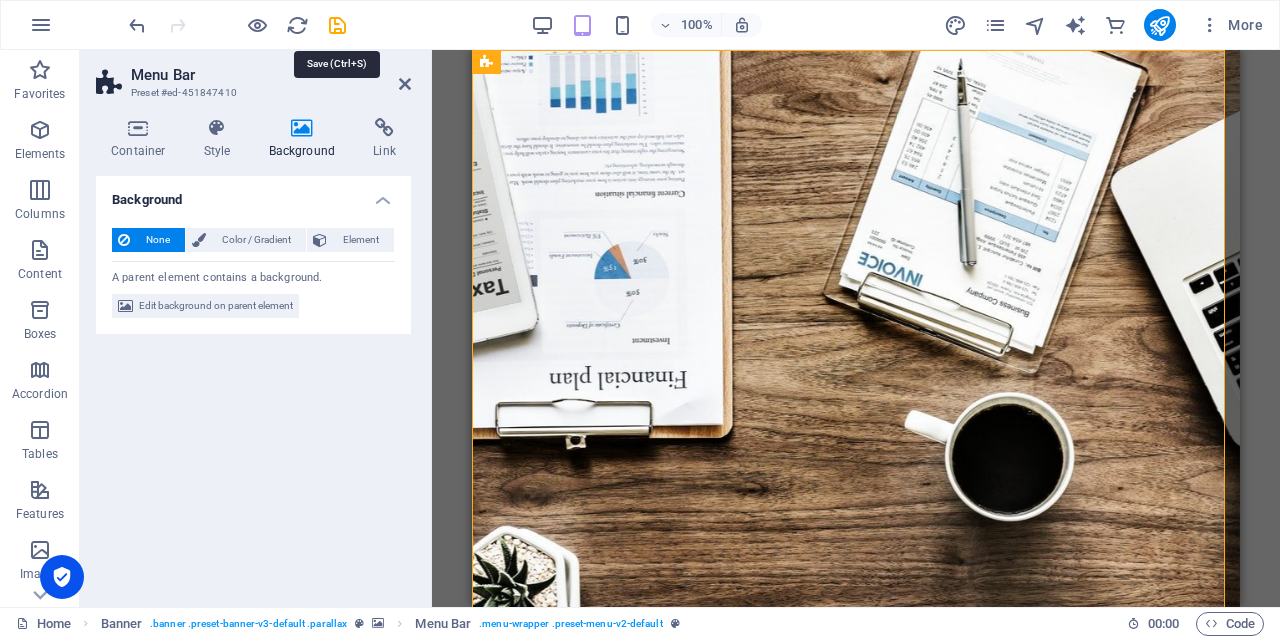 click at bounding box center [337, 25] 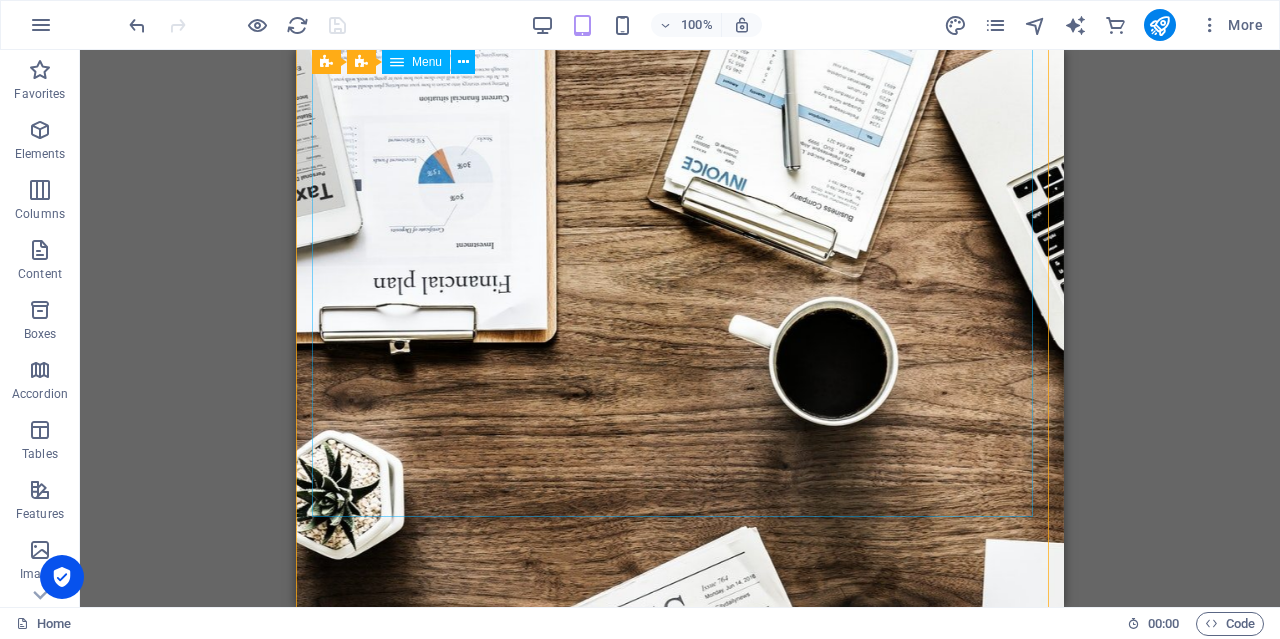 scroll, scrollTop: 0, scrollLeft: 0, axis: both 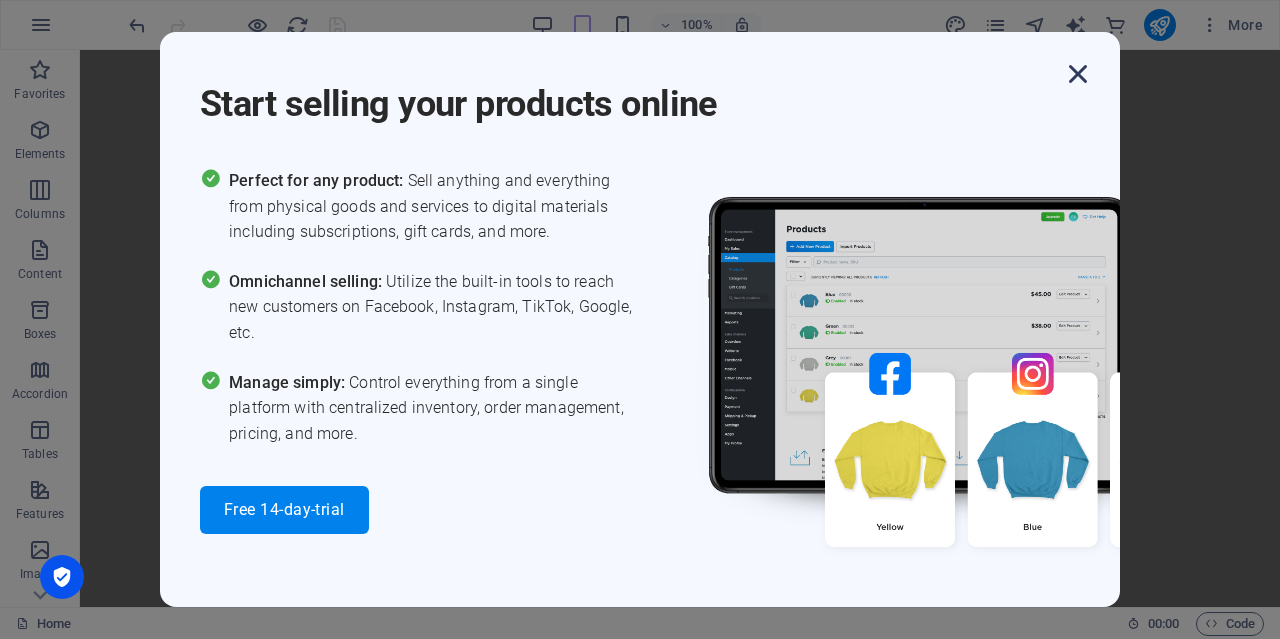 click at bounding box center [1078, 74] 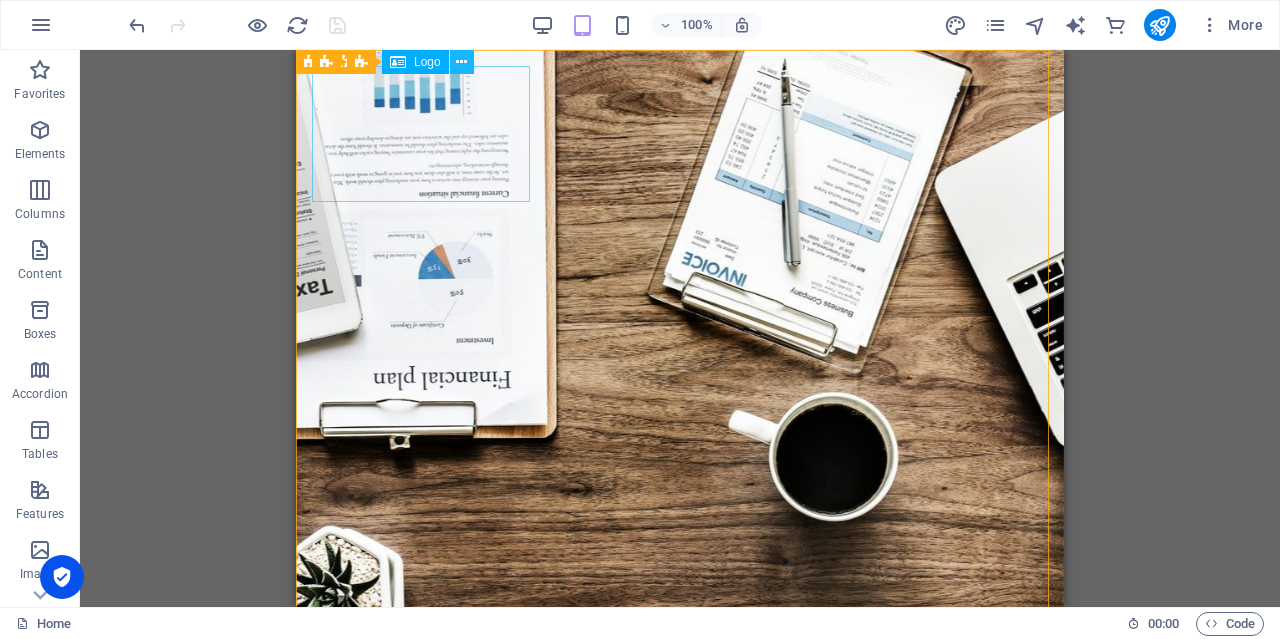 click at bounding box center [461, 62] 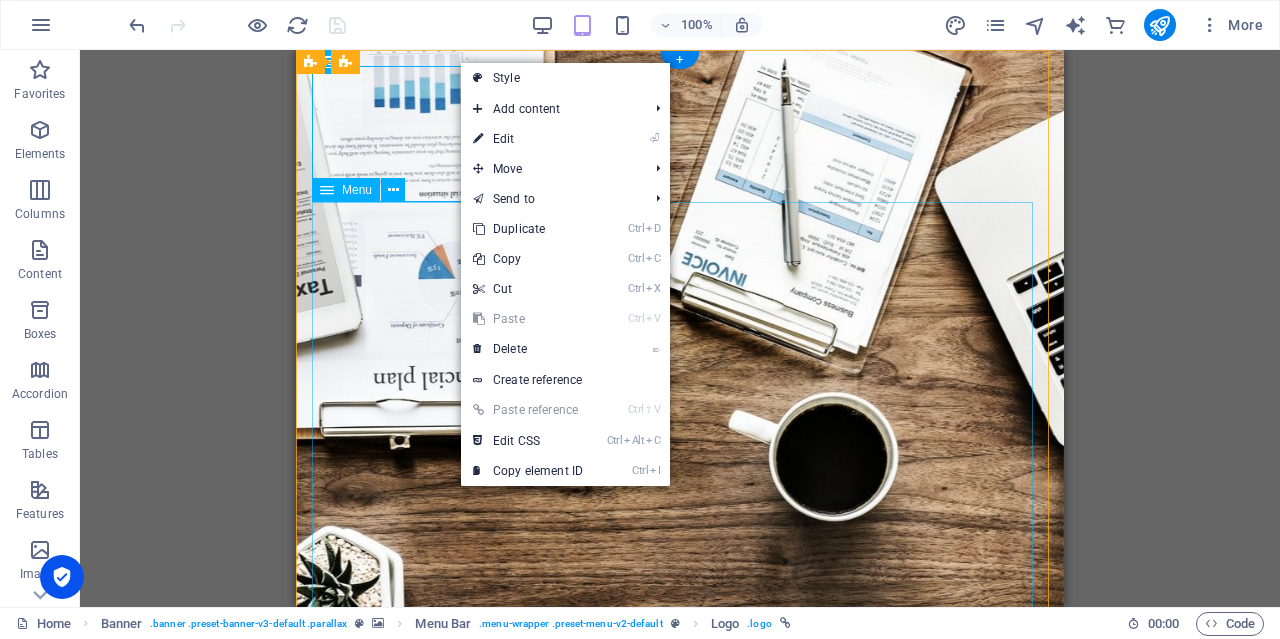 click on "Home ABOUT IPMC SERVICES PLANS-PRICING OUR PROJECTS TOTAL SERVICES OUR OFFCES IPMC-NEWS" at bounding box center (680, 1592) 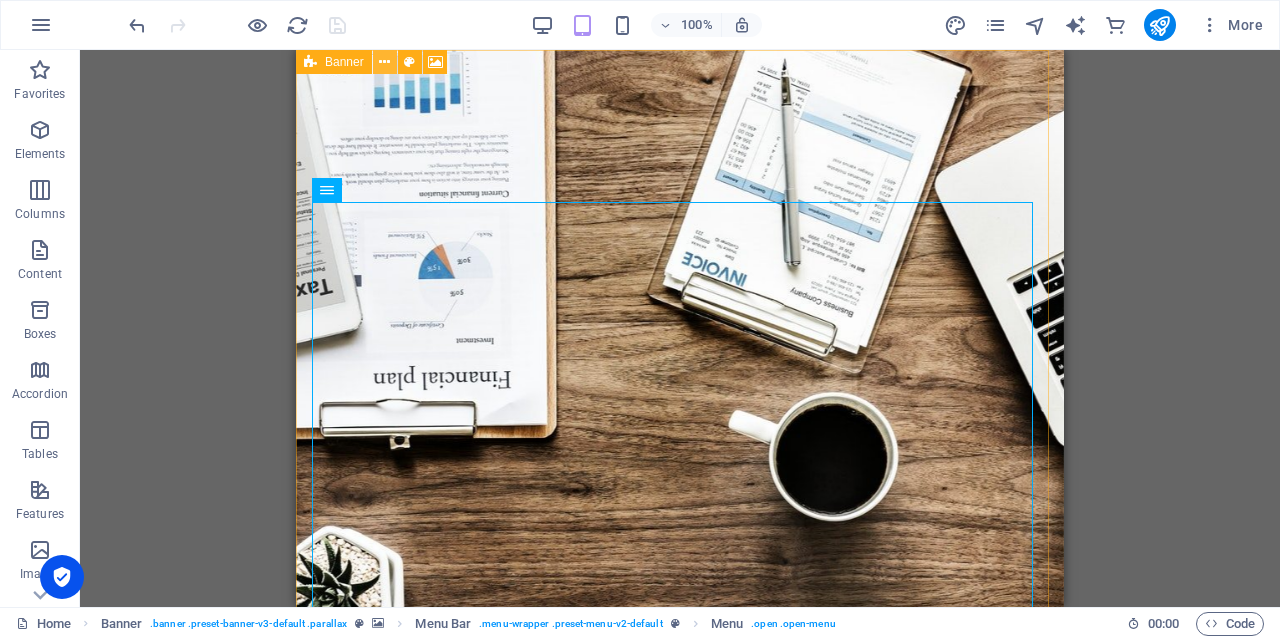 click at bounding box center [384, 62] 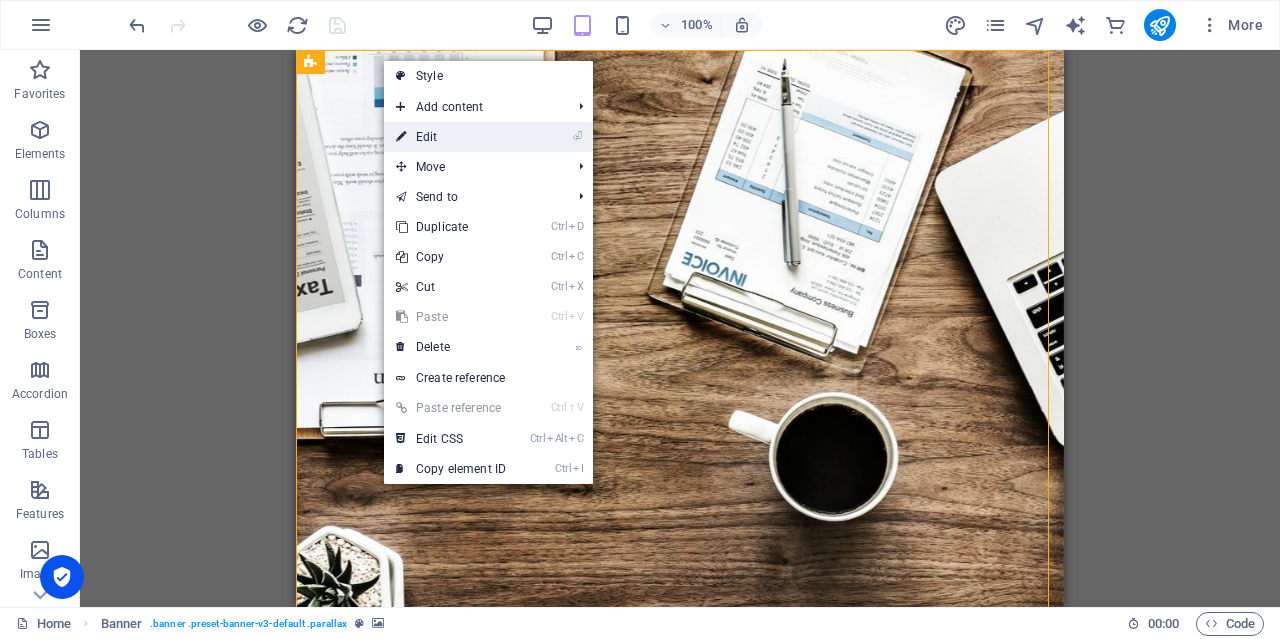 click on "⏎  Edit" at bounding box center [451, 137] 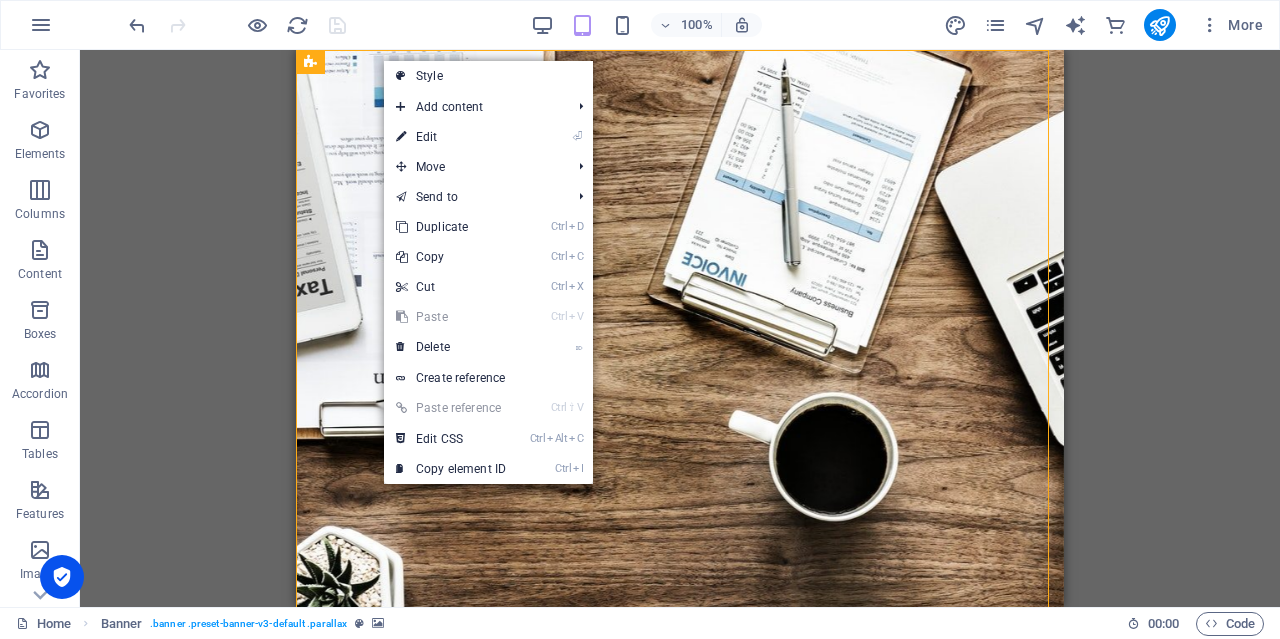 select on "vh" 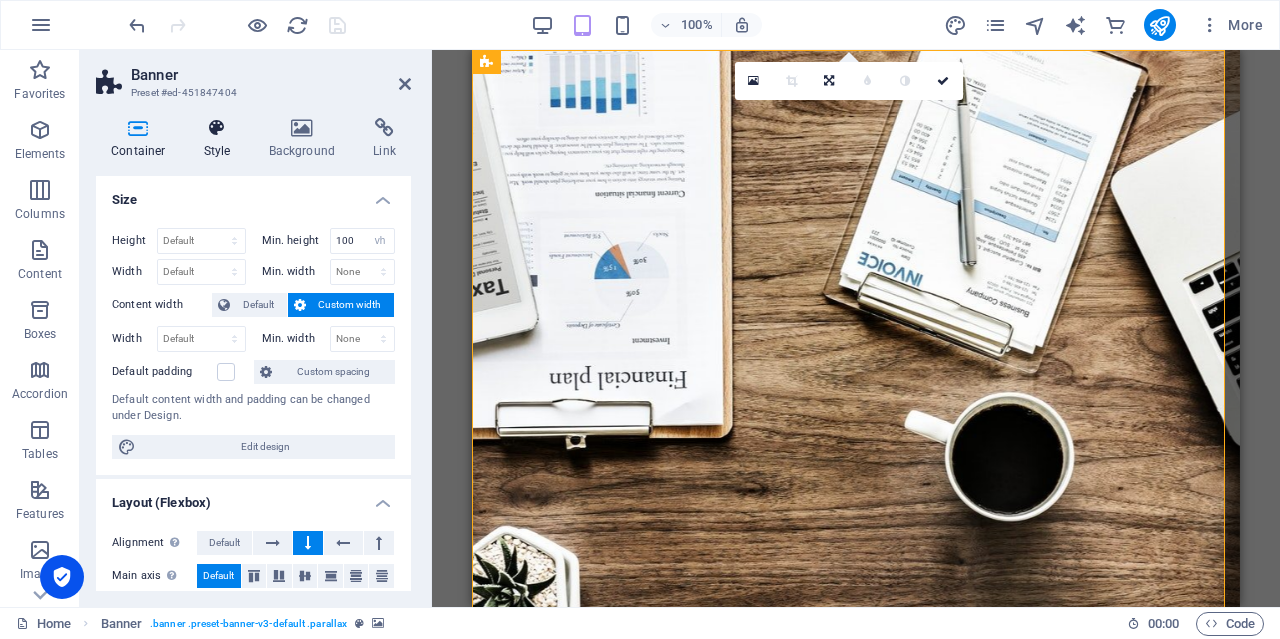 click on "Style" at bounding box center [221, 139] 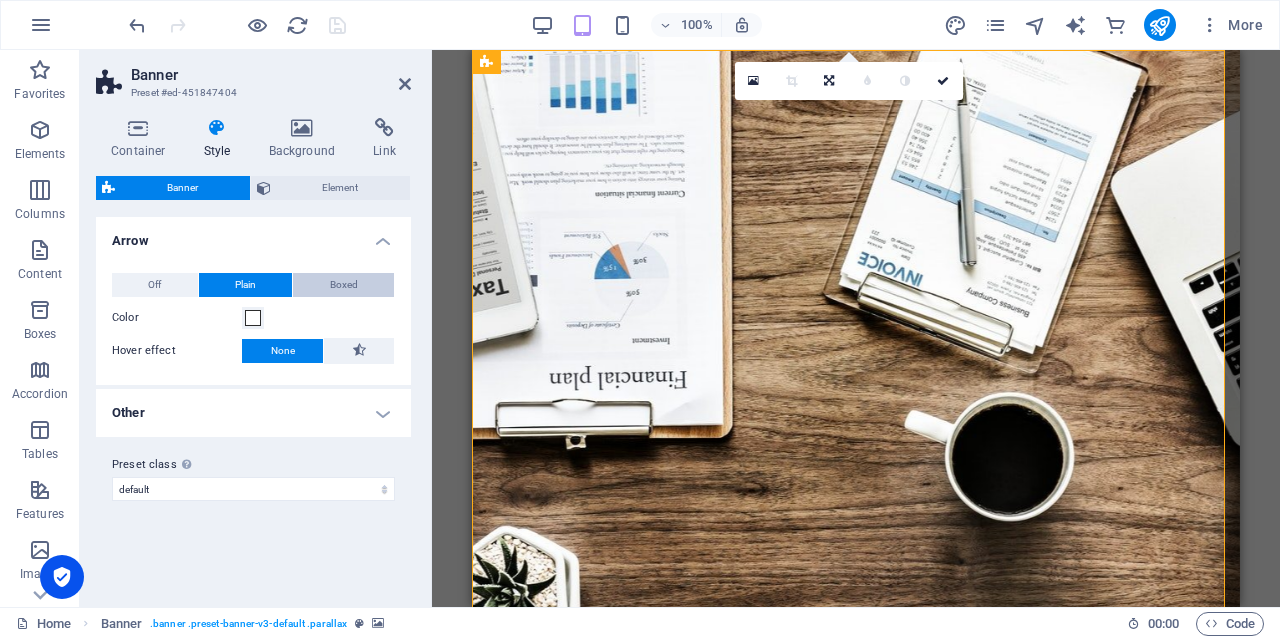 click on "Boxed" at bounding box center [344, 285] 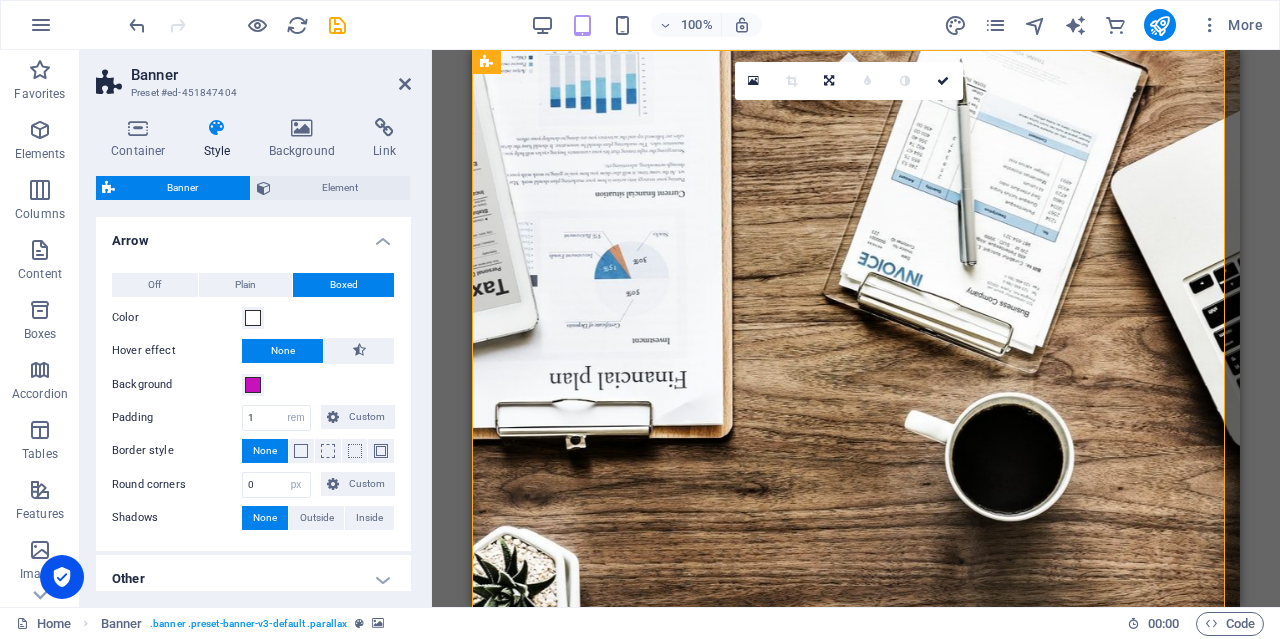 click on "None" at bounding box center [283, 351] 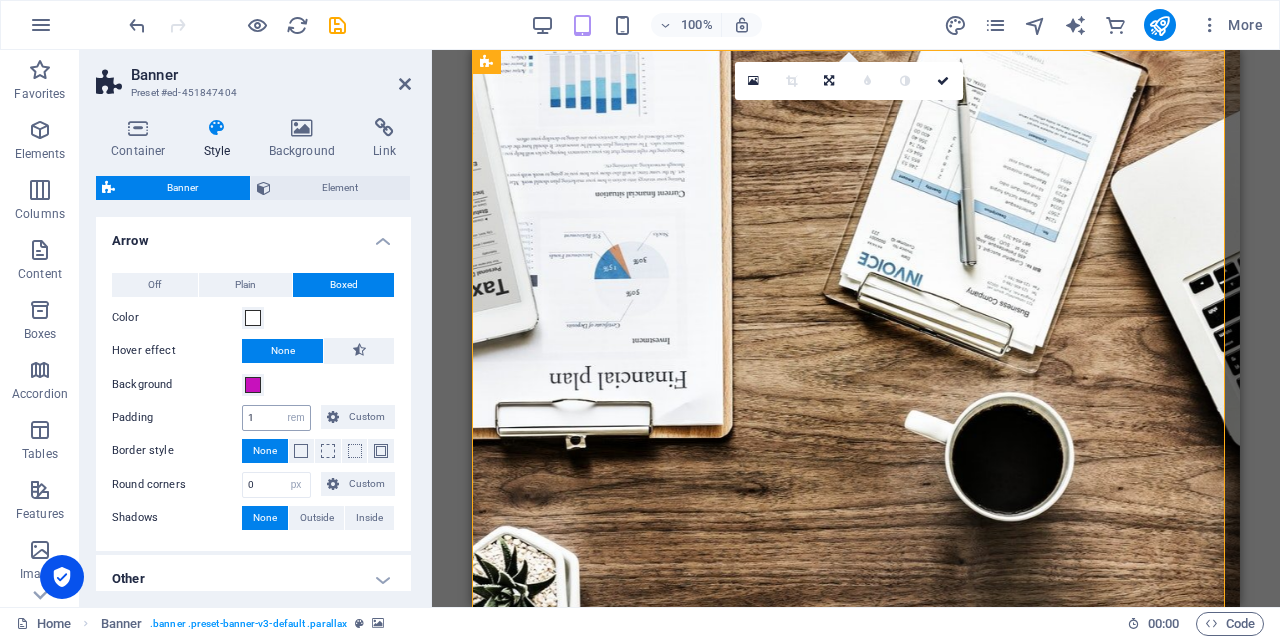 scroll, scrollTop: 92, scrollLeft: 0, axis: vertical 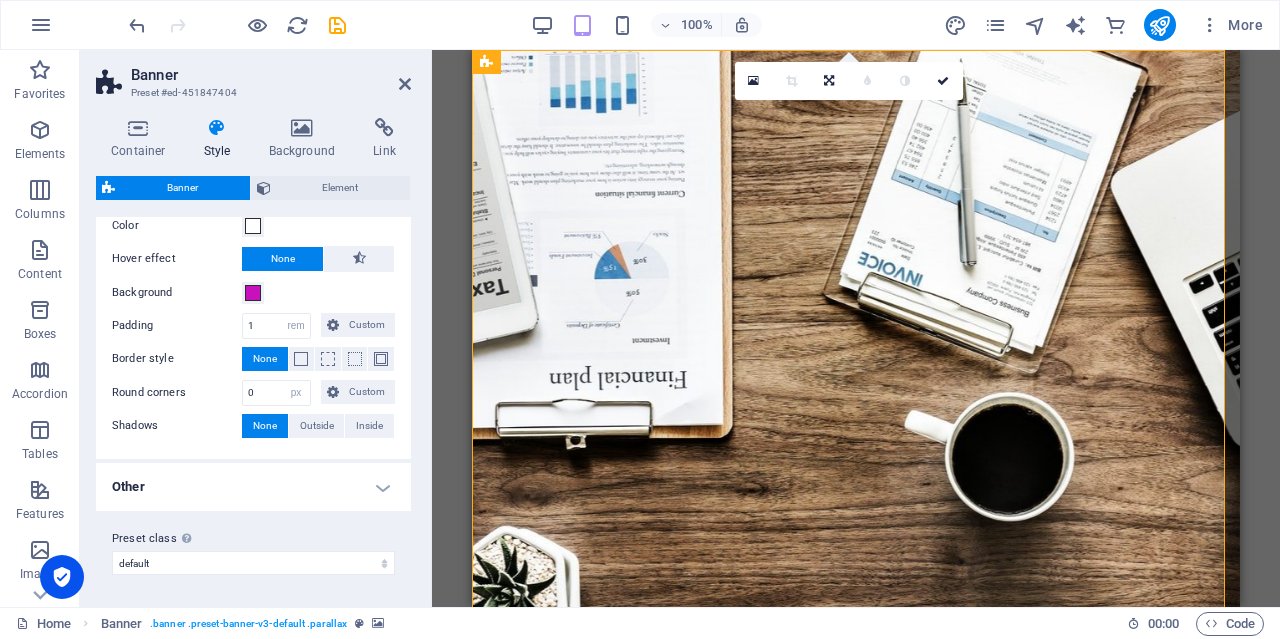 click on "None" at bounding box center [265, 359] 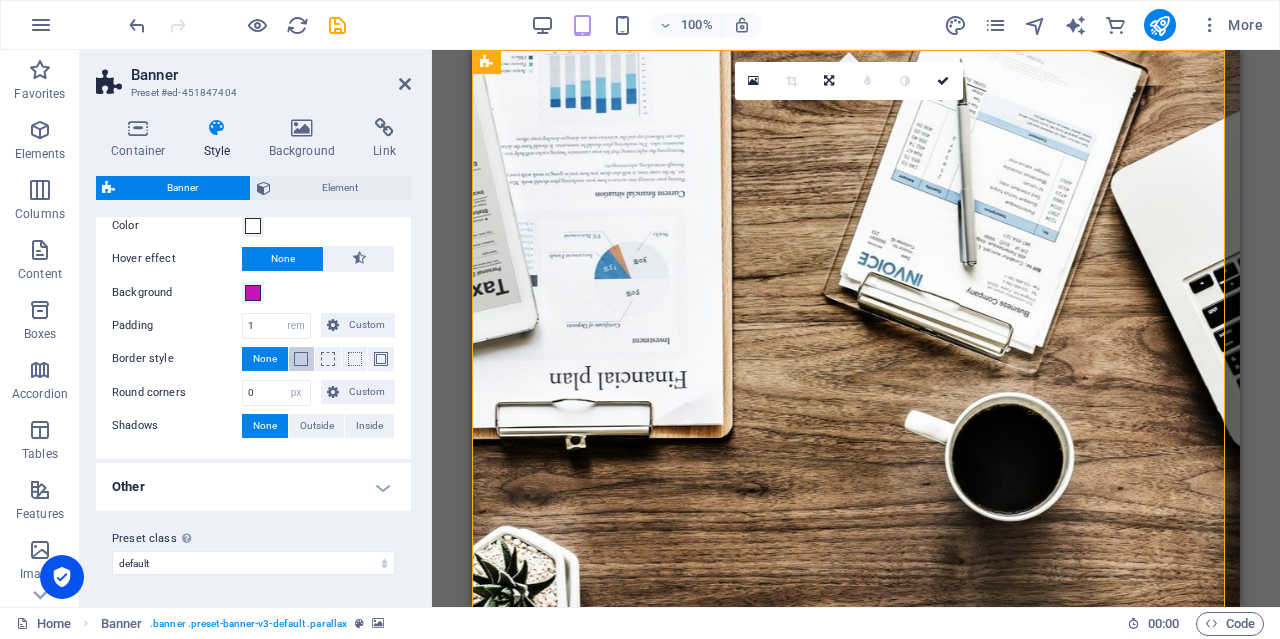 click at bounding box center (301, 359) 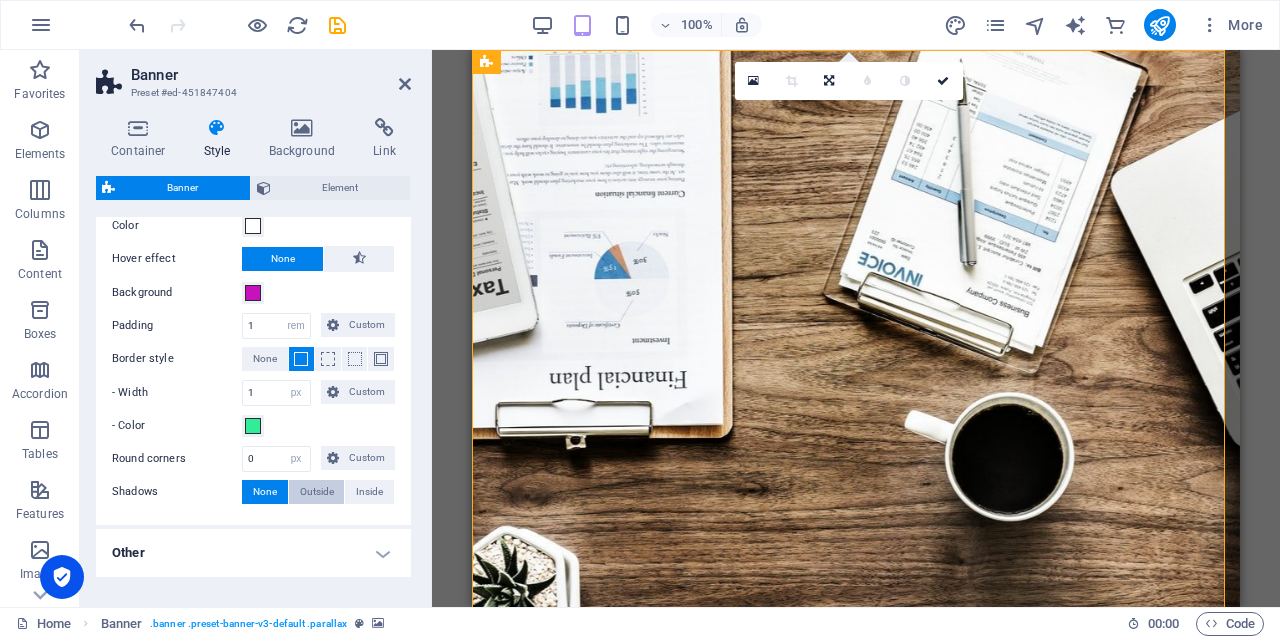 scroll, scrollTop: 158, scrollLeft: 0, axis: vertical 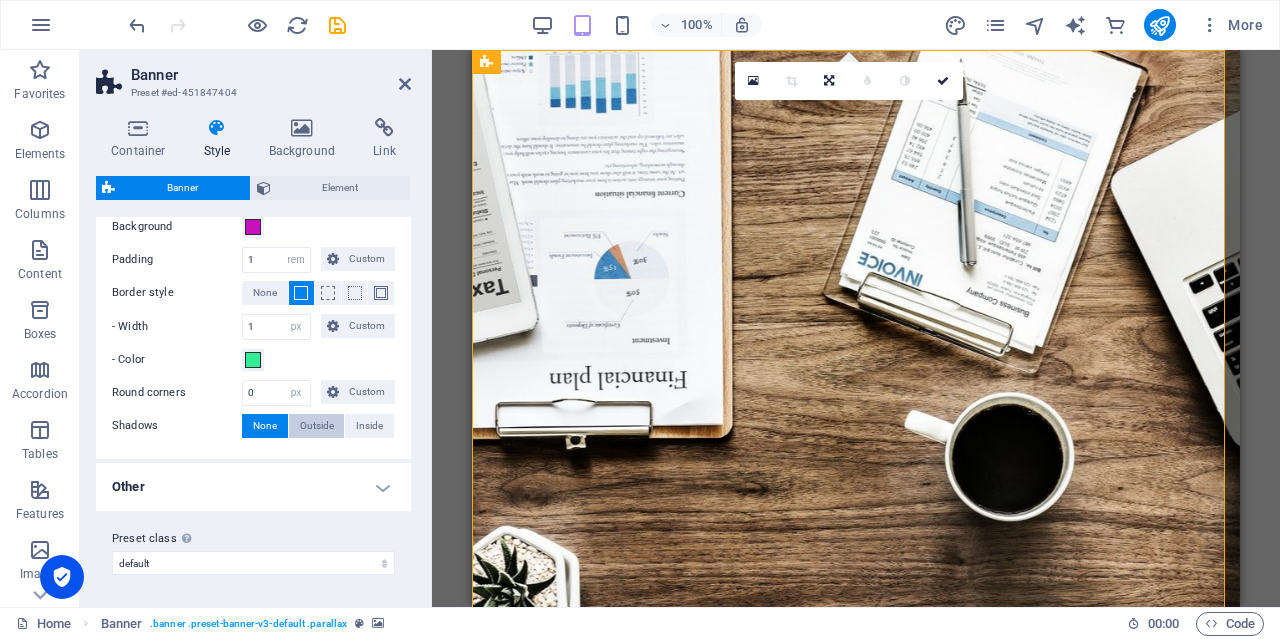 click on "Outside" at bounding box center [317, 426] 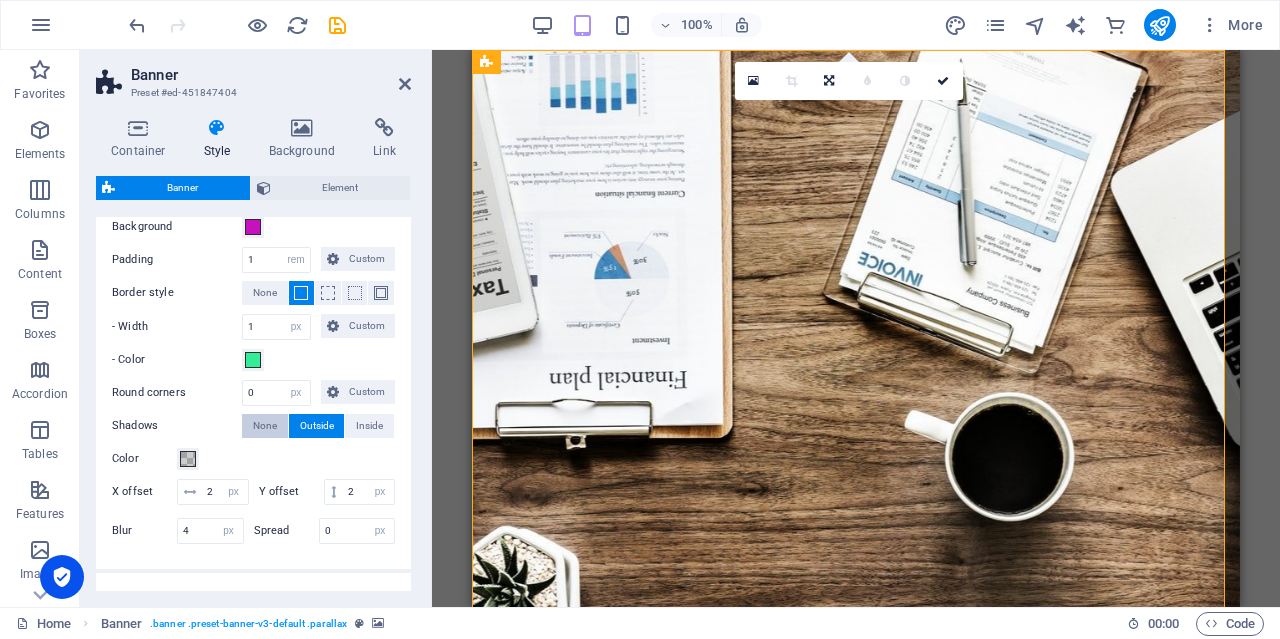 click on "None" at bounding box center [265, 426] 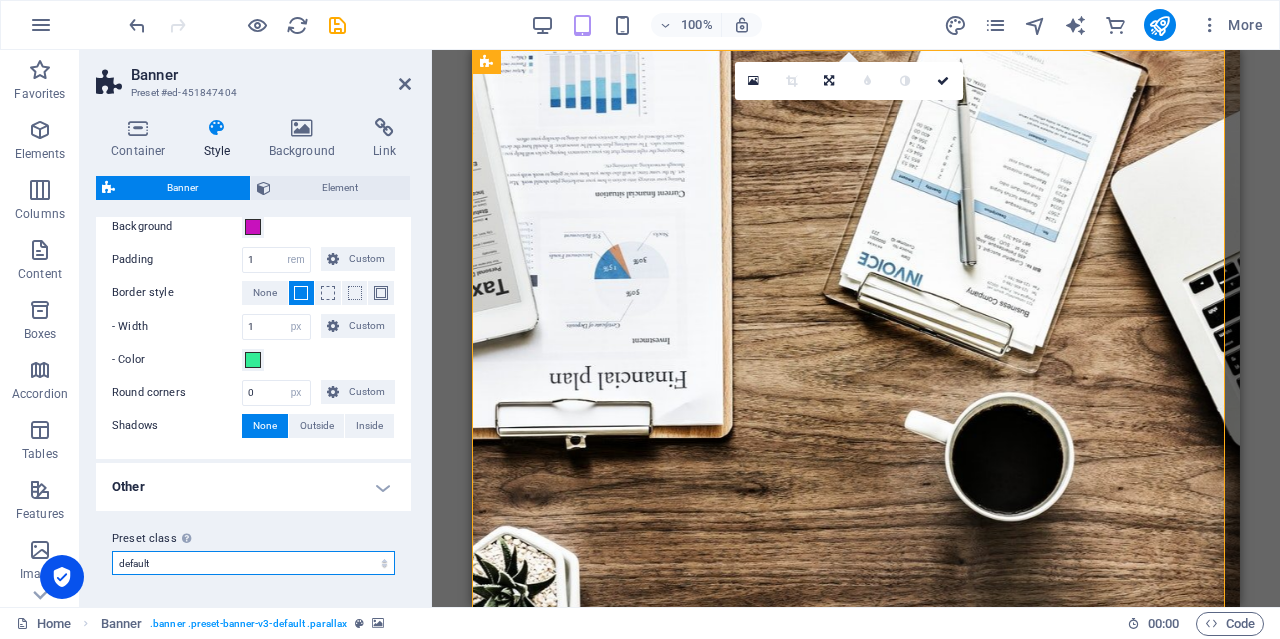 click on "default Add preset class" at bounding box center (253, 563) 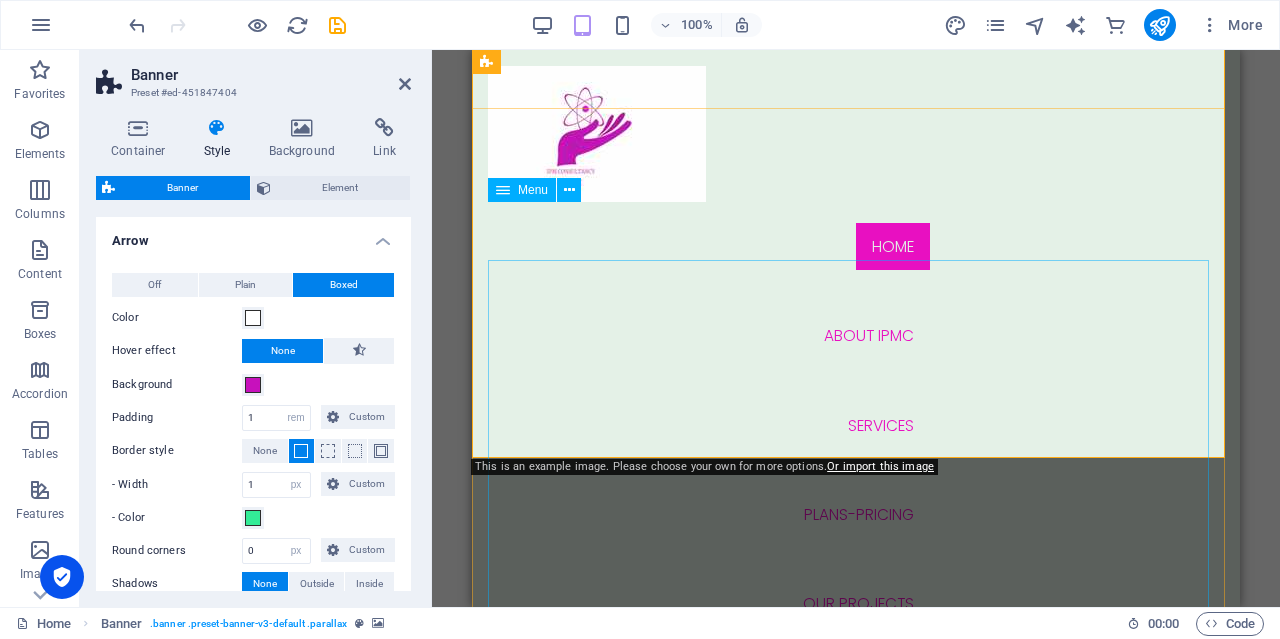 scroll, scrollTop: 1200, scrollLeft: 0, axis: vertical 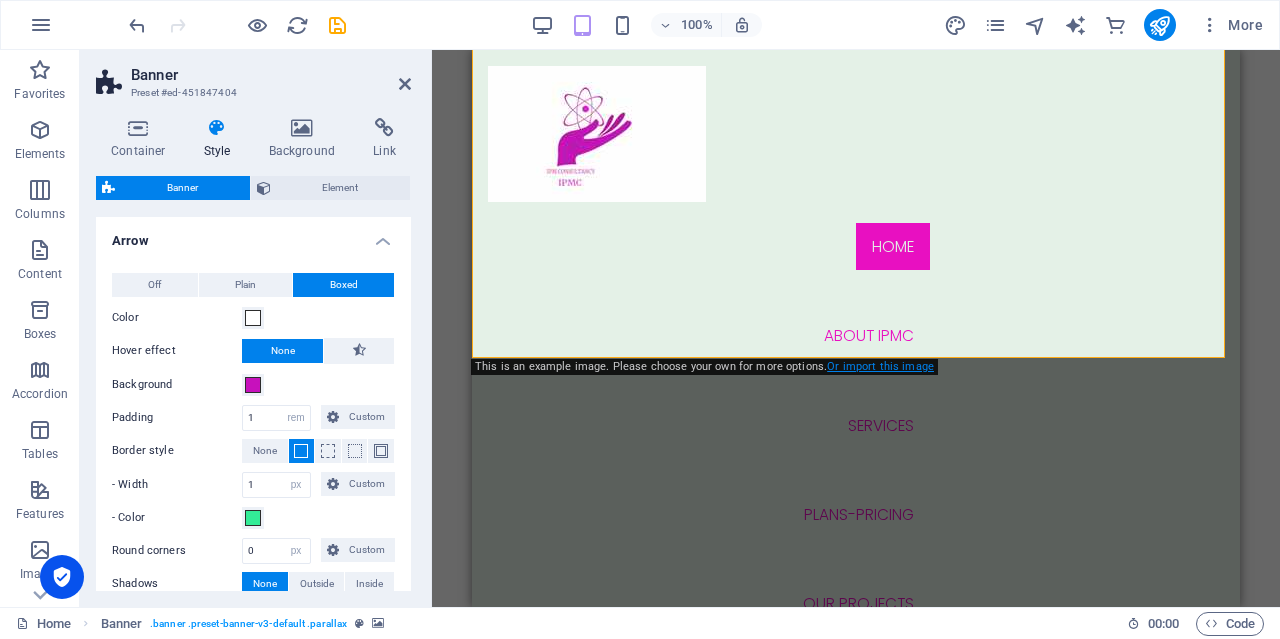 click on "Or import this image" at bounding box center [880, 366] 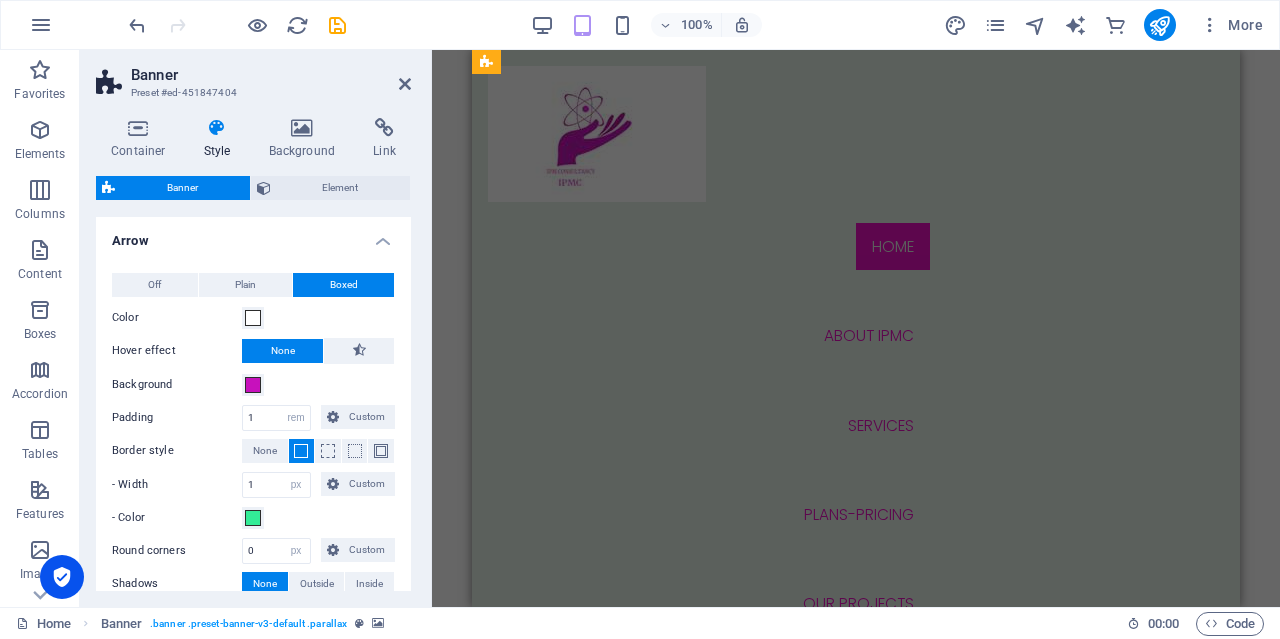 scroll, scrollTop: 3300, scrollLeft: 0, axis: vertical 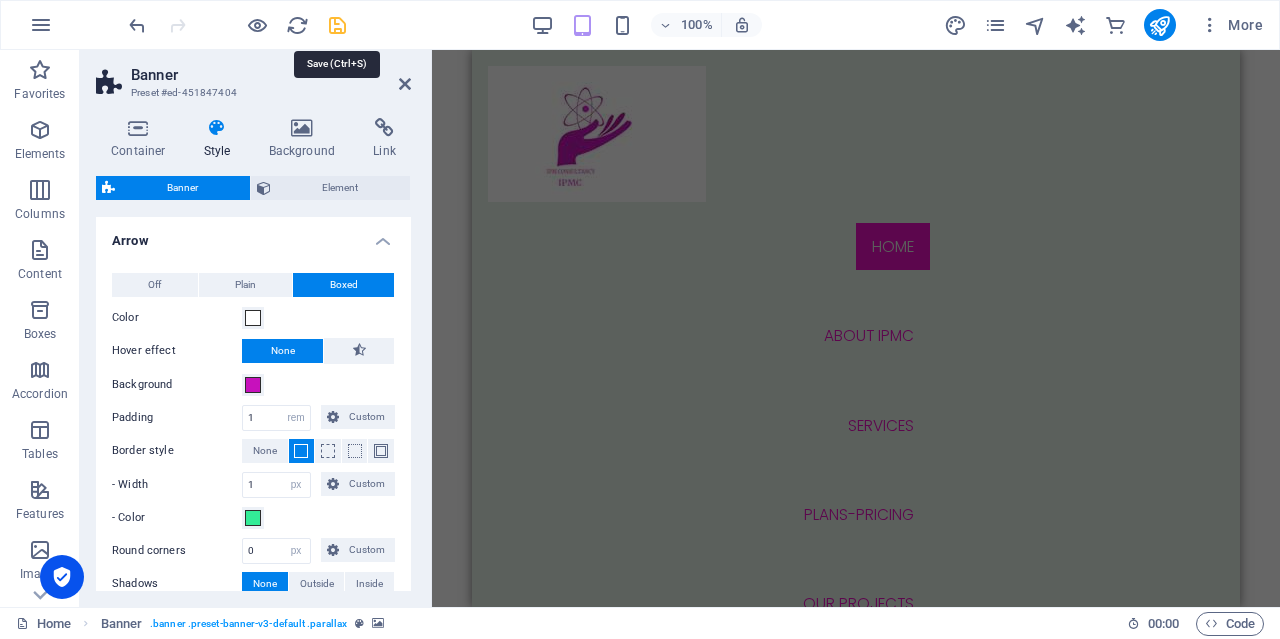 click at bounding box center [337, 25] 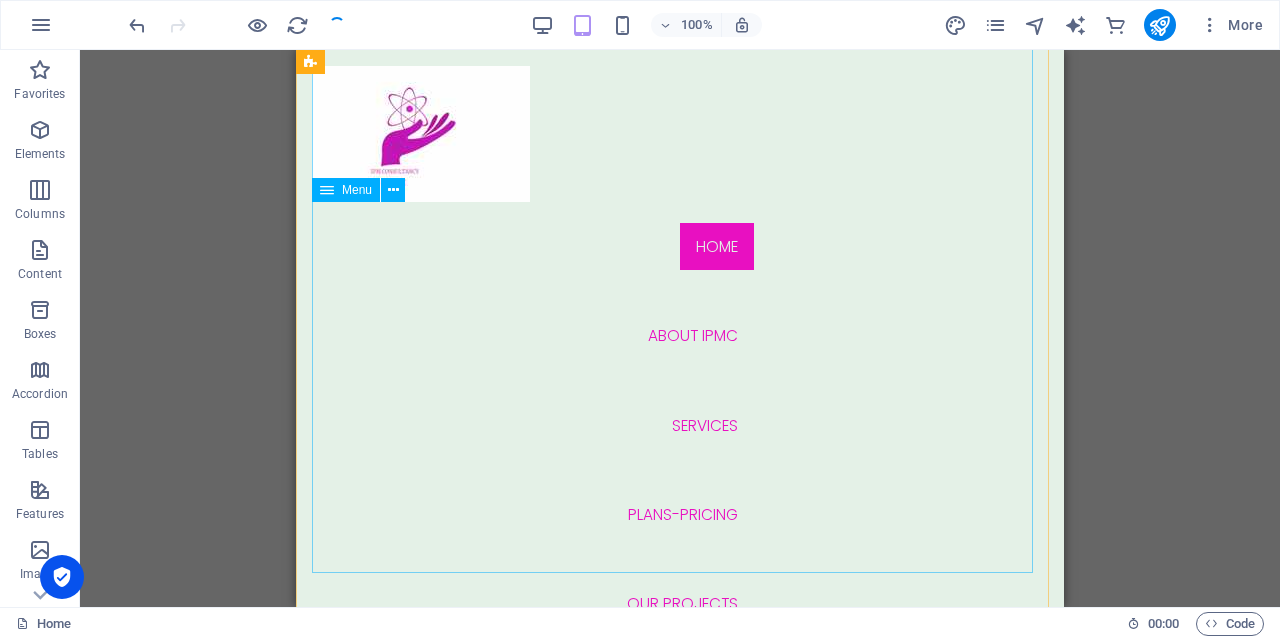 scroll, scrollTop: 3176, scrollLeft: 0, axis: vertical 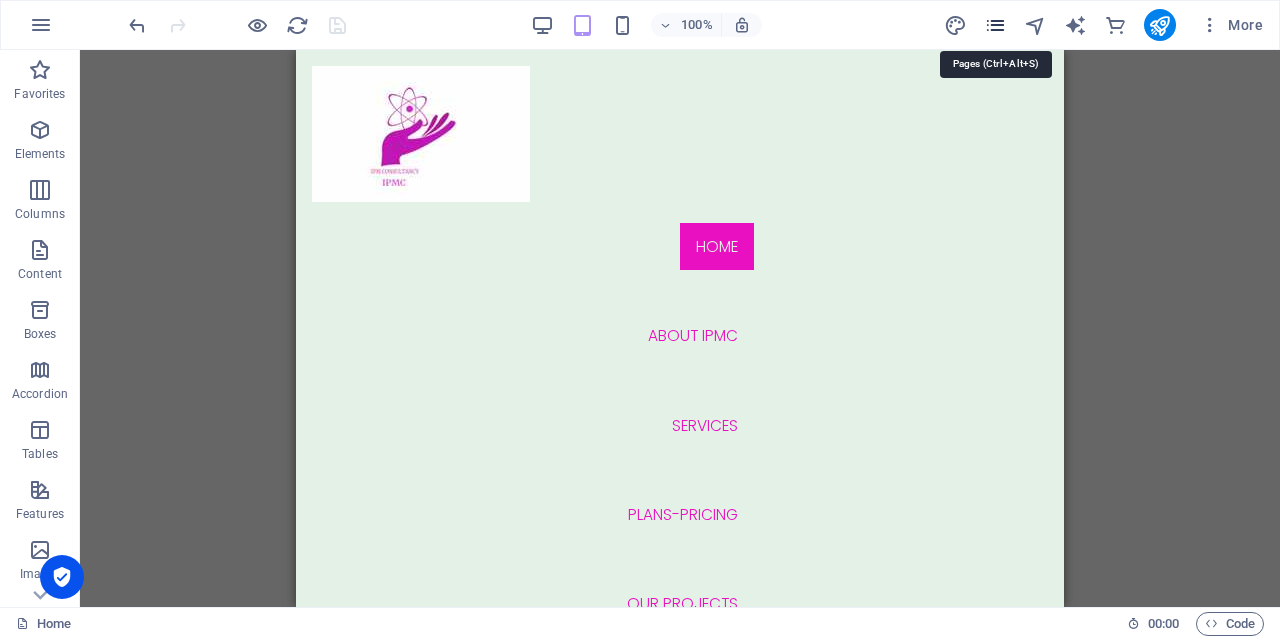 click at bounding box center (995, 25) 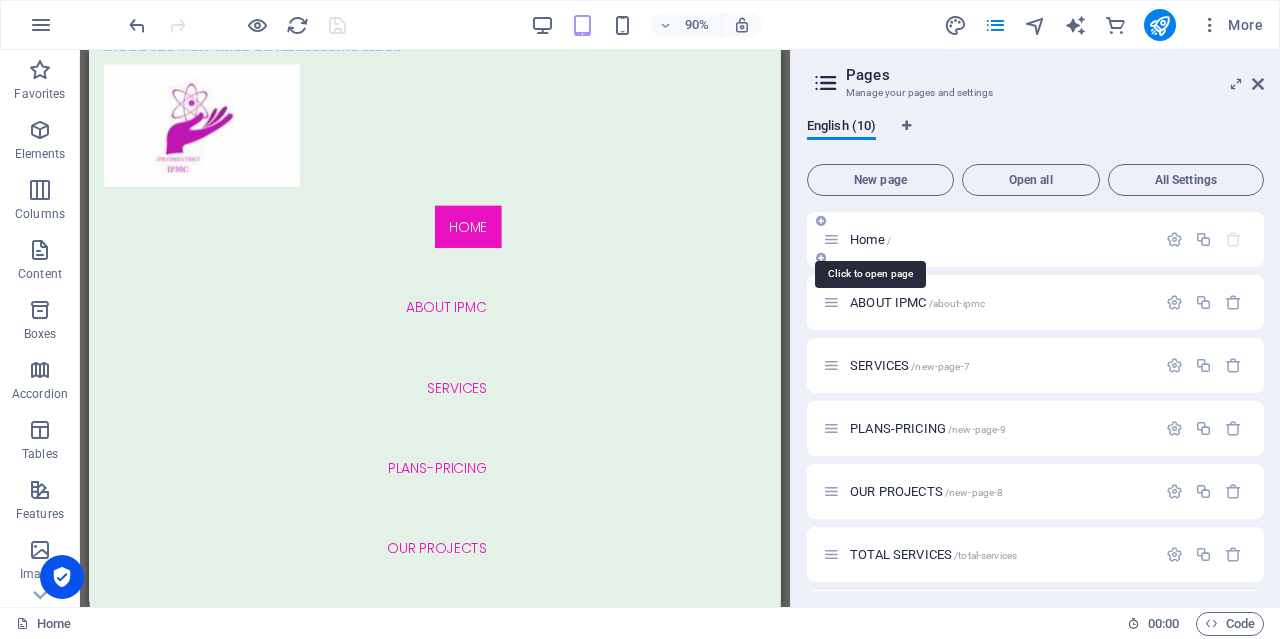 click on "Home /" at bounding box center (870, 239) 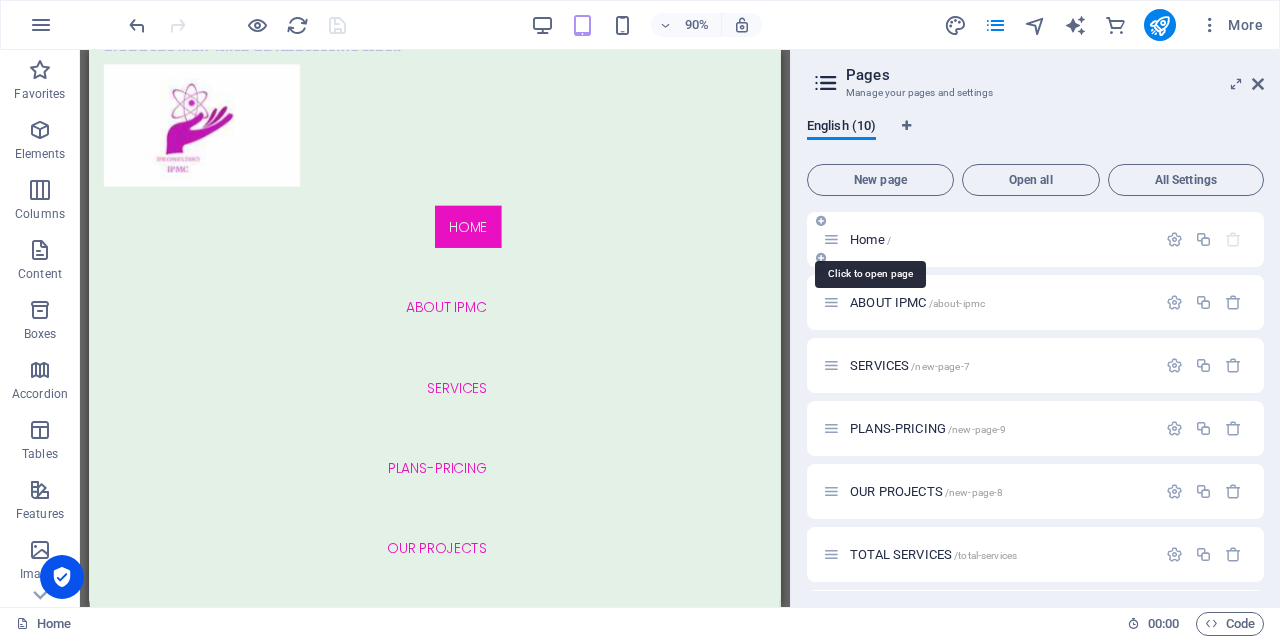 click on "Home /" at bounding box center (870, 239) 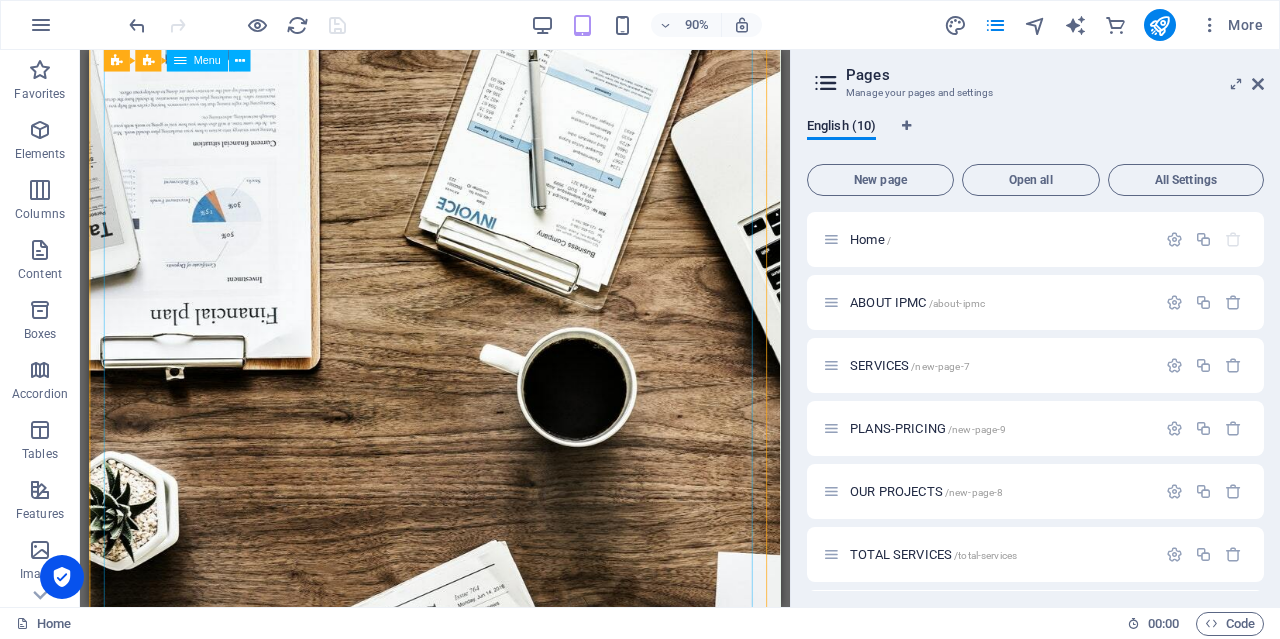 scroll, scrollTop: 0, scrollLeft: 0, axis: both 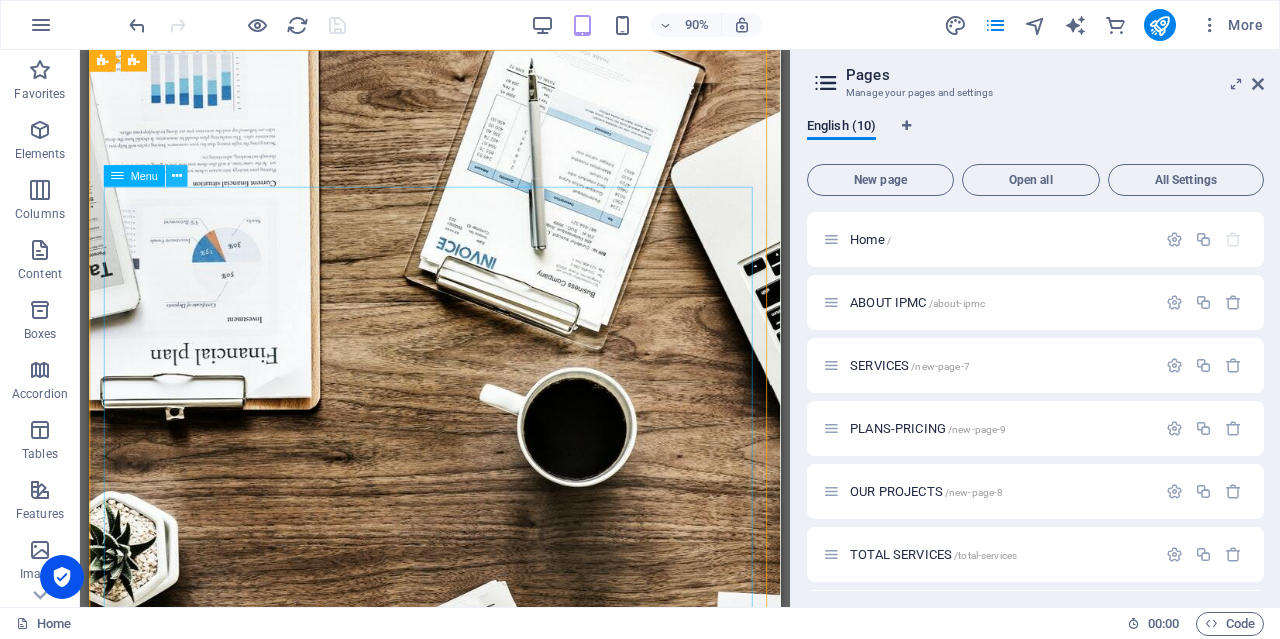 click at bounding box center [177, 176] 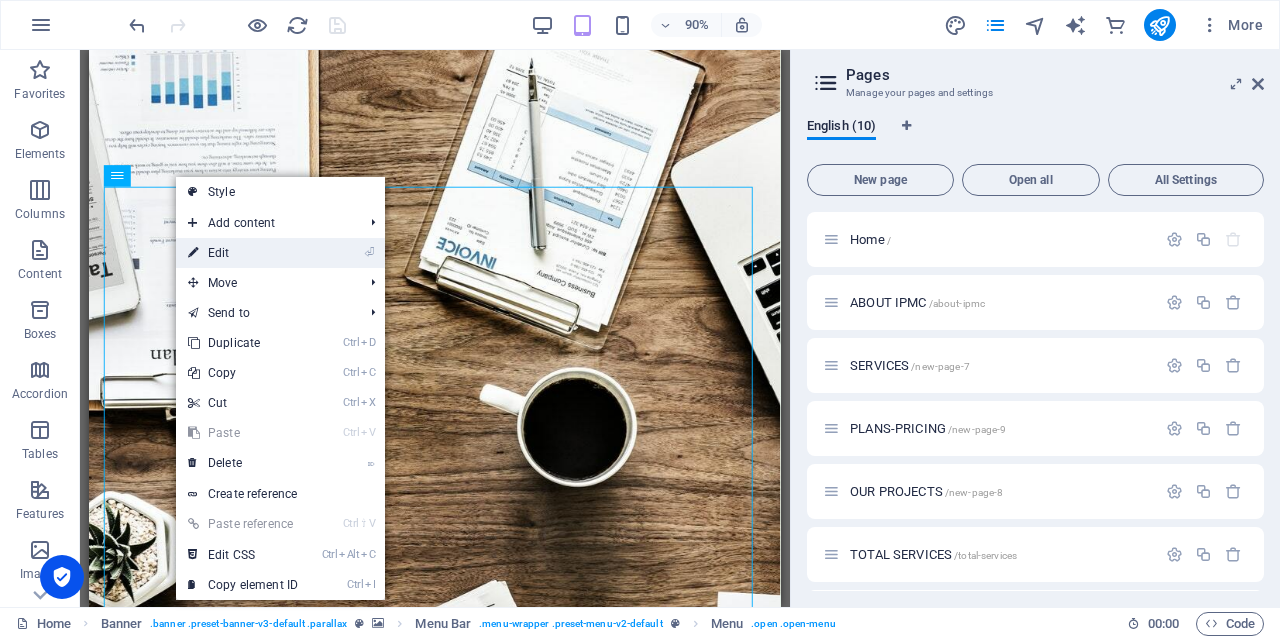 click on "⏎  Edit" at bounding box center (243, 253) 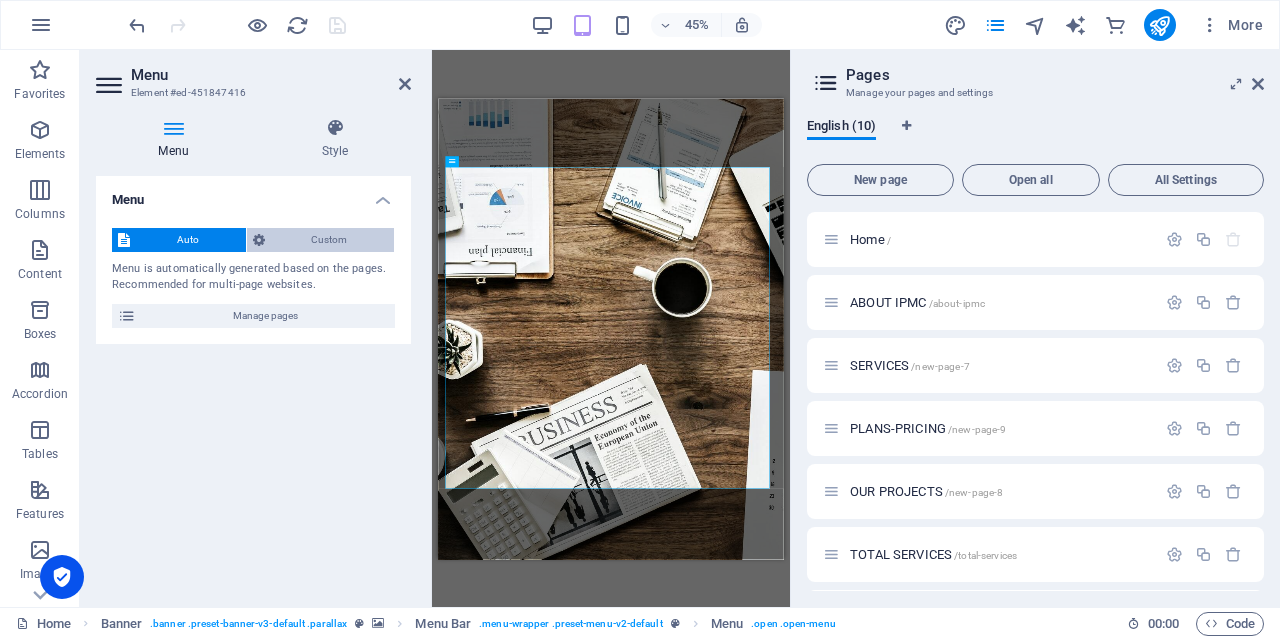 click on "Custom" at bounding box center (330, 240) 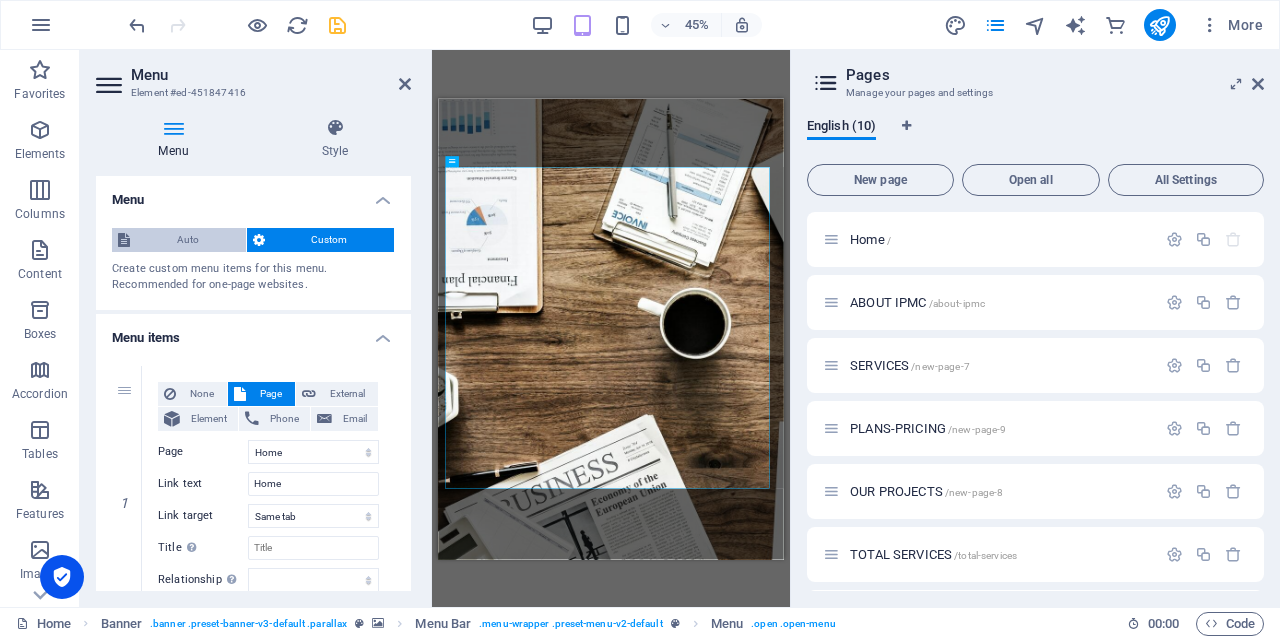 click on "Auto" at bounding box center (188, 240) 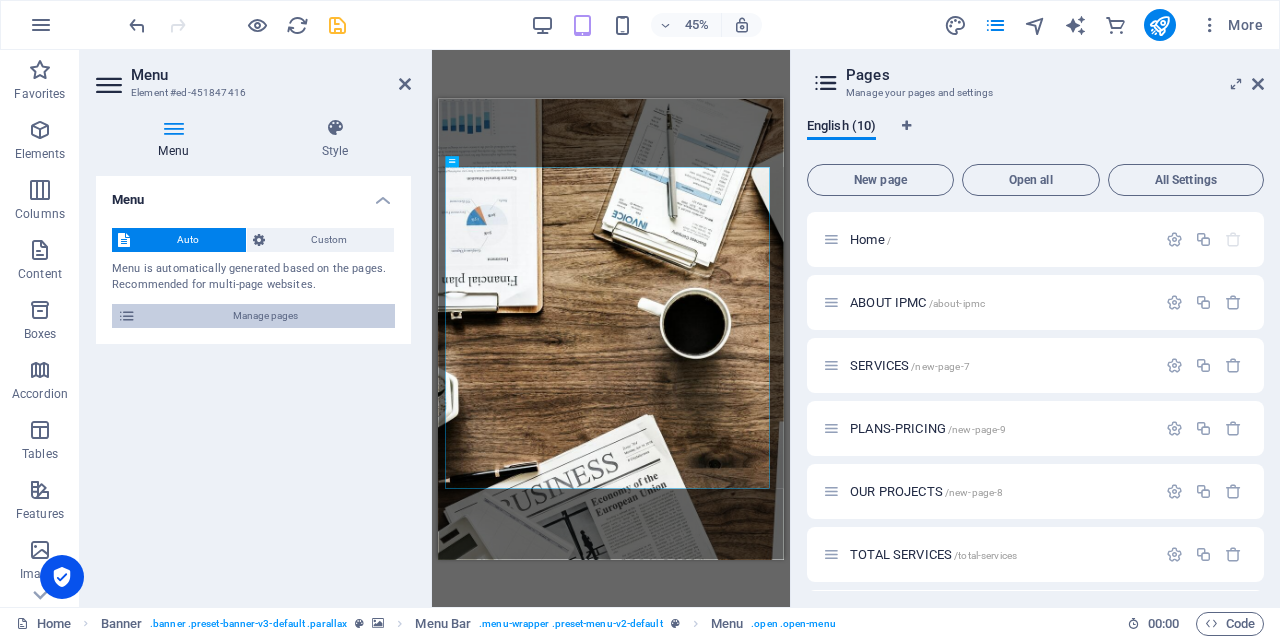 click on "Manage pages" at bounding box center (265, 316) 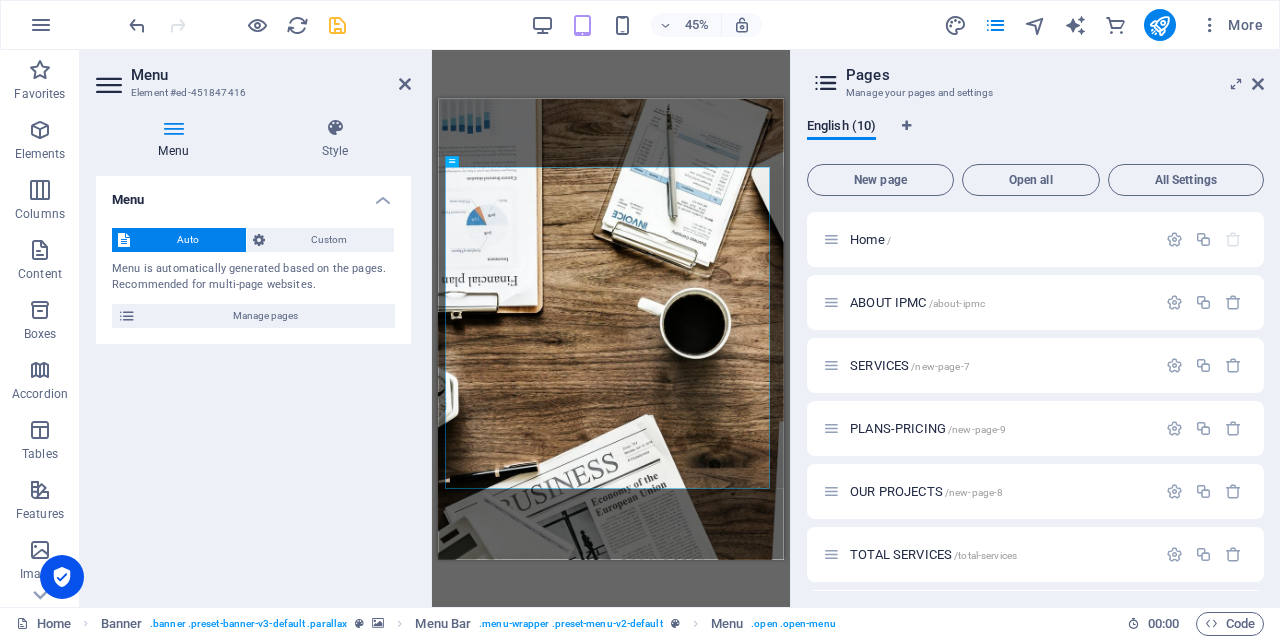 click on "Auto" at bounding box center (188, 240) 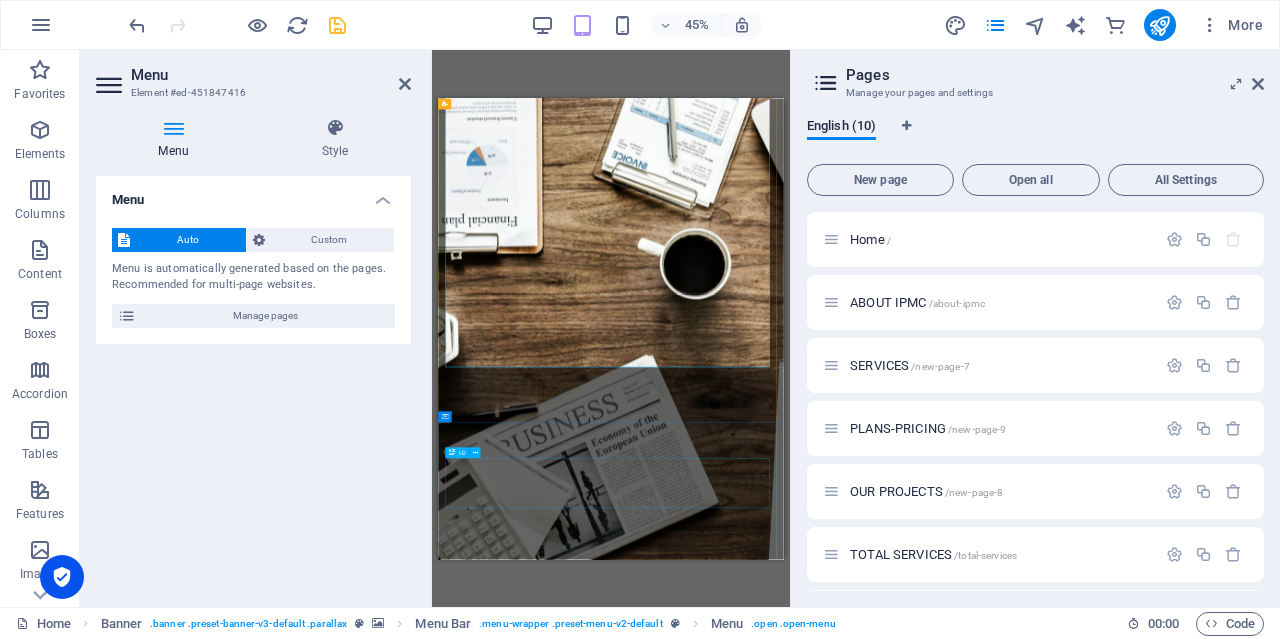scroll, scrollTop: 100, scrollLeft: 0, axis: vertical 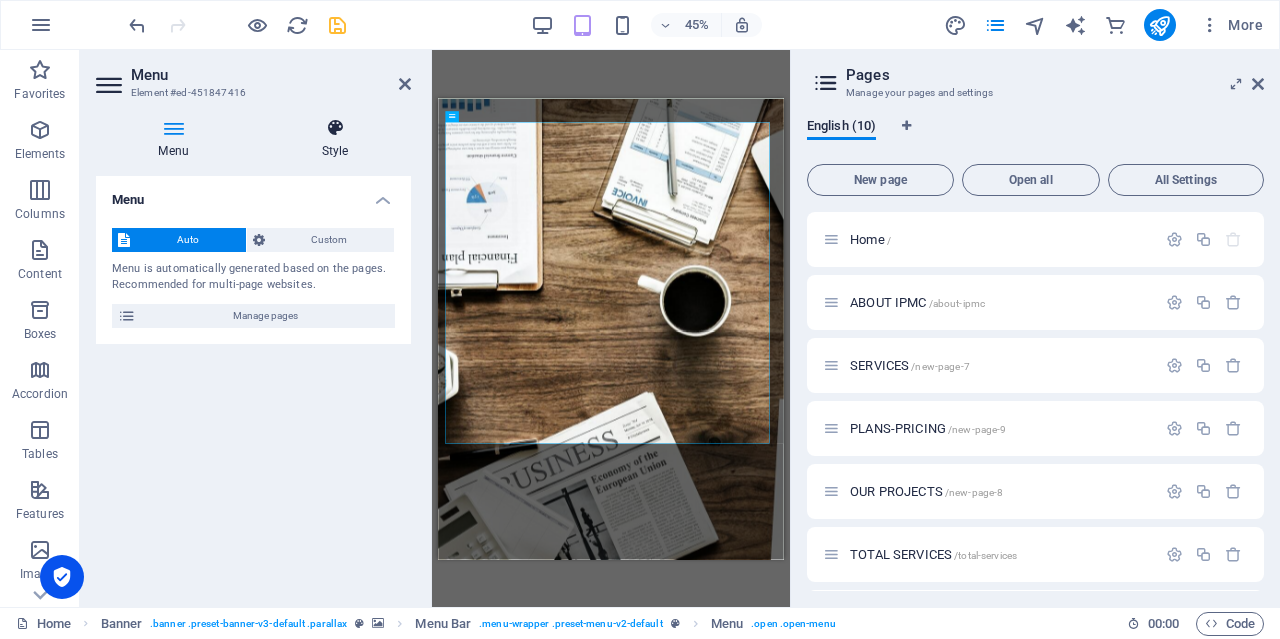 click at bounding box center [335, 128] 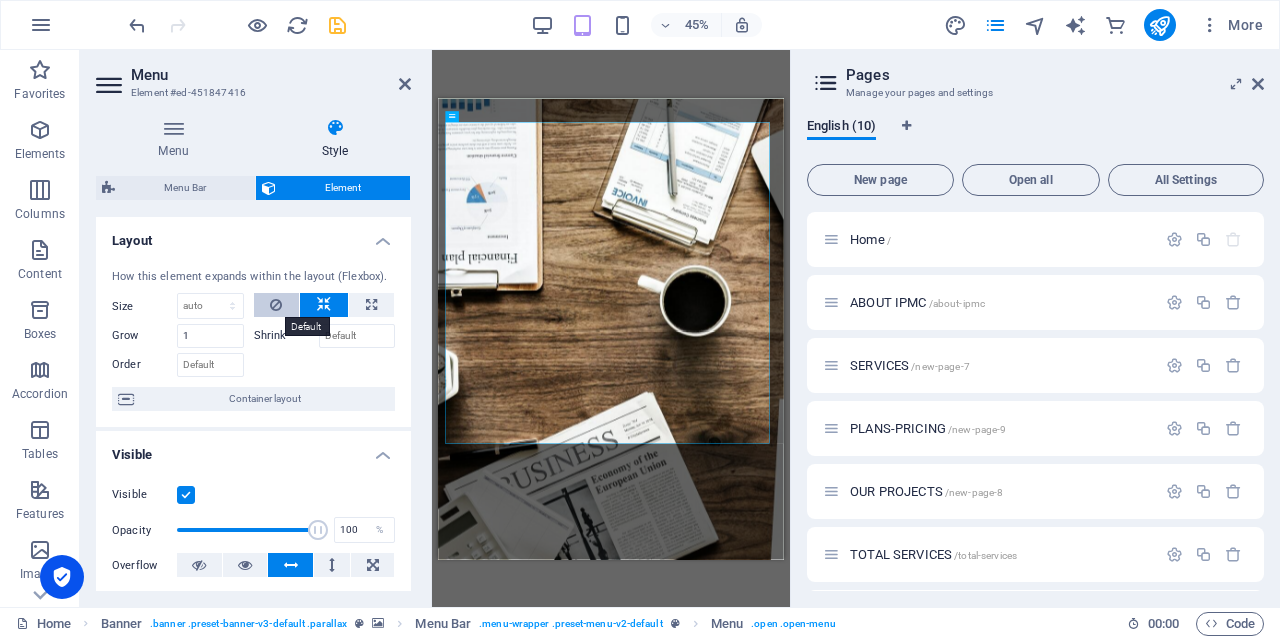 click at bounding box center [277, 305] 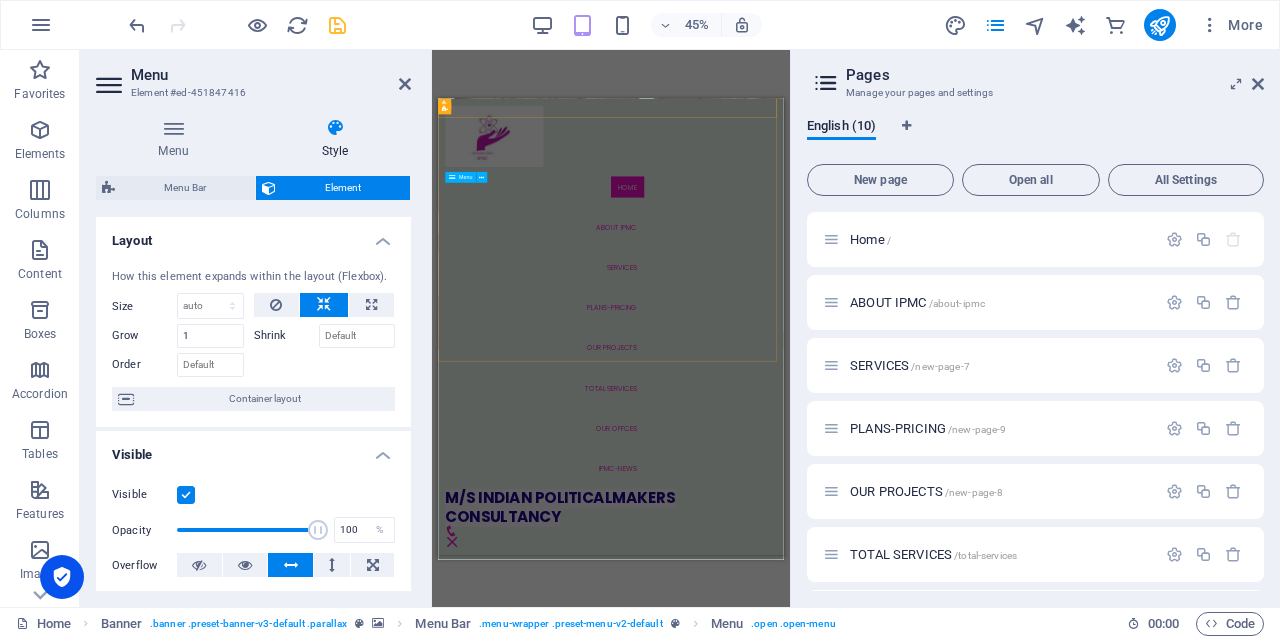 scroll, scrollTop: 1100, scrollLeft: 0, axis: vertical 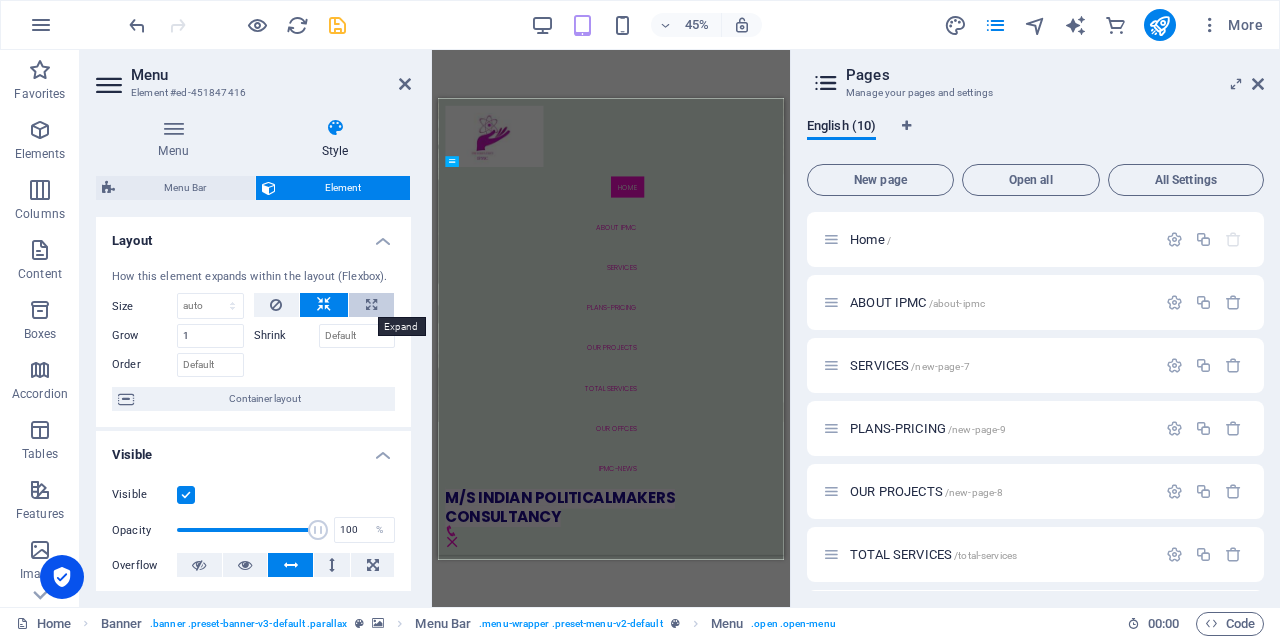 click at bounding box center (371, 305) 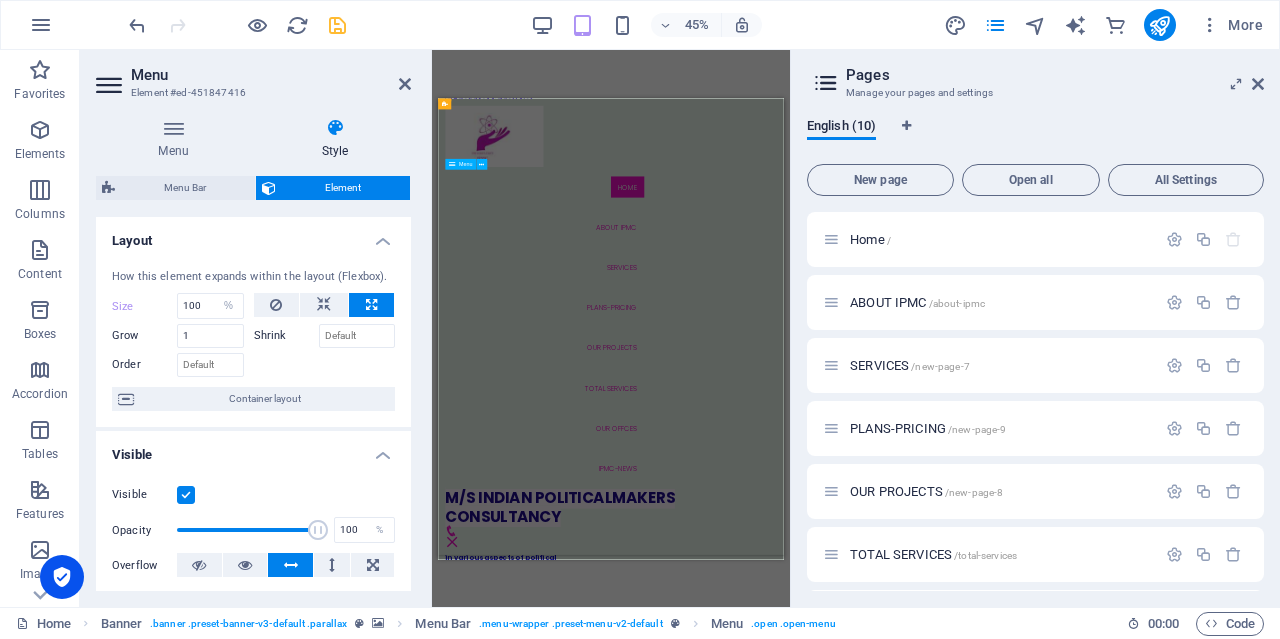 scroll, scrollTop: 2200, scrollLeft: 0, axis: vertical 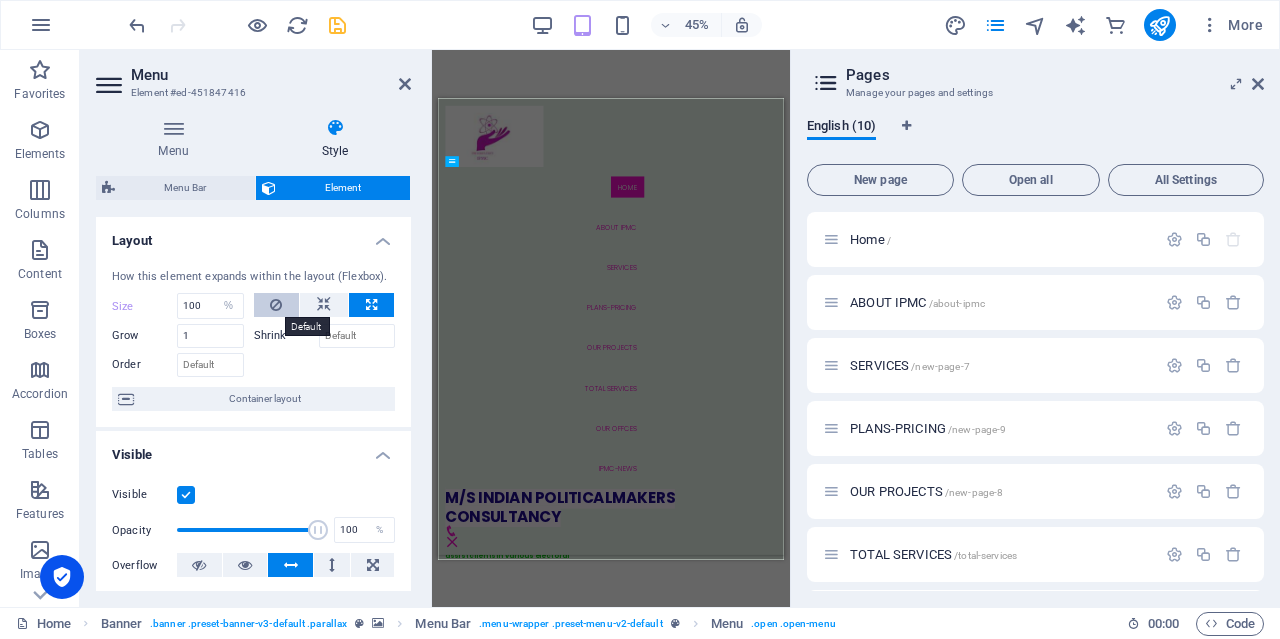 click at bounding box center (276, 305) 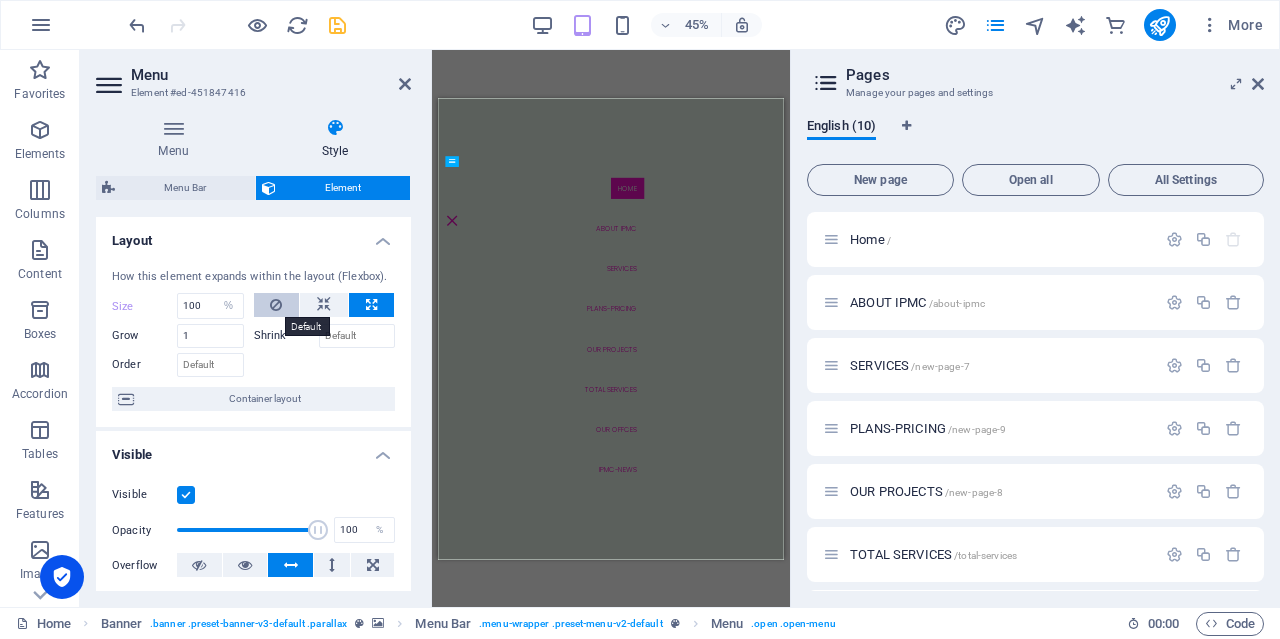 type 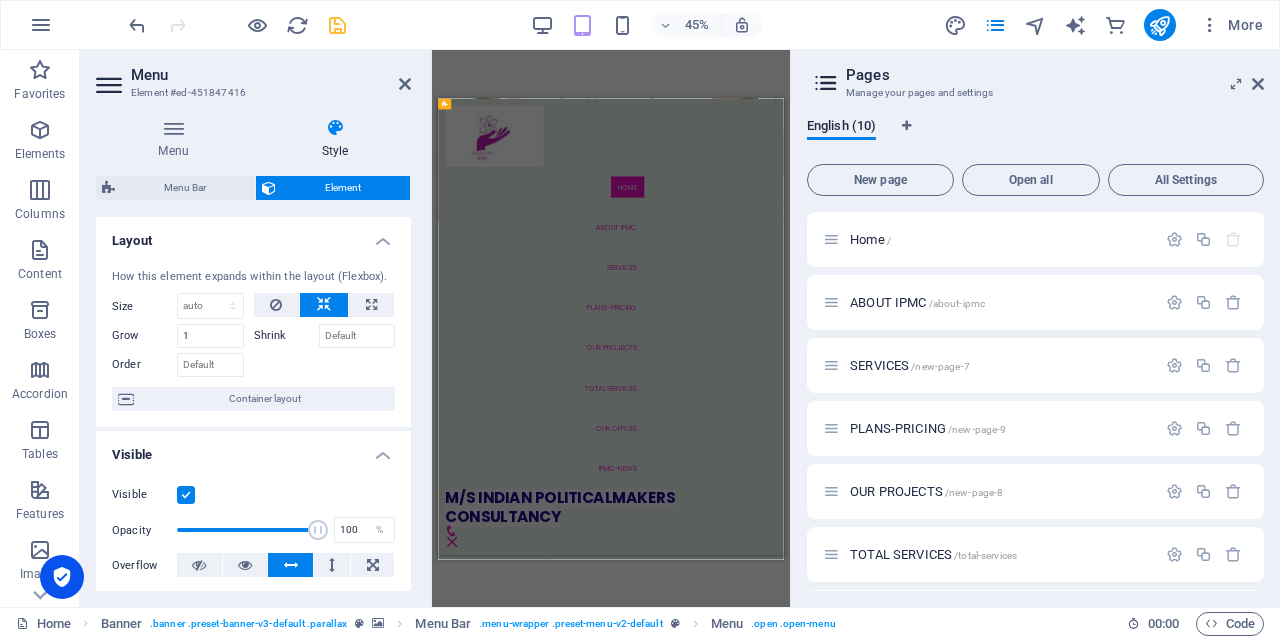 scroll, scrollTop: 4200, scrollLeft: 0, axis: vertical 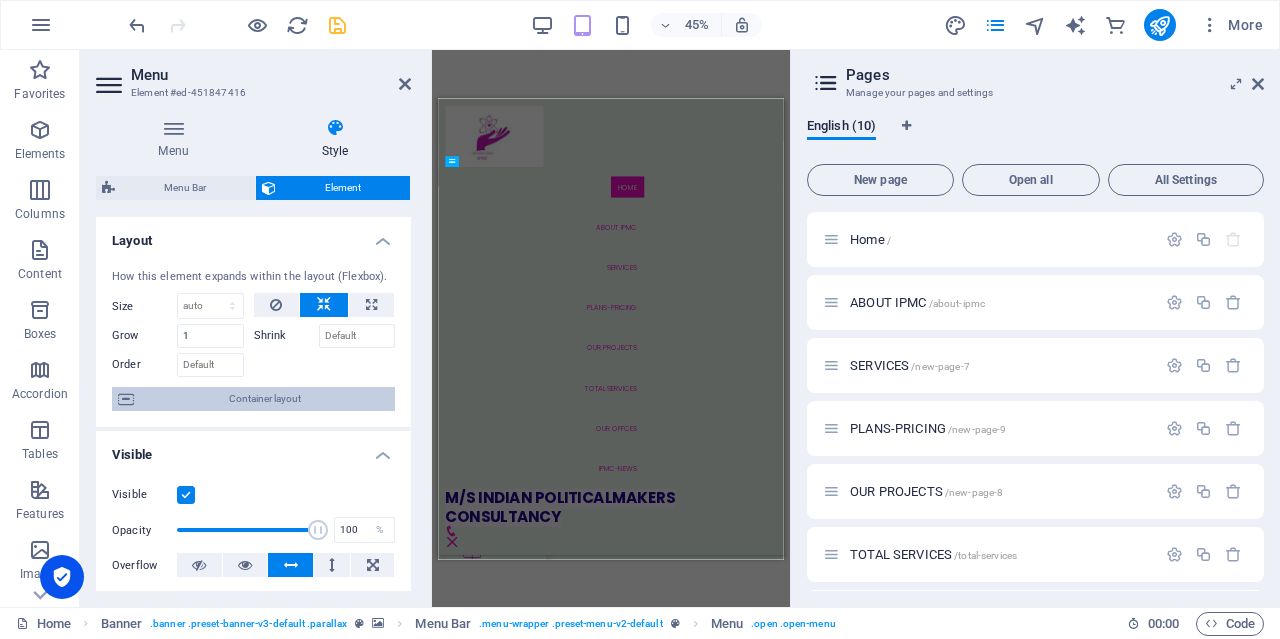click on "Container layout" at bounding box center (264, 399) 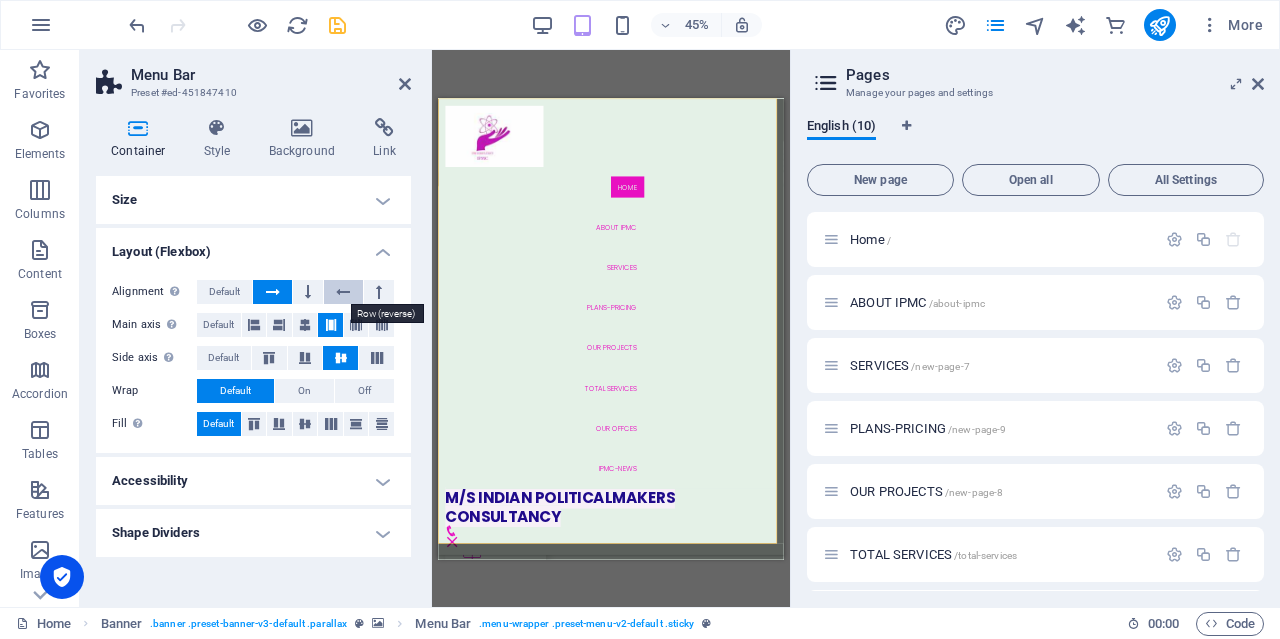 click at bounding box center [343, 292] 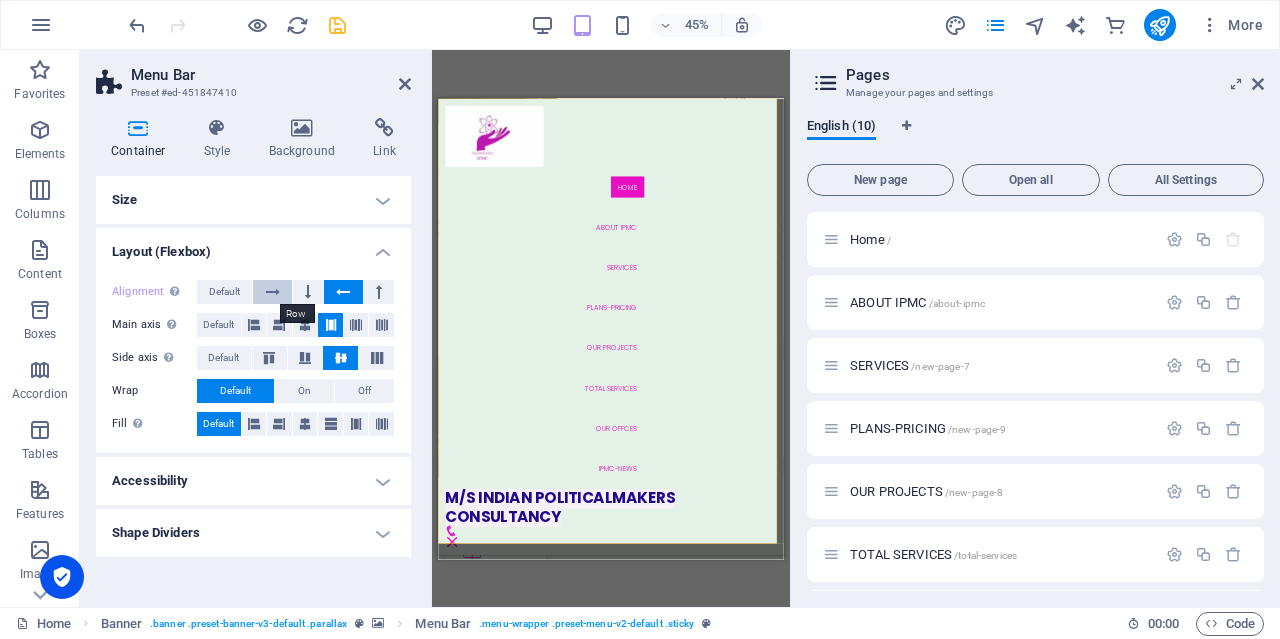 click at bounding box center [272, 292] 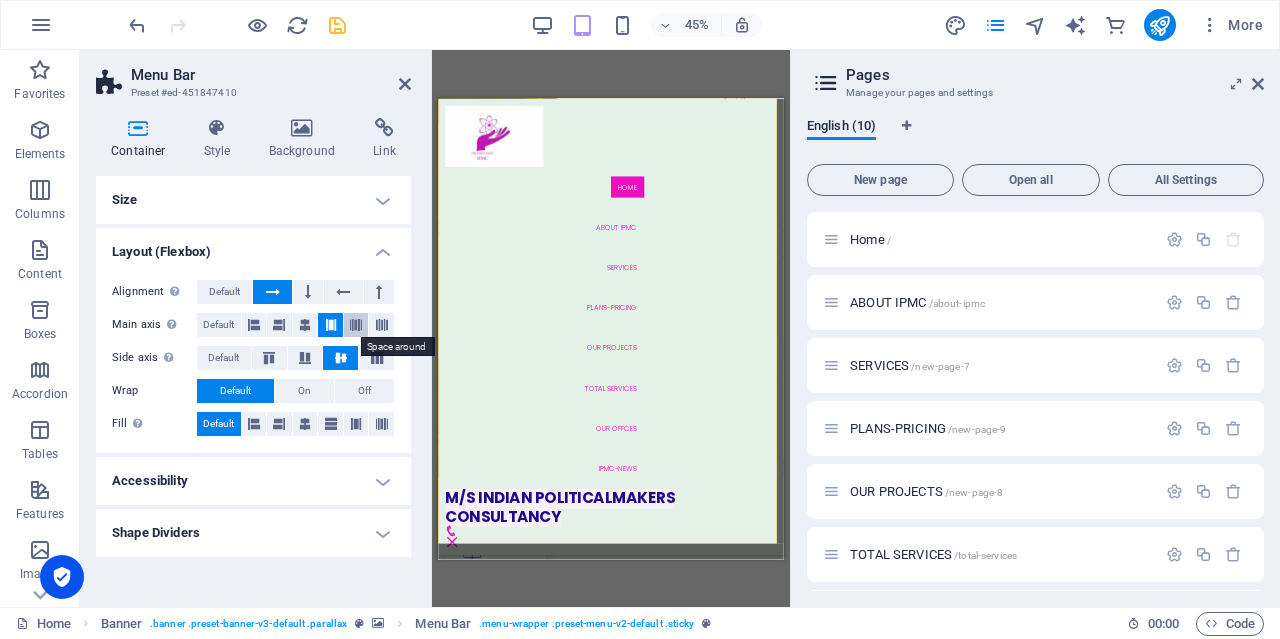 click at bounding box center [356, 325] 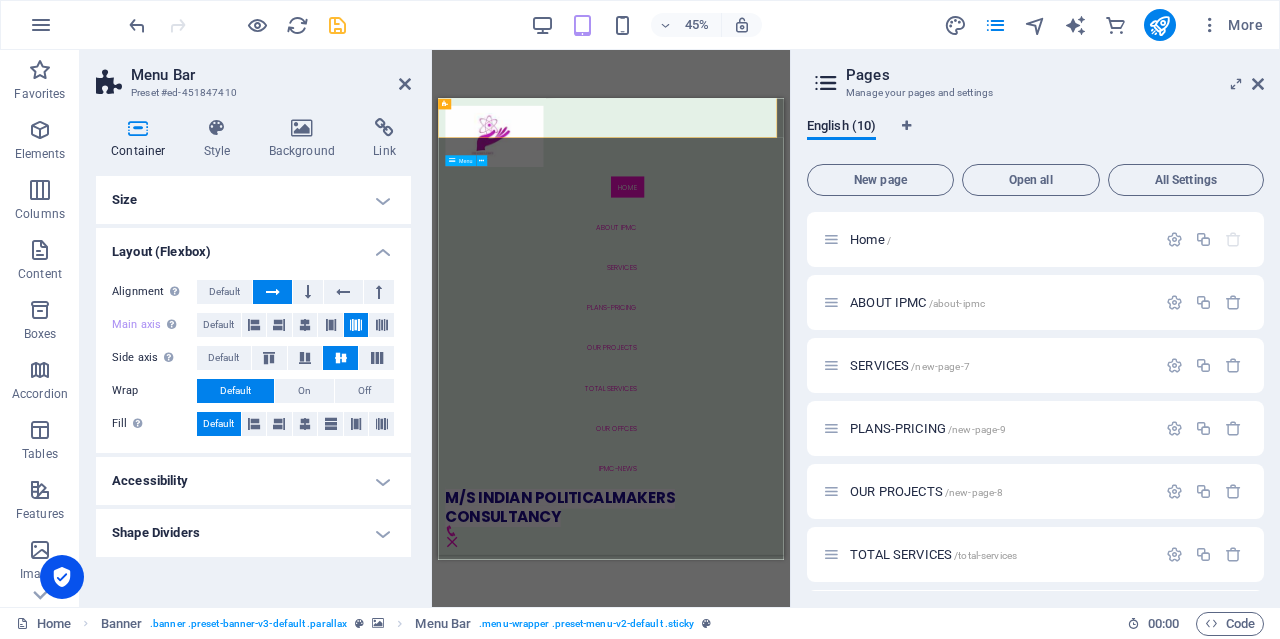 scroll, scrollTop: 5200, scrollLeft: 0, axis: vertical 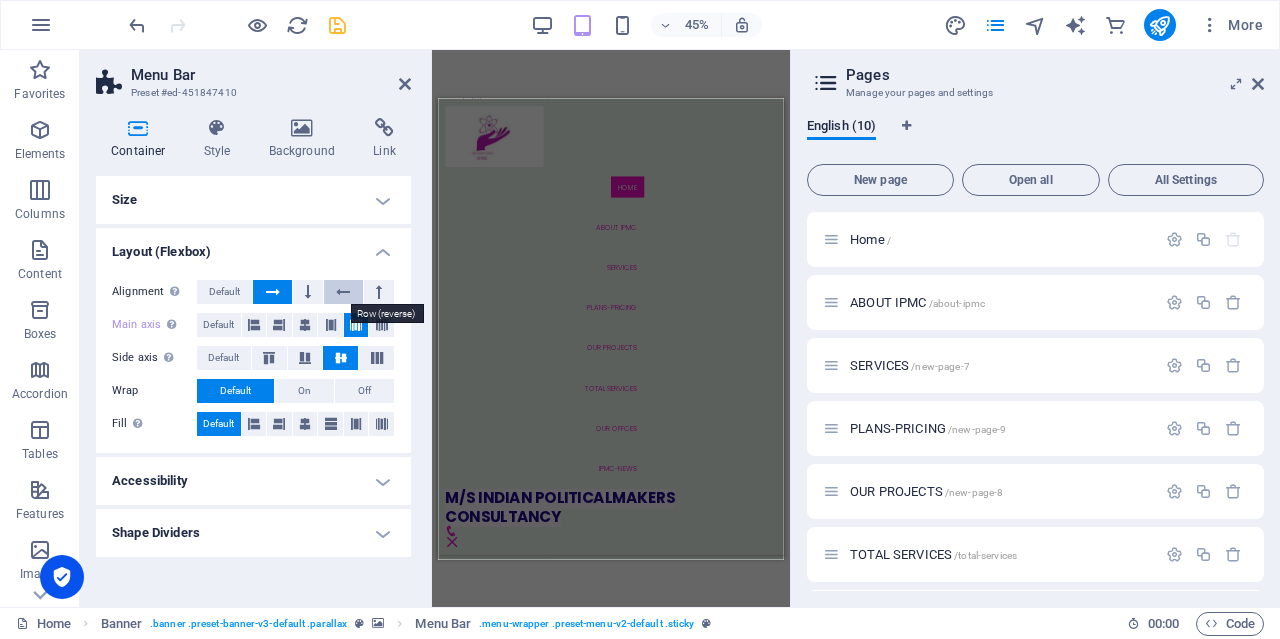 click at bounding box center [343, 292] 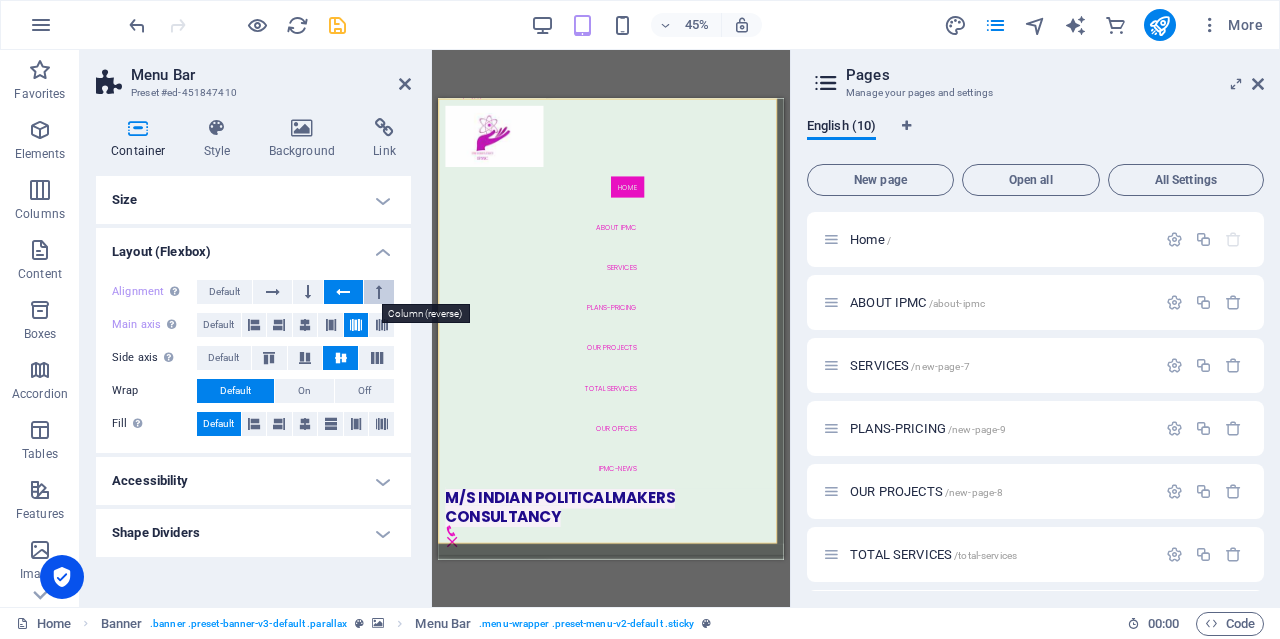 click at bounding box center (379, 292) 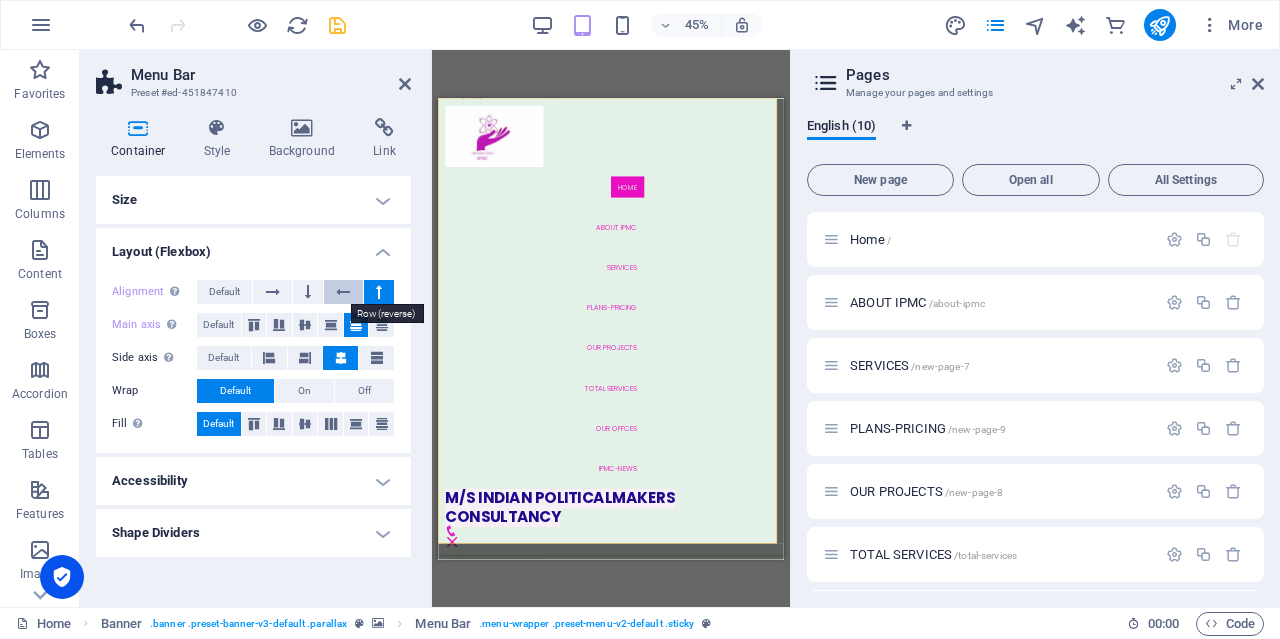 click at bounding box center (343, 292) 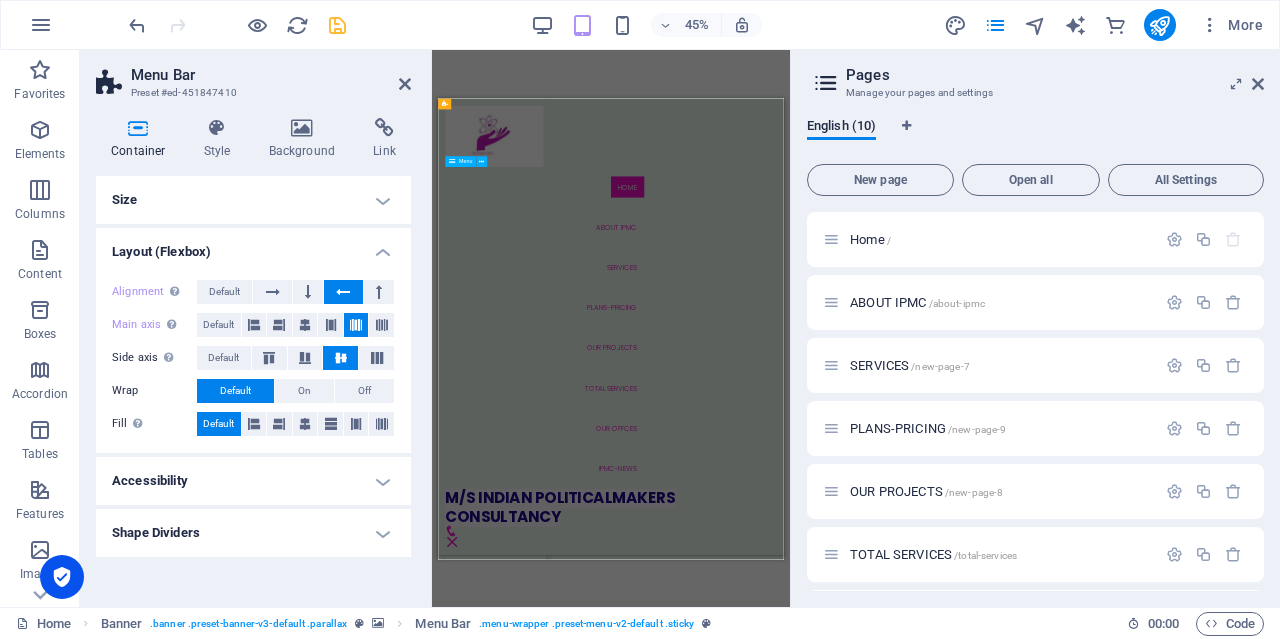 scroll, scrollTop: 6600, scrollLeft: 0, axis: vertical 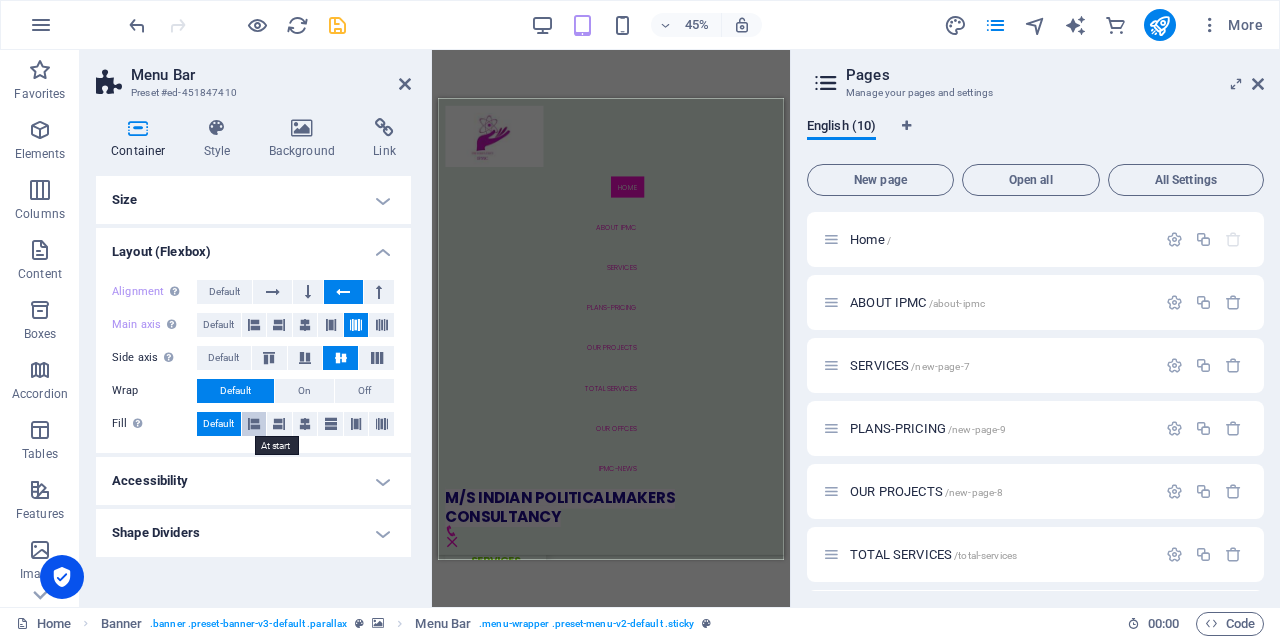 click at bounding box center [254, 424] 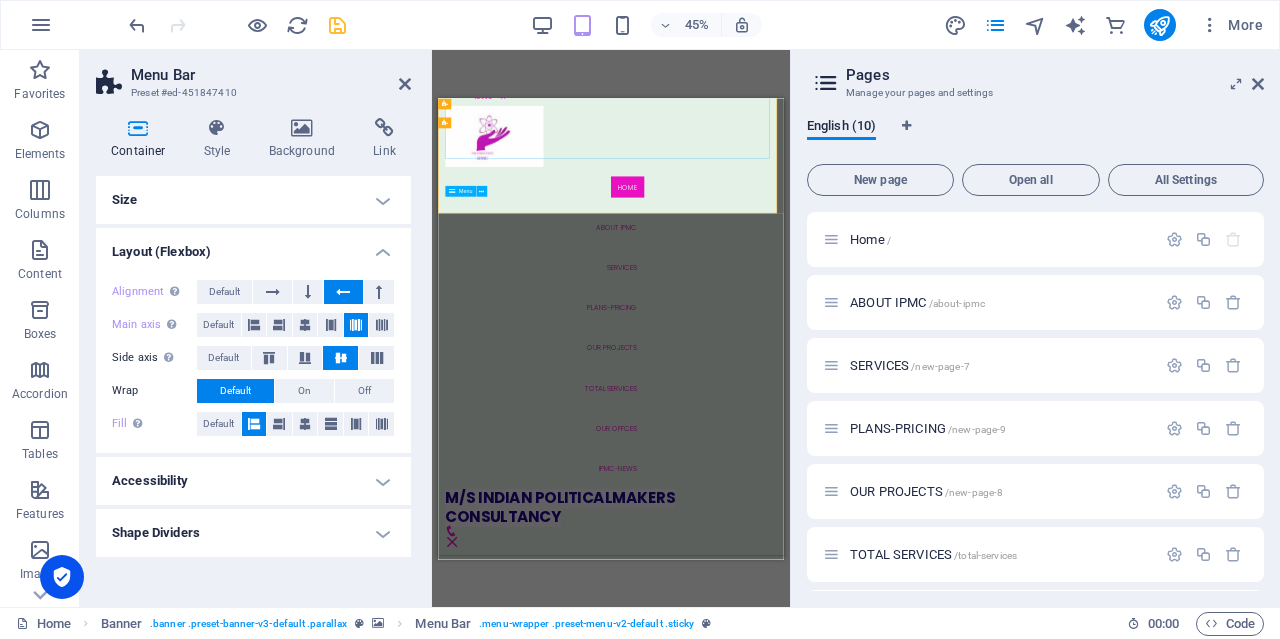 scroll, scrollTop: 7000, scrollLeft: 0, axis: vertical 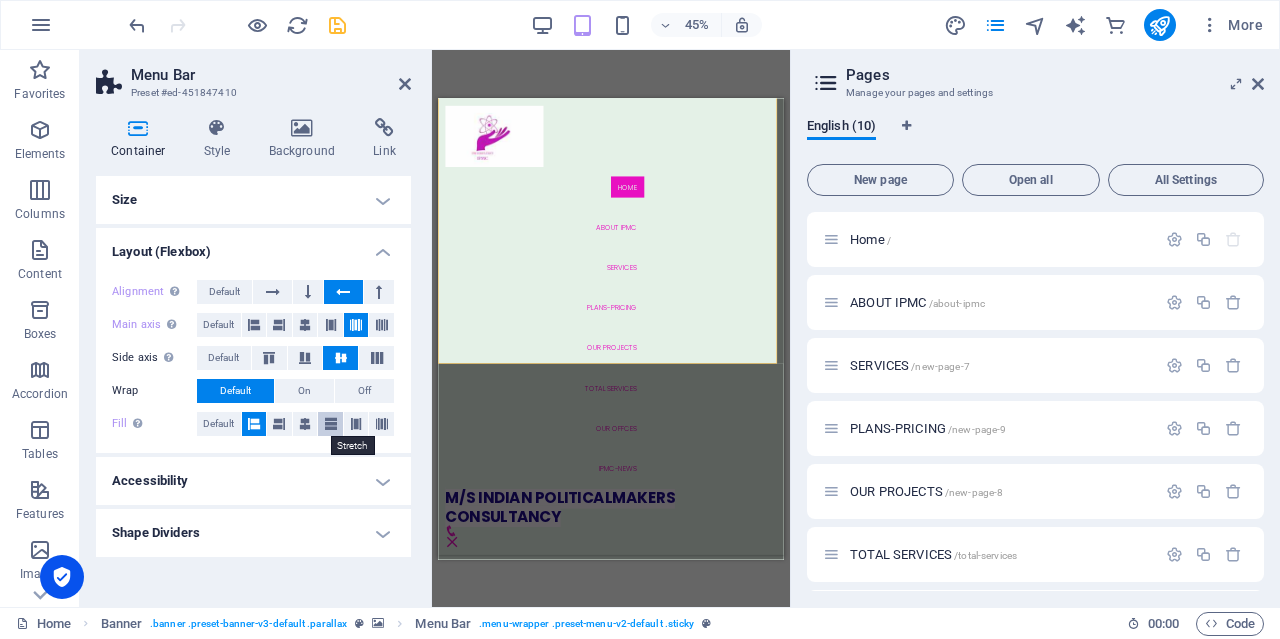 click at bounding box center [331, 424] 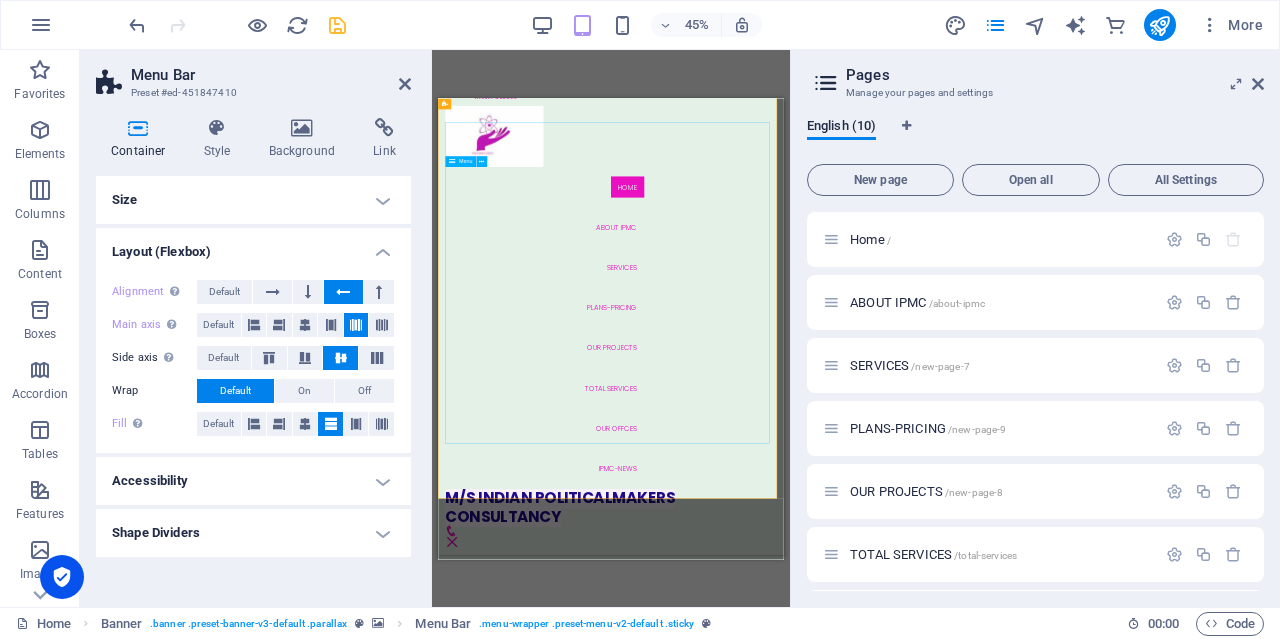scroll, scrollTop: 7400, scrollLeft: 0, axis: vertical 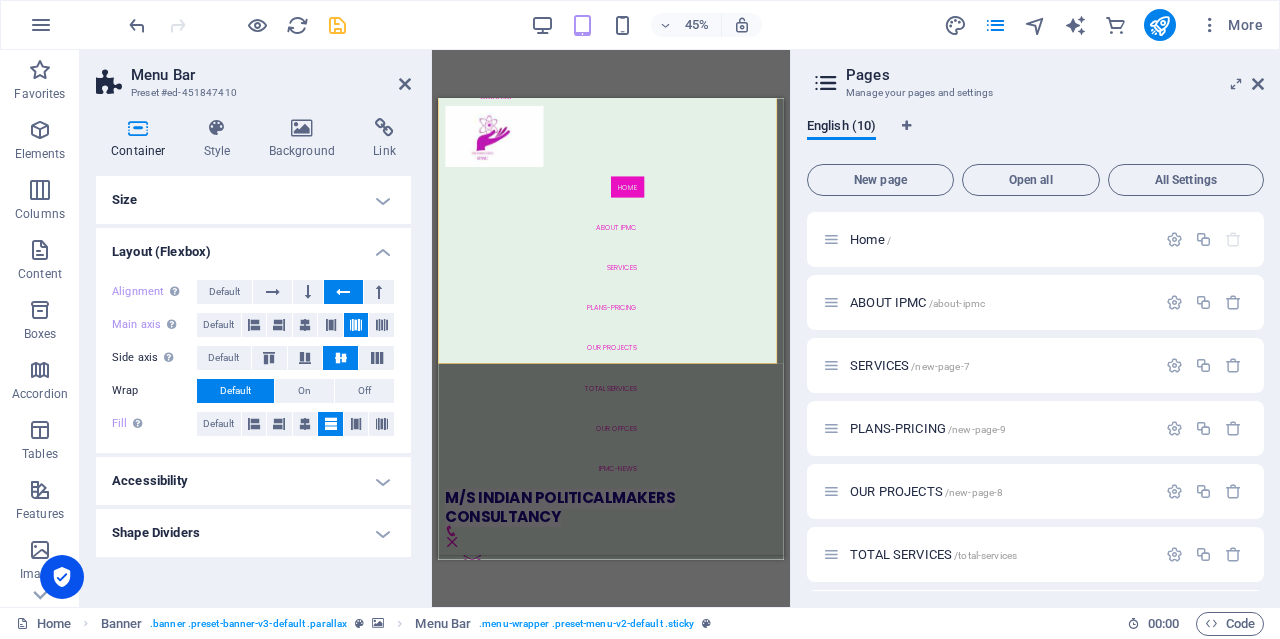 click on "Shape Dividers" at bounding box center (253, 533) 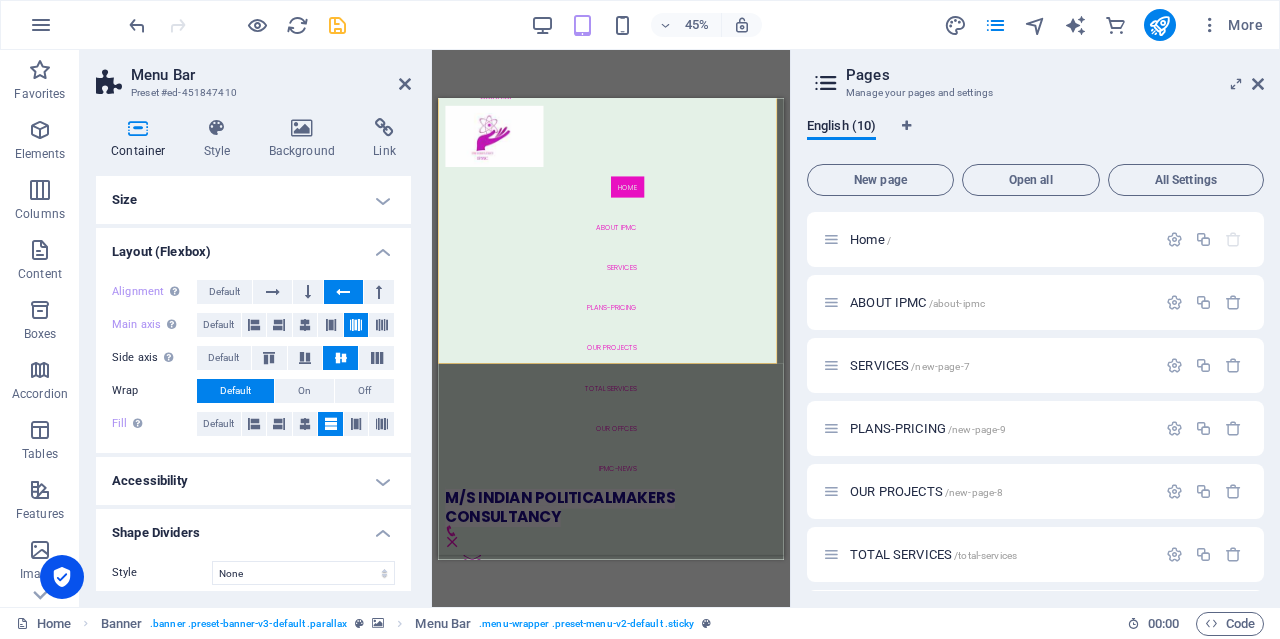 scroll, scrollTop: 10, scrollLeft: 0, axis: vertical 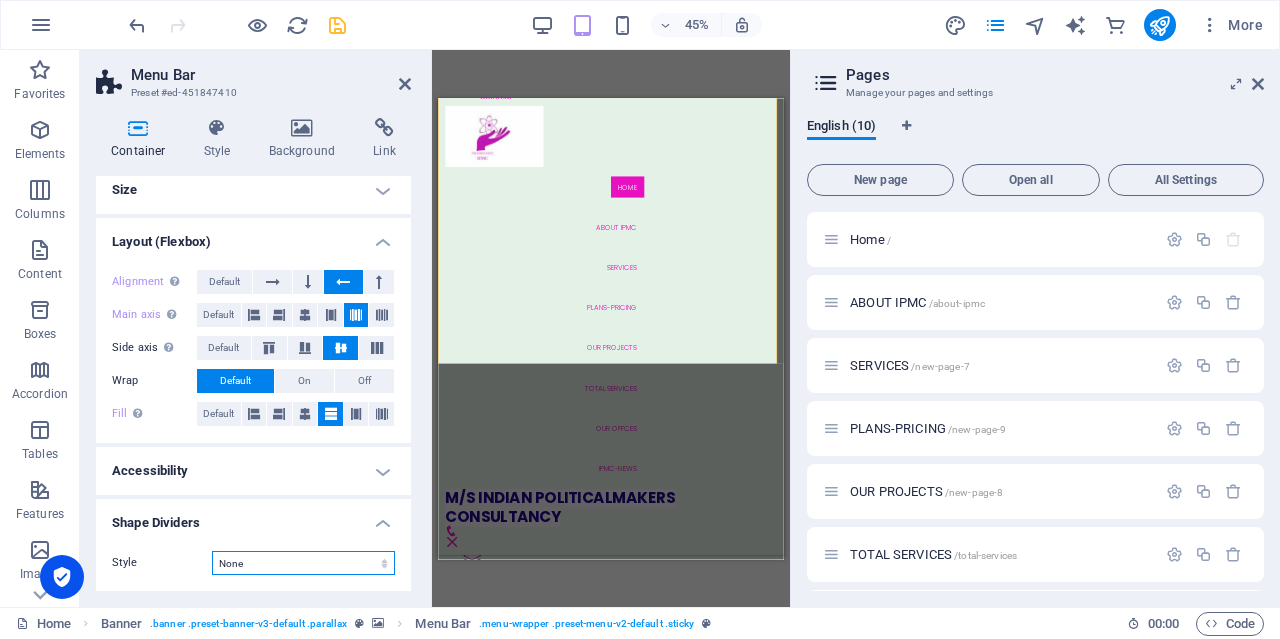 click on "None Triangle Square Diagonal Polygon 1 Polygon 2 Zigzag Multiple Zigzags Waves Multiple Waves Half Circle Circle Circle Shadow Blocks Hexagons Clouds Multiple Clouds Fan Pyramids Book Paint Drip Fire Shredded Paper Arrow" at bounding box center [303, 563] 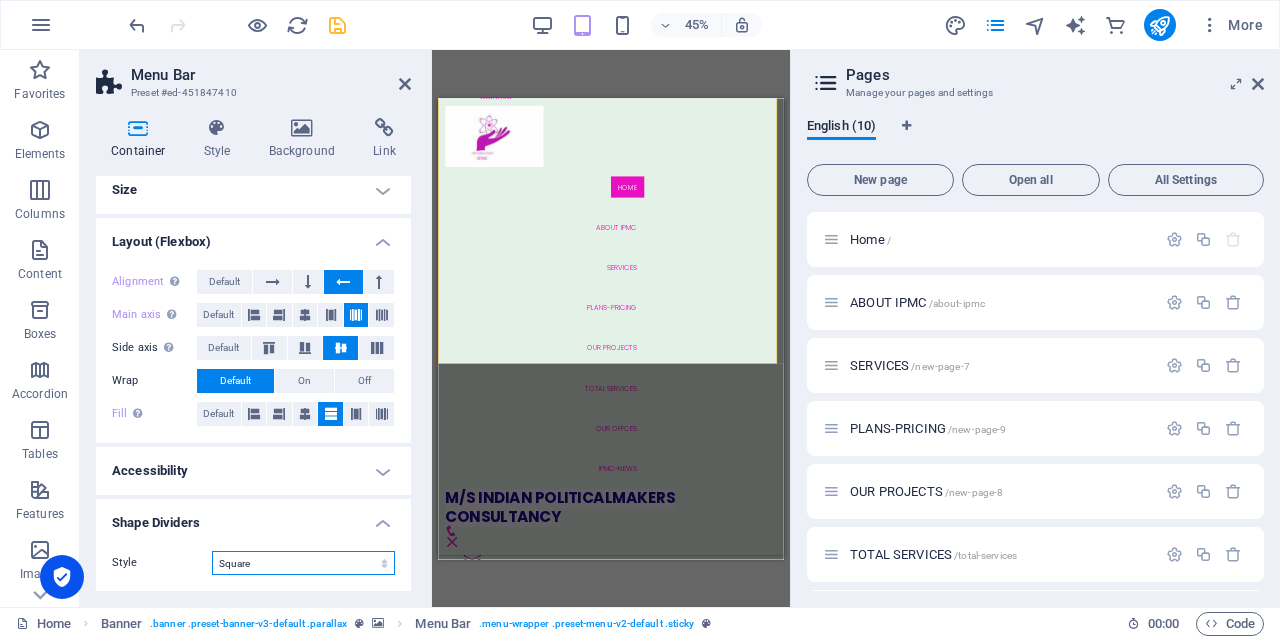 click on "None Triangle Square Diagonal Polygon 1 Polygon 2 Zigzag Multiple Zigzags Waves Multiple Waves Half Circle Circle Circle Shadow Blocks Hexagons Clouds Multiple Clouds Fan Pyramids Book Paint Drip Fire Shredded Paper Arrow" at bounding box center (303, 563) 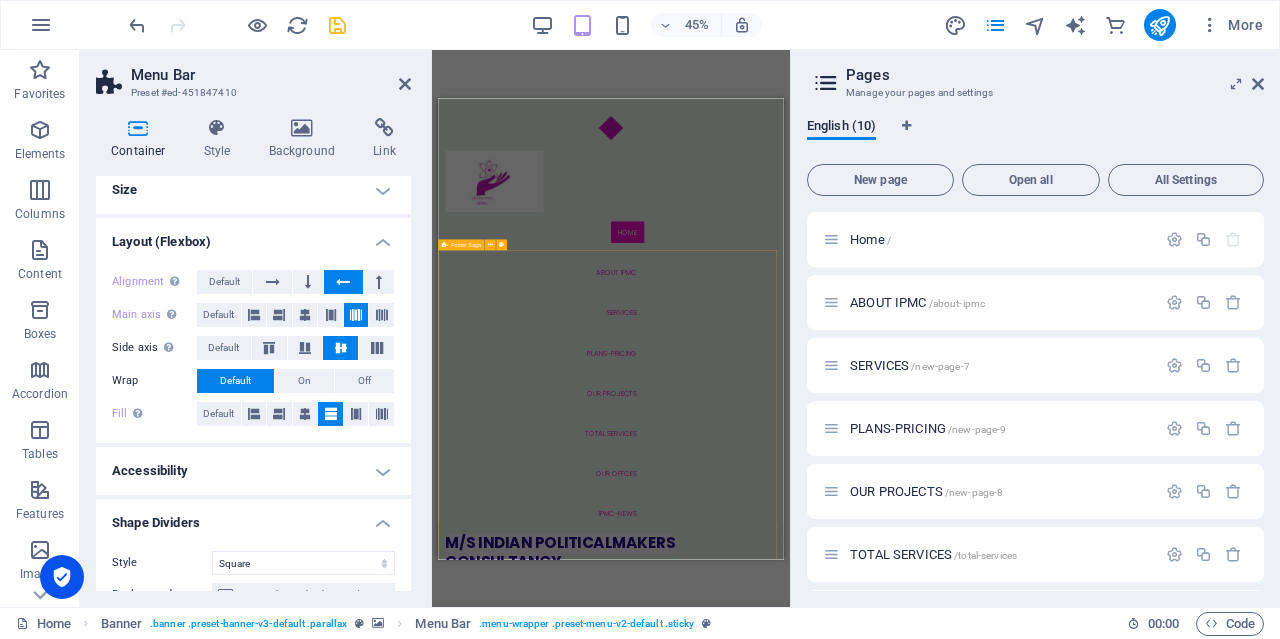 scroll, scrollTop: 8300, scrollLeft: 0, axis: vertical 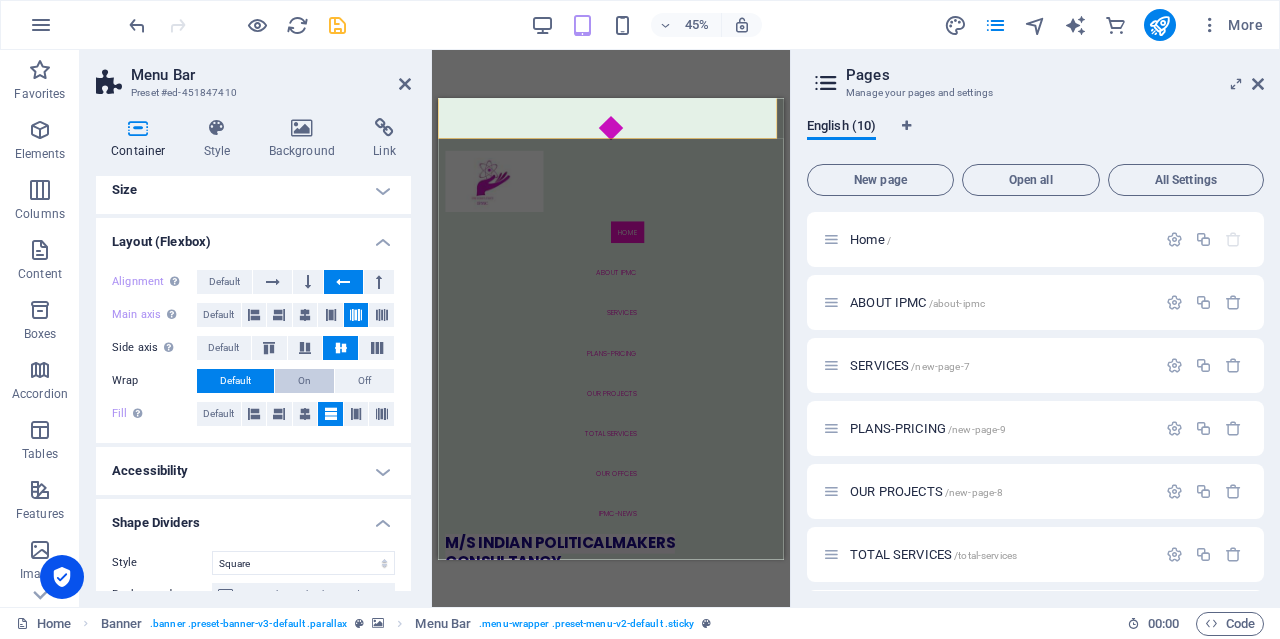 click on "On" at bounding box center [304, 381] 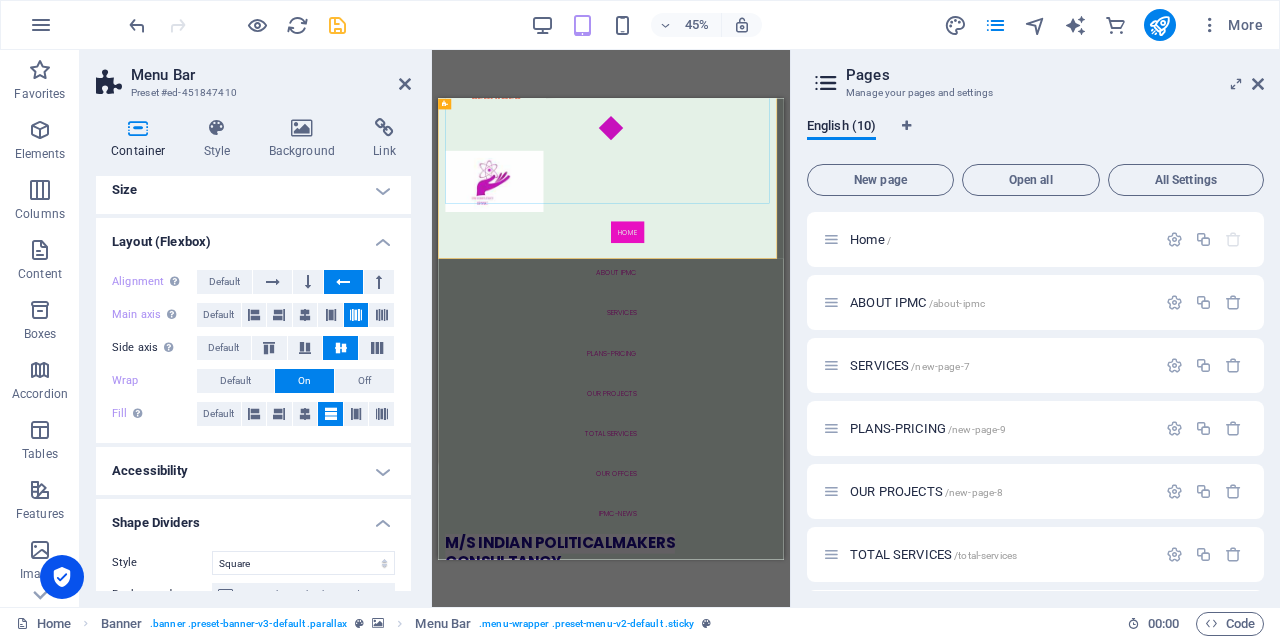 scroll, scrollTop: 8936, scrollLeft: 0, axis: vertical 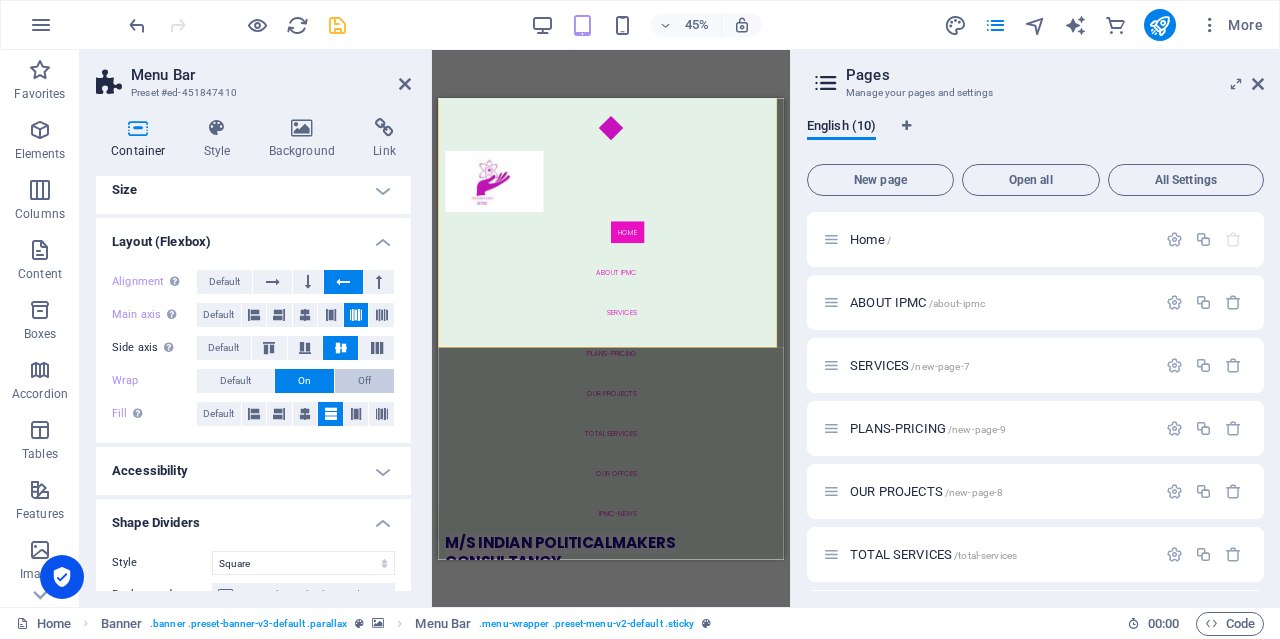 click on "Off" at bounding box center [364, 381] 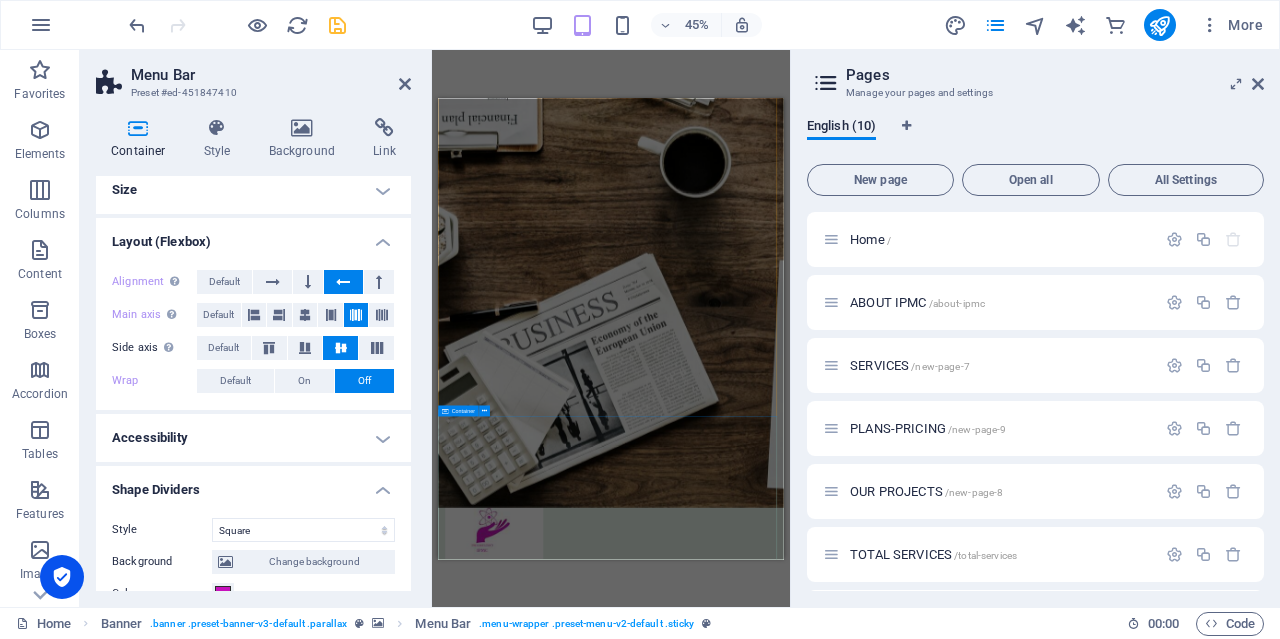 scroll, scrollTop: 0, scrollLeft: 0, axis: both 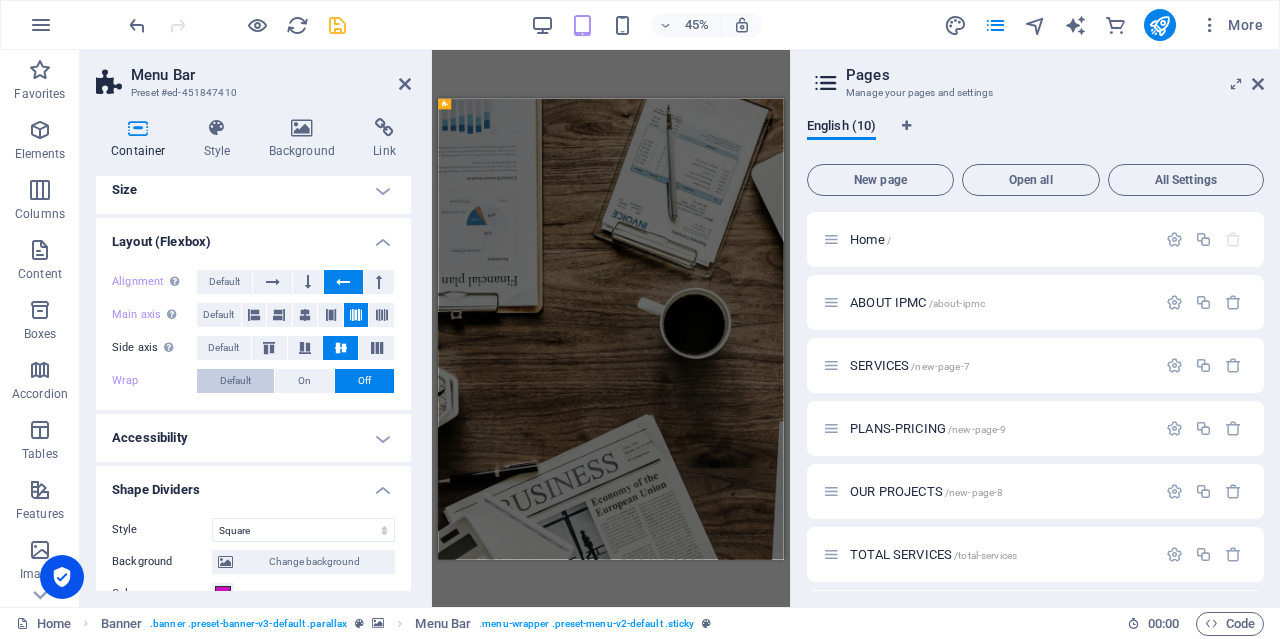 click on "Default" at bounding box center [235, 381] 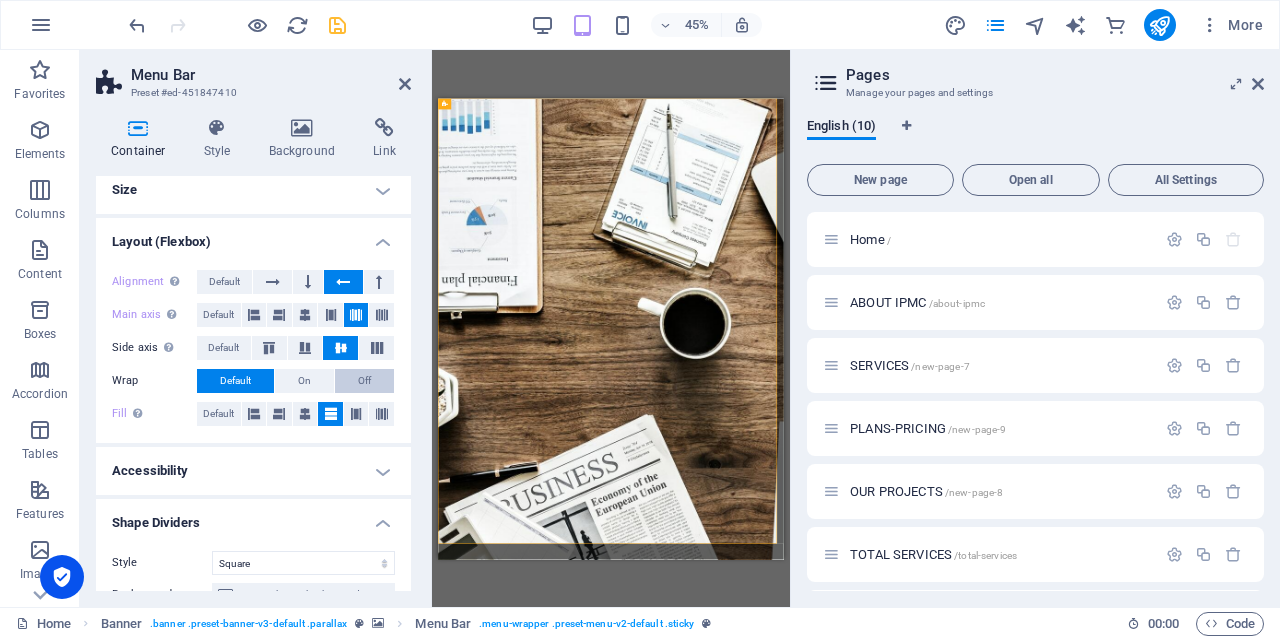 click on "Off" at bounding box center (364, 381) 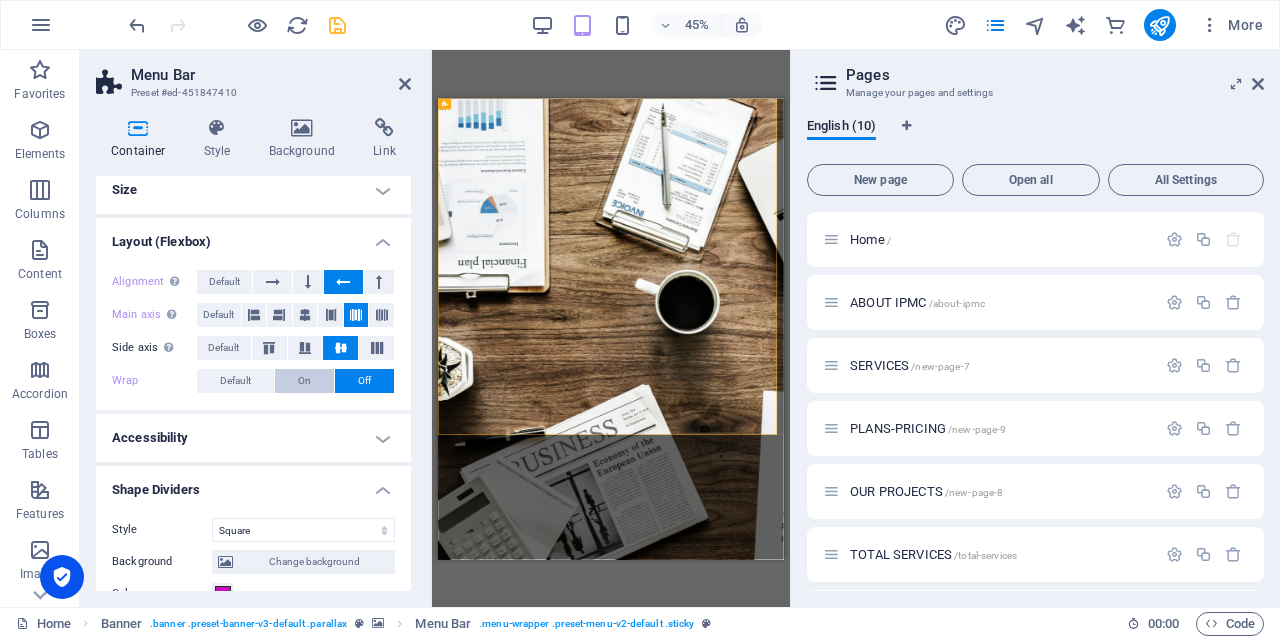click on "On" at bounding box center [304, 381] 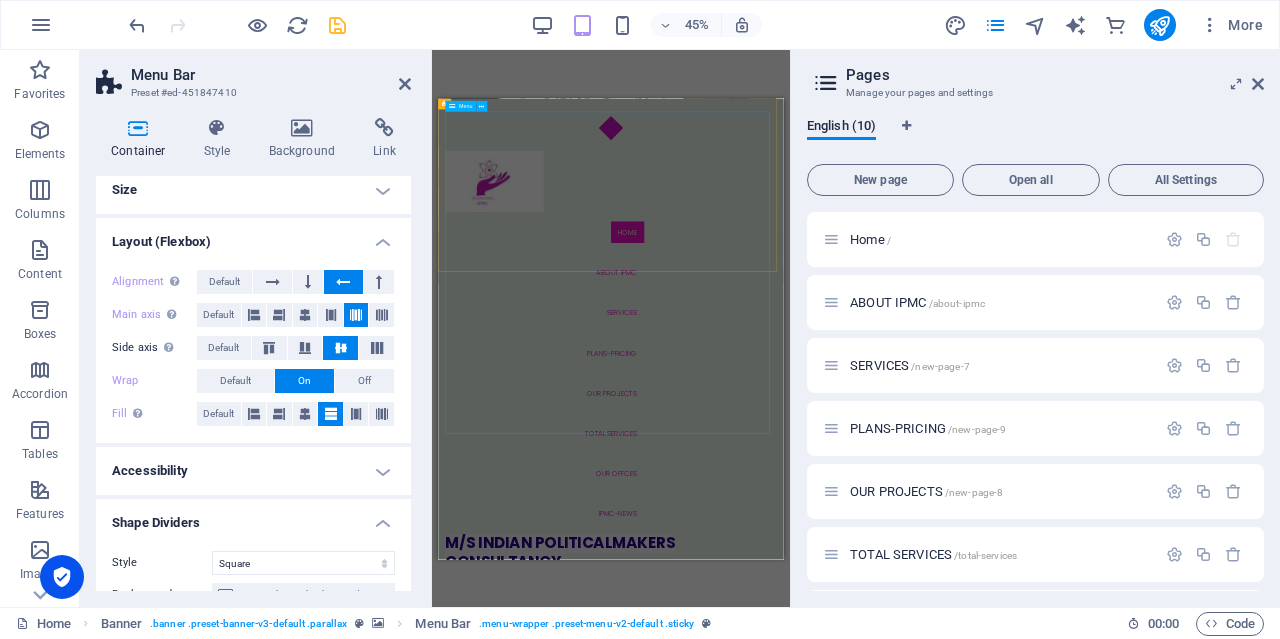 scroll, scrollTop: 1600, scrollLeft: 0, axis: vertical 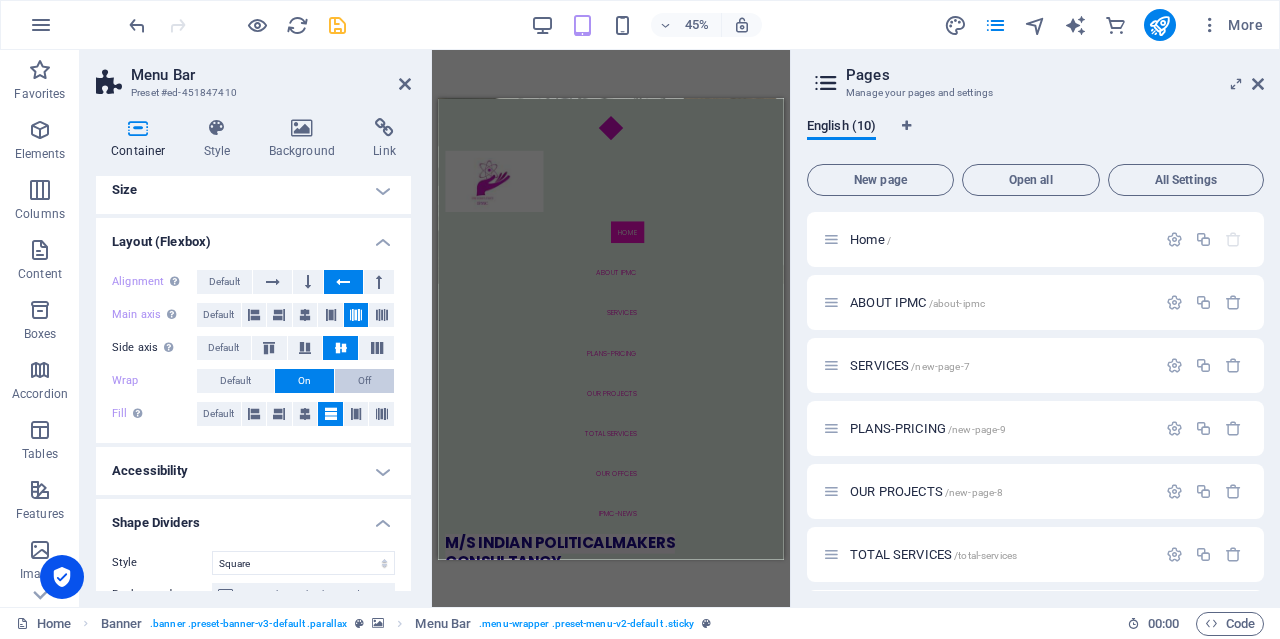 click on "Off" at bounding box center (364, 381) 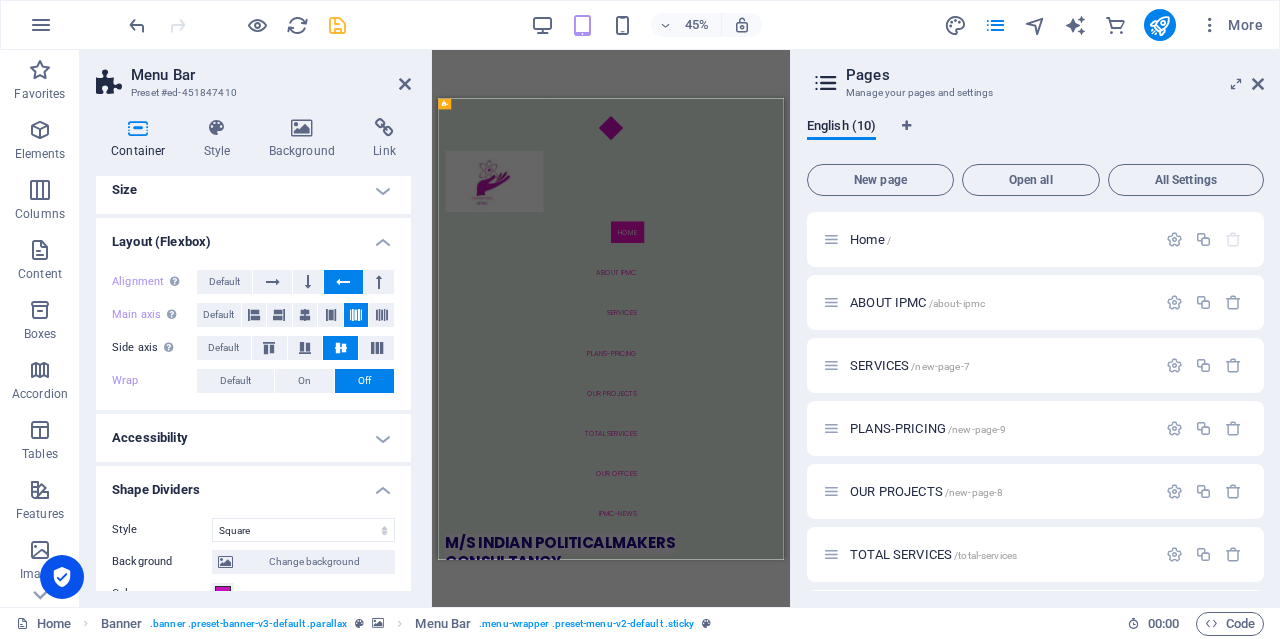 scroll, scrollTop: 5558, scrollLeft: 0, axis: vertical 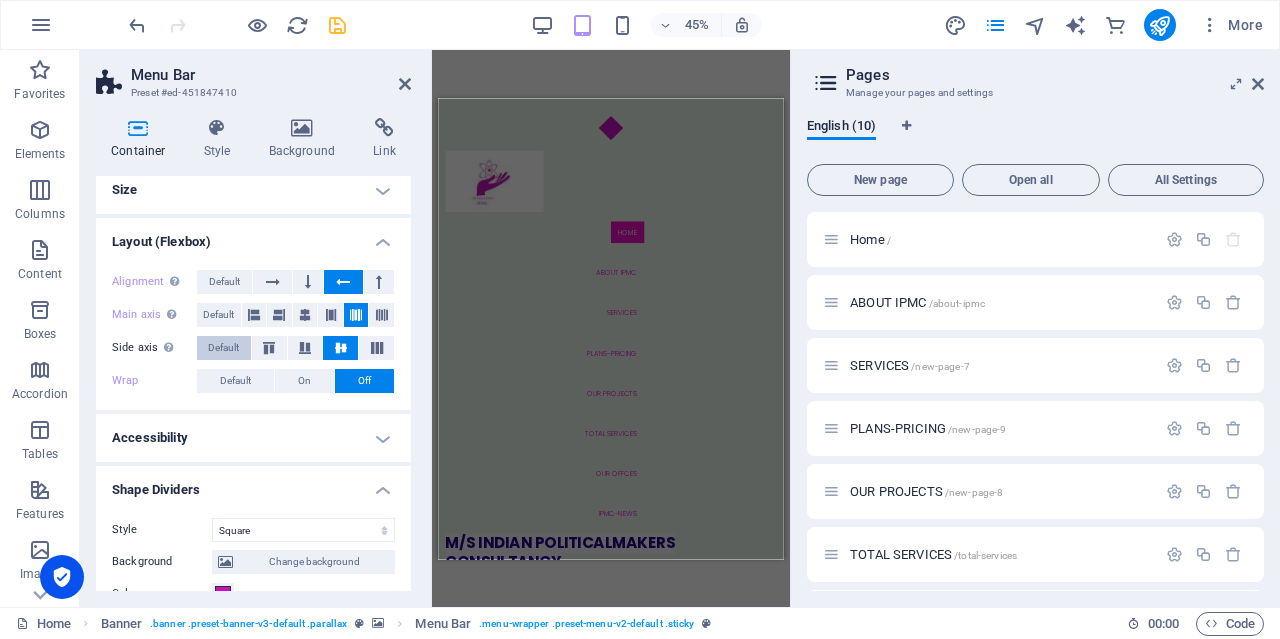 click on "Default" at bounding box center (223, 348) 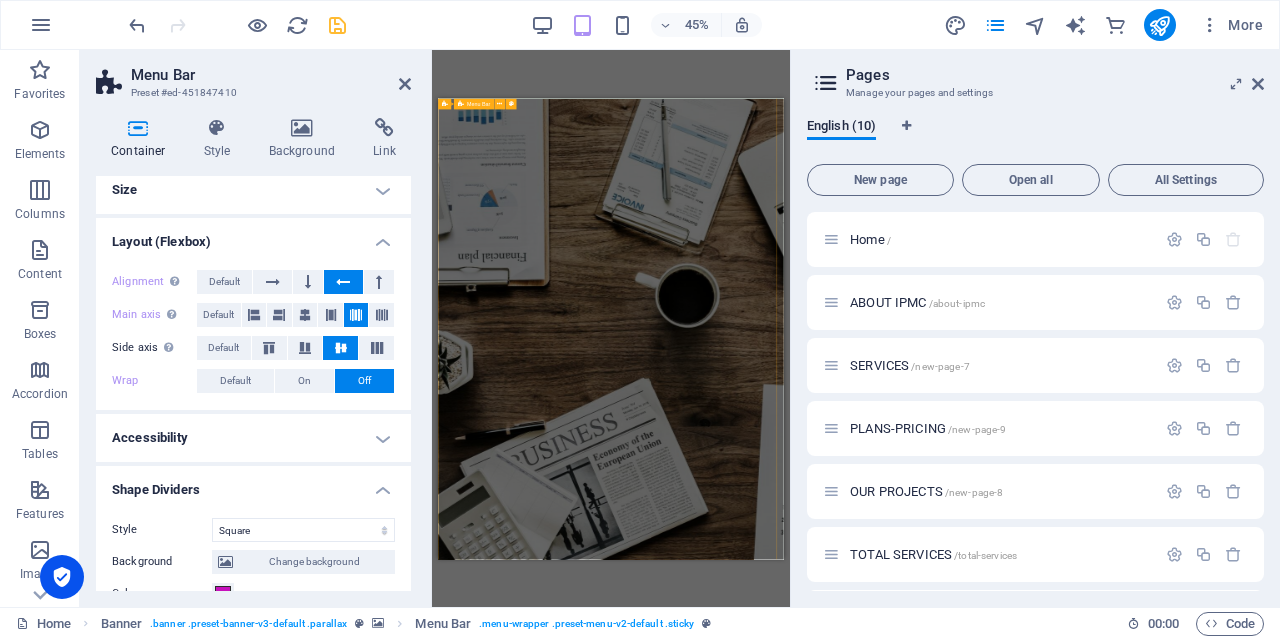 scroll, scrollTop: 0, scrollLeft: 0, axis: both 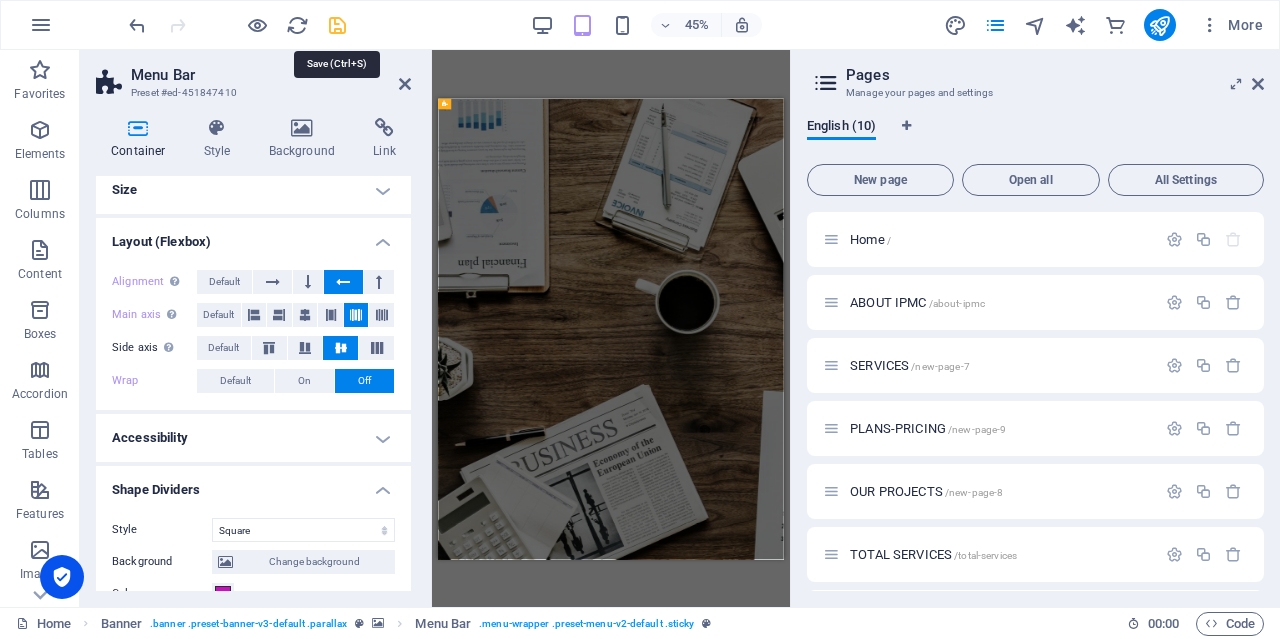 click at bounding box center (337, 25) 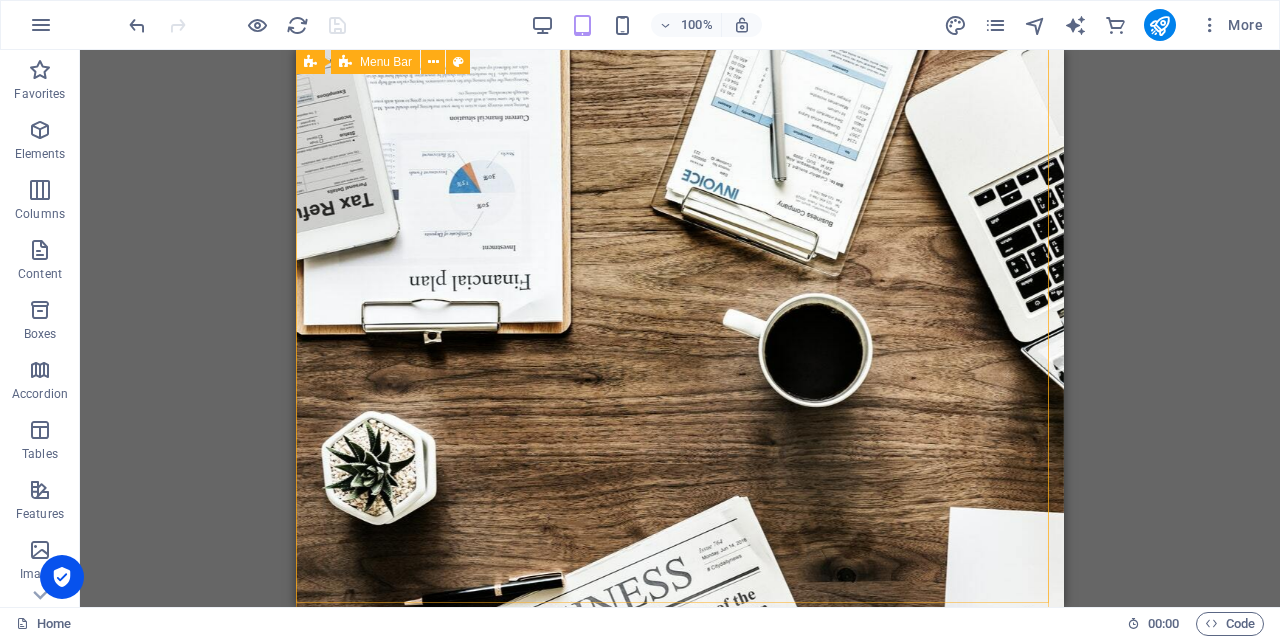 scroll, scrollTop: 0, scrollLeft: 0, axis: both 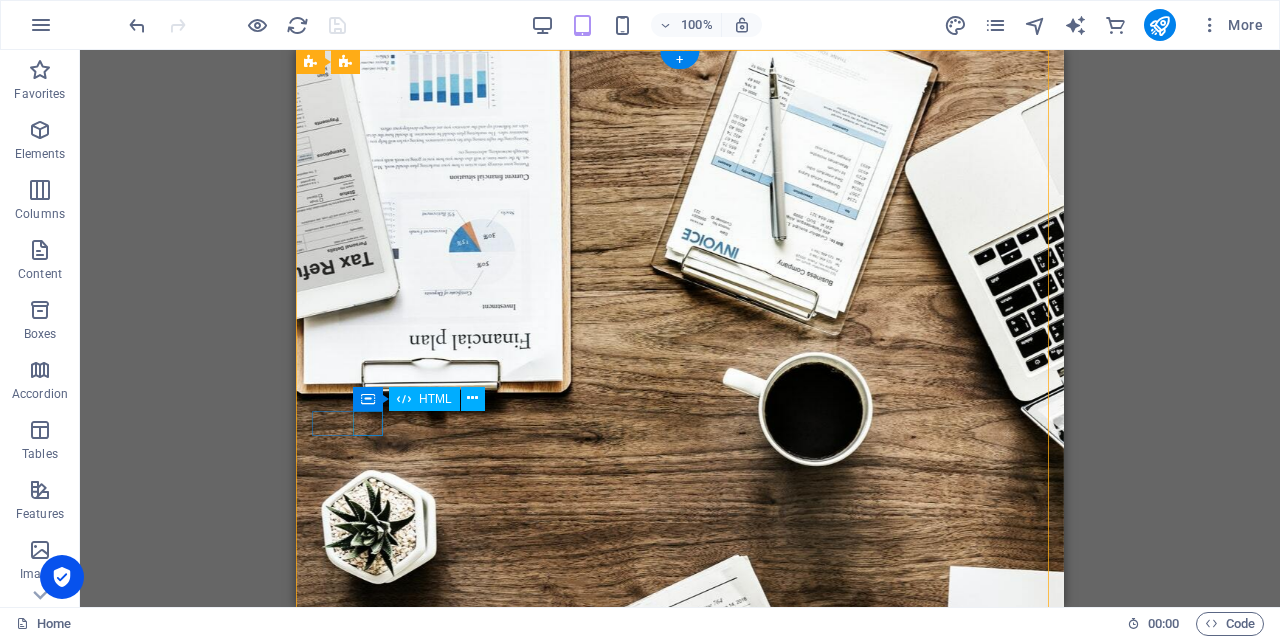 click at bounding box center (680, 2048) 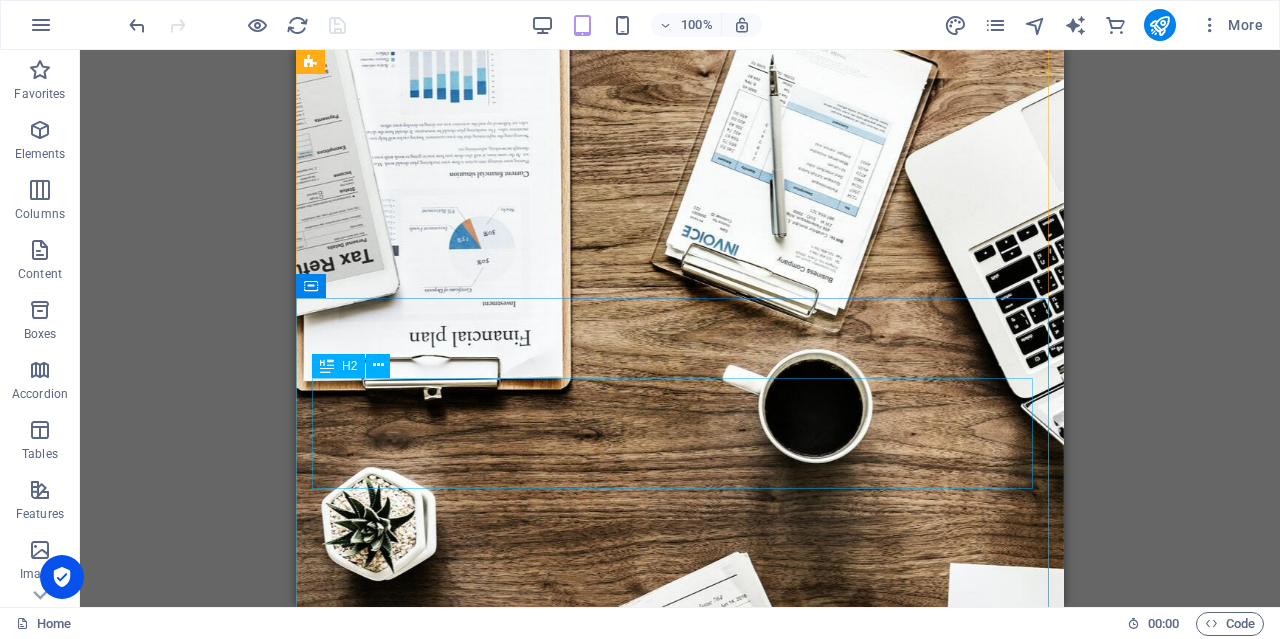 scroll, scrollTop: 0, scrollLeft: 0, axis: both 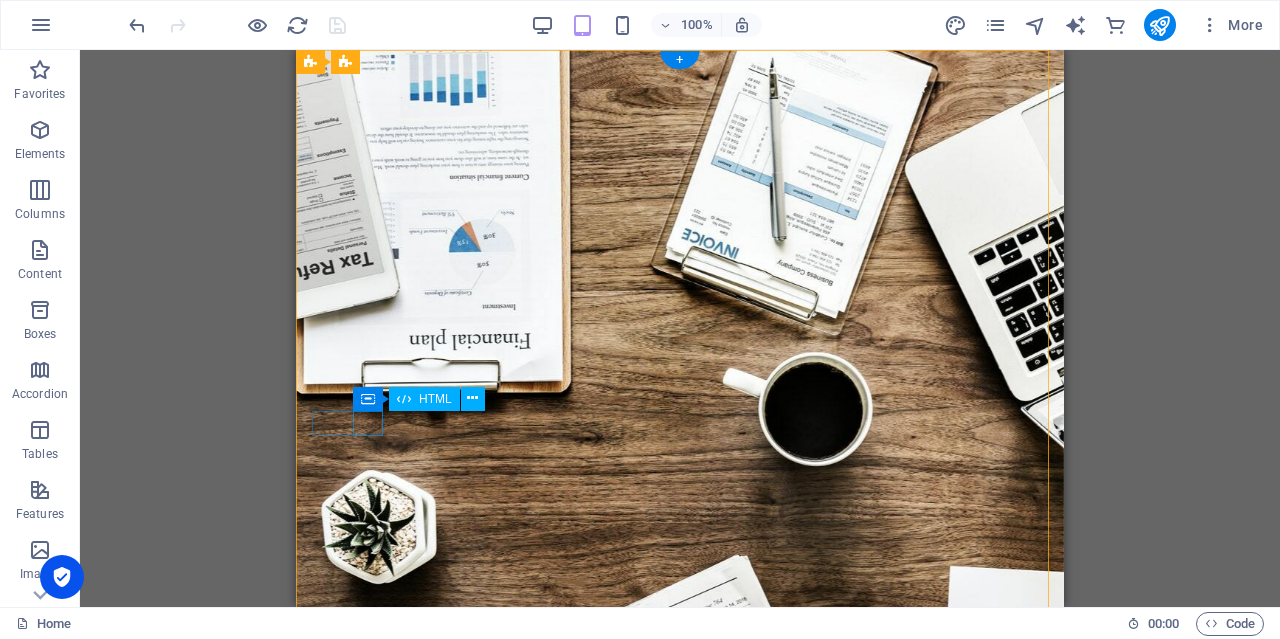 click at bounding box center (680, 2048) 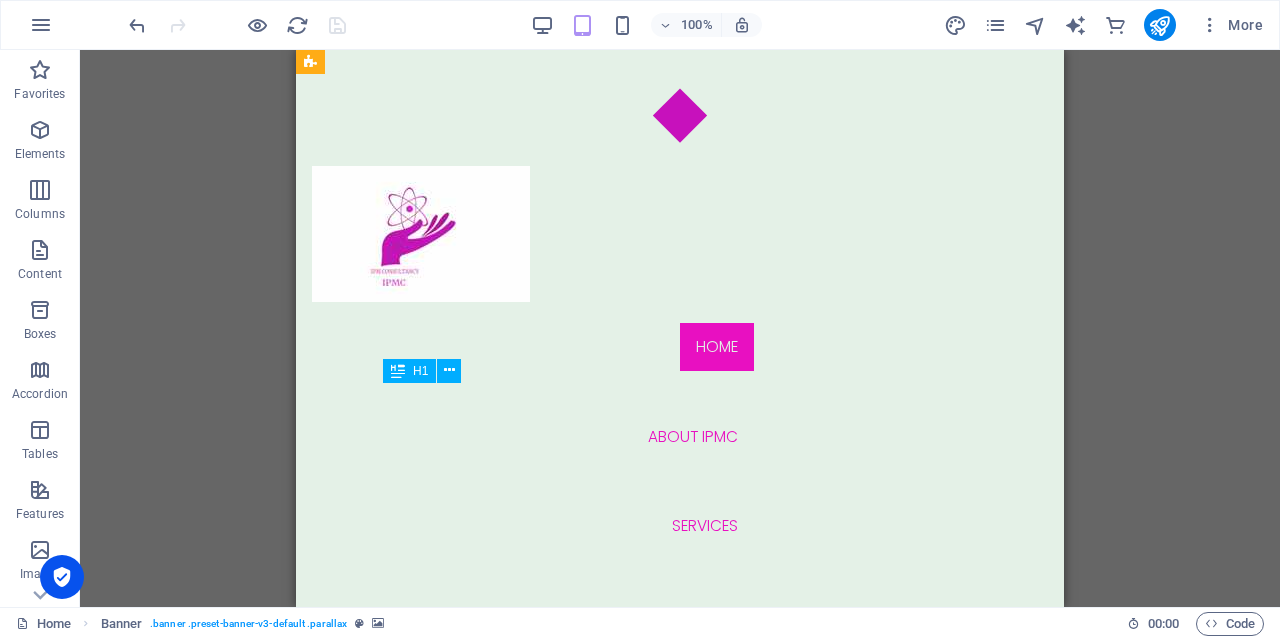 scroll, scrollTop: 8661, scrollLeft: 0, axis: vertical 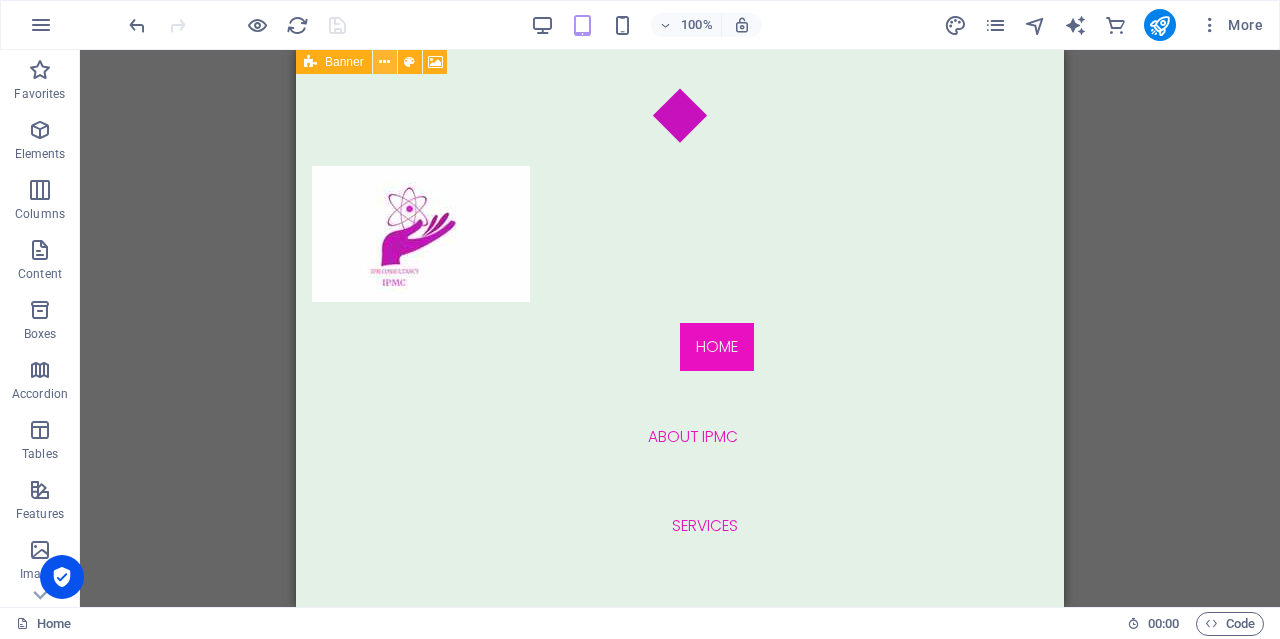 click at bounding box center (384, 62) 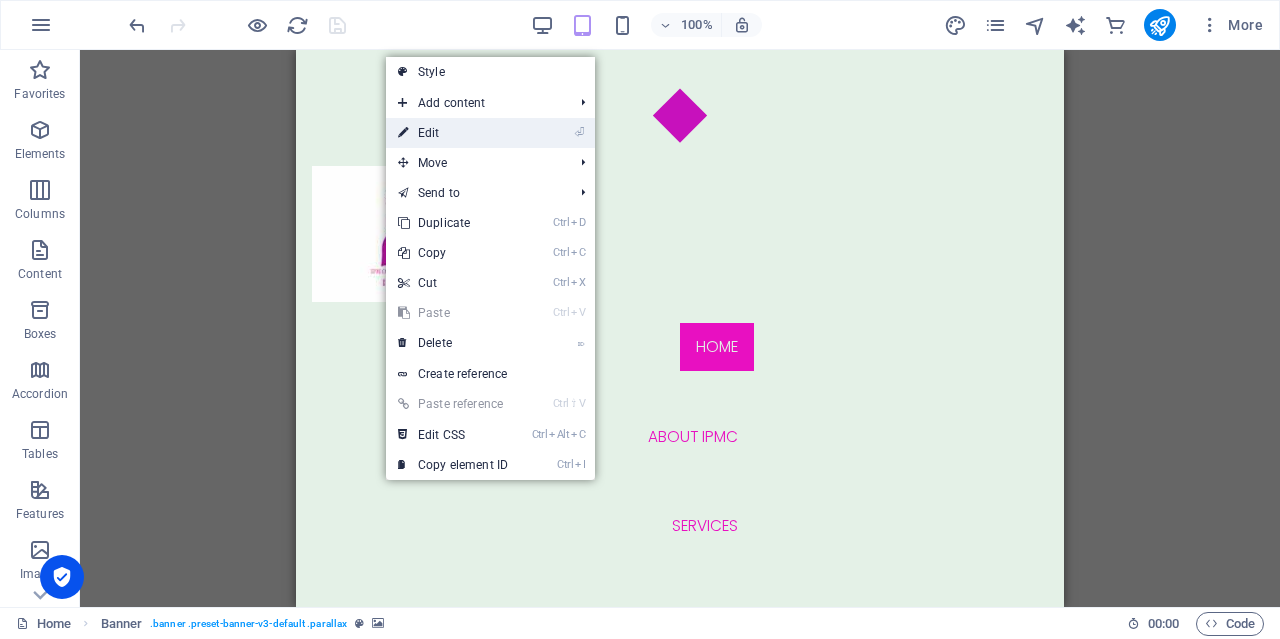click on "⏎  Edit" at bounding box center (453, 133) 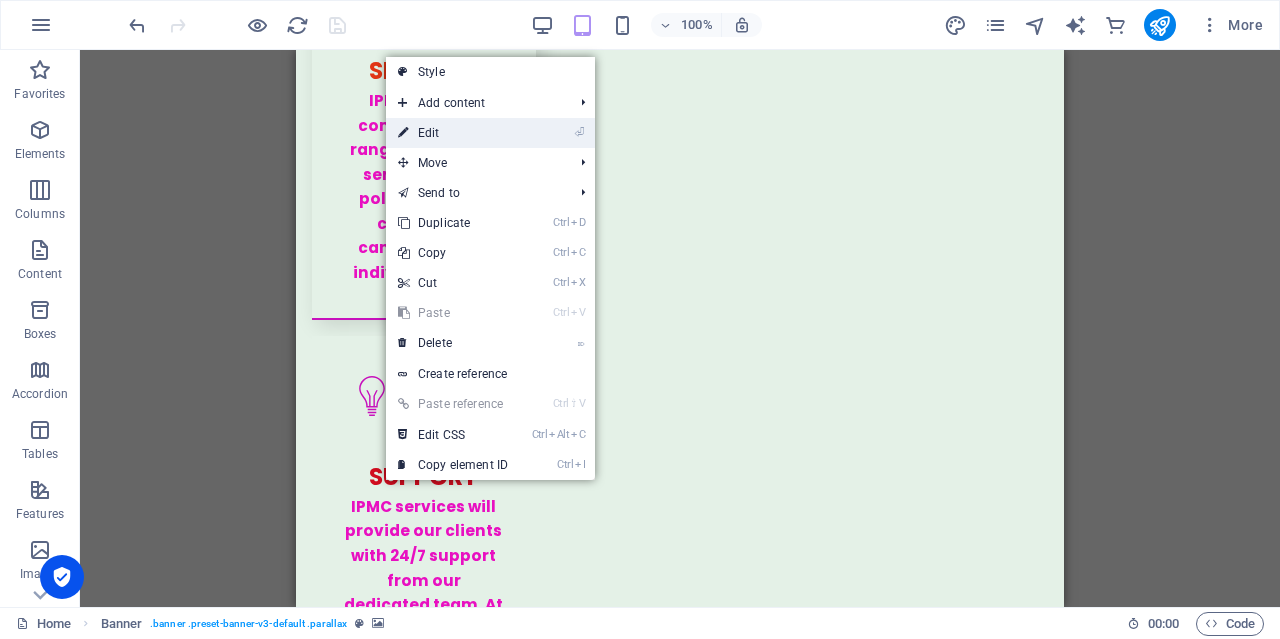 select on "rem" 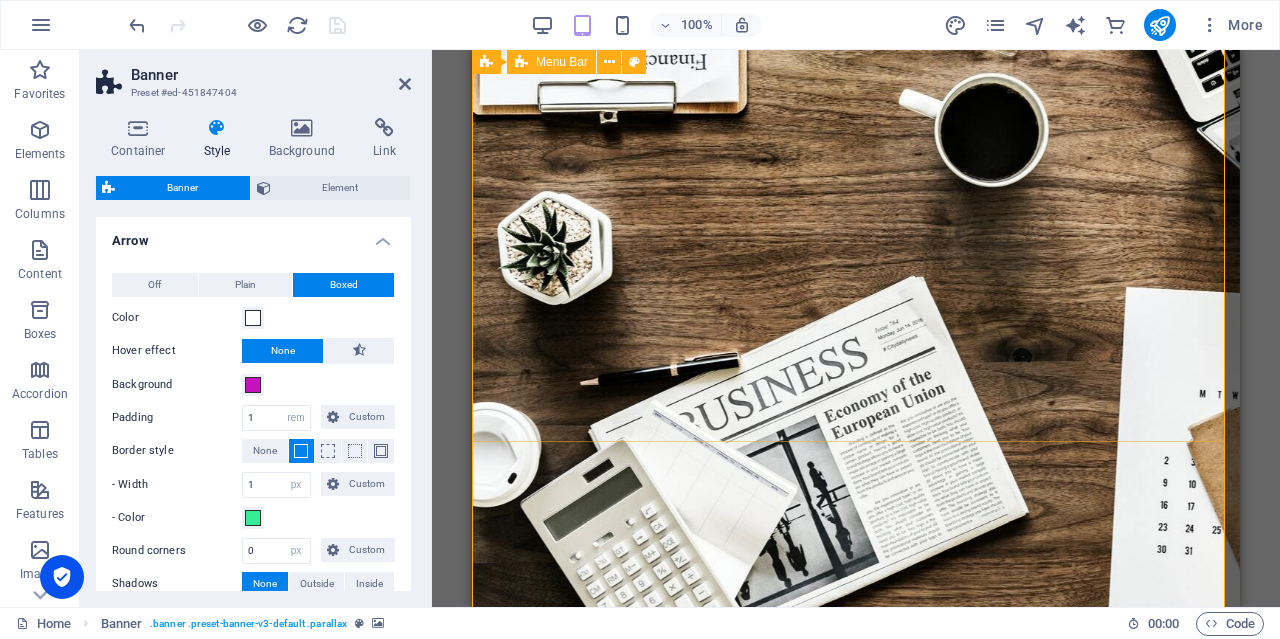 scroll, scrollTop: 0, scrollLeft: 0, axis: both 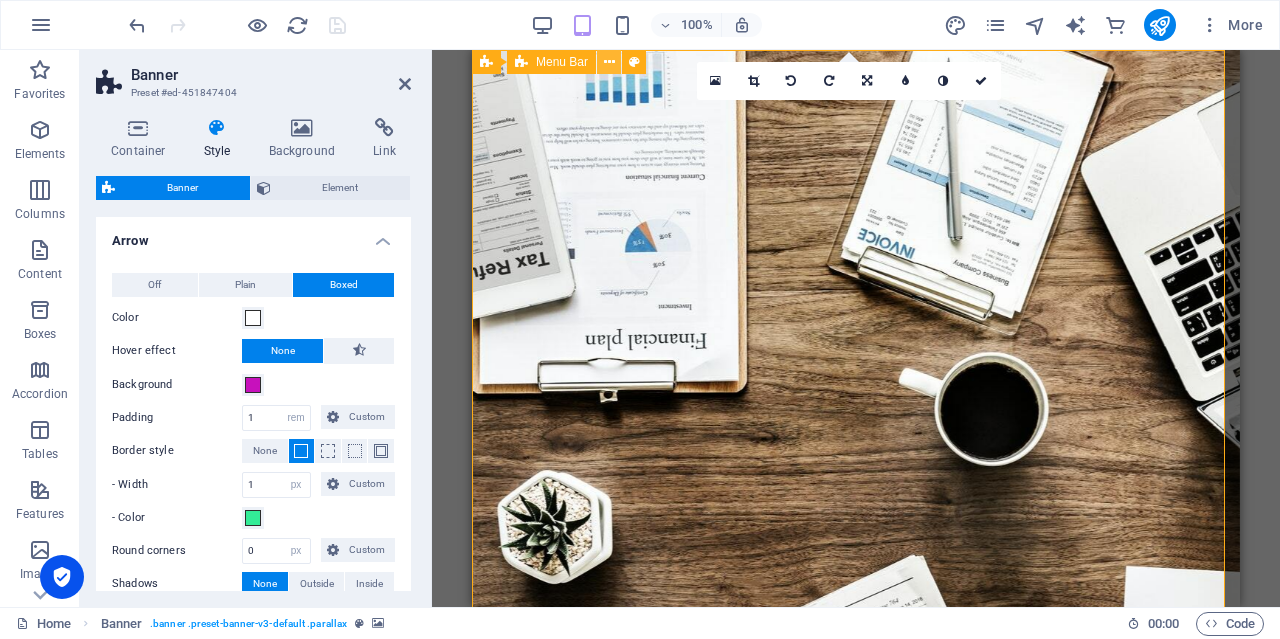 click at bounding box center (609, 62) 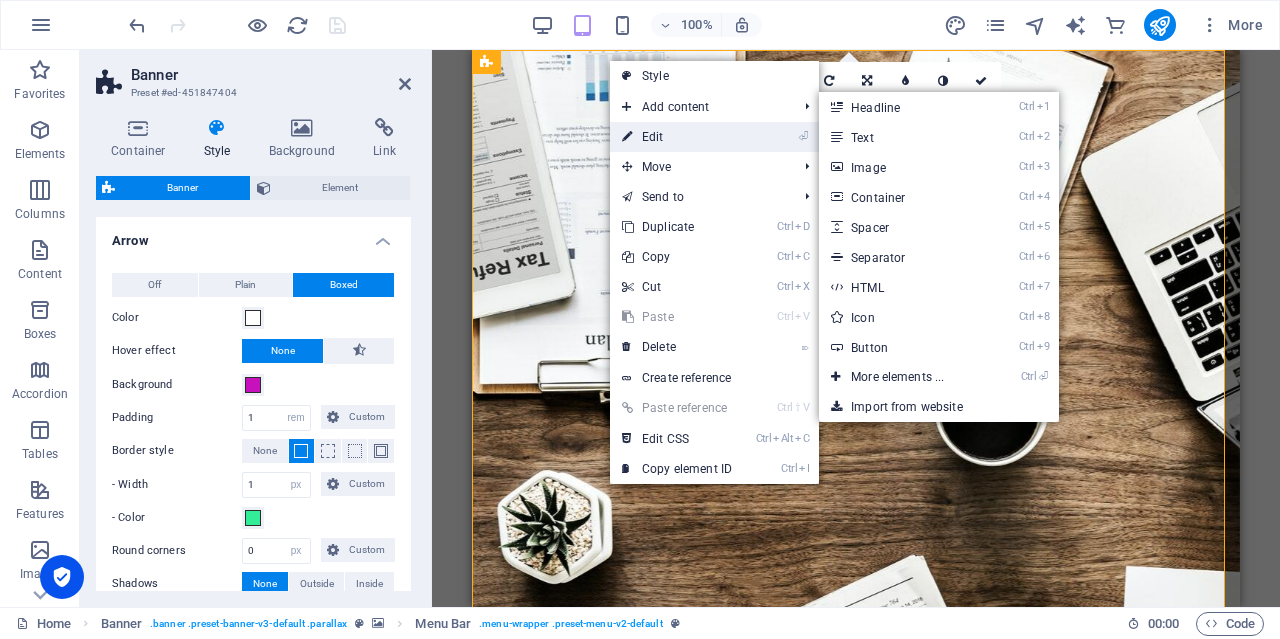 click on "⏎  Edit" at bounding box center [677, 137] 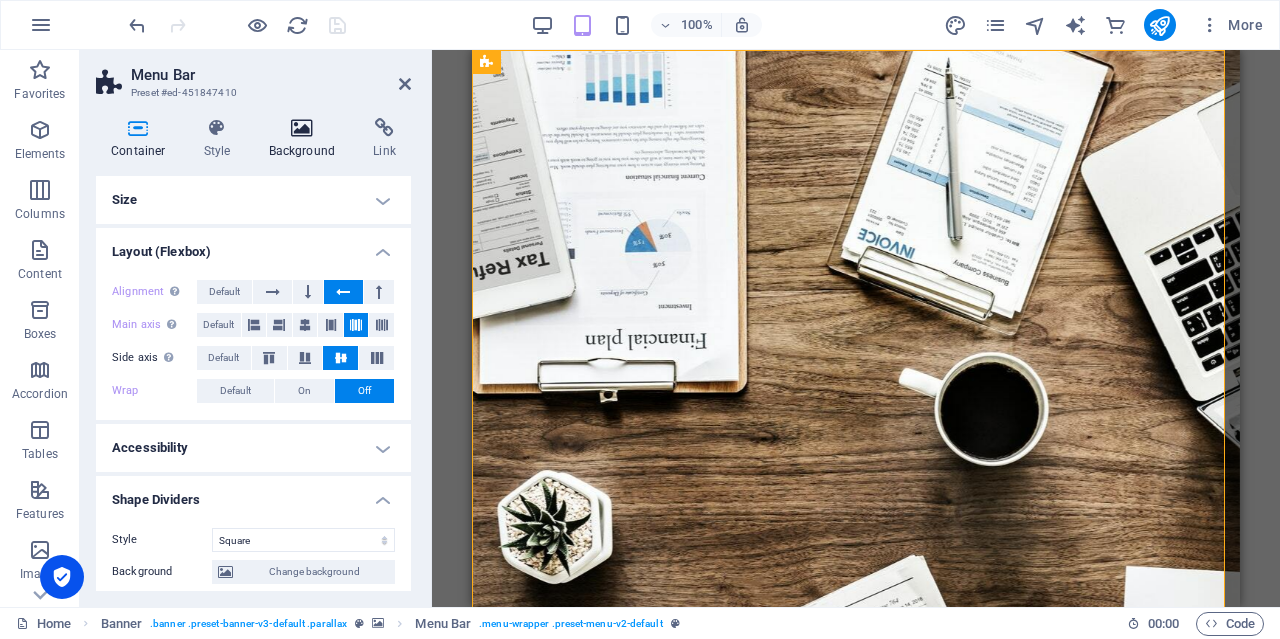 click on "Background" at bounding box center (306, 139) 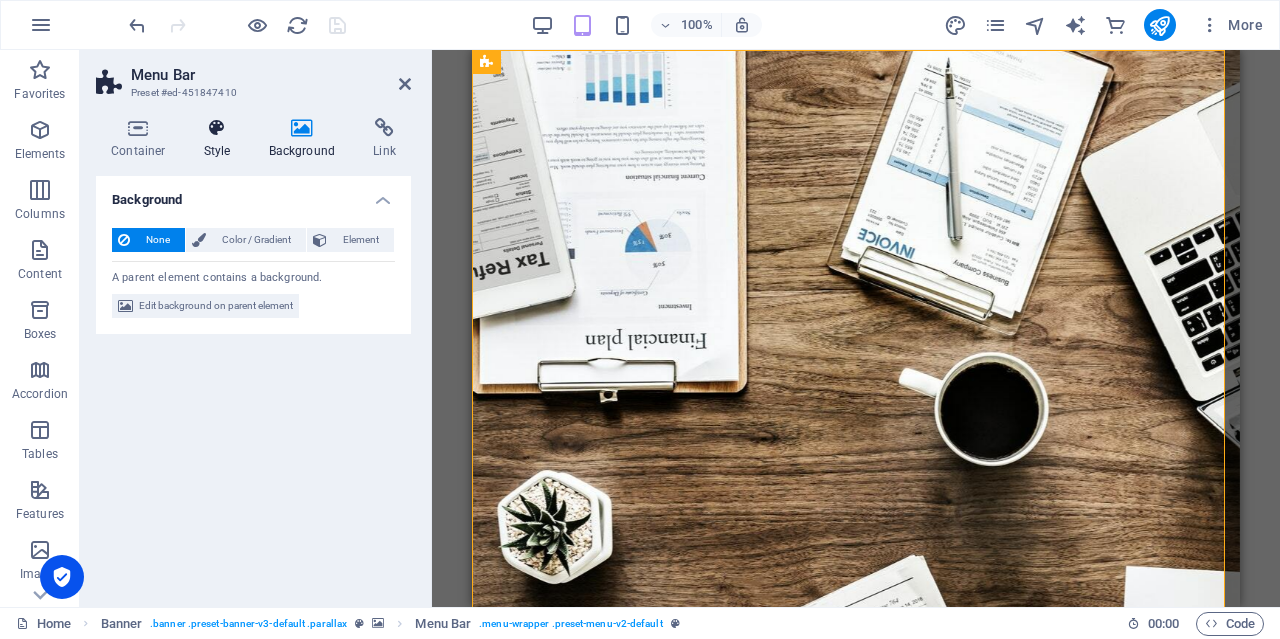 click on "Style" at bounding box center [221, 139] 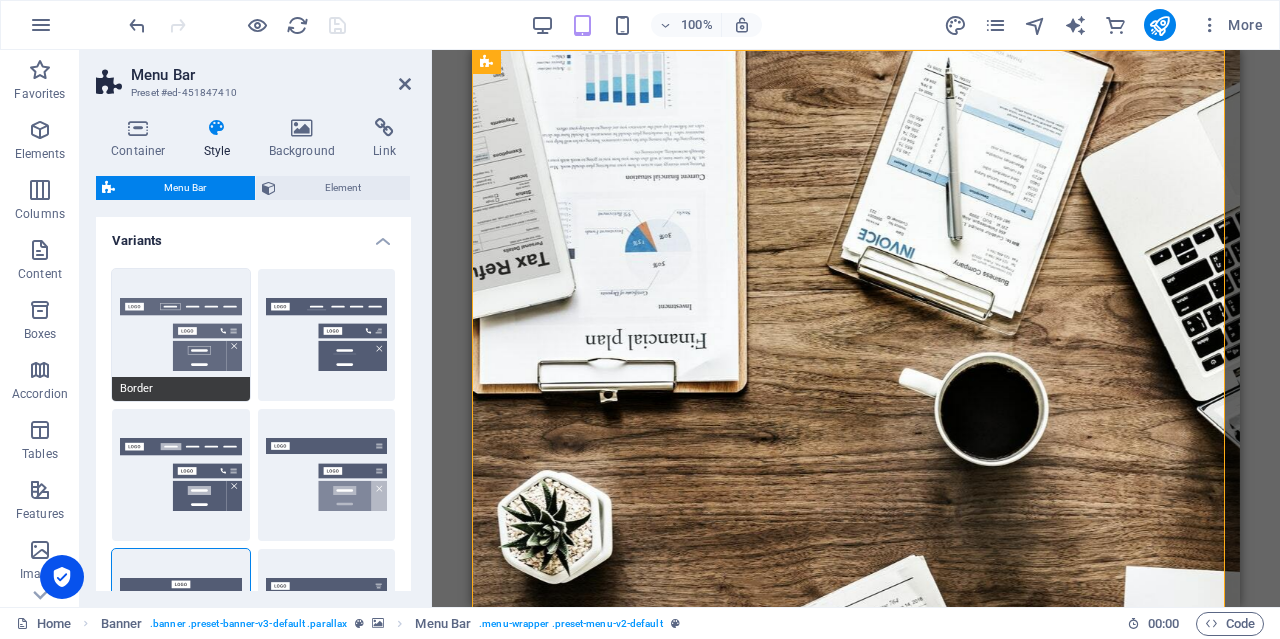 scroll, scrollTop: 200, scrollLeft: 0, axis: vertical 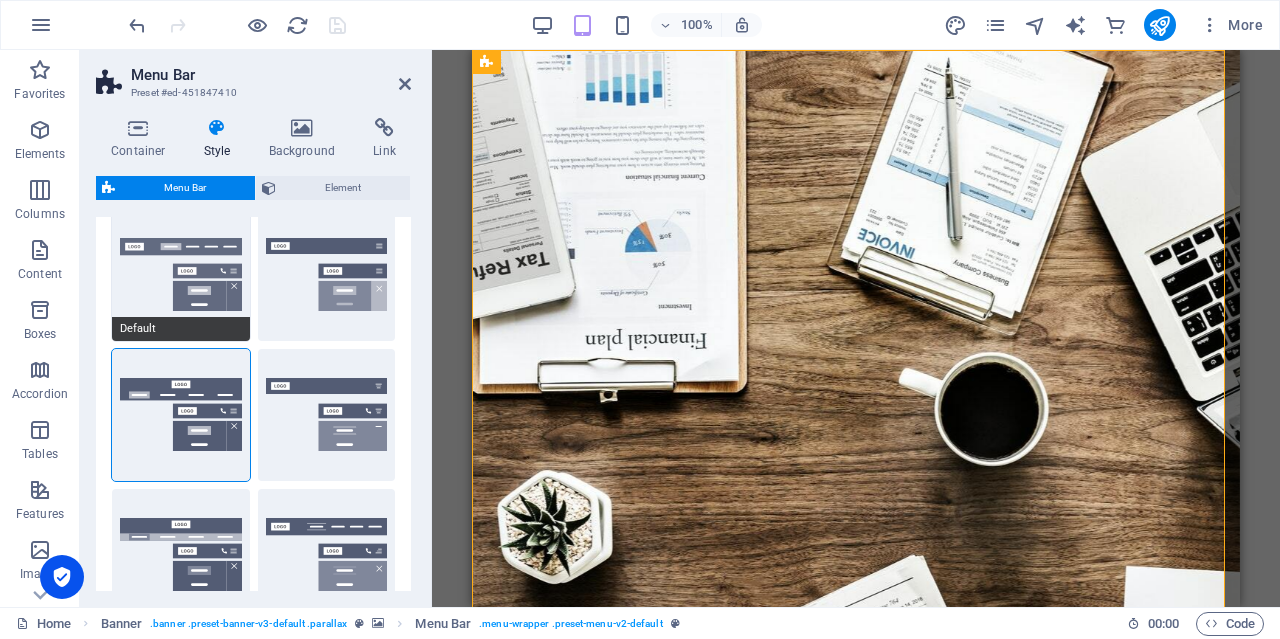 click on "Default" at bounding box center (181, 275) 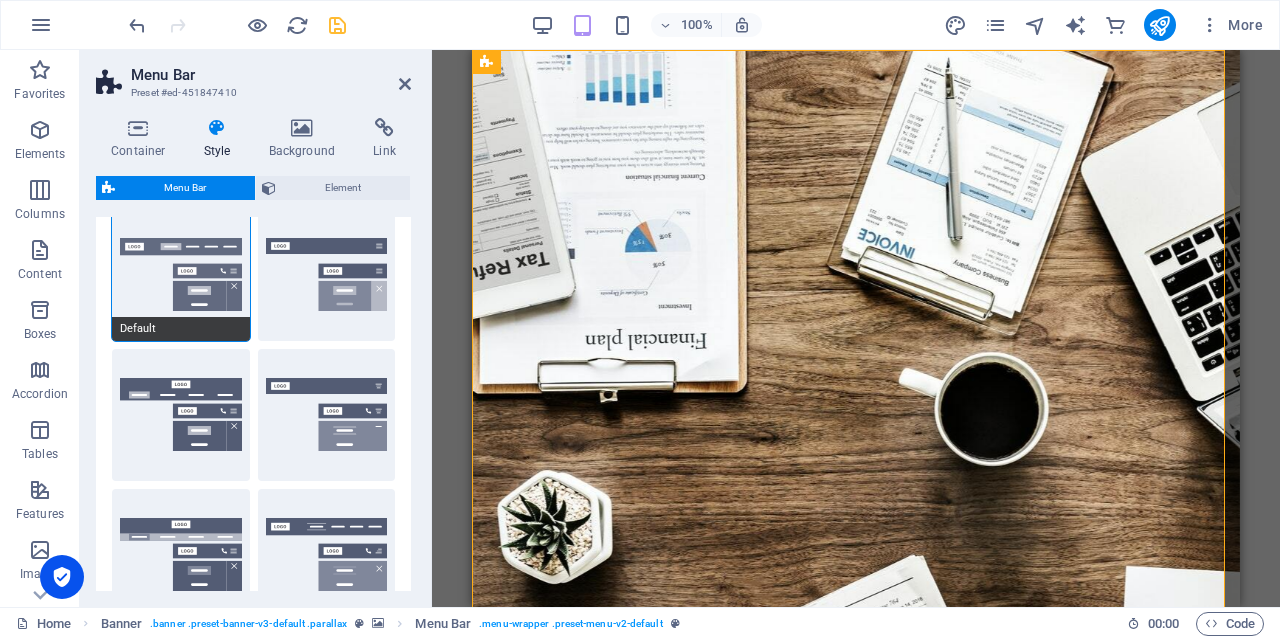 type 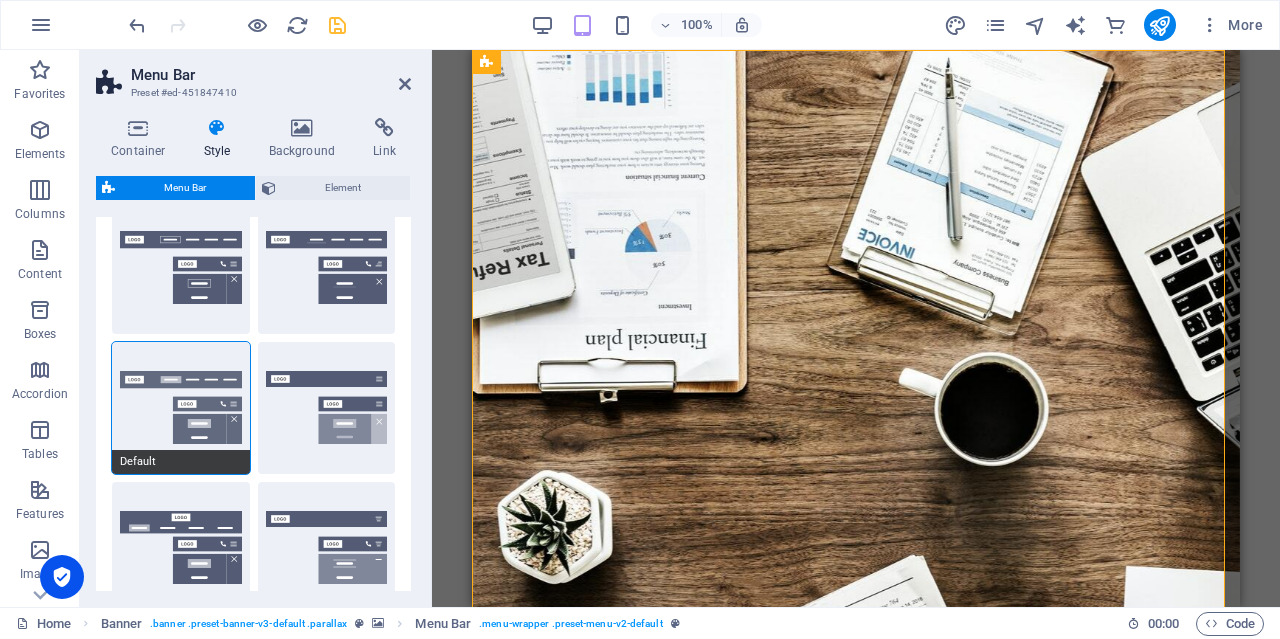 scroll, scrollTop: 0, scrollLeft: 0, axis: both 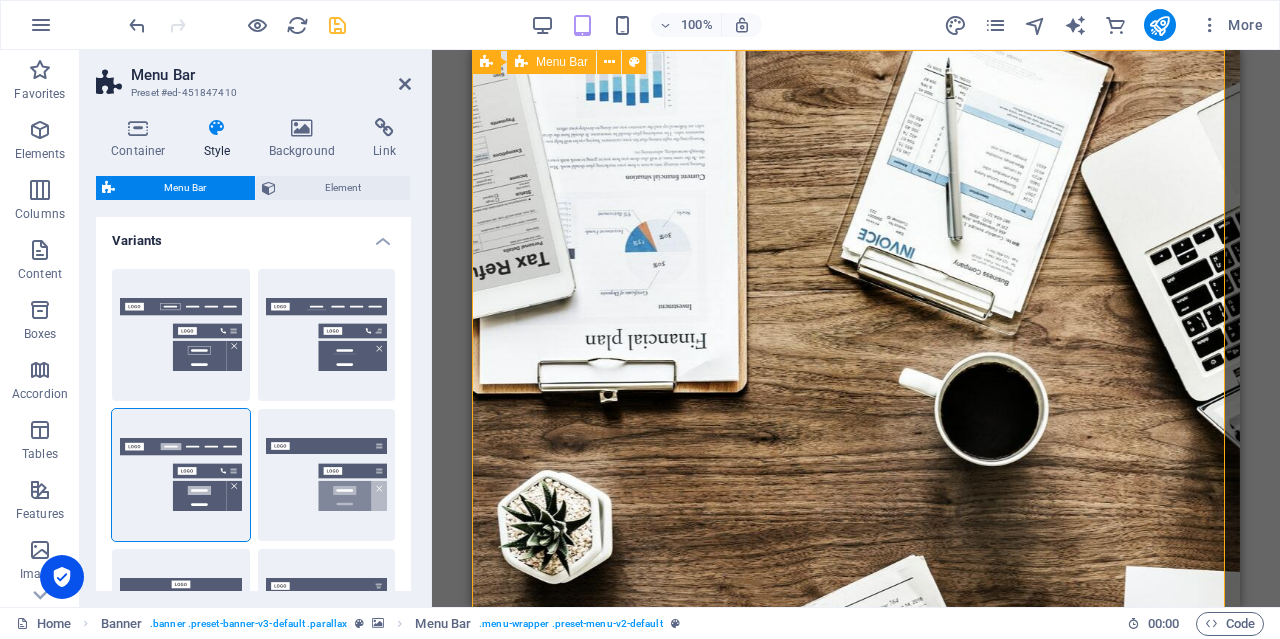type 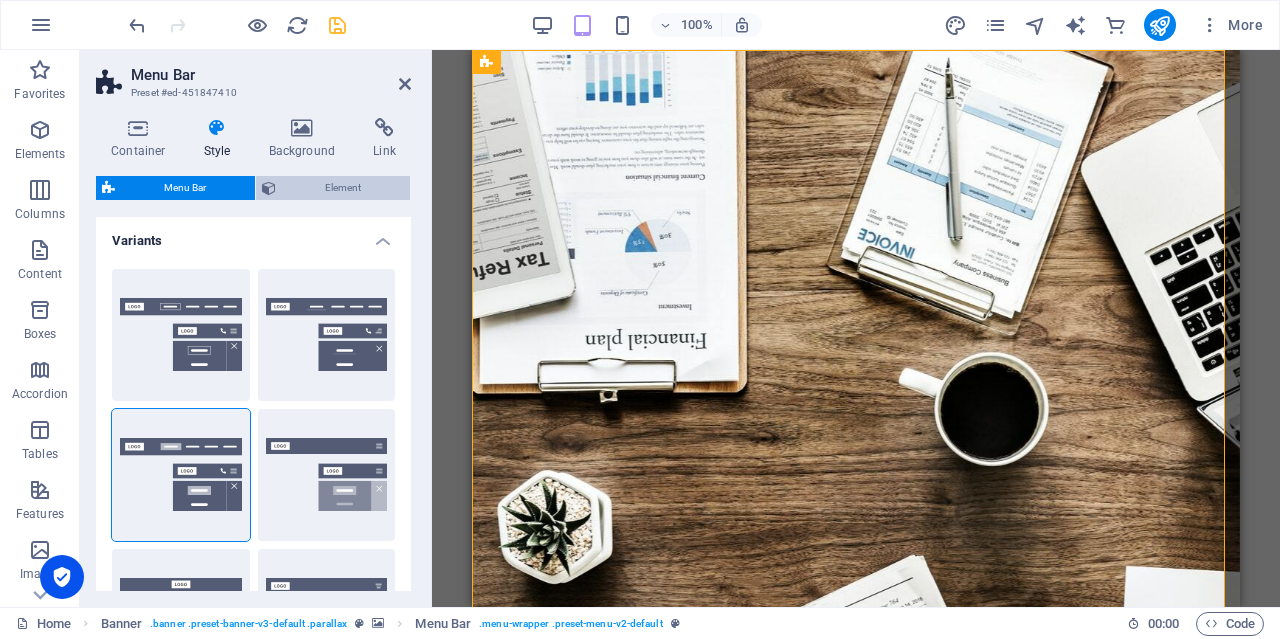 click on "Element" at bounding box center (343, 188) 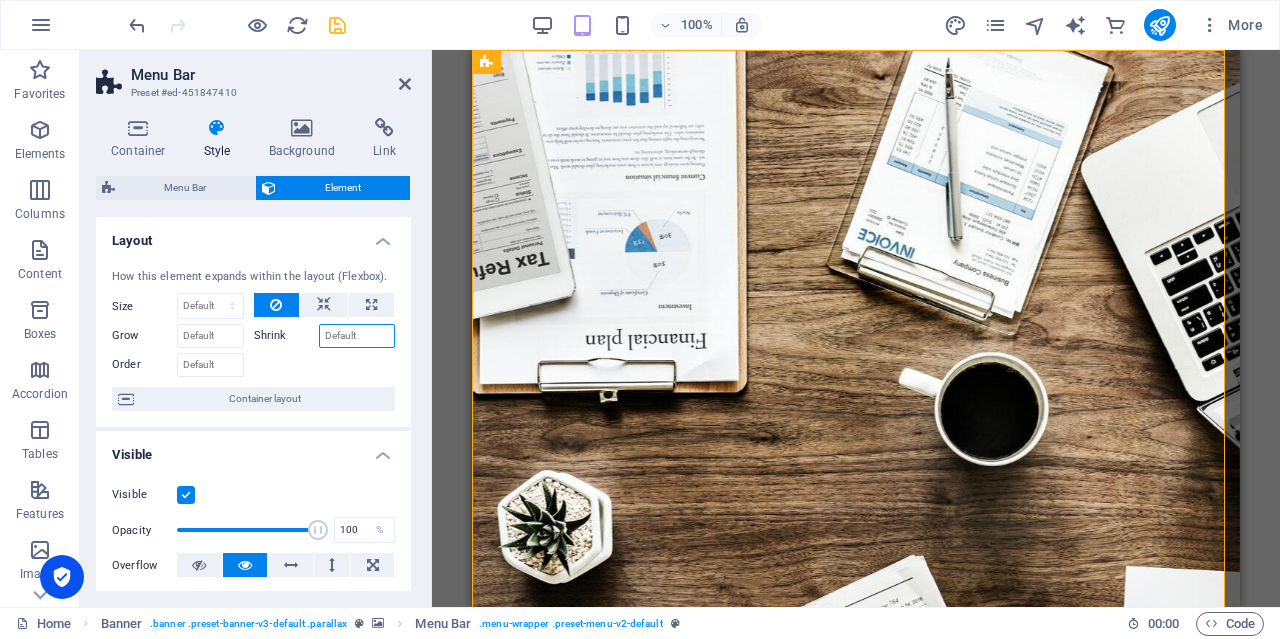 click on "Shrink" at bounding box center [357, 336] 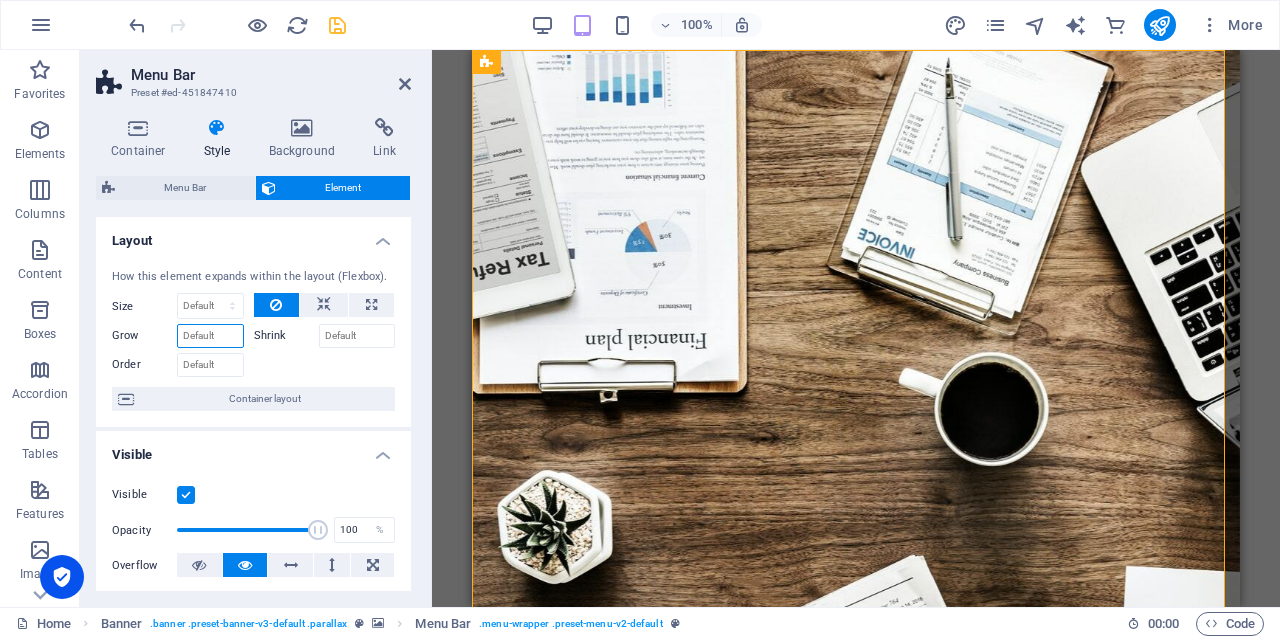 click on "Grow" at bounding box center [210, 336] 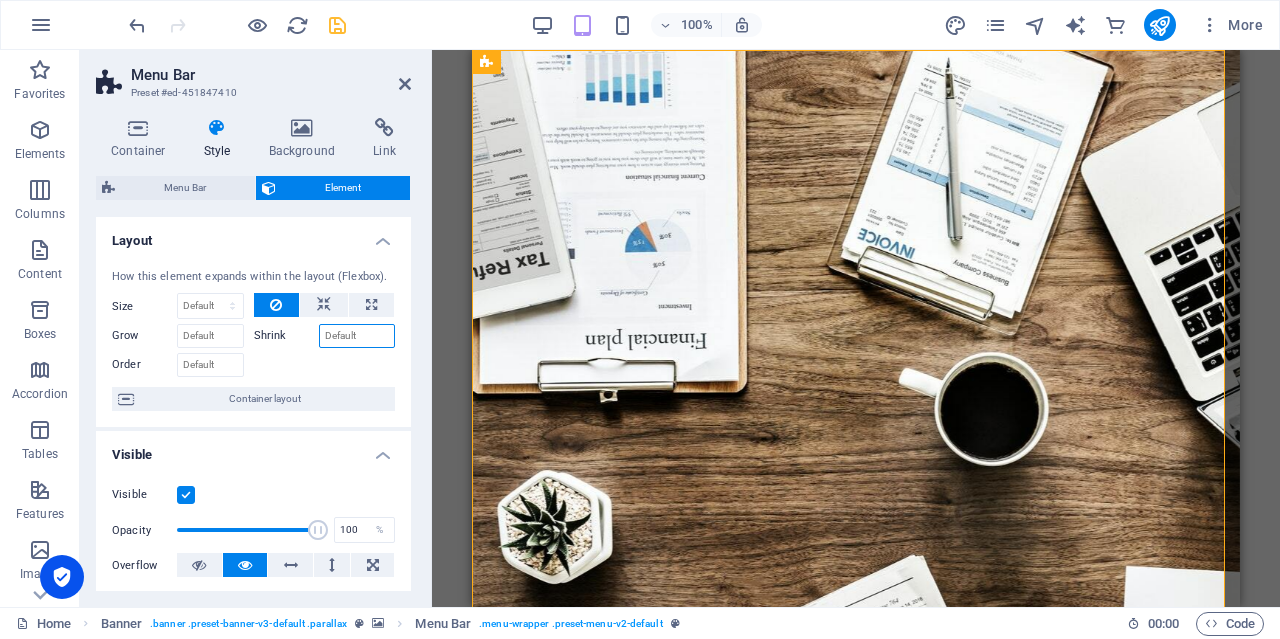 click on "Shrink" at bounding box center [357, 336] 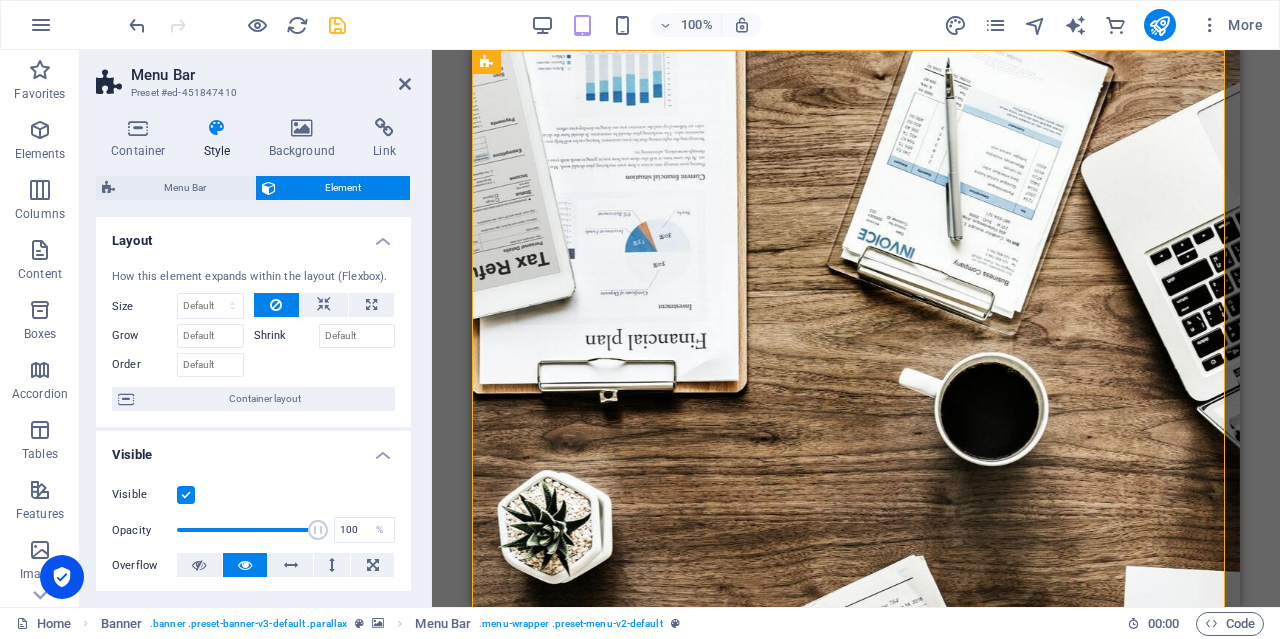 click on "Shrink" at bounding box center [286, 336] 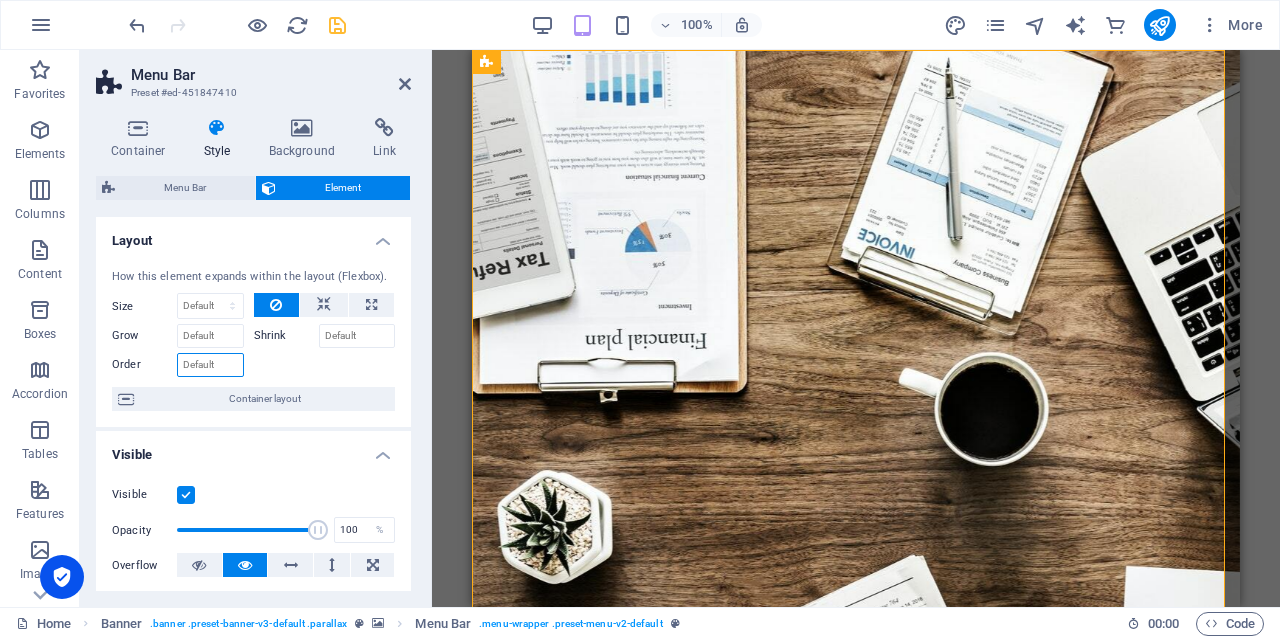 click on "Order" at bounding box center (210, 365) 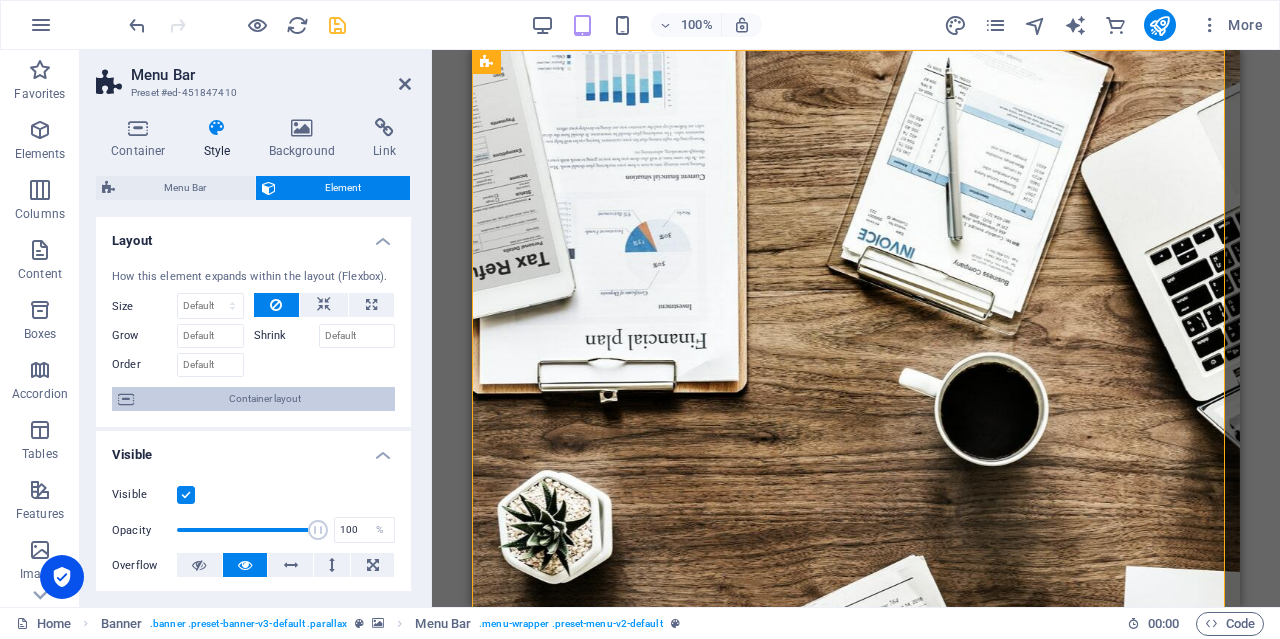 click on "Container layout" at bounding box center [264, 399] 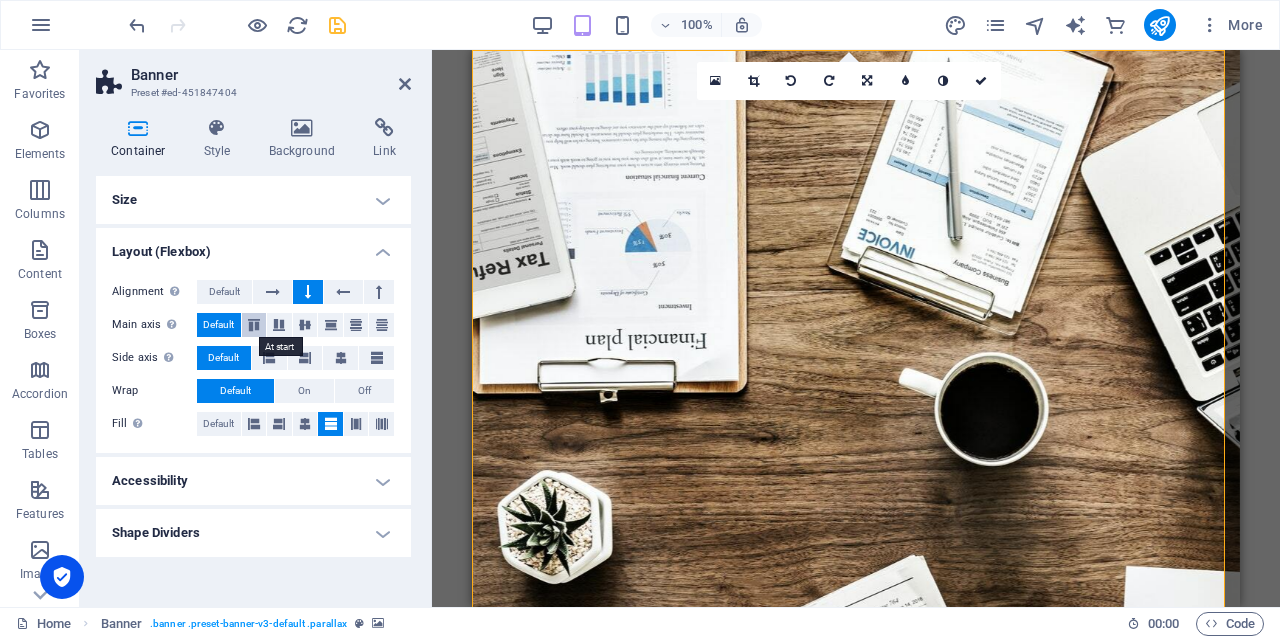 click at bounding box center [254, 325] 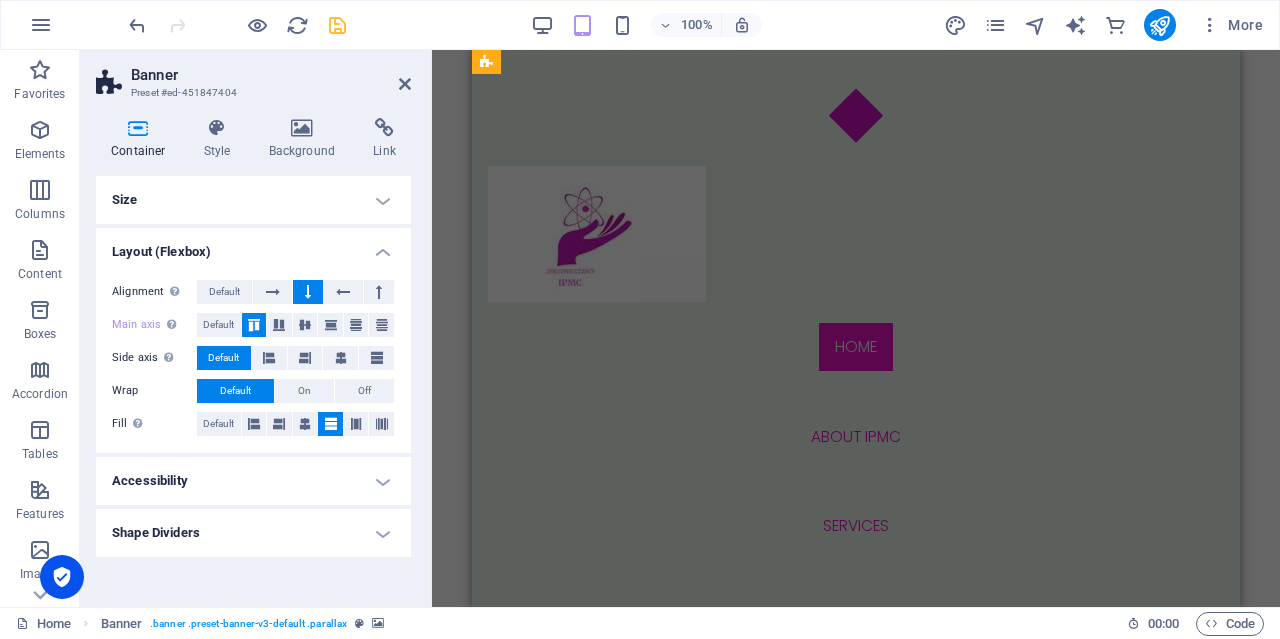 scroll, scrollTop: 2100, scrollLeft: 0, axis: vertical 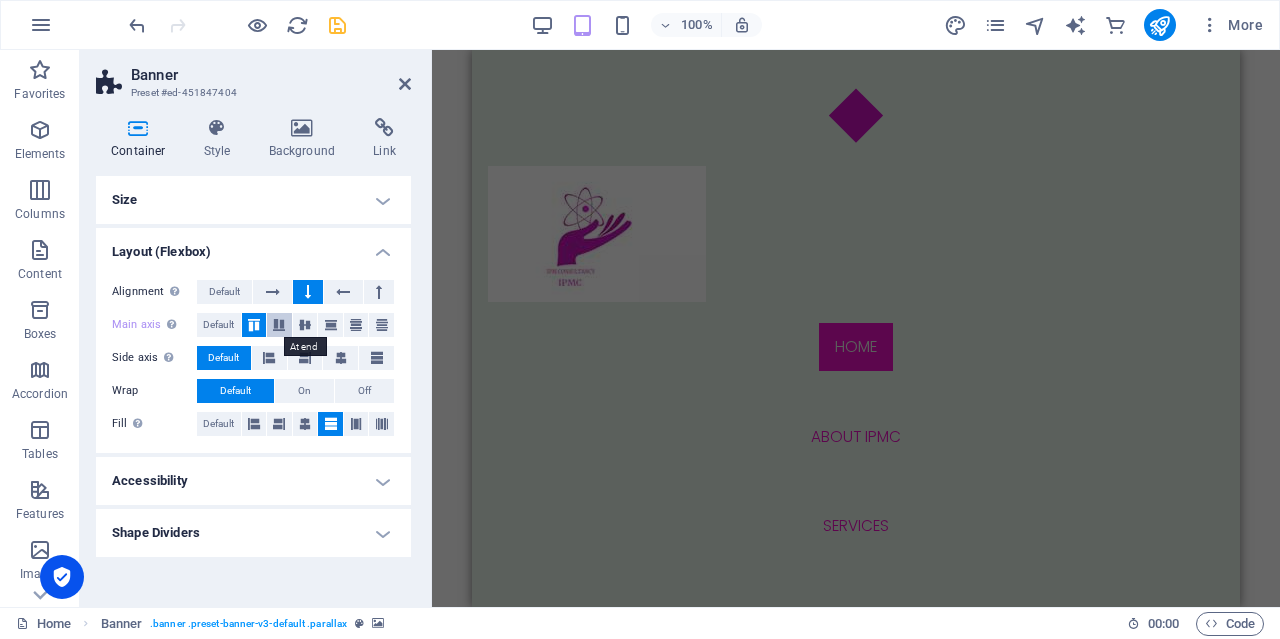 click at bounding box center [279, 325] 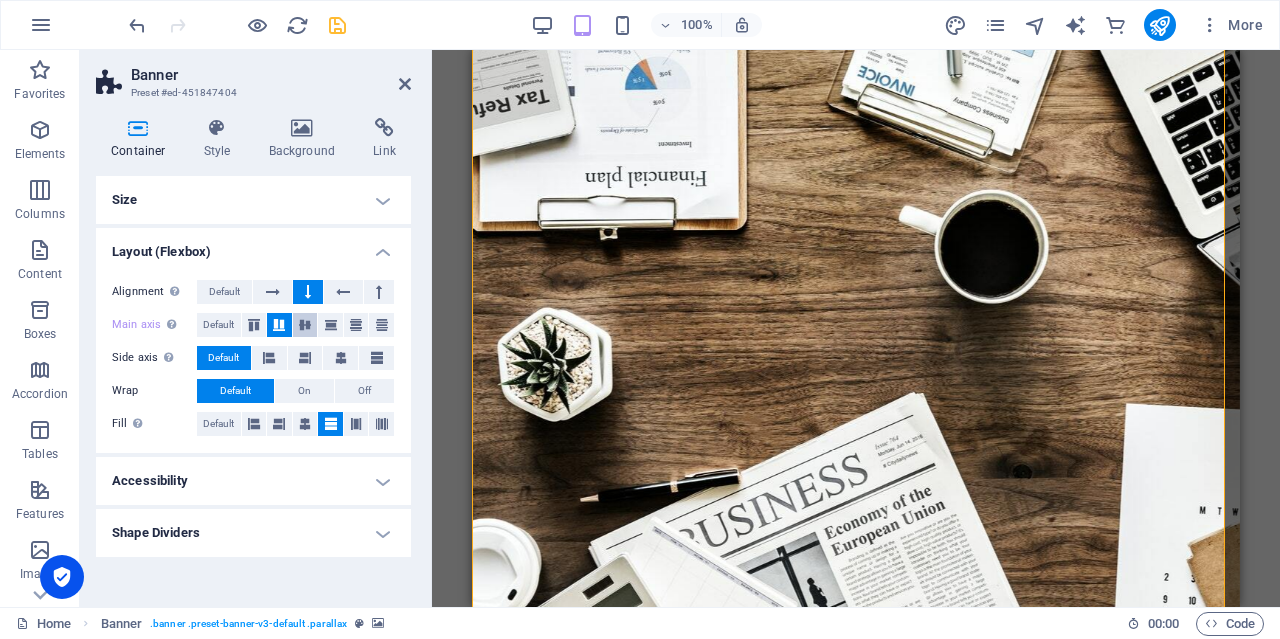 scroll, scrollTop: 355, scrollLeft: 0, axis: vertical 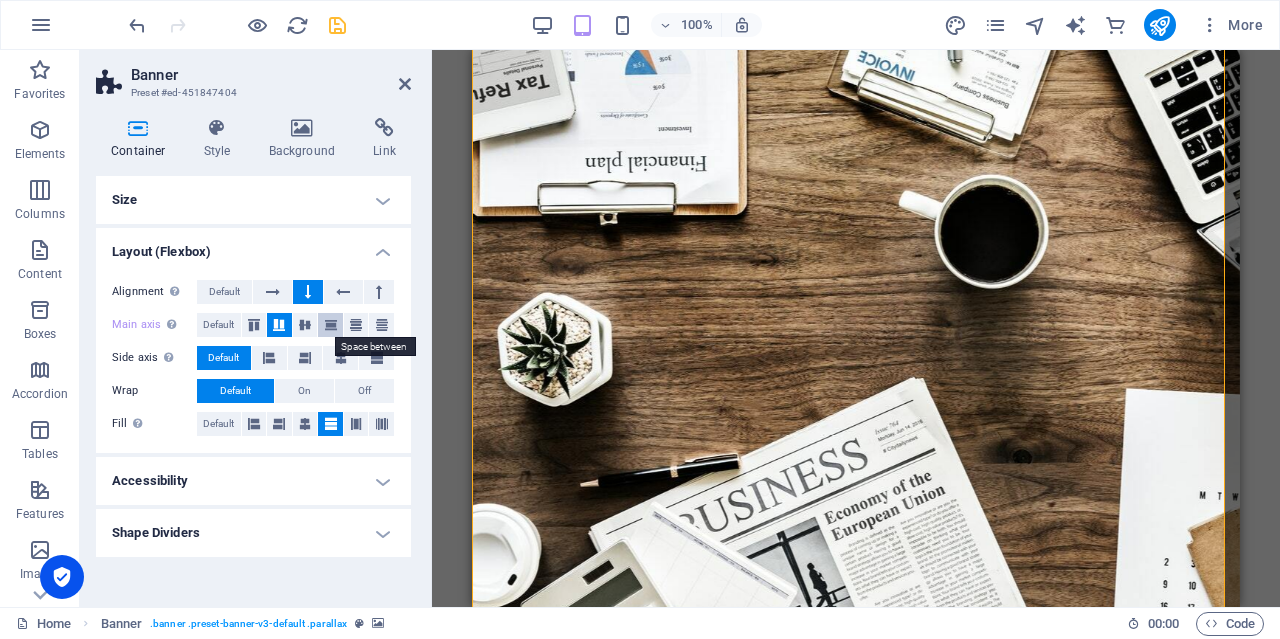 click at bounding box center [331, 325] 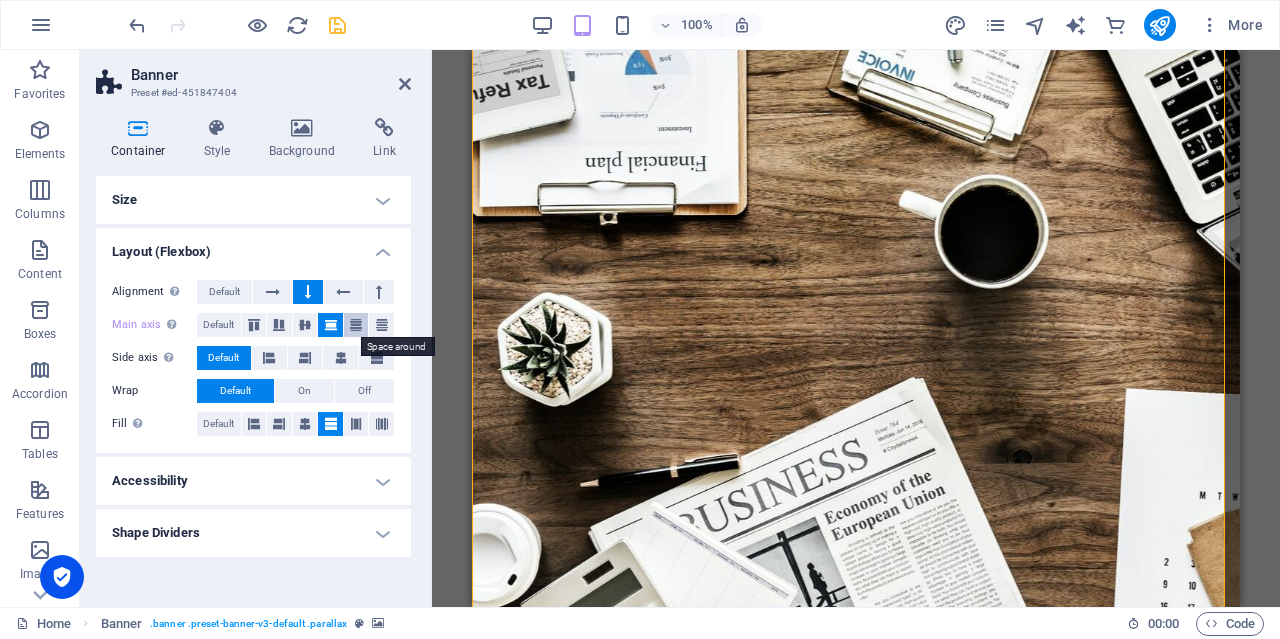 click at bounding box center (356, 325) 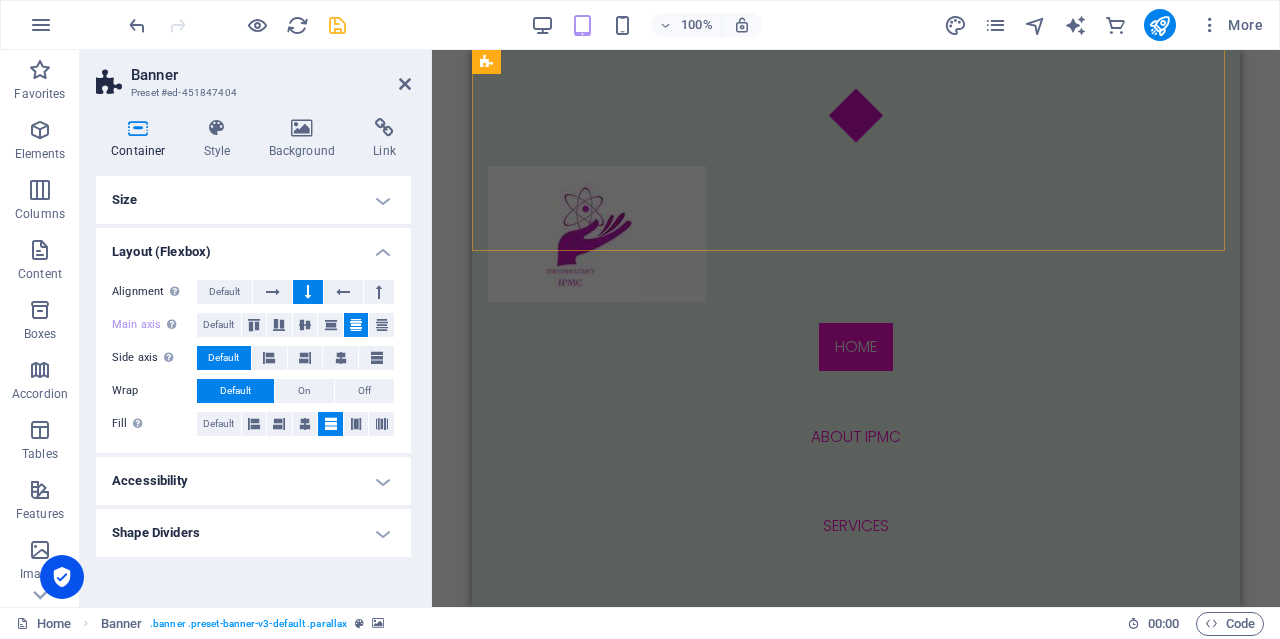 scroll, scrollTop: 1655, scrollLeft: 0, axis: vertical 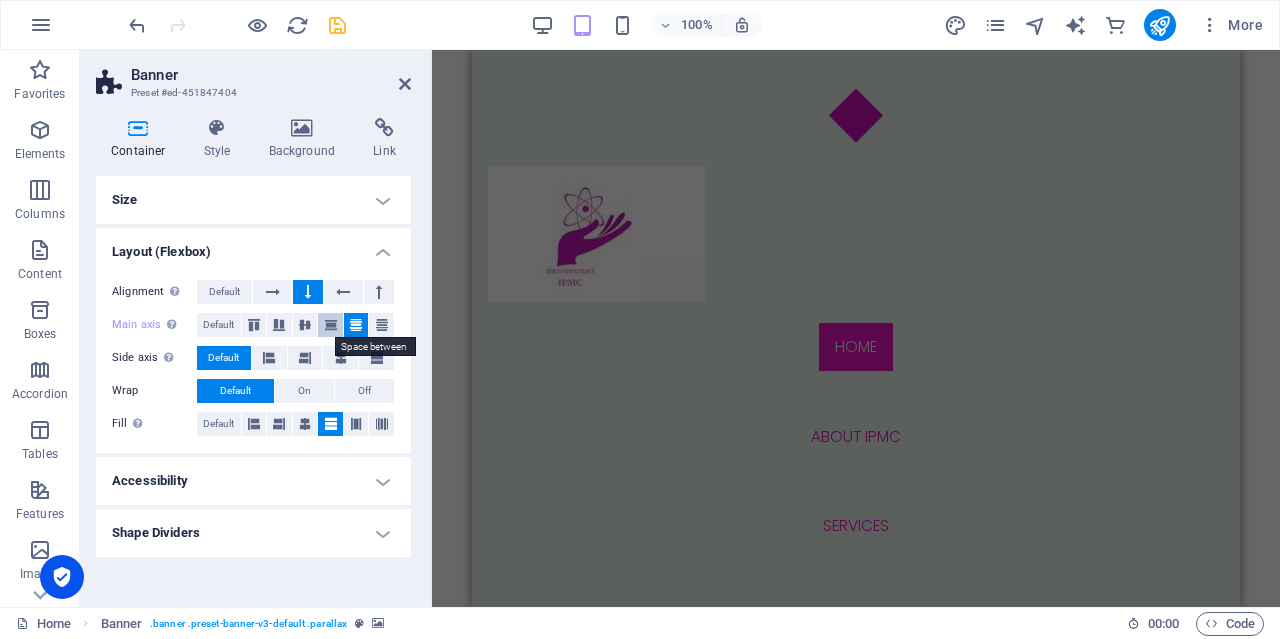 click at bounding box center [331, 325] 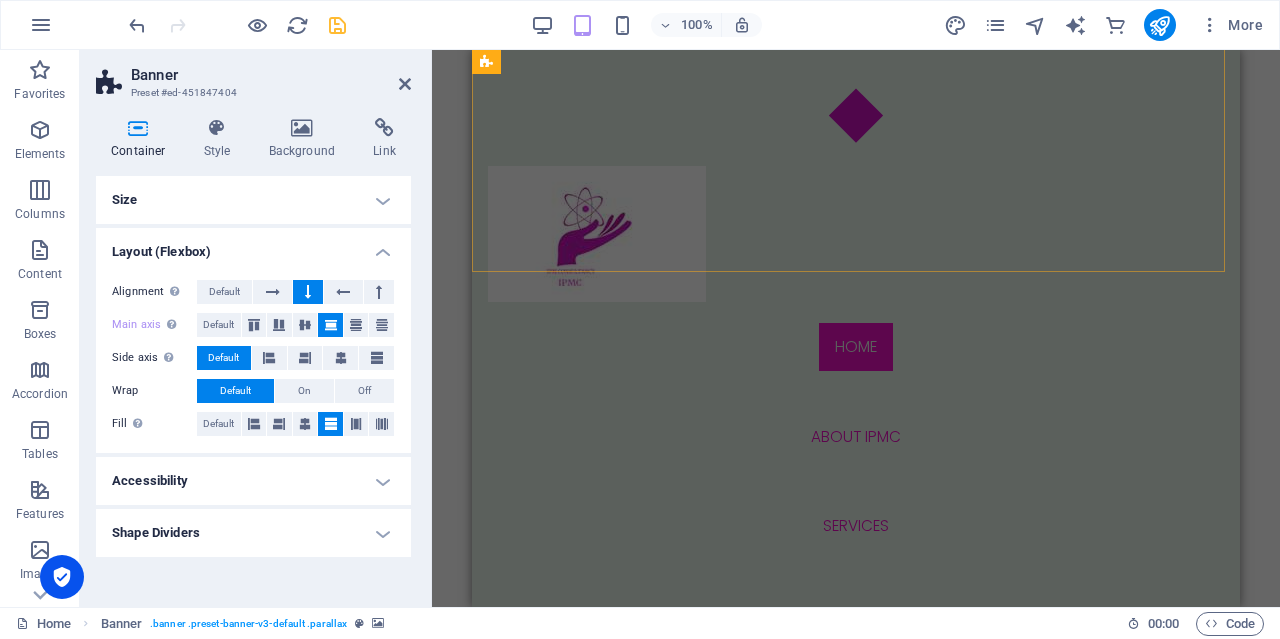 scroll, scrollTop: 1855, scrollLeft: 0, axis: vertical 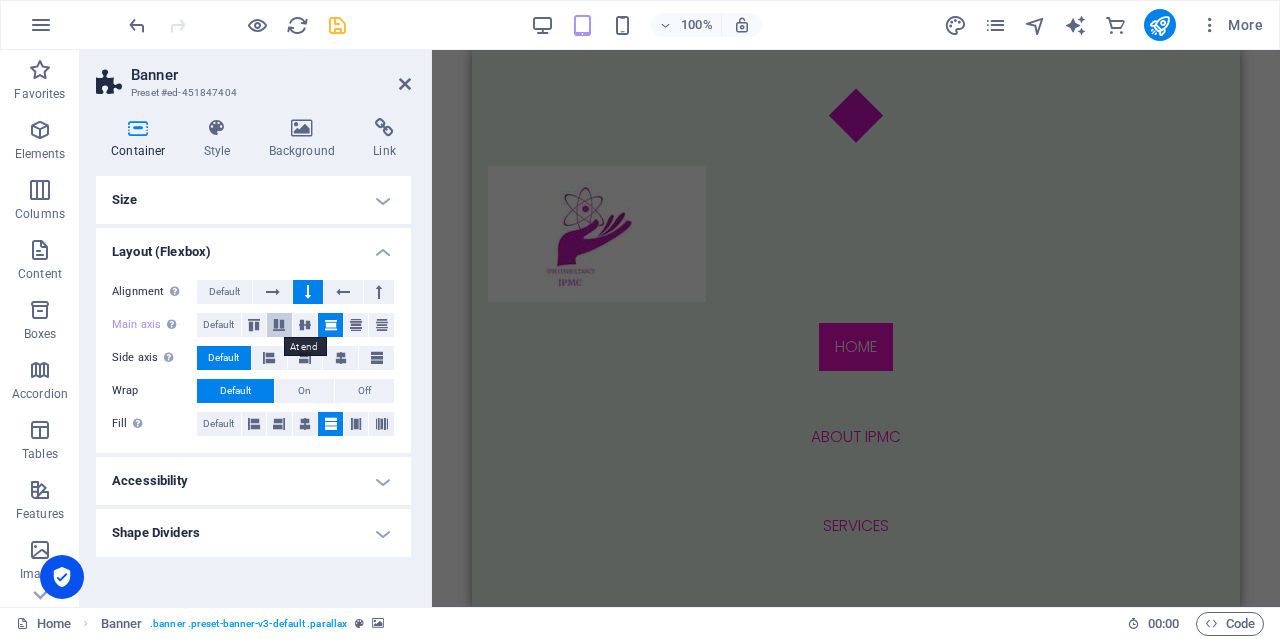 click at bounding box center [279, 325] 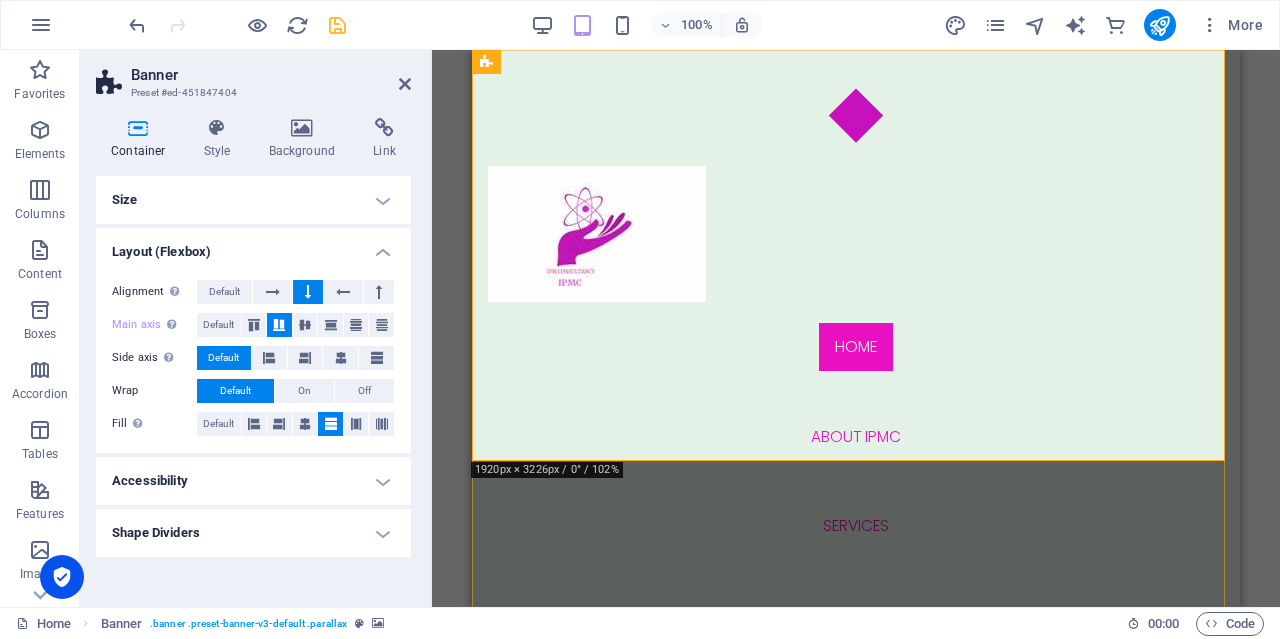scroll, scrollTop: 1355, scrollLeft: 0, axis: vertical 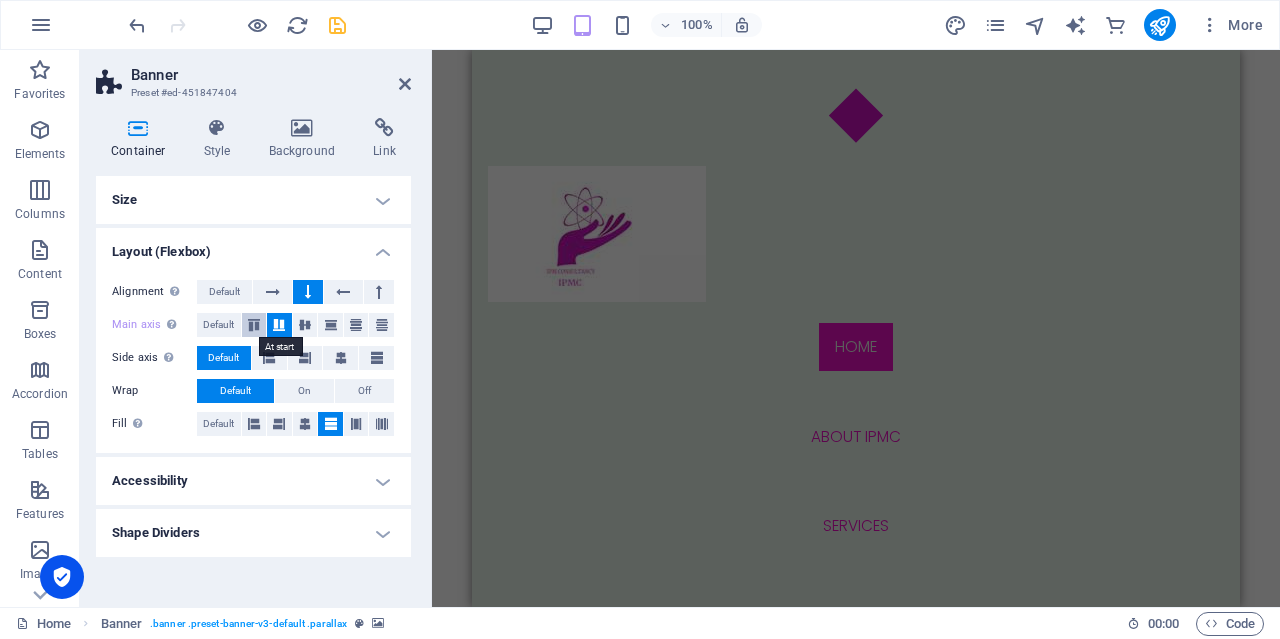 click at bounding box center [254, 325] 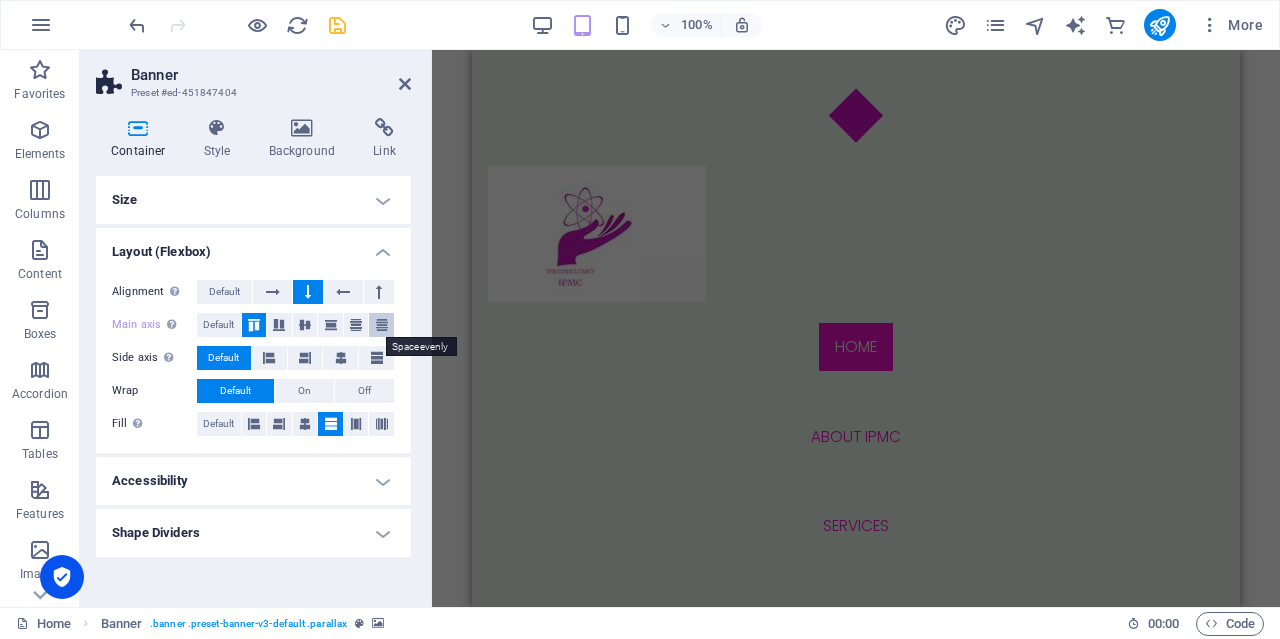 click at bounding box center (382, 325) 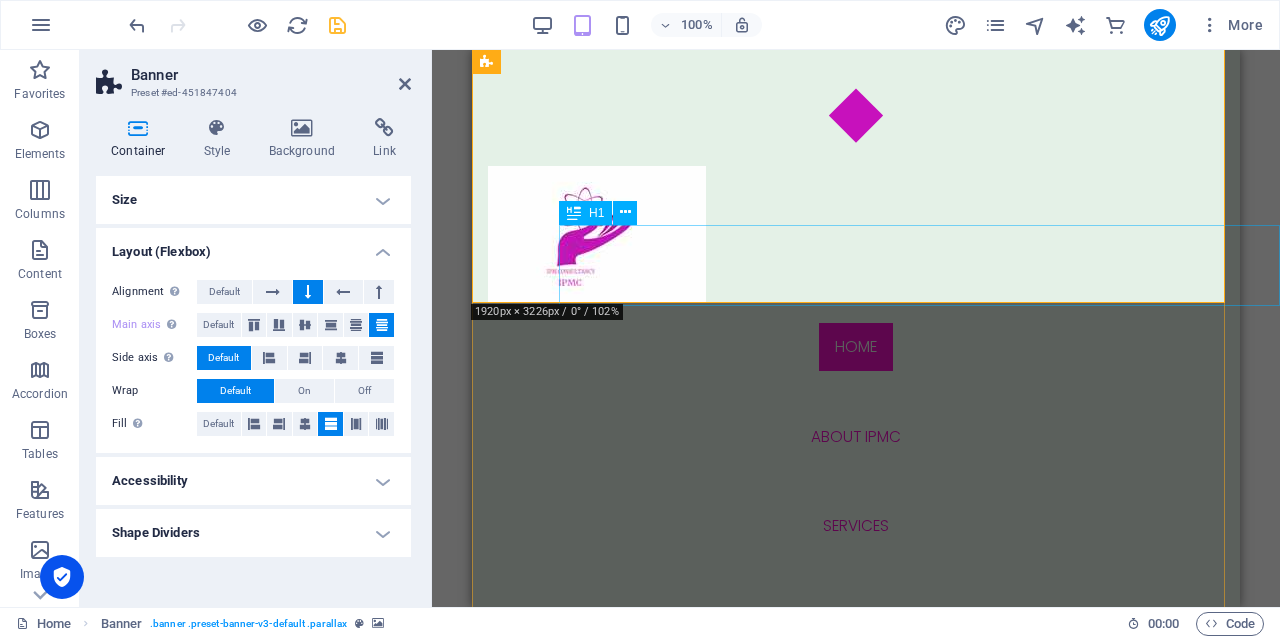 scroll, scrollTop: 1255, scrollLeft: 0, axis: vertical 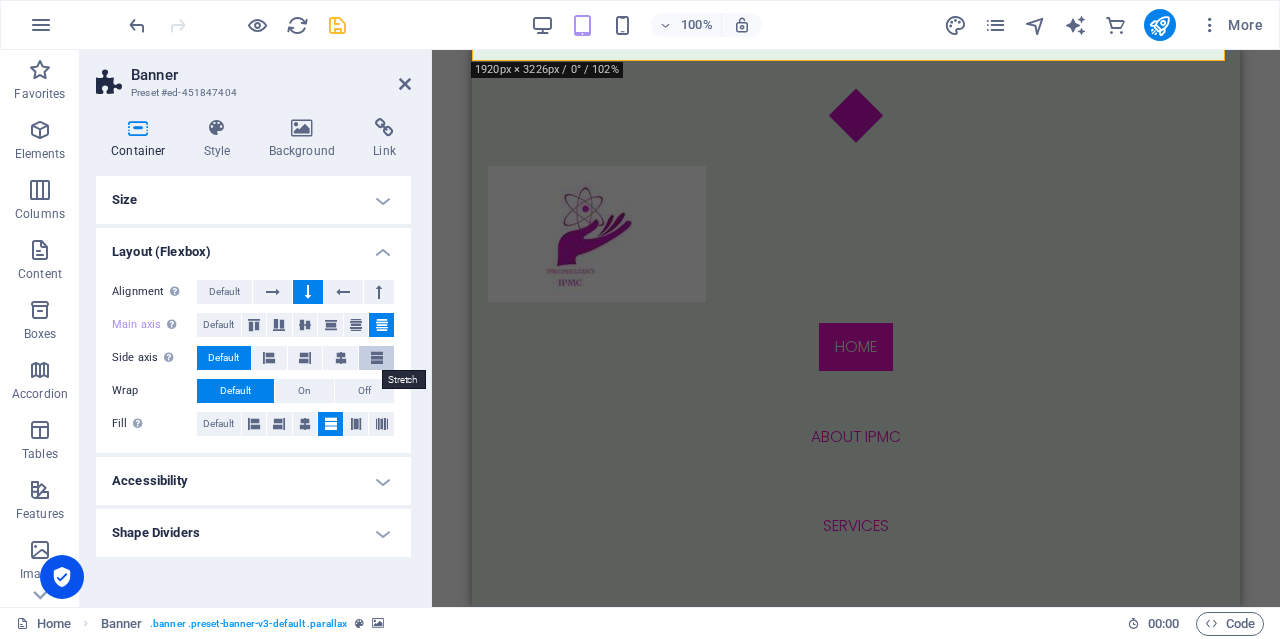 click at bounding box center (377, 358) 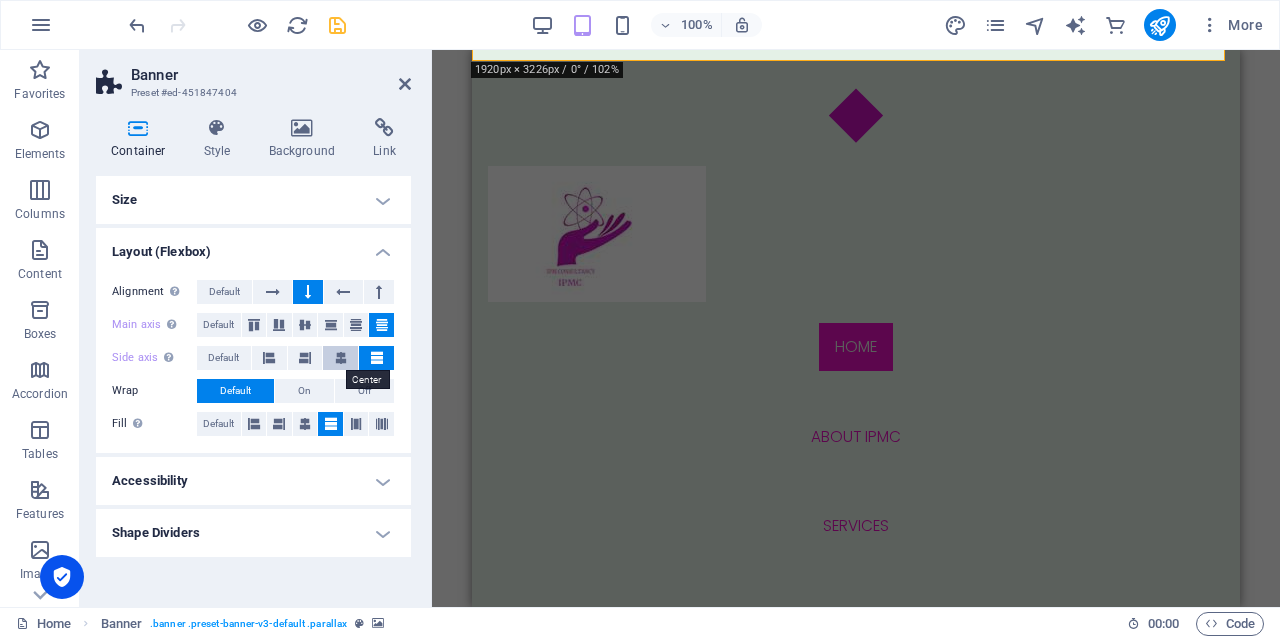 click at bounding box center (340, 358) 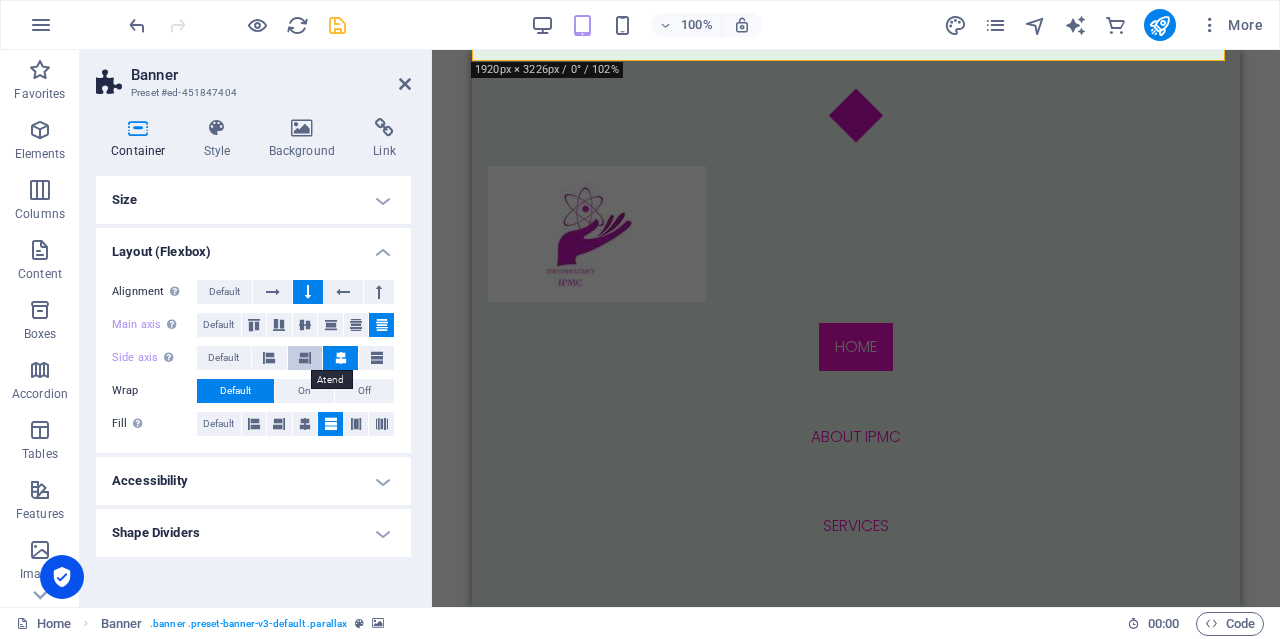 click at bounding box center (305, 358) 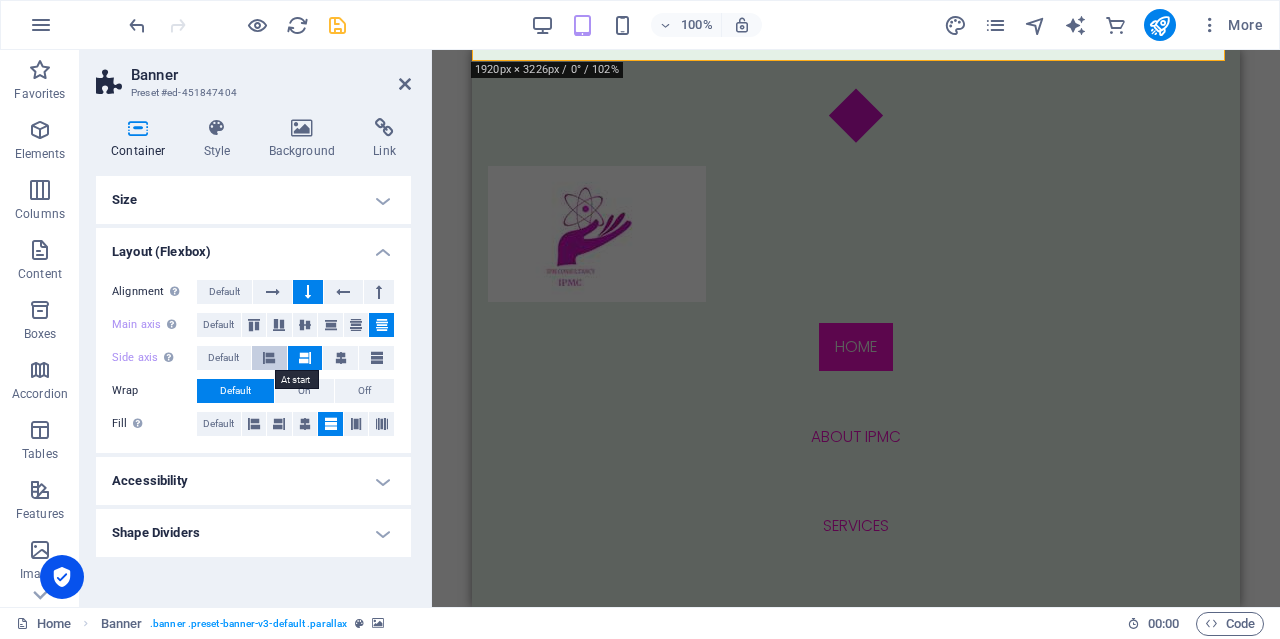 click at bounding box center (269, 358) 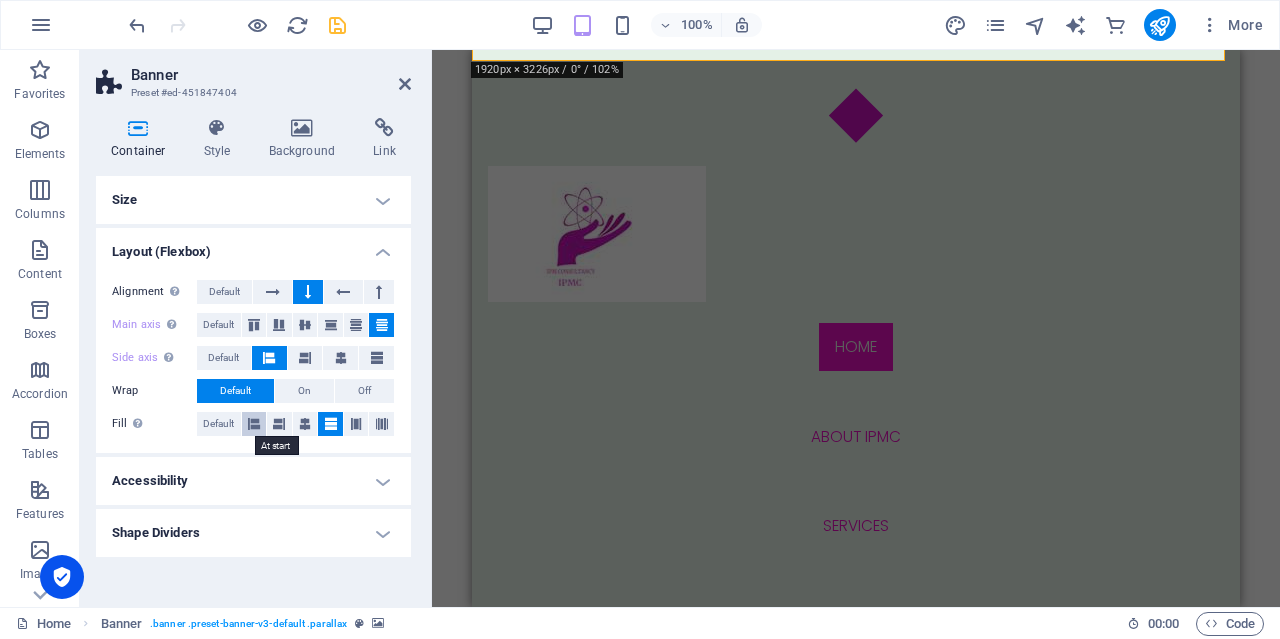click at bounding box center [254, 424] 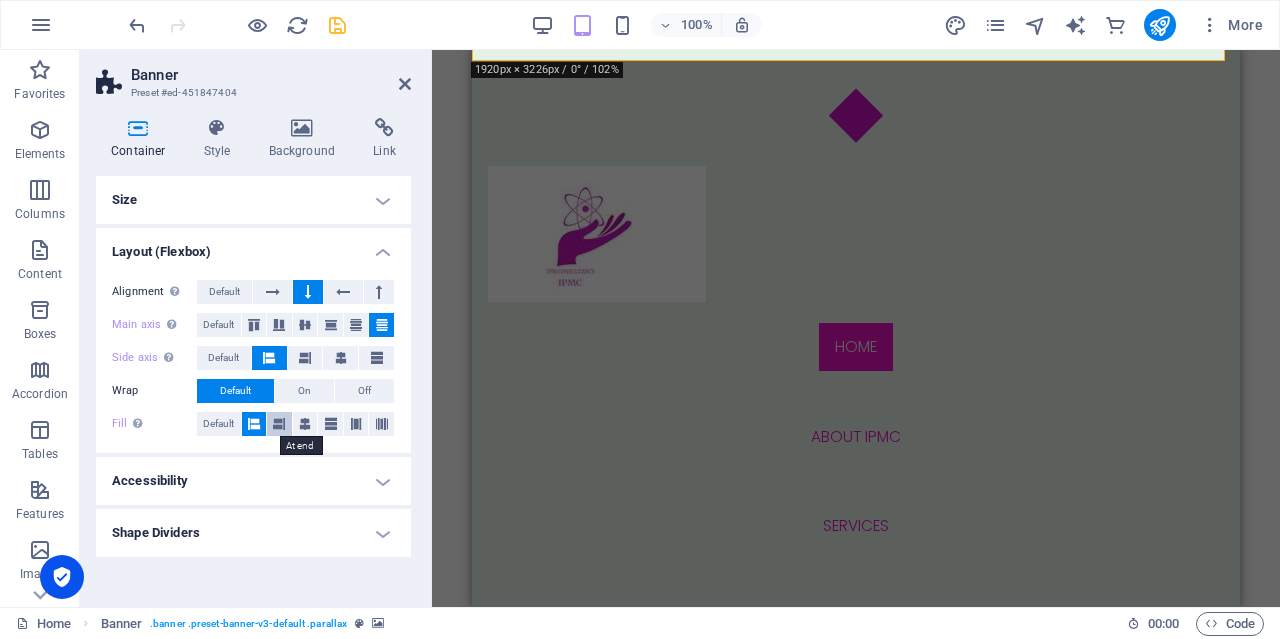 click at bounding box center [279, 424] 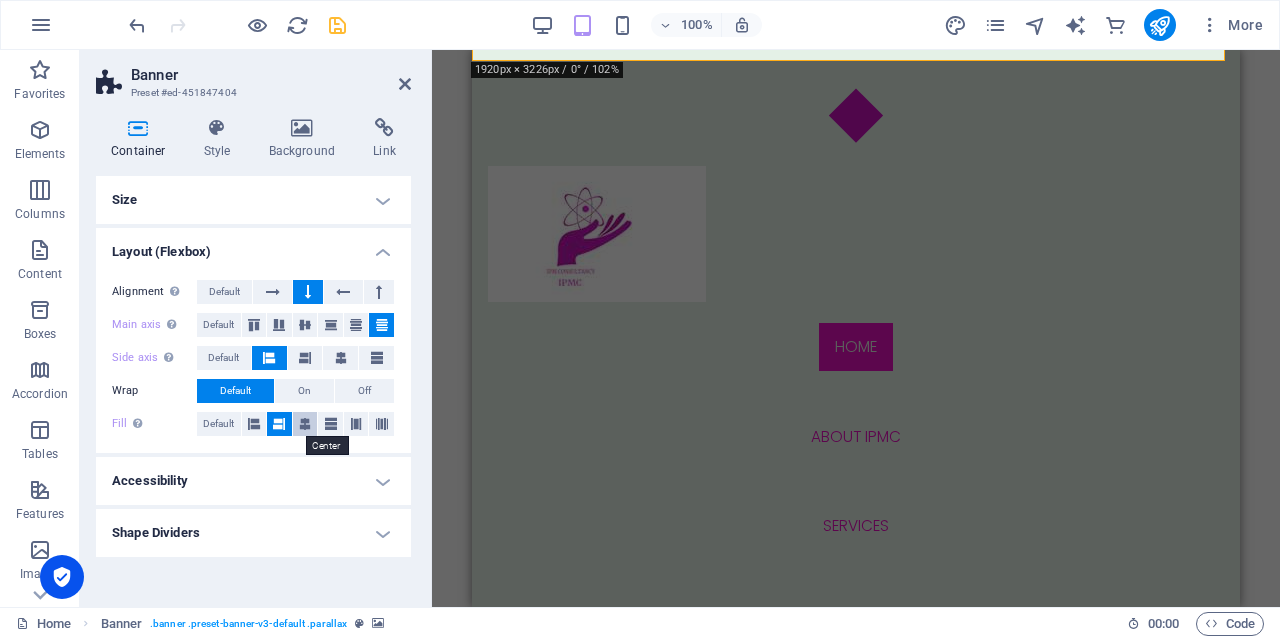 click at bounding box center [305, 424] 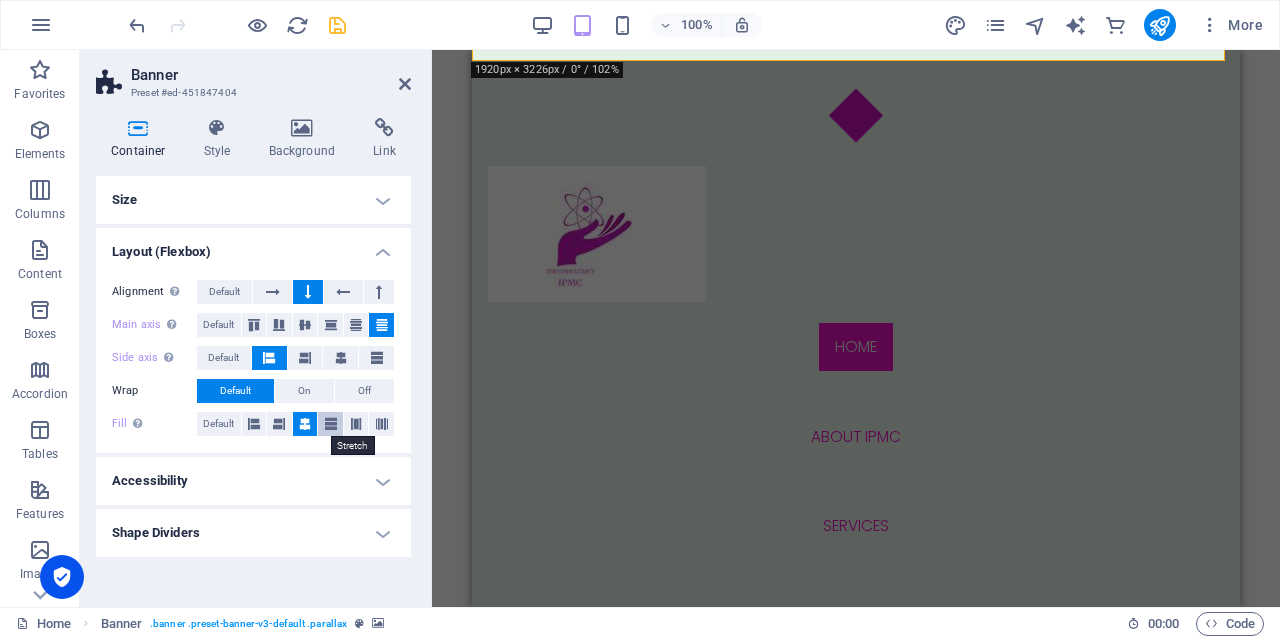 click at bounding box center (331, 424) 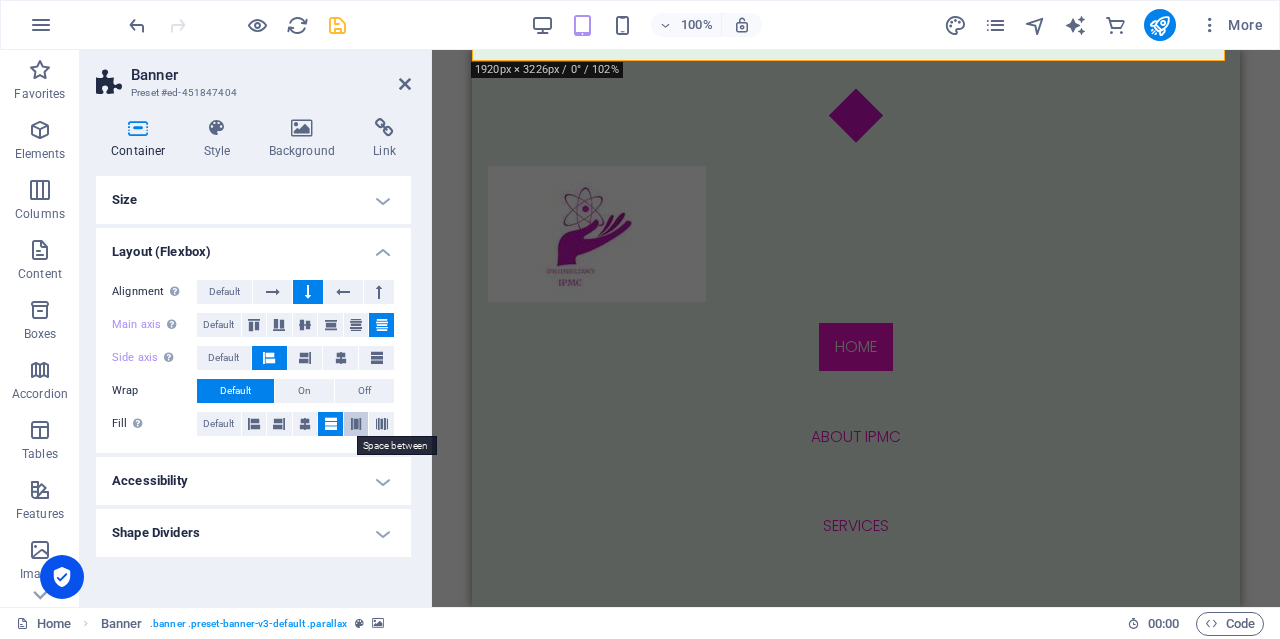 click at bounding box center (356, 424) 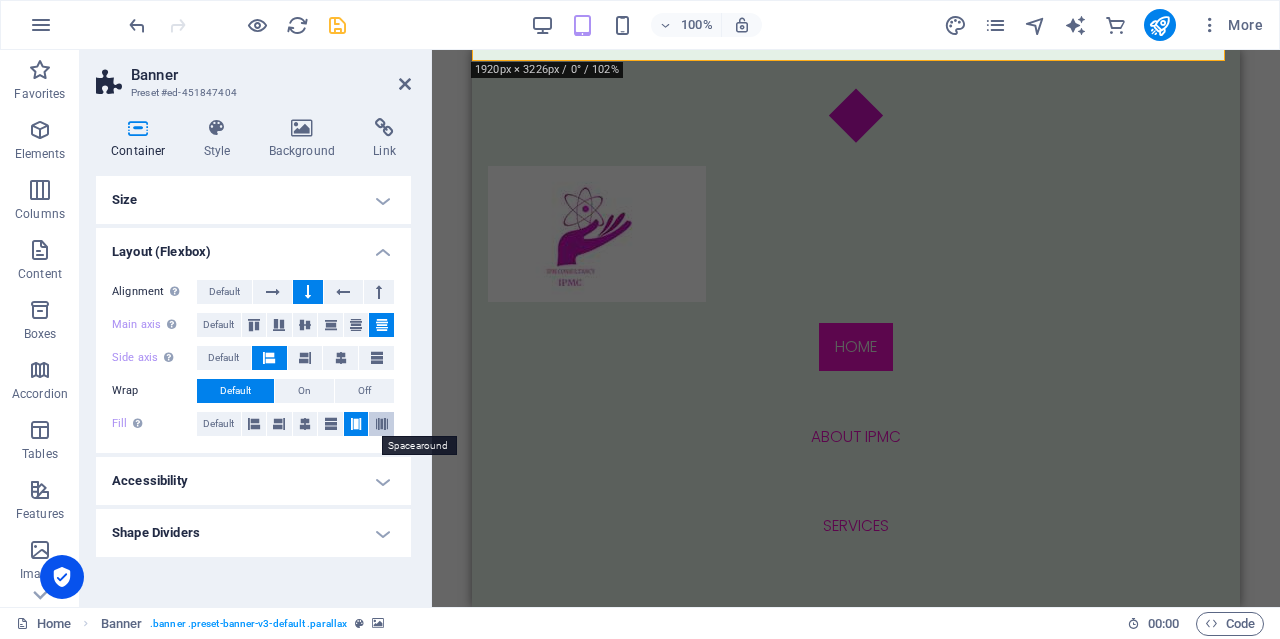 click at bounding box center [382, 424] 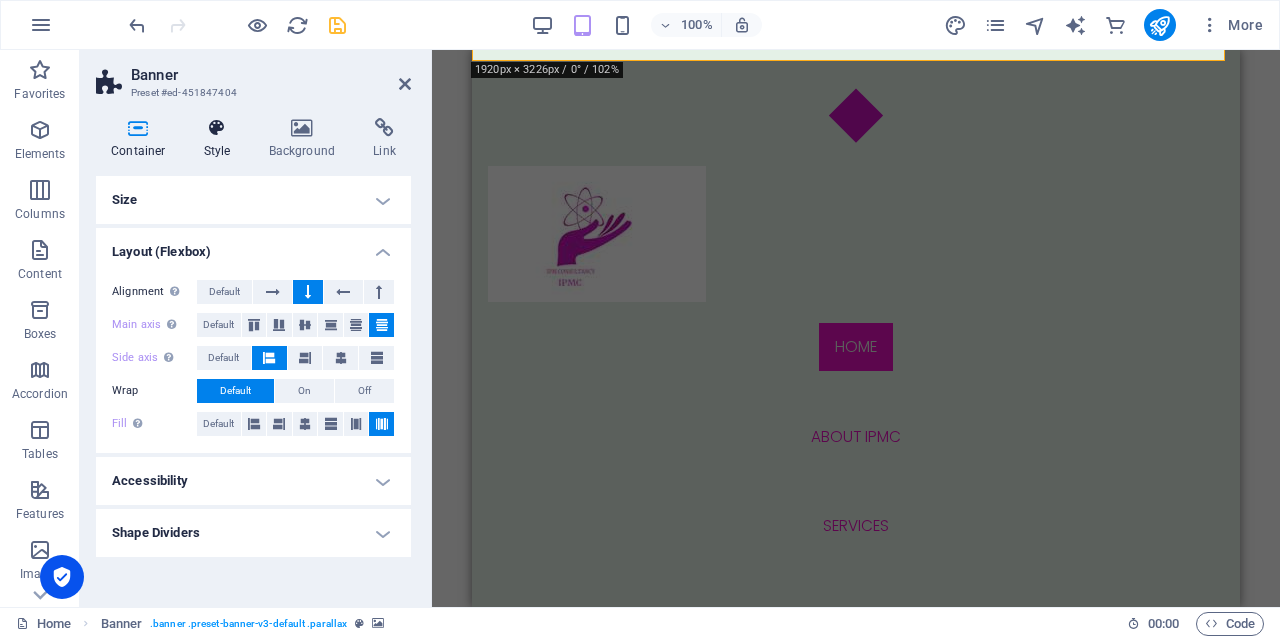 click on "Style" at bounding box center [221, 139] 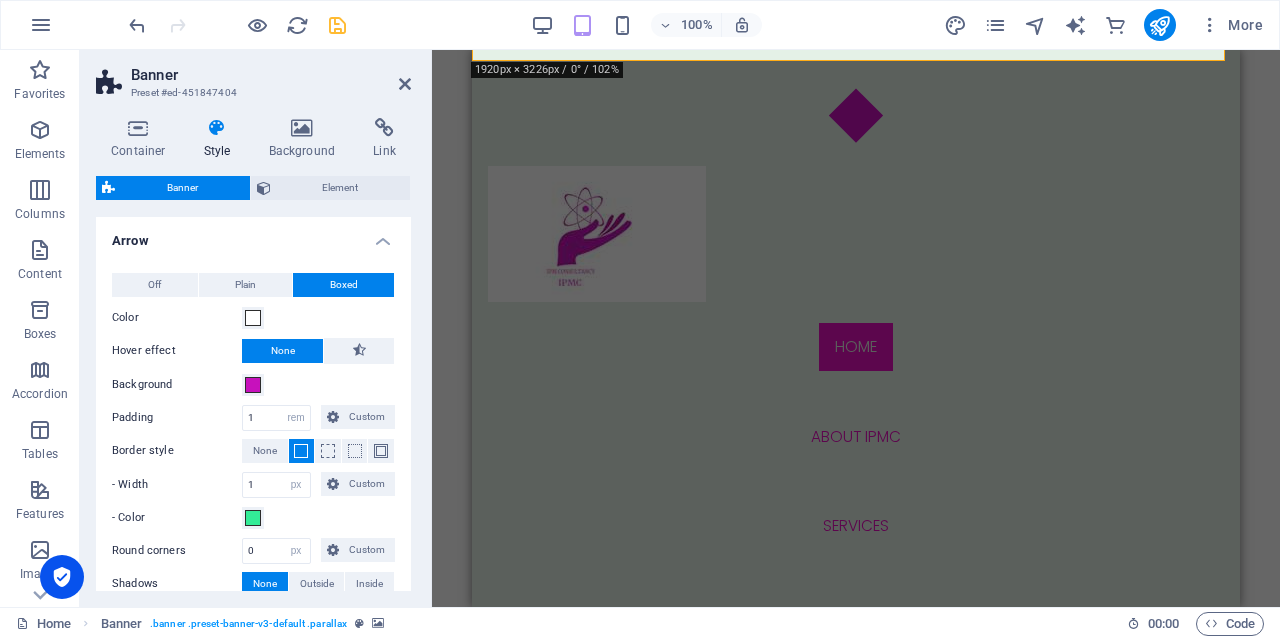 scroll, scrollTop: 158, scrollLeft: 0, axis: vertical 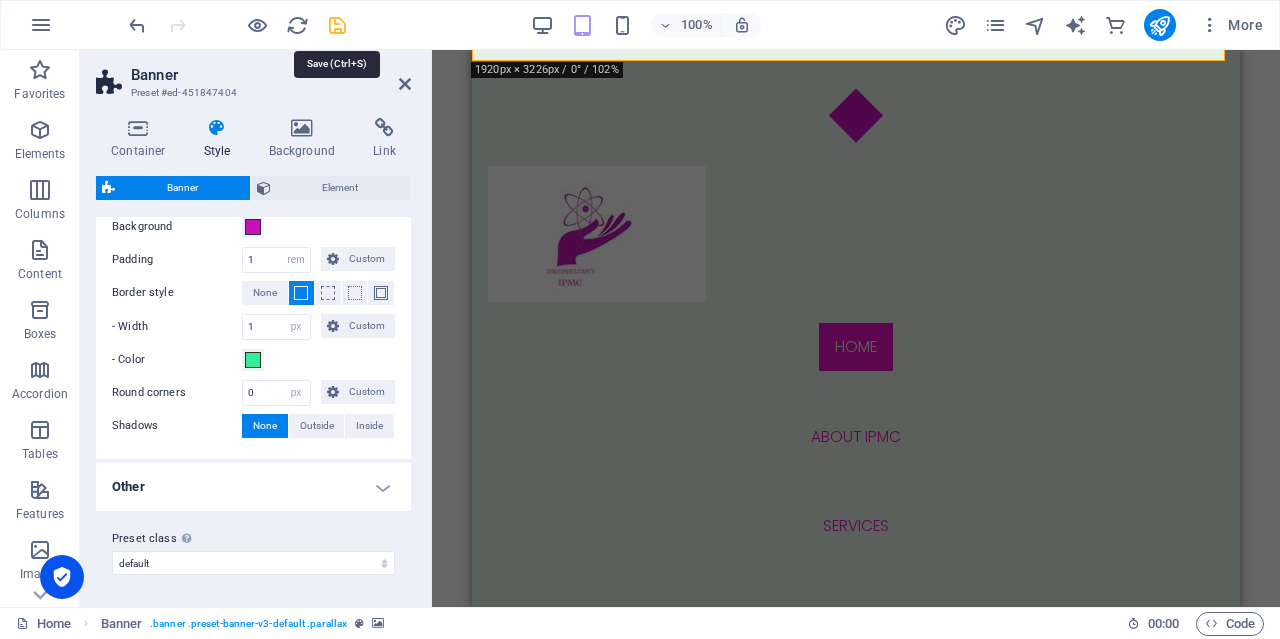 click at bounding box center (337, 25) 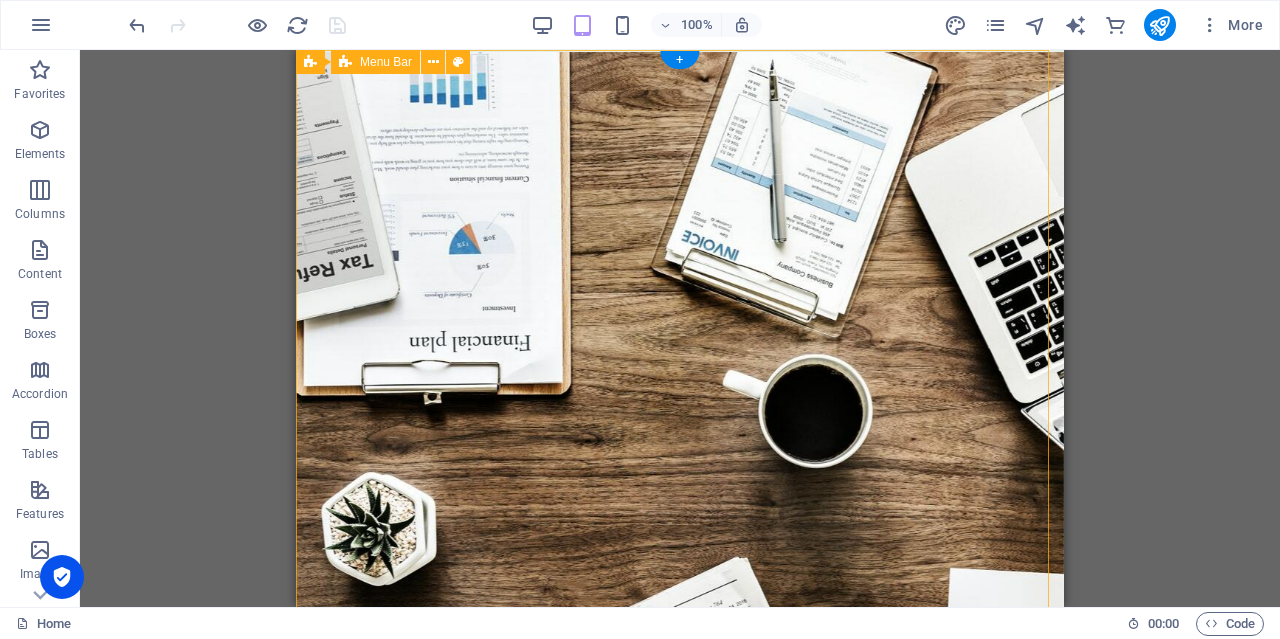 scroll, scrollTop: 0, scrollLeft: 0, axis: both 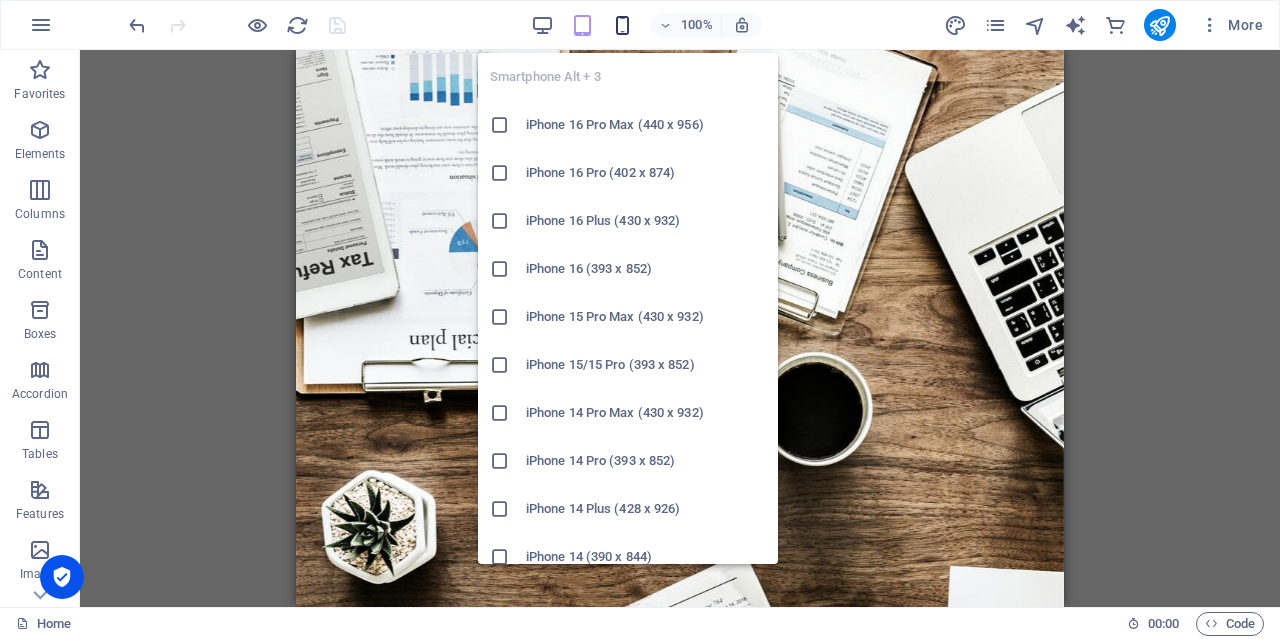 click at bounding box center (622, 25) 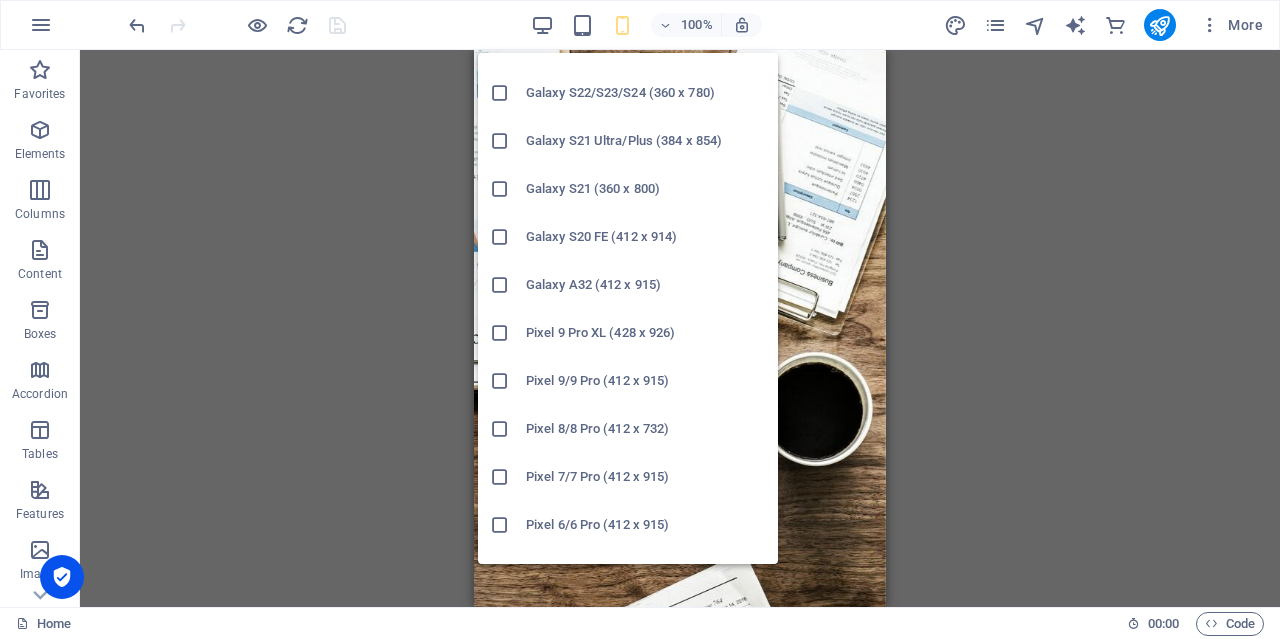 scroll, scrollTop: 1073, scrollLeft: 0, axis: vertical 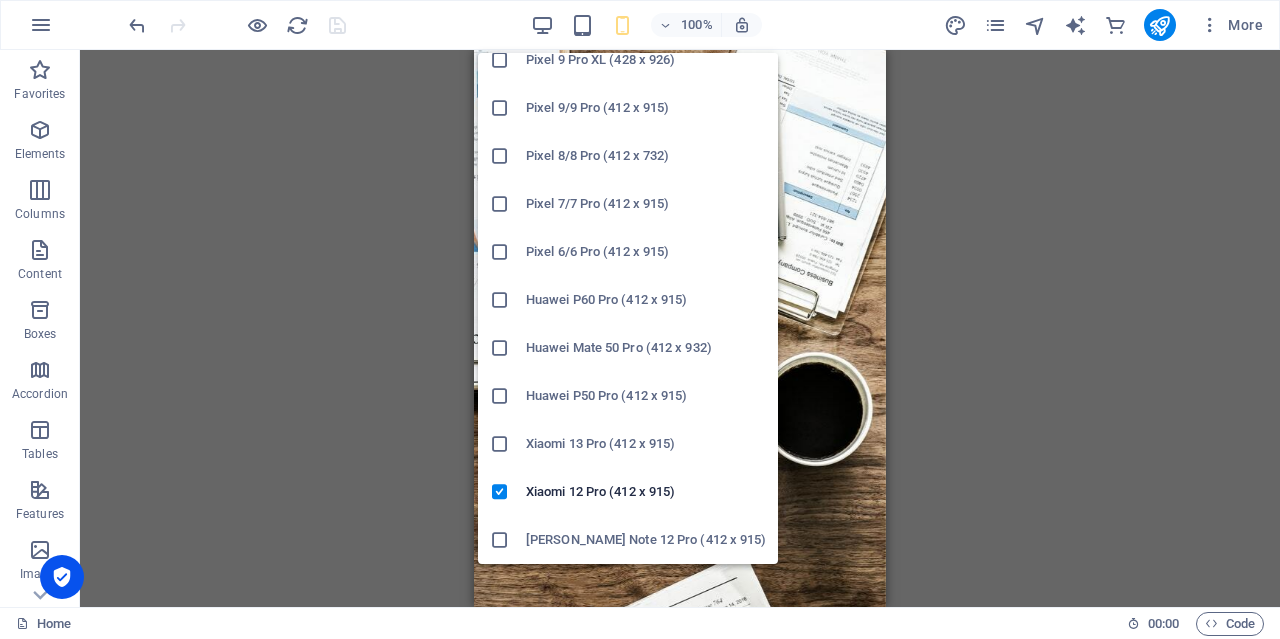 click on "Xiaomi 13 Pro (412 x 915)" at bounding box center (646, 444) 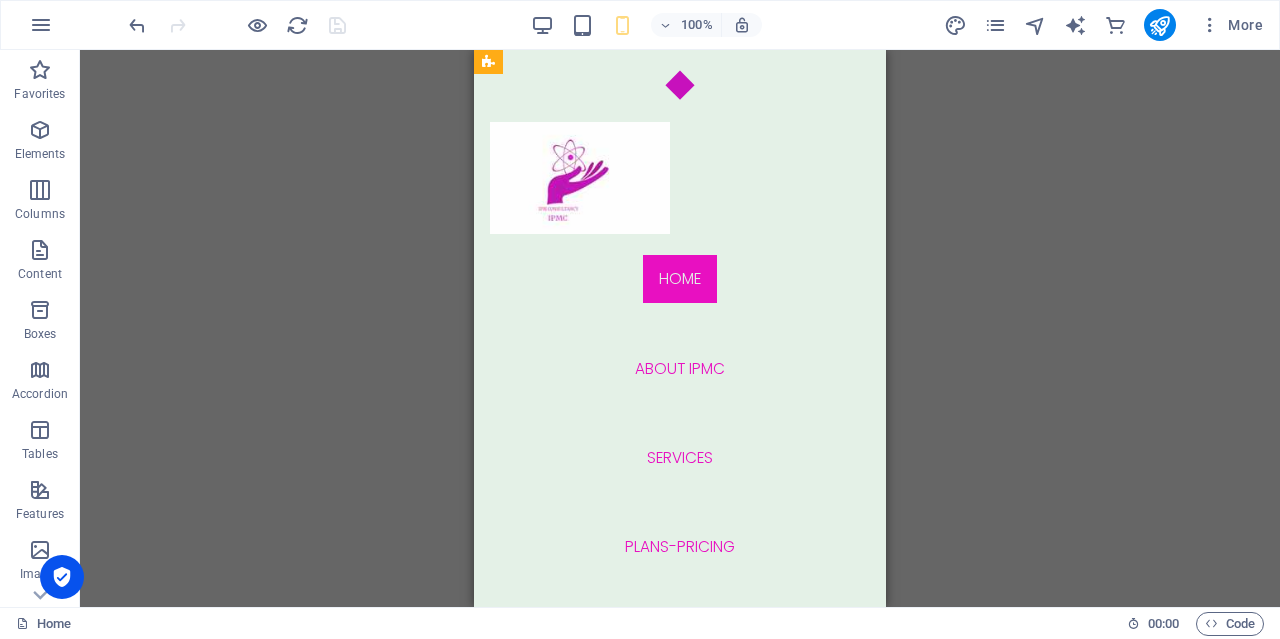 scroll, scrollTop: 5900, scrollLeft: 0, axis: vertical 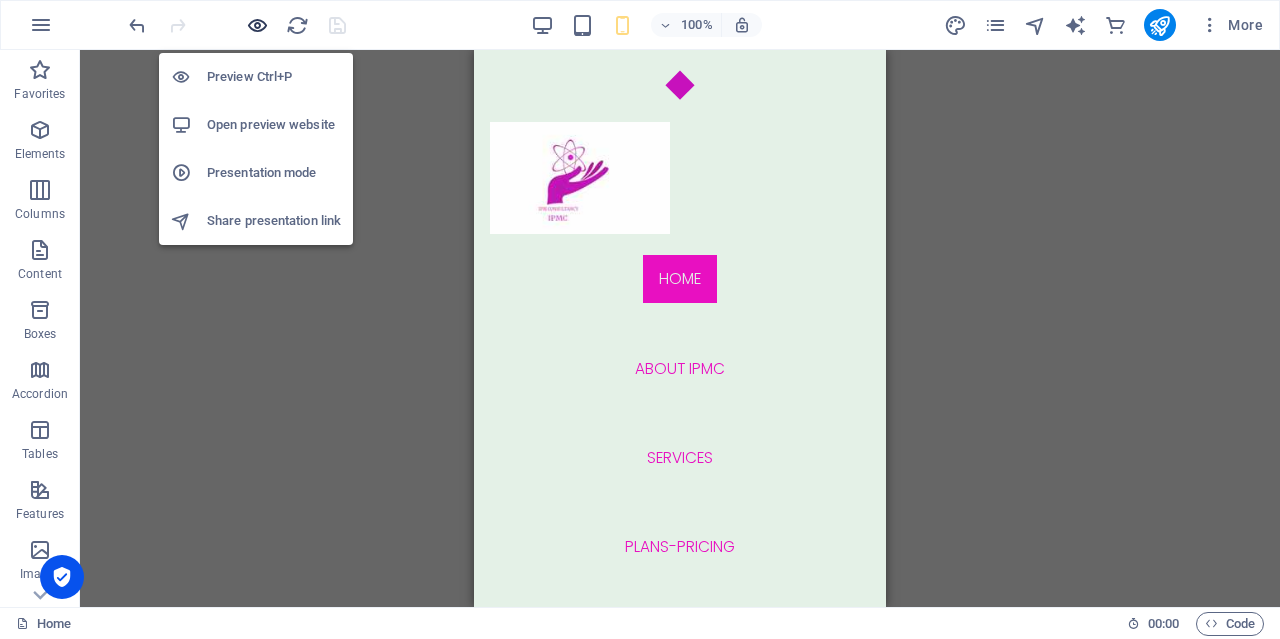 click at bounding box center [257, 25] 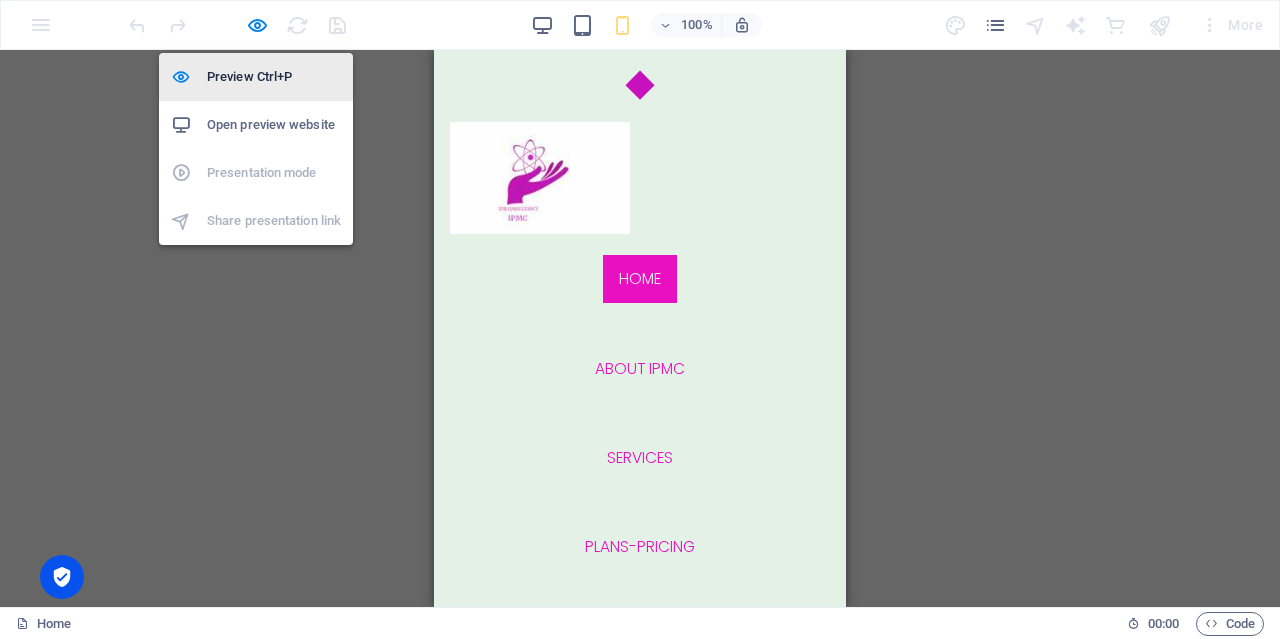 click on "Preview Ctrl+P" at bounding box center (274, 77) 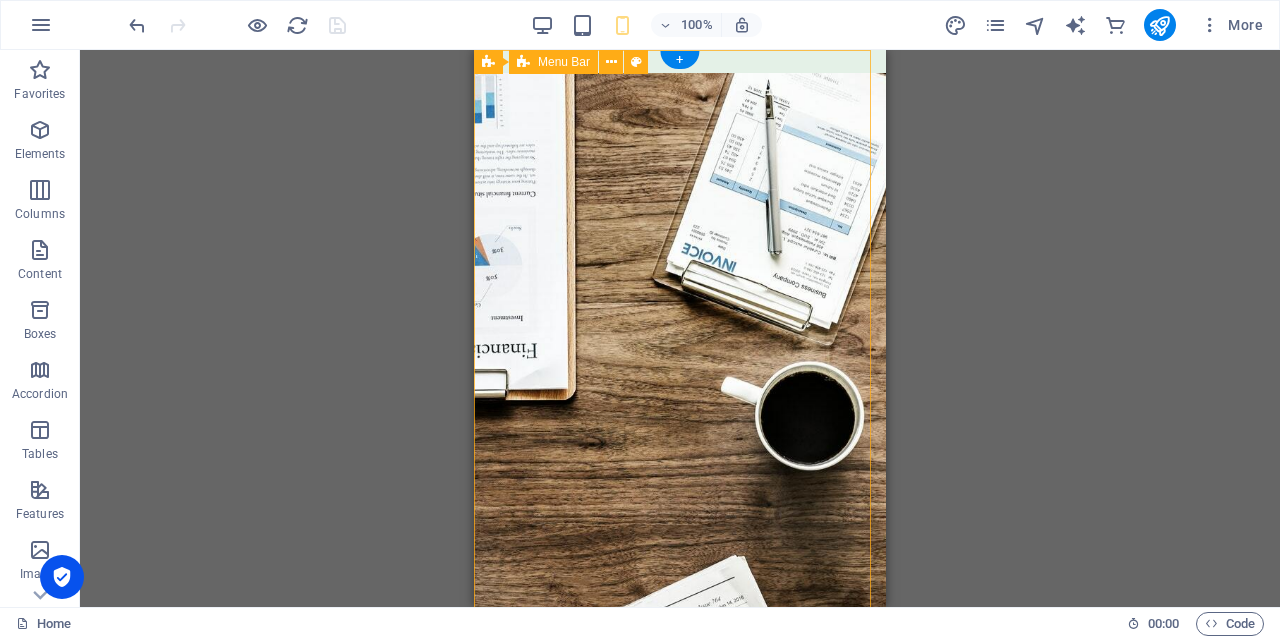 scroll, scrollTop: 0, scrollLeft: 0, axis: both 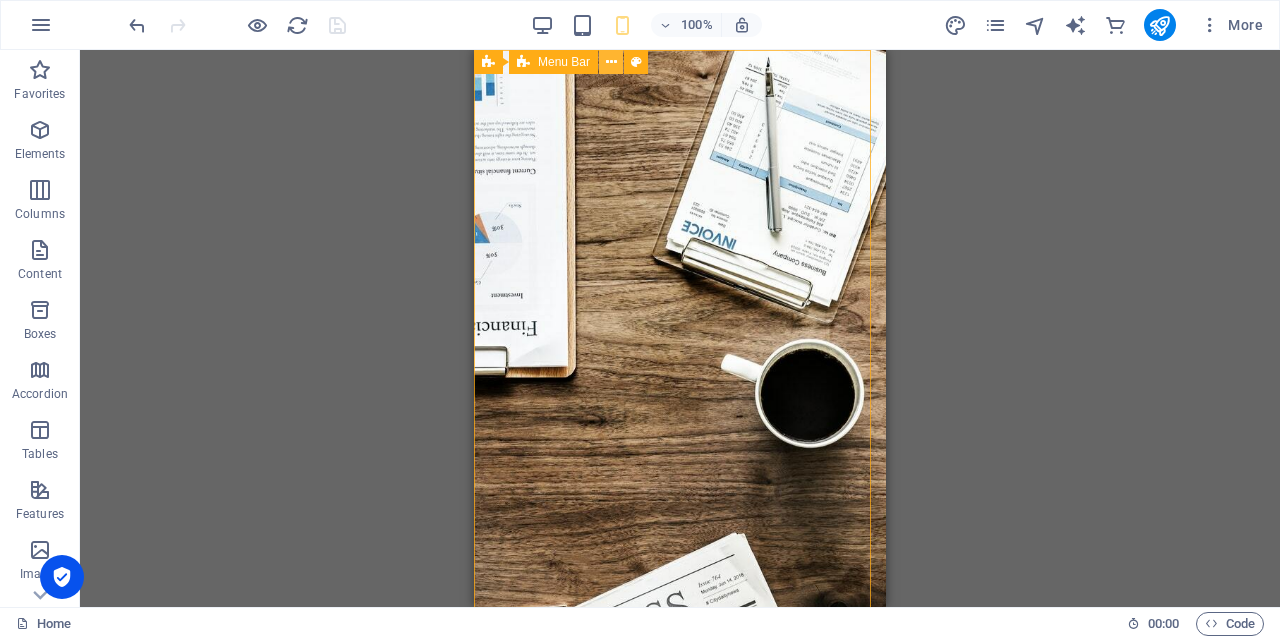 click at bounding box center [611, 62] 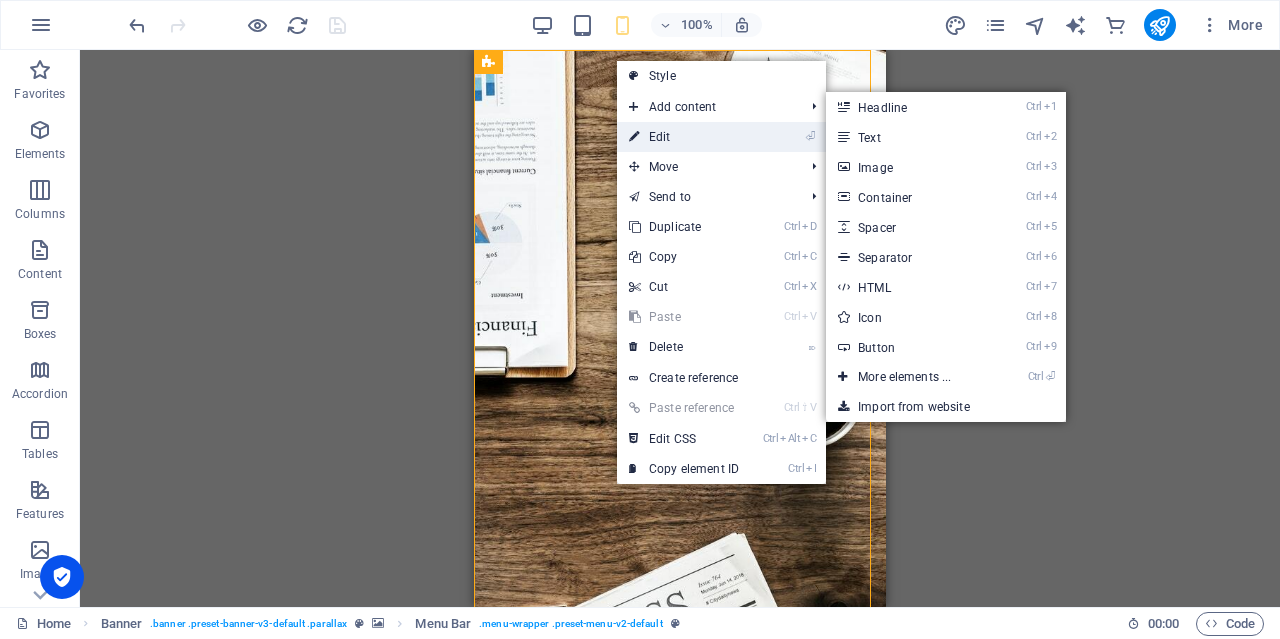 click on "⏎  Edit" at bounding box center (684, 137) 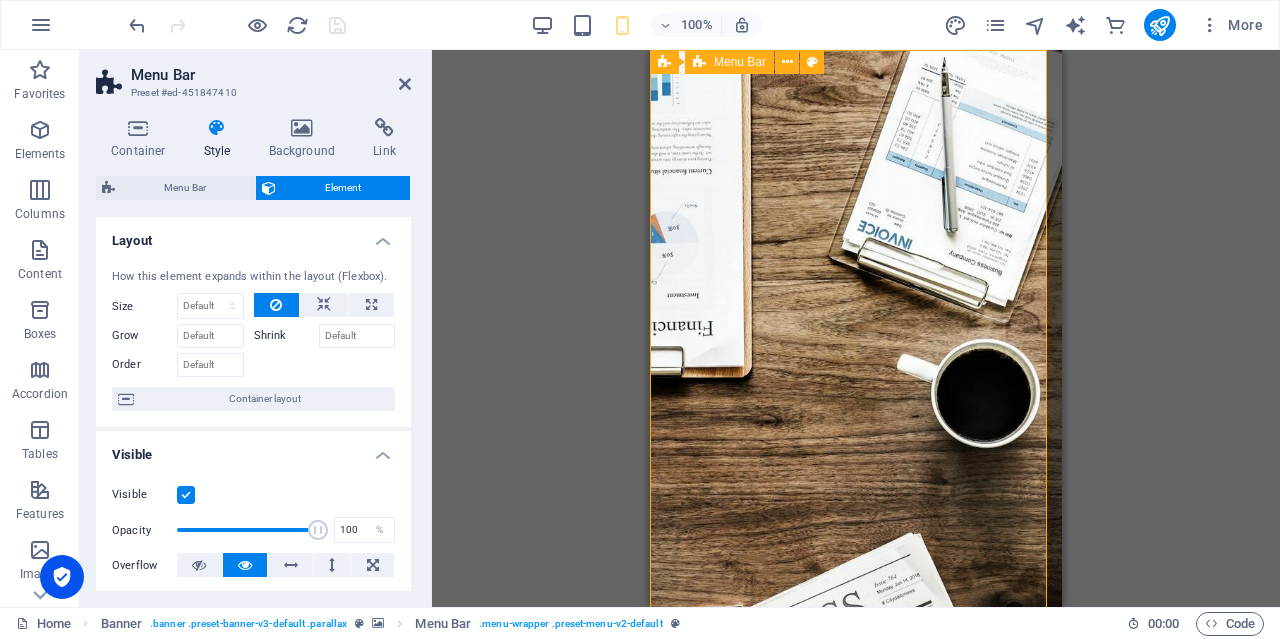 type 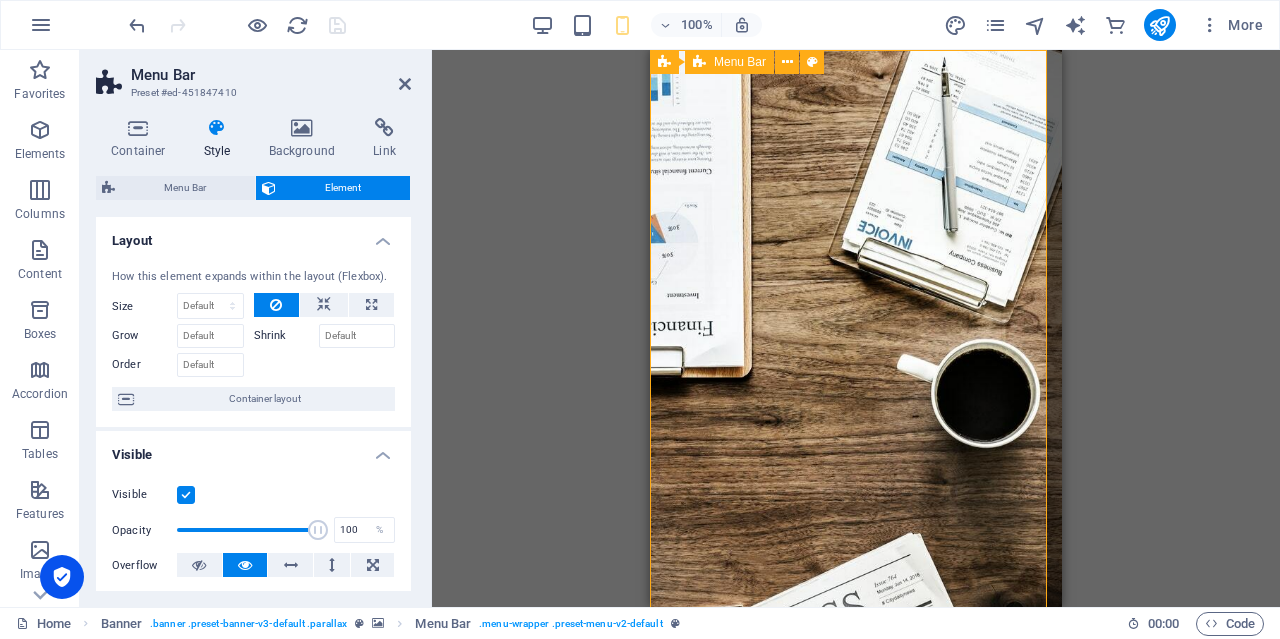 select 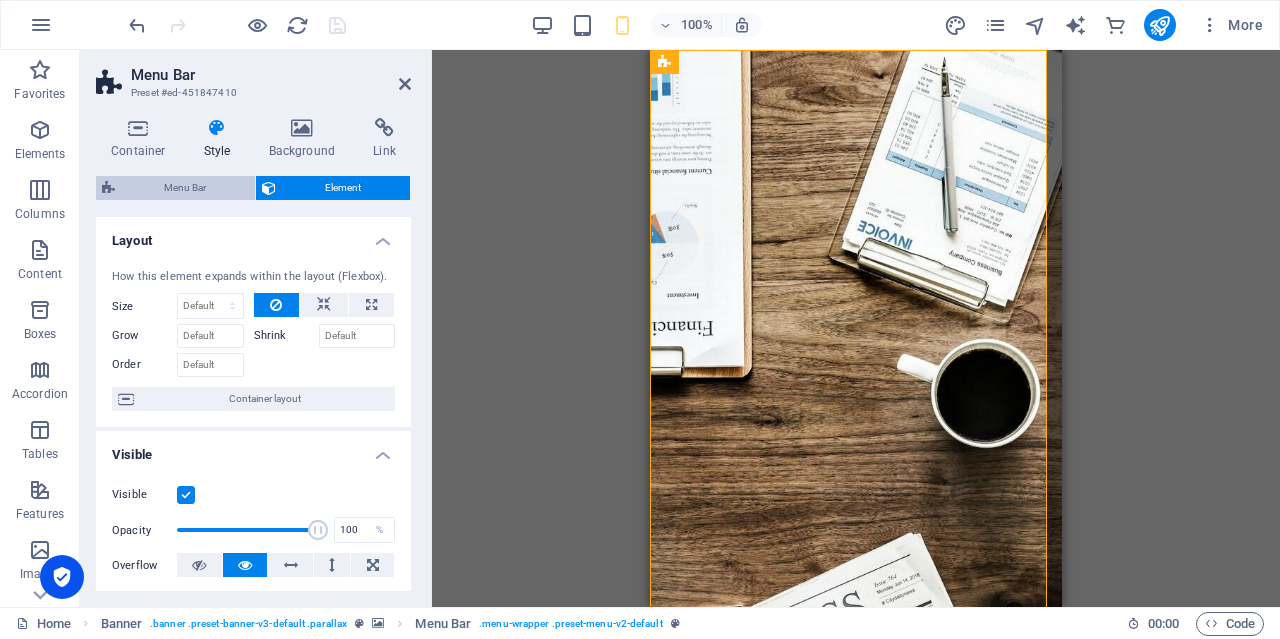click on "Menu Bar" at bounding box center [185, 188] 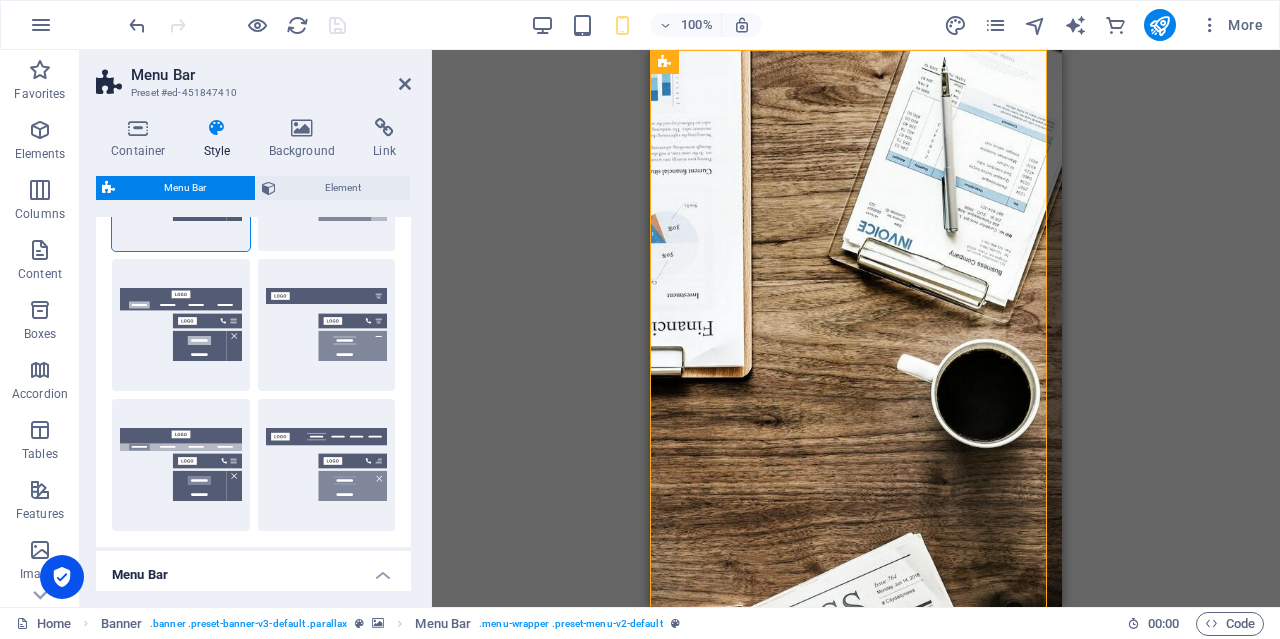 scroll, scrollTop: 300, scrollLeft: 0, axis: vertical 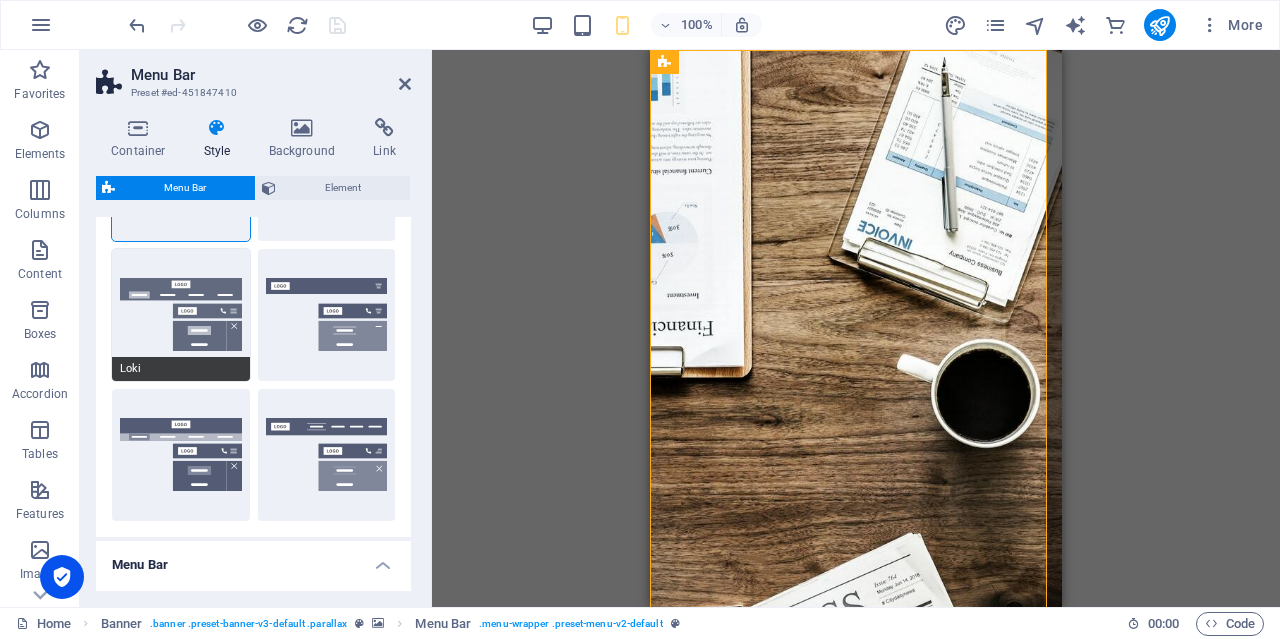 click on "Loki" at bounding box center (181, 315) 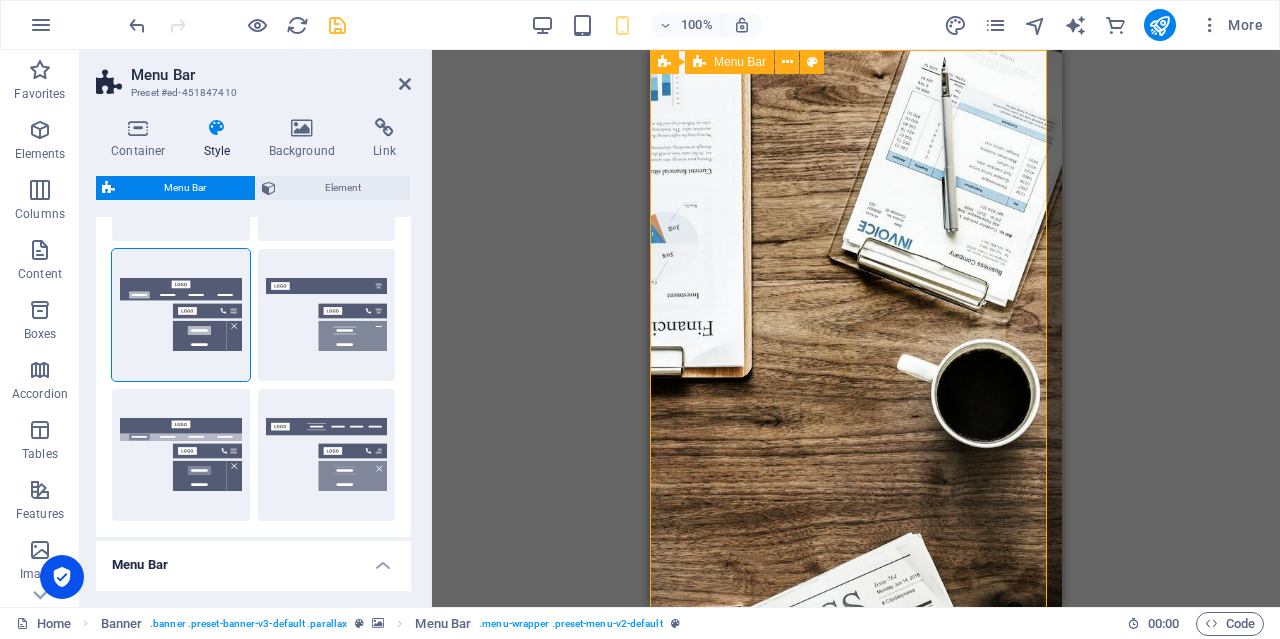 type on "0.96" 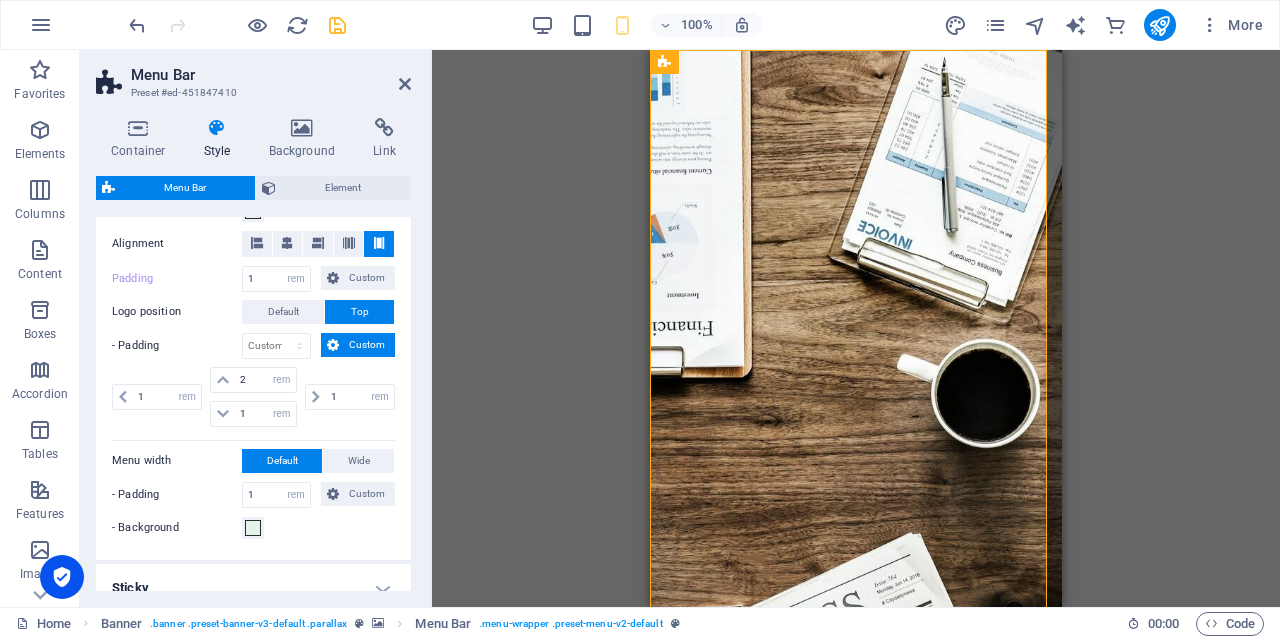 scroll, scrollTop: 700, scrollLeft: 0, axis: vertical 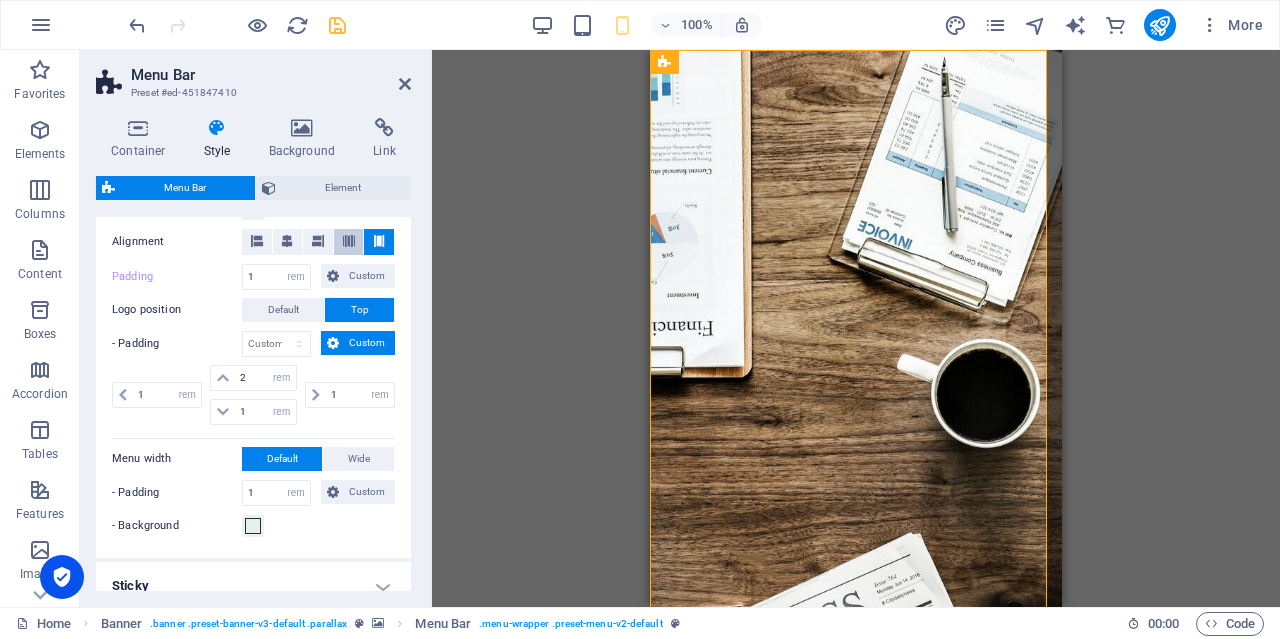 click at bounding box center [349, 241] 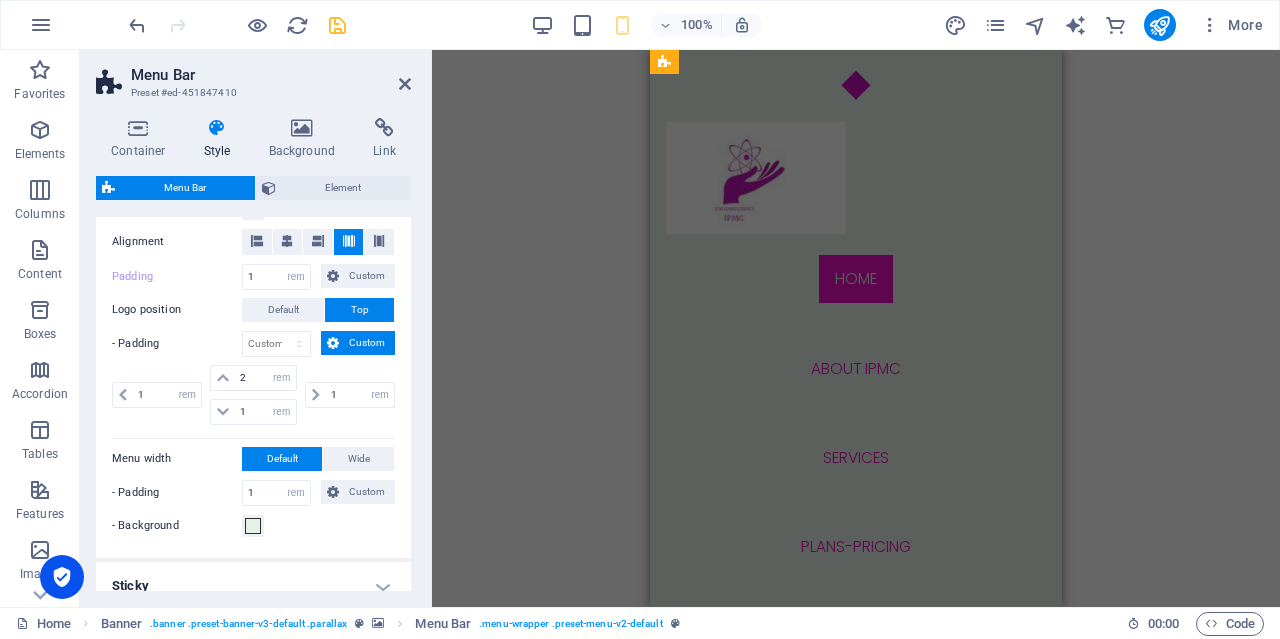 scroll, scrollTop: 2500, scrollLeft: 0, axis: vertical 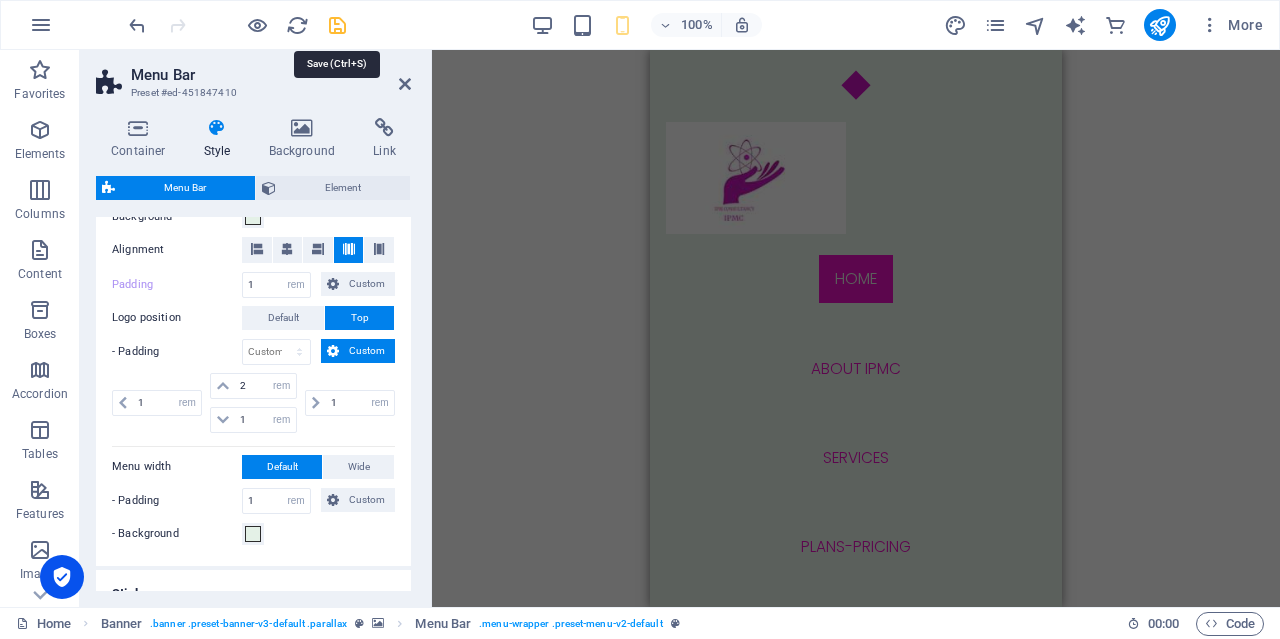 click at bounding box center [337, 25] 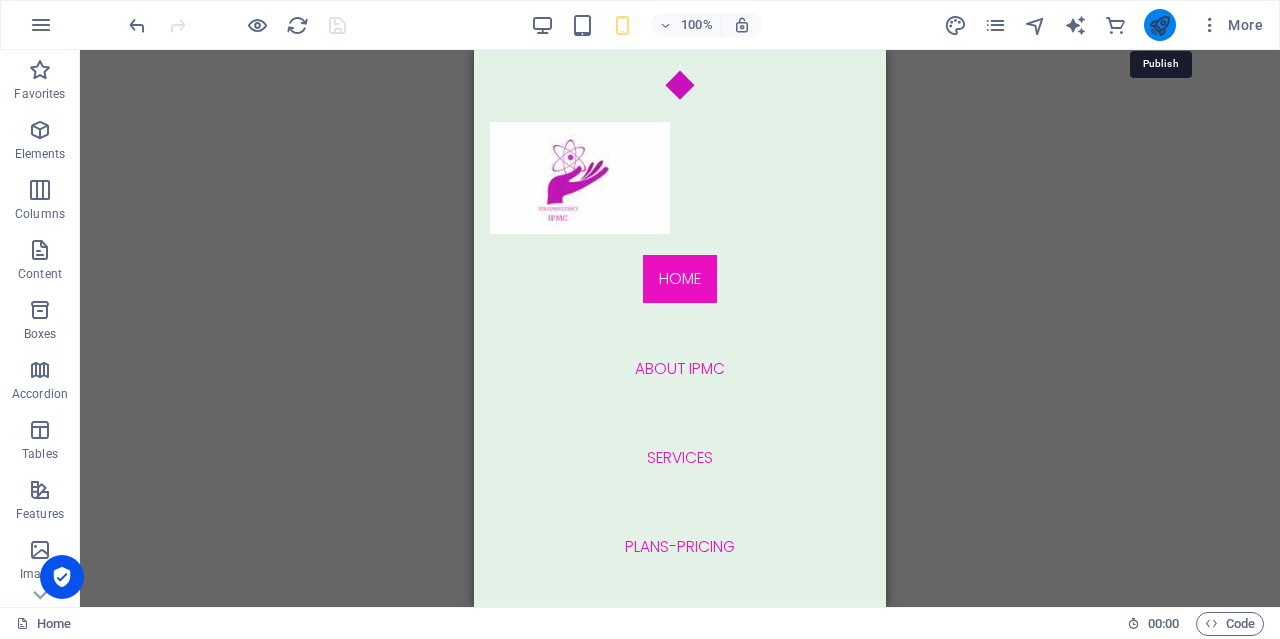 click at bounding box center (1159, 25) 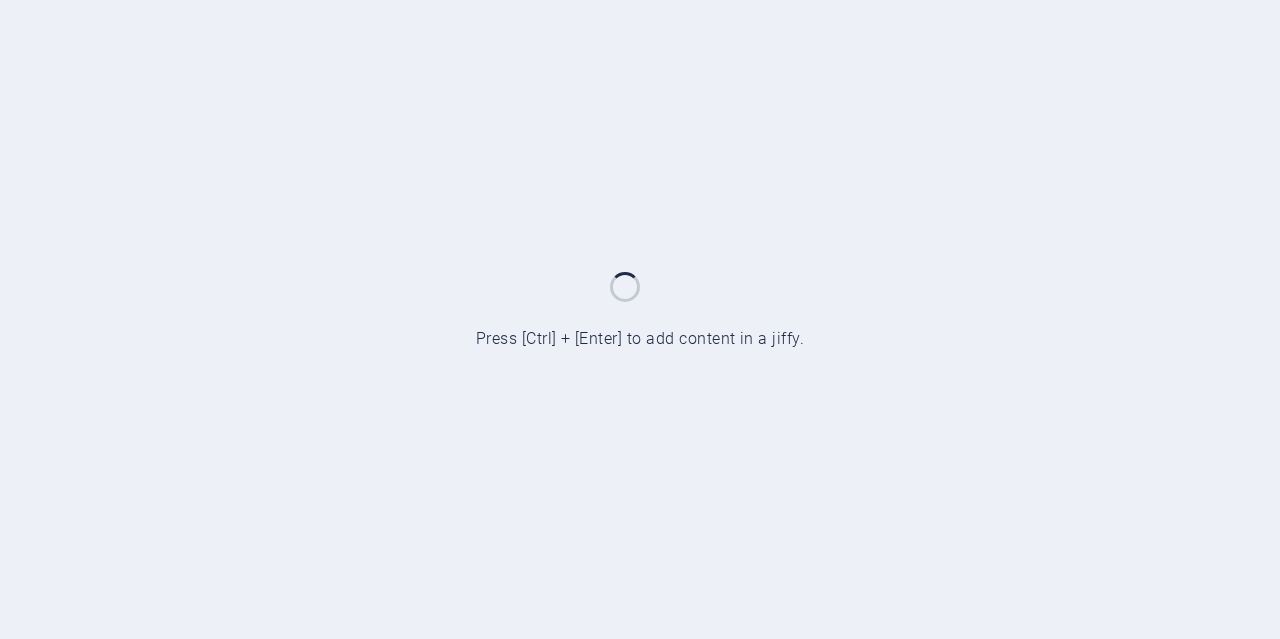 scroll, scrollTop: 0, scrollLeft: 0, axis: both 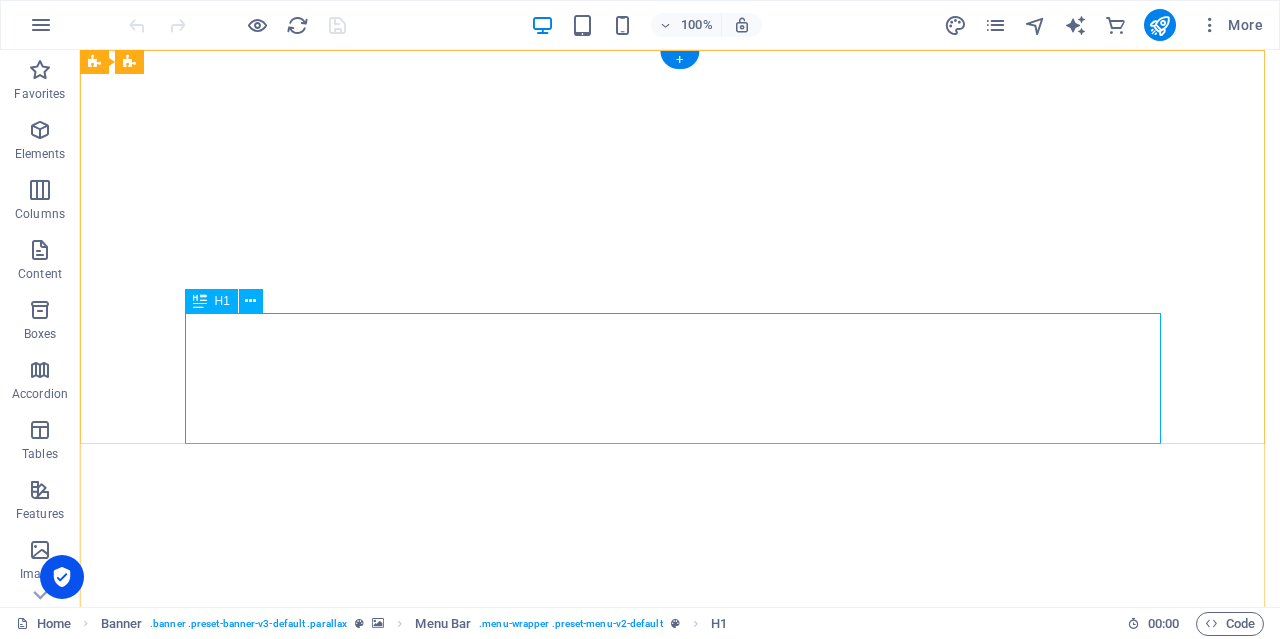 click on "M/S INDIAN POLITICALMAKERS CONSULTANCY" at bounding box center [680, 1249] 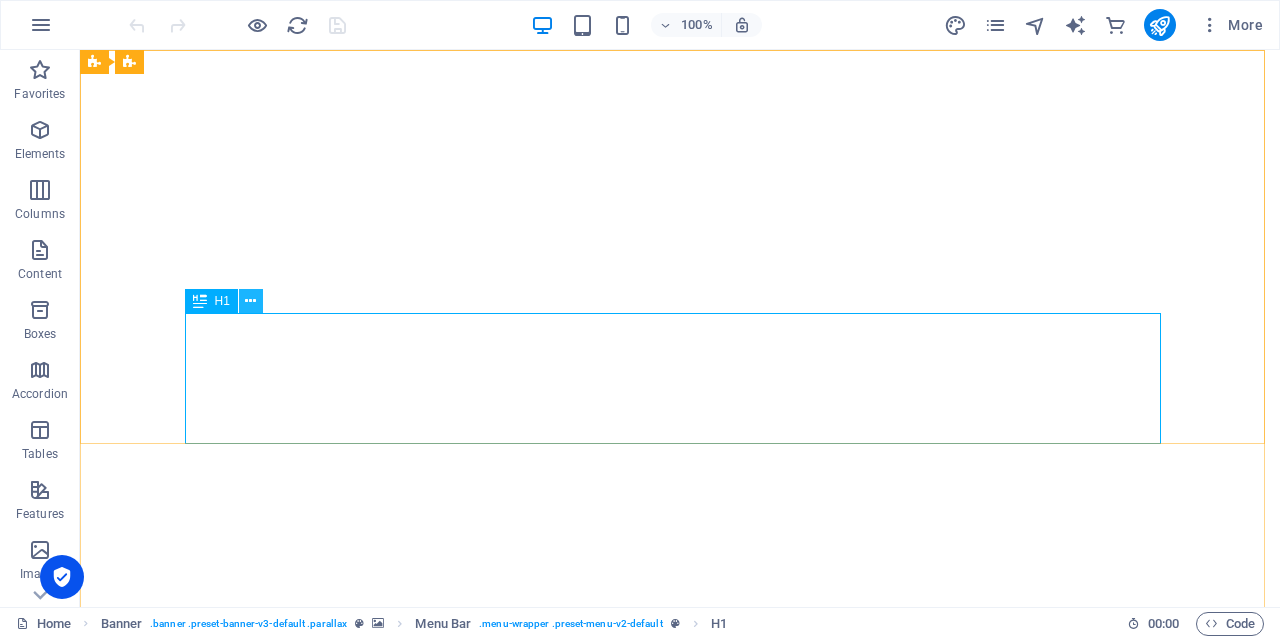 click at bounding box center [250, 301] 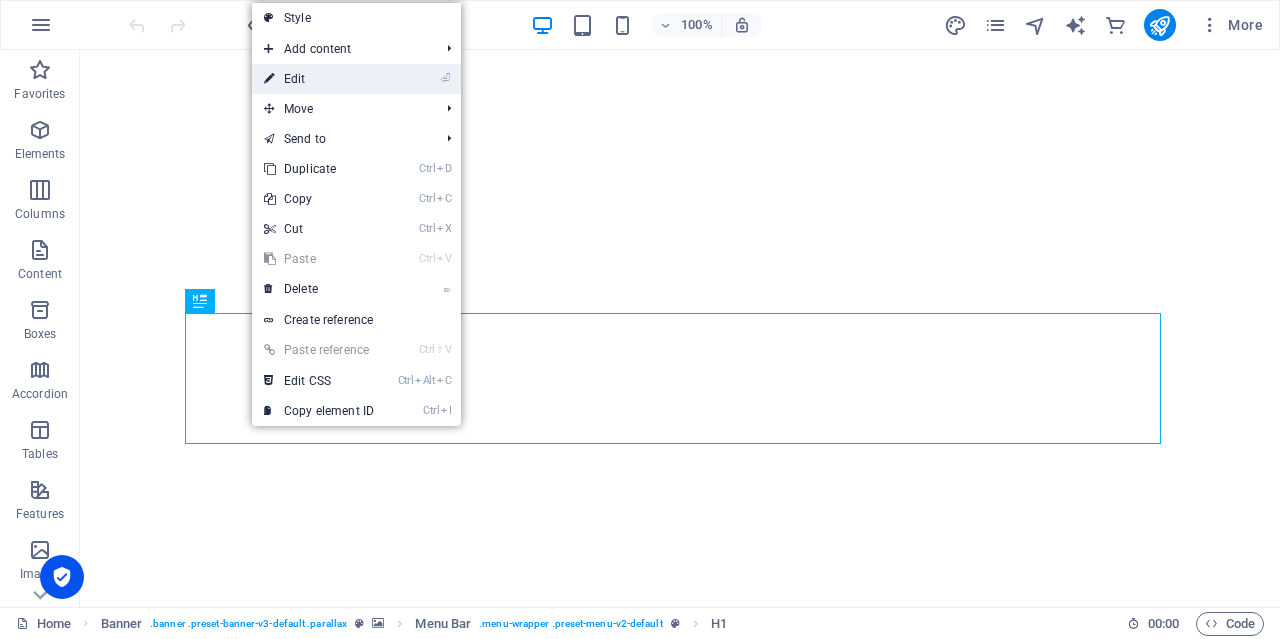 click on "⏎  Edit" at bounding box center [319, 79] 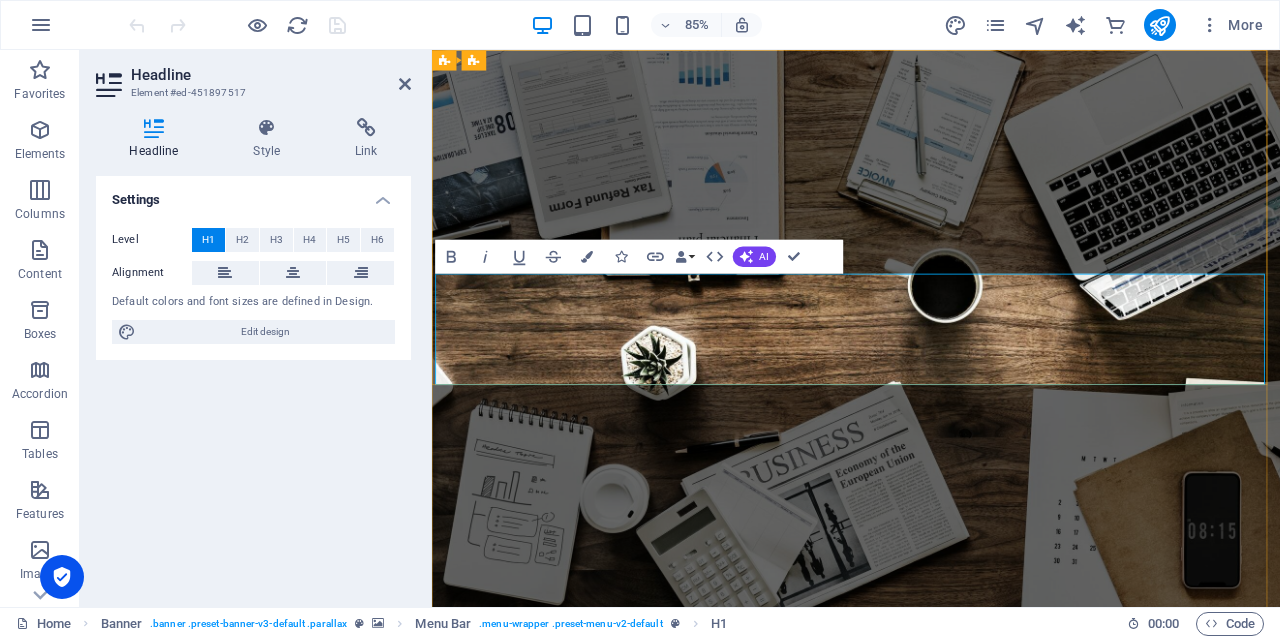 click on "M/S INDIAN POLITICALMAKERS CONSULTANCY" at bounding box center (931, 1226) 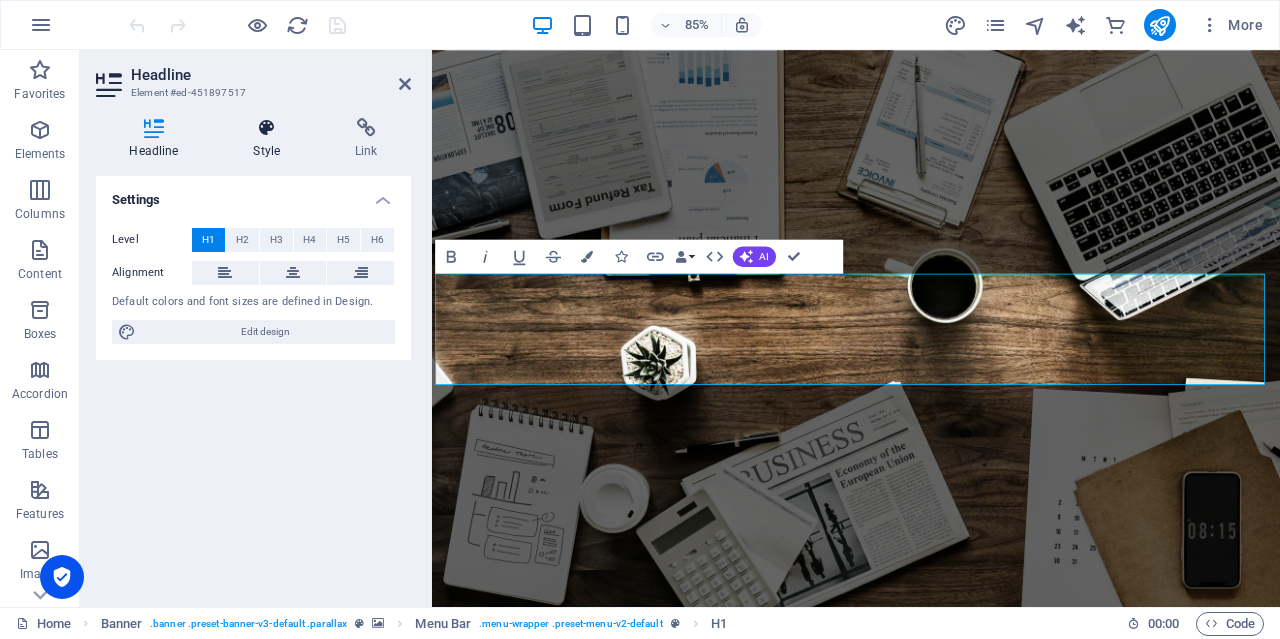 click on "Style" at bounding box center (271, 139) 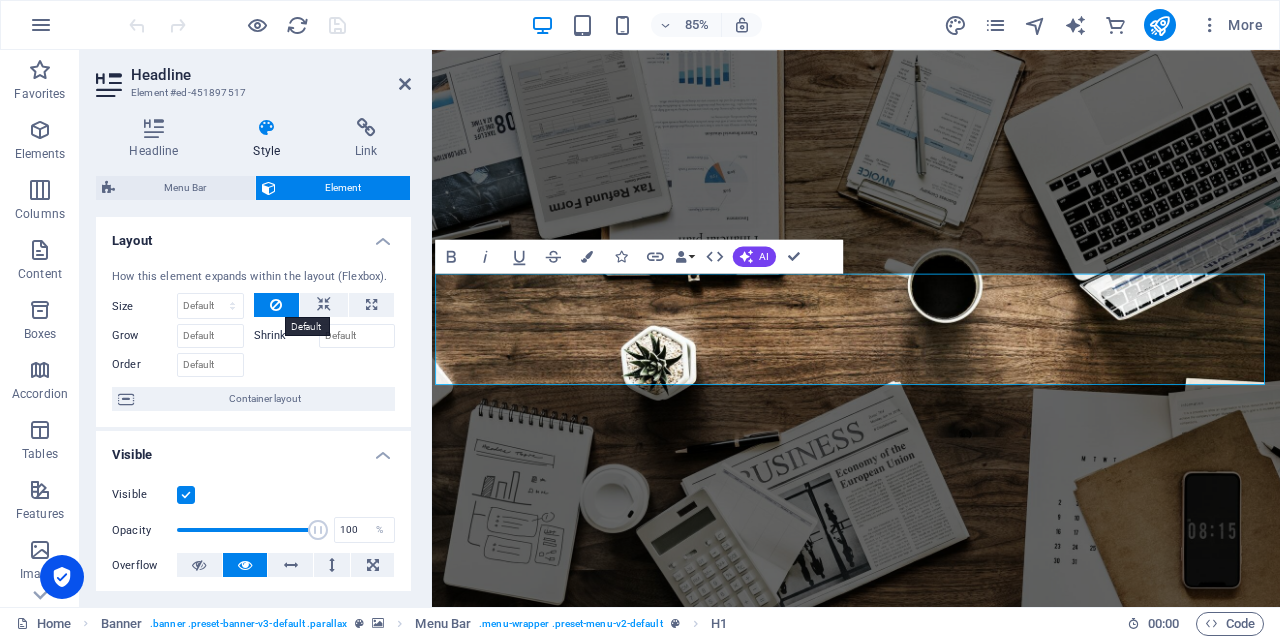 click at bounding box center [276, 305] 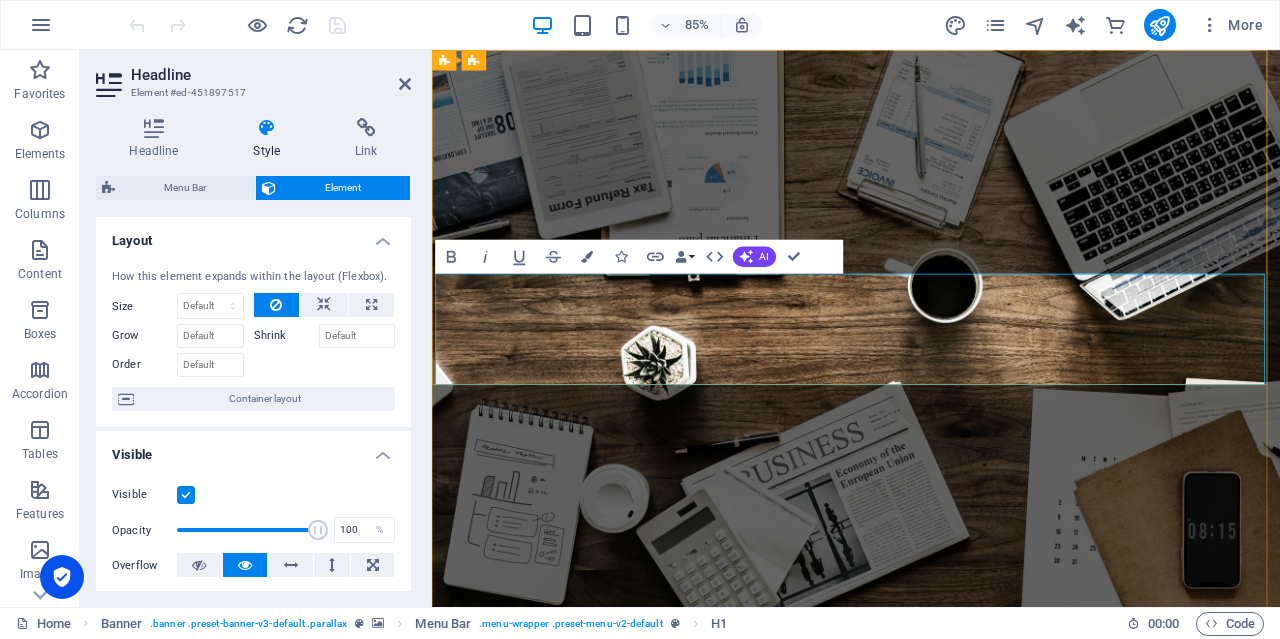 click on "M/S INDIAN POLITICALMAKERS CONSULTANCY" at bounding box center (931, 1226) 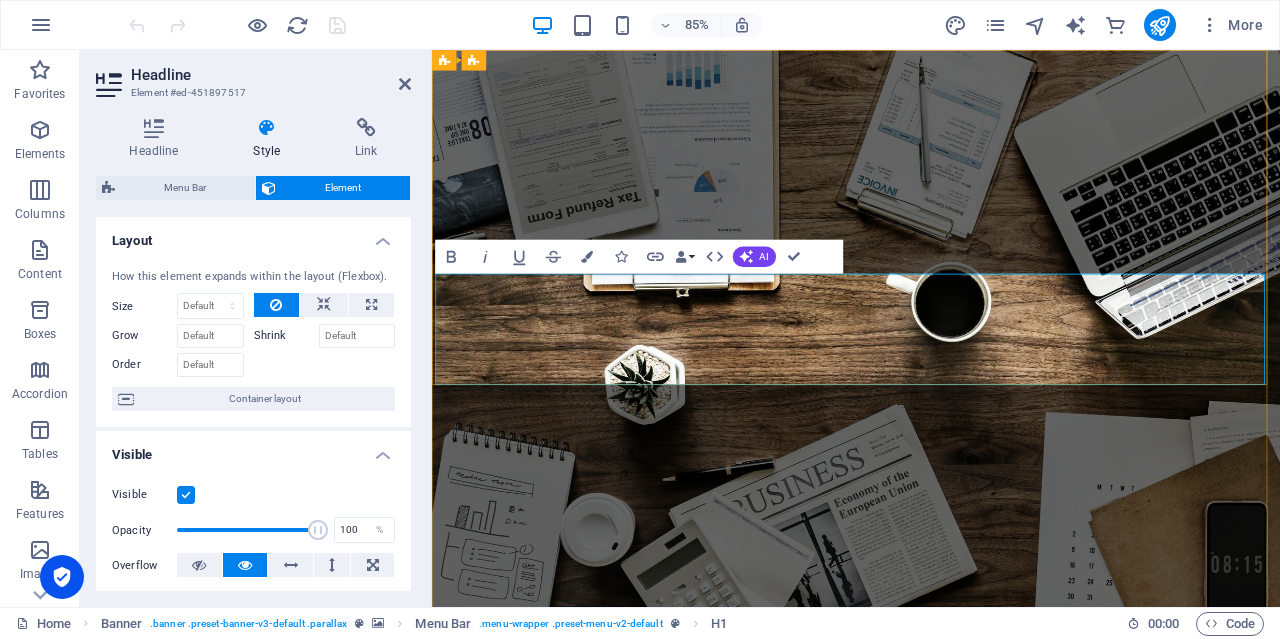 type 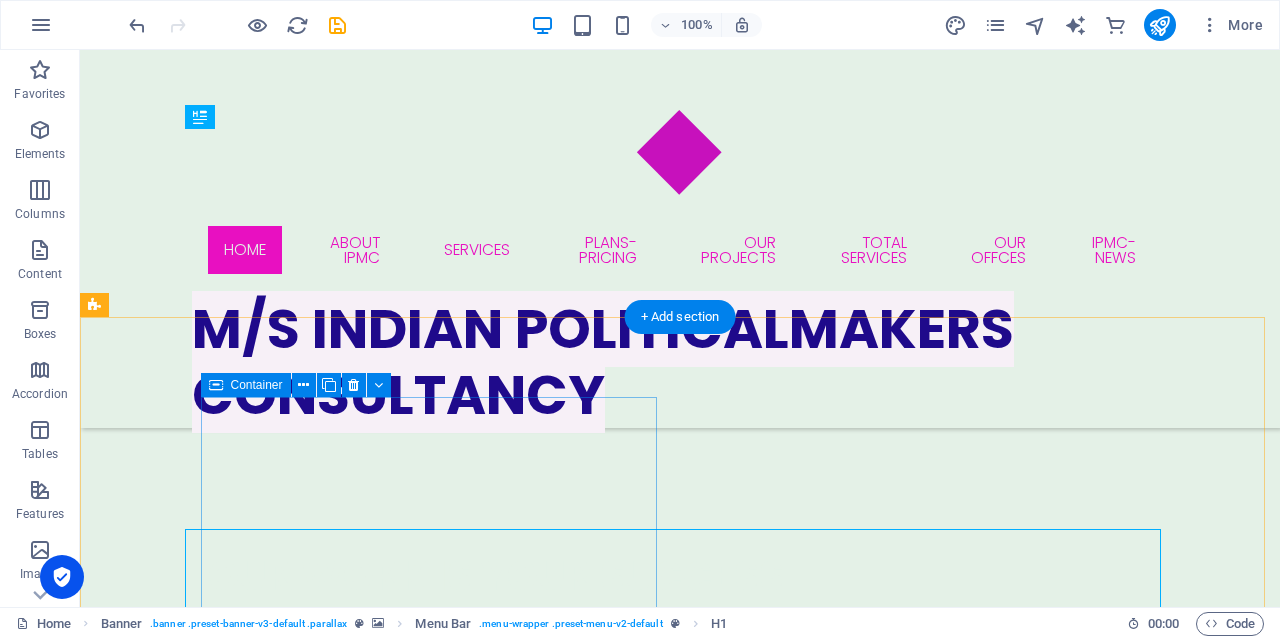 scroll, scrollTop: 100, scrollLeft: 0, axis: vertical 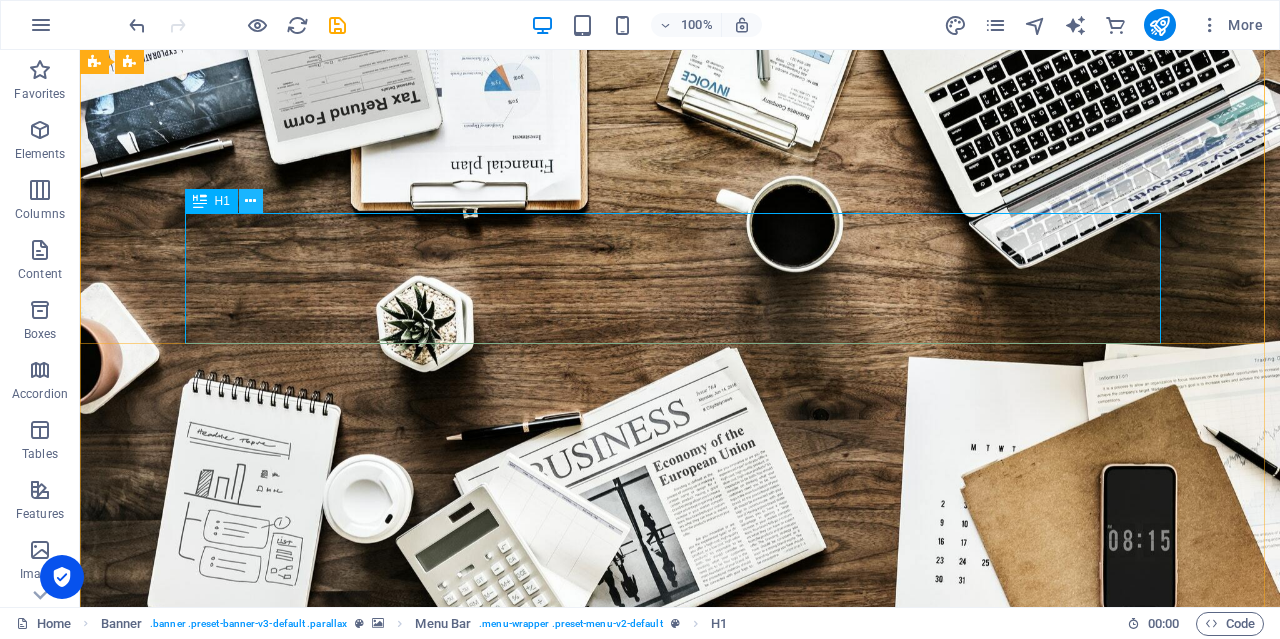 click at bounding box center [250, 201] 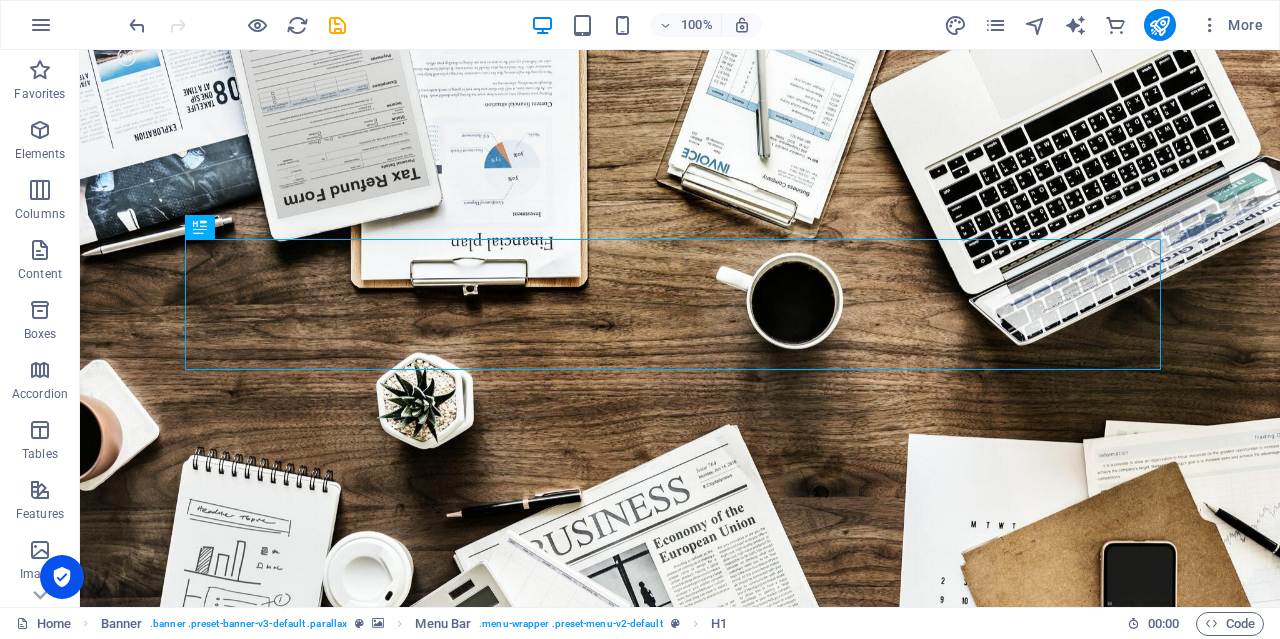 scroll, scrollTop: 0, scrollLeft: 0, axis: both 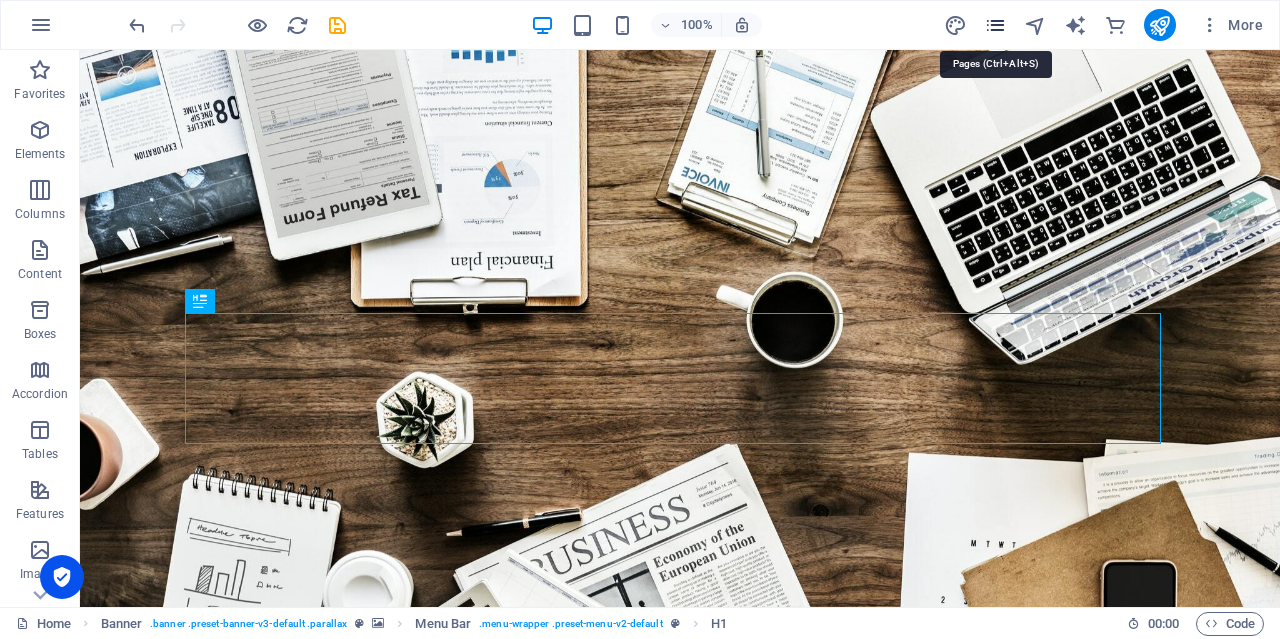 click at bounding box center (995, 25) 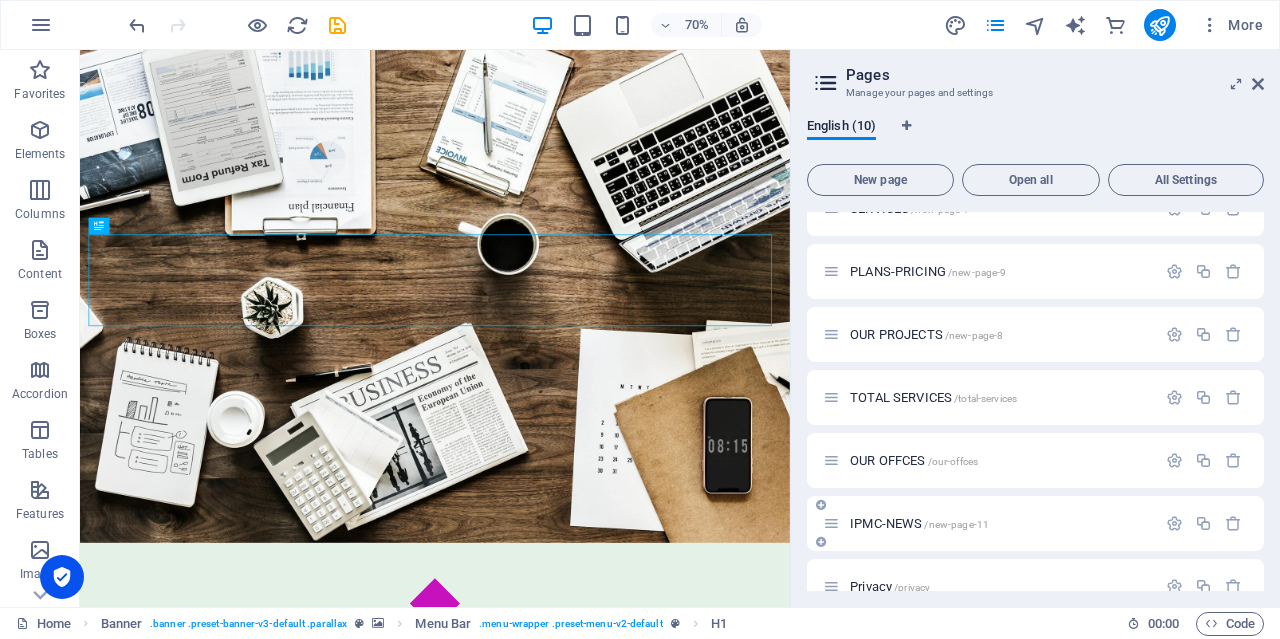 scroll, scrollTop: 251, scrollLeft: 0, axis: vertical 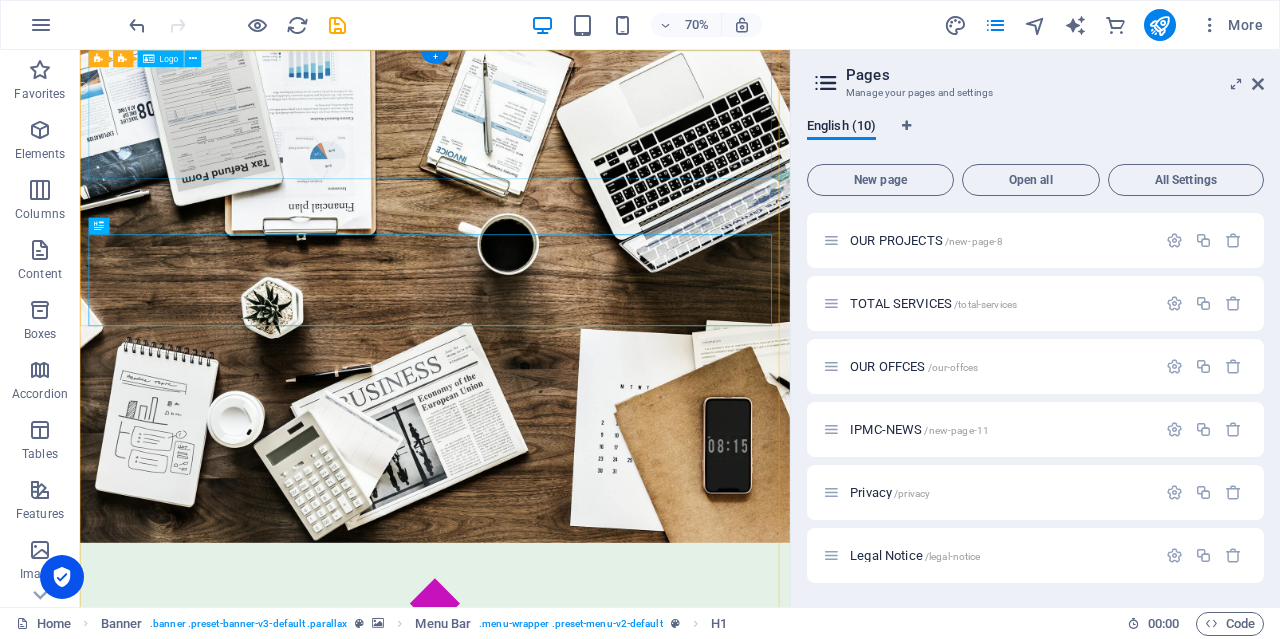 click at bounding box center (587, 976) 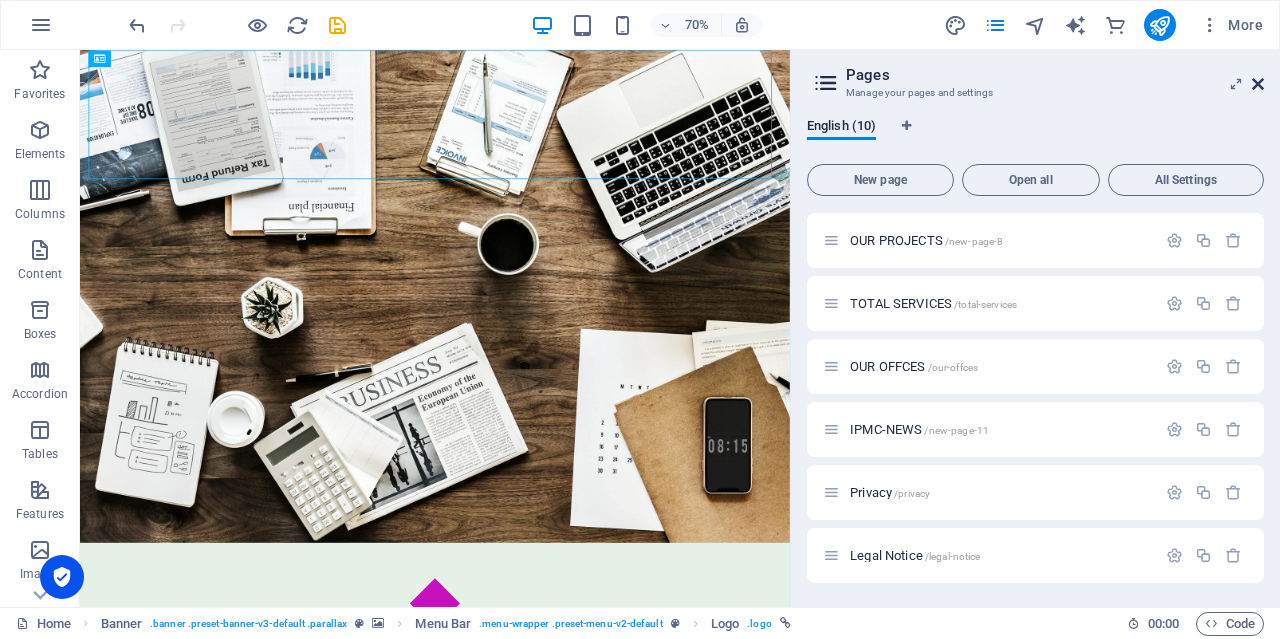 click at bounding box center (1258, 84) 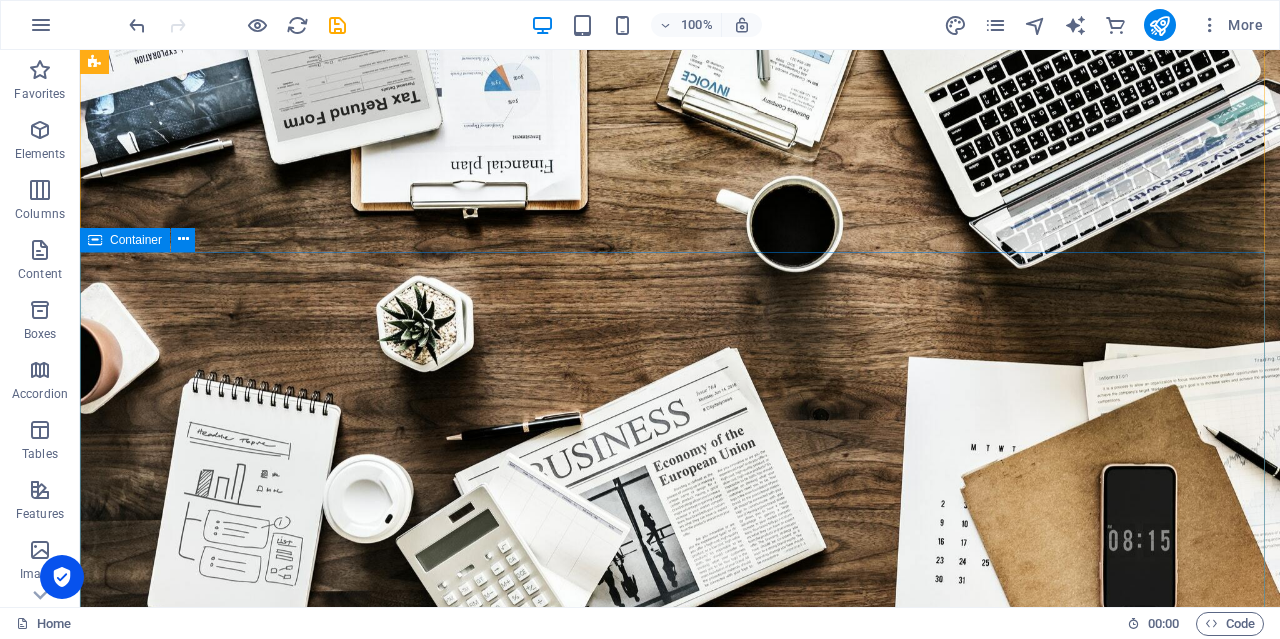 scroll, scrollTop: 0, scrollLeft: 0, axis: both 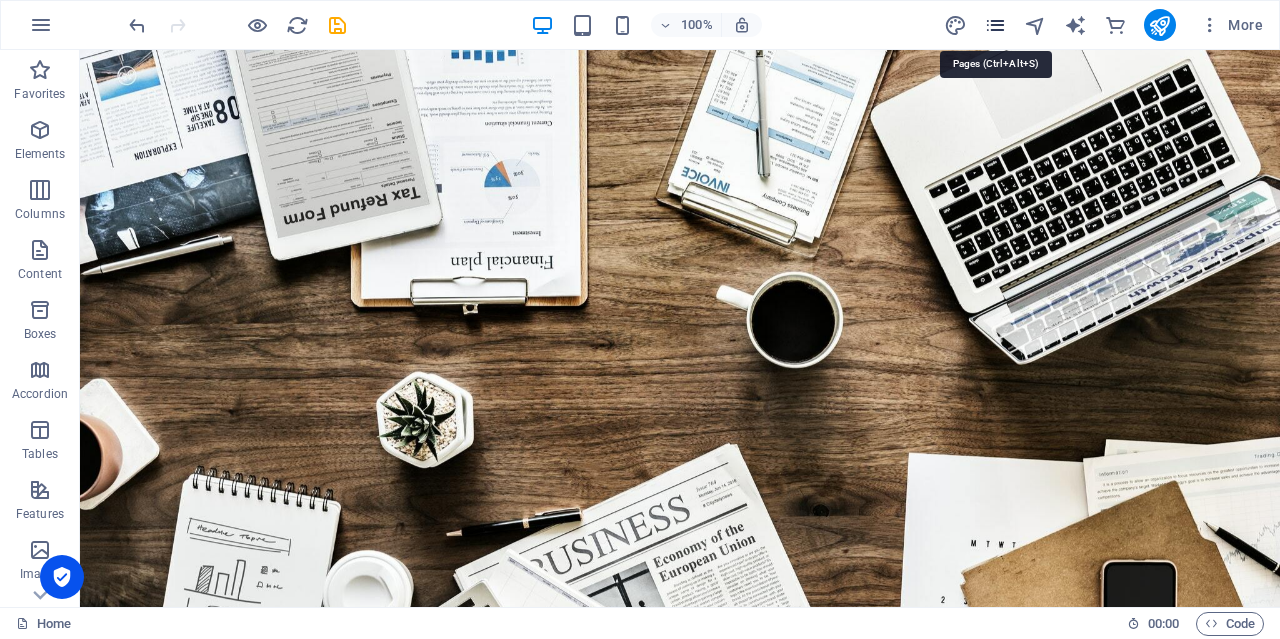 click at bounding box center [995, 25] 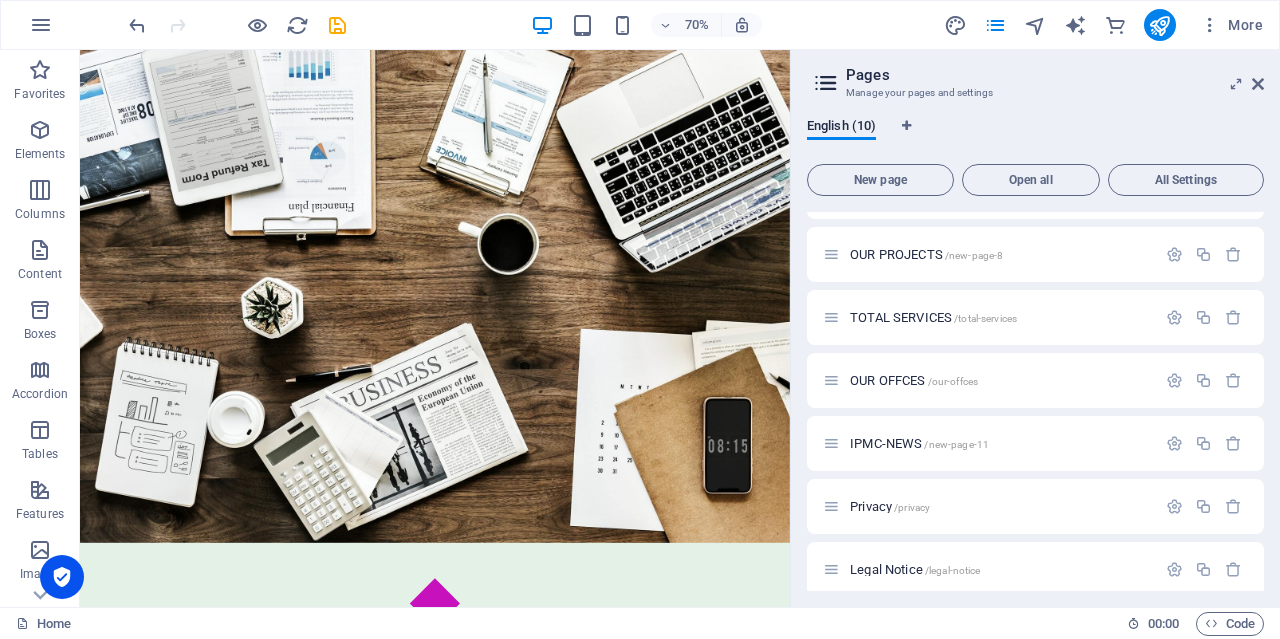 scroll, scrollTop: 251, scrollLeft: 0, axis: vertical 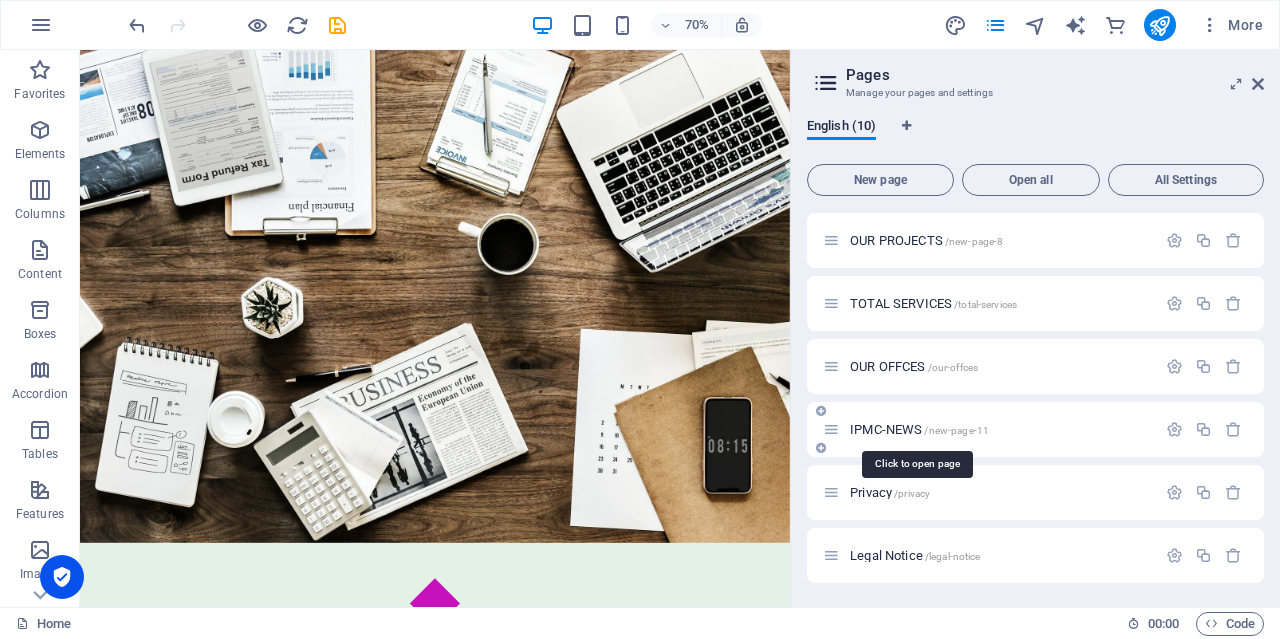 click on "IPMC-NEWS /new-page-11" at bounding box center [919, 429] 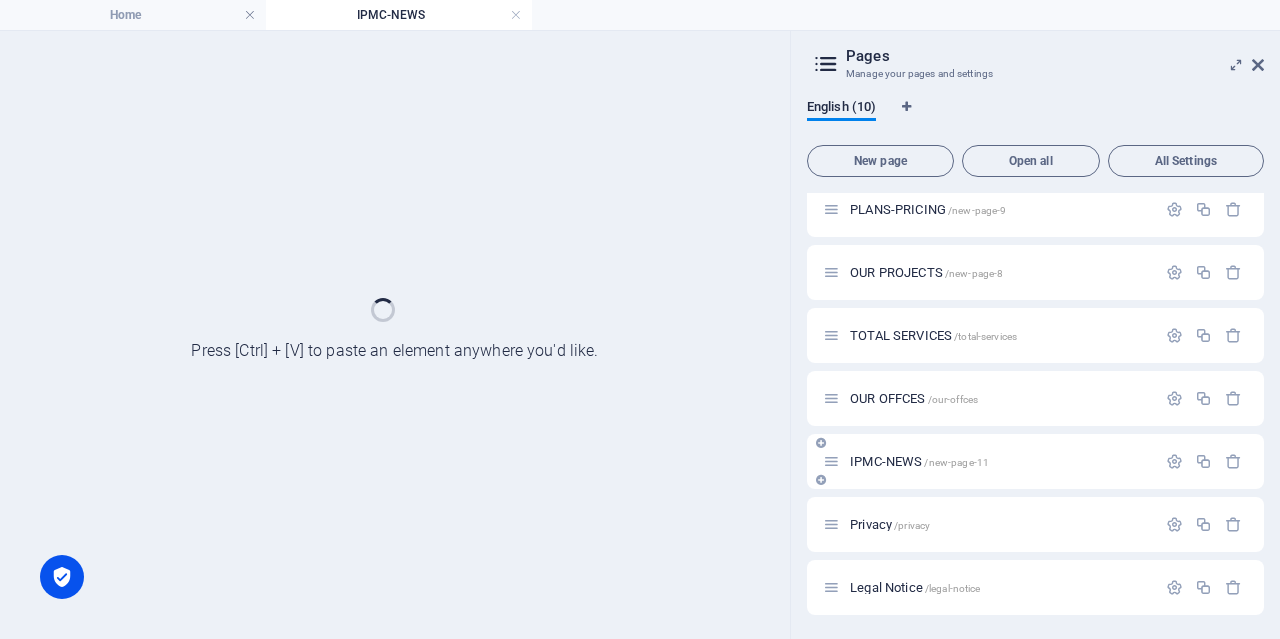 scroll, scrollTop: 200, scrollLeft: 0, axis: vertical 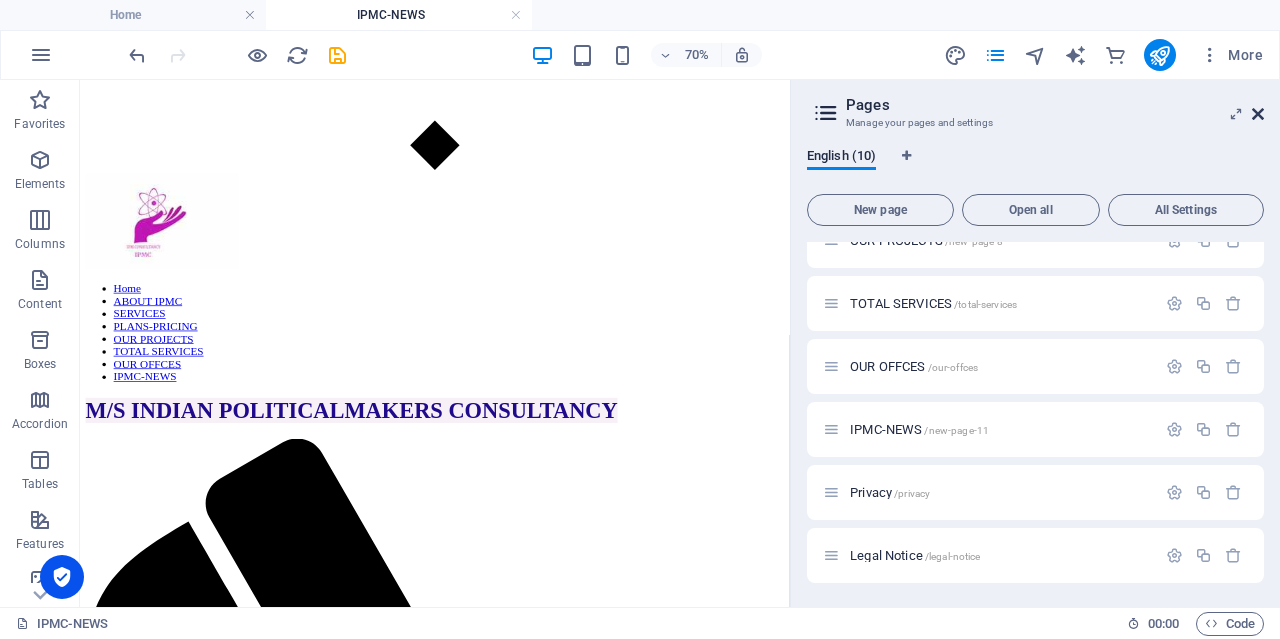 click at bounding box center [1258, 114] 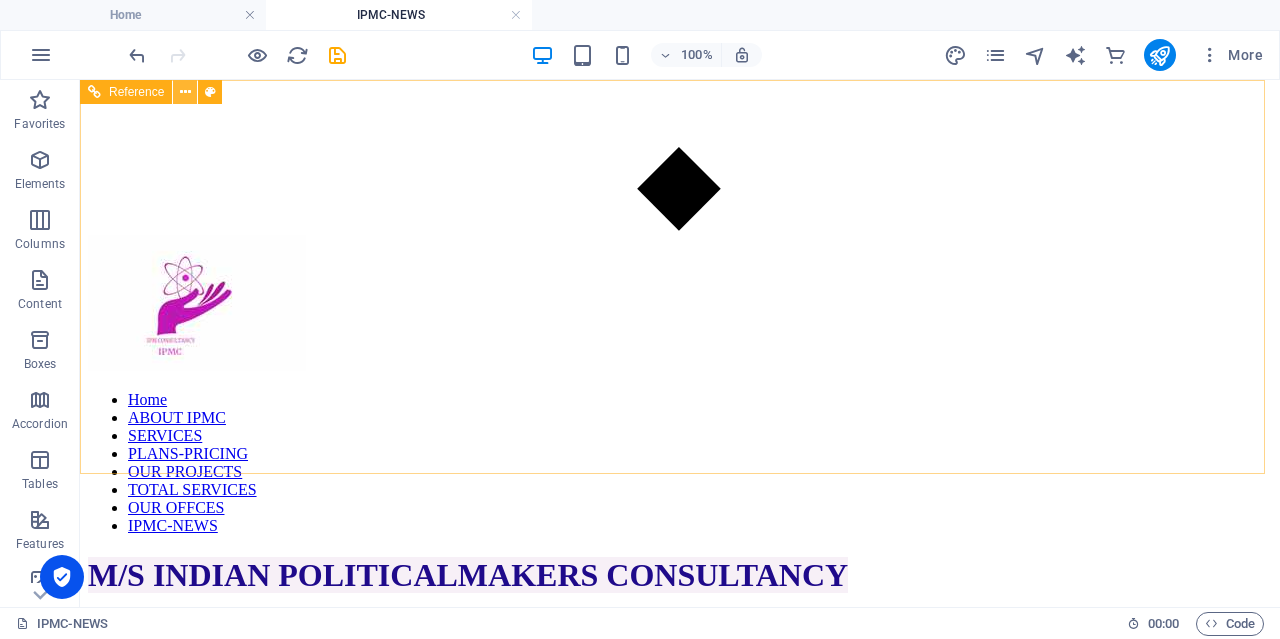 click at bounding box center (185, 92) 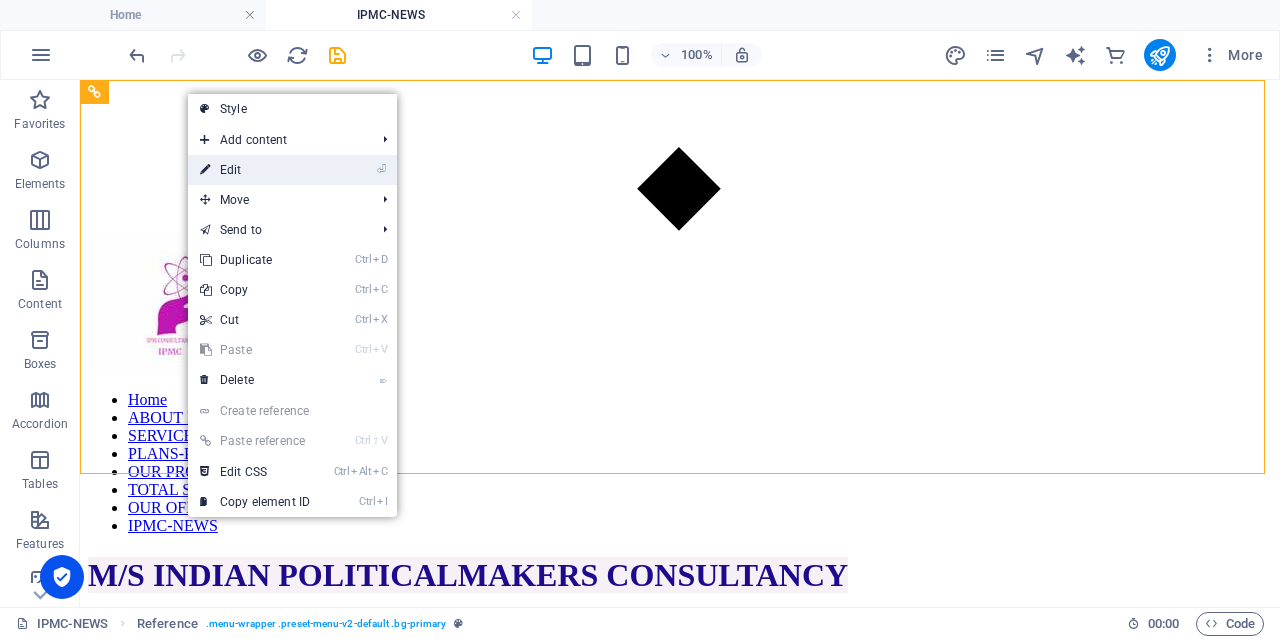 click on "⏎  Edit" at bounding box center [255, 170] 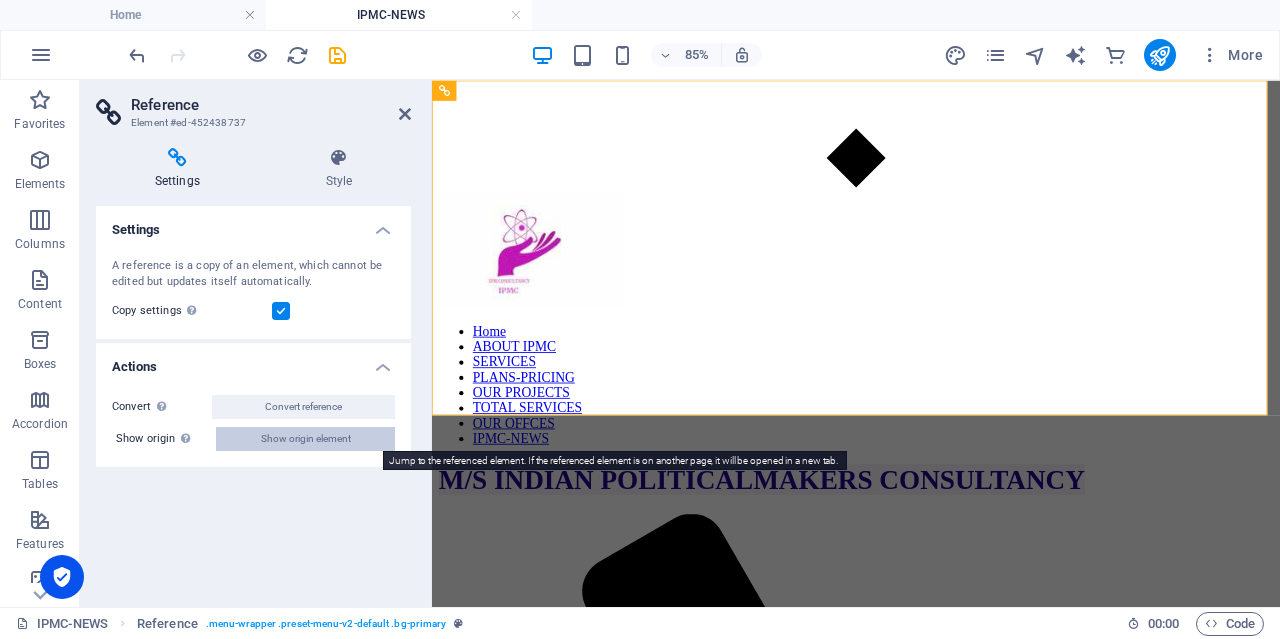 click on "Show origin element" at bounding box center [306, 439] 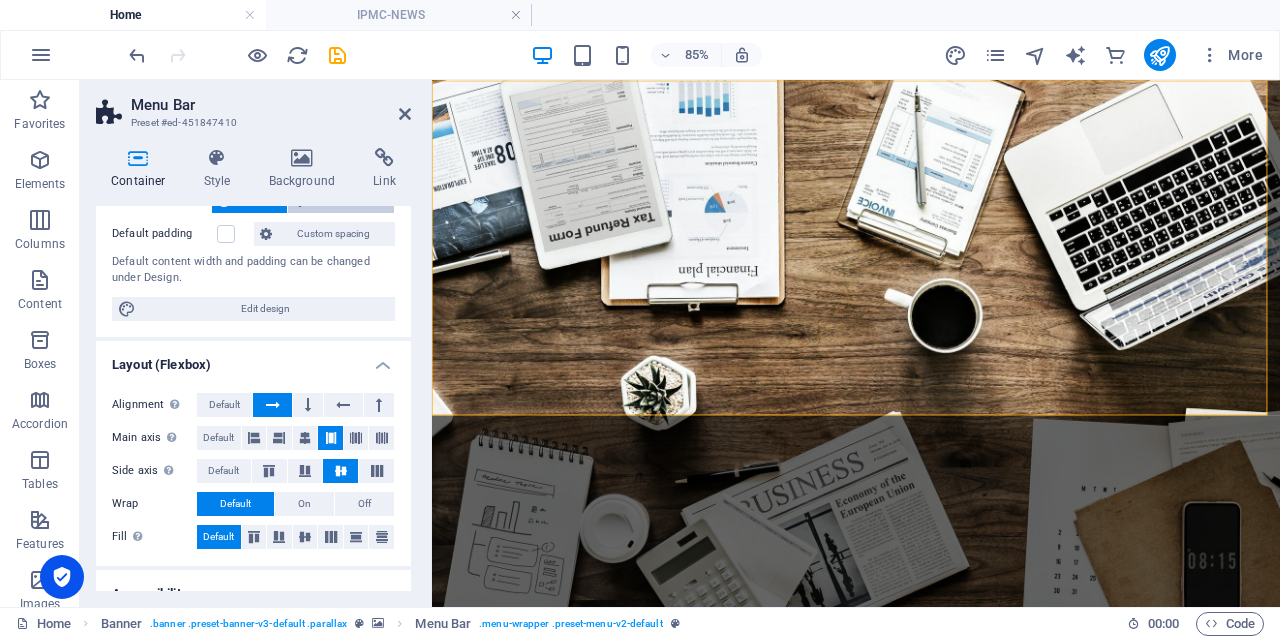 scroll, scrollTop: 0, scrollLeft: 0, axis: both 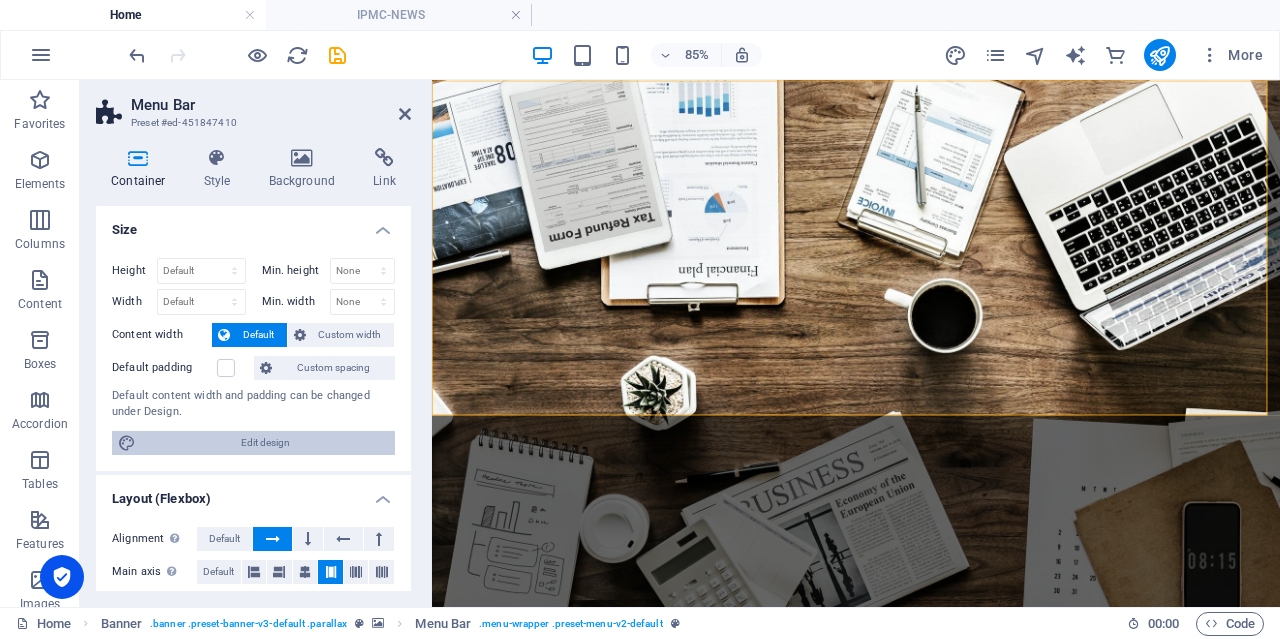 click on "Edit design" at bounding box center [265, 443] 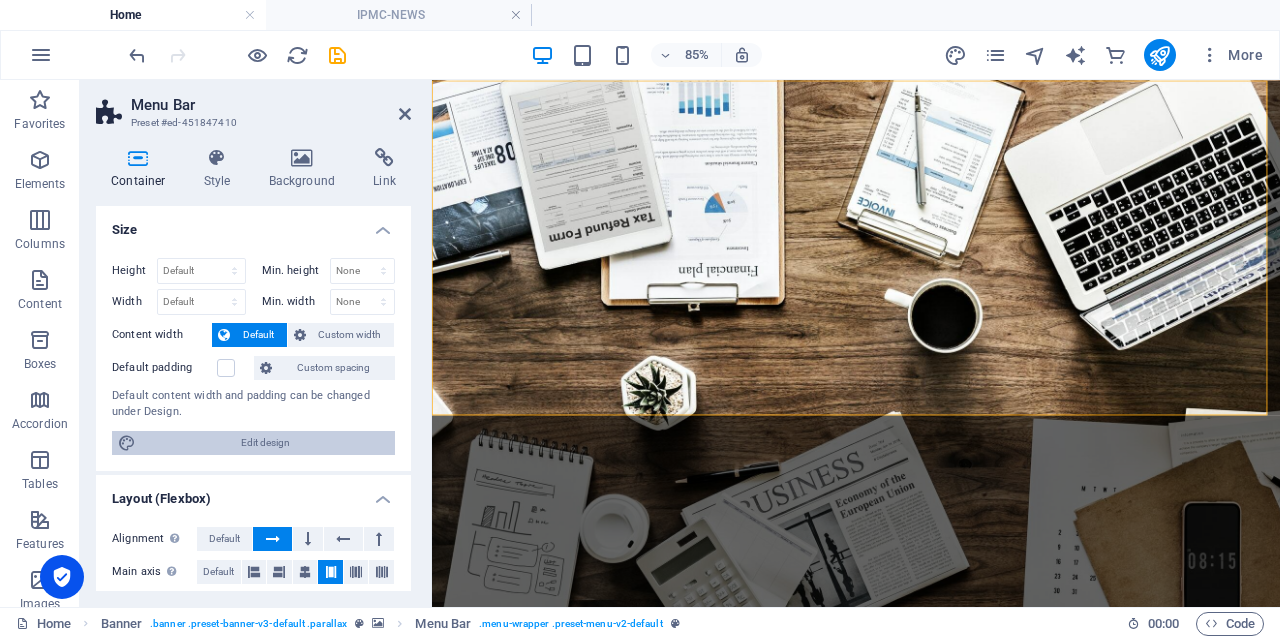 select on "rem" 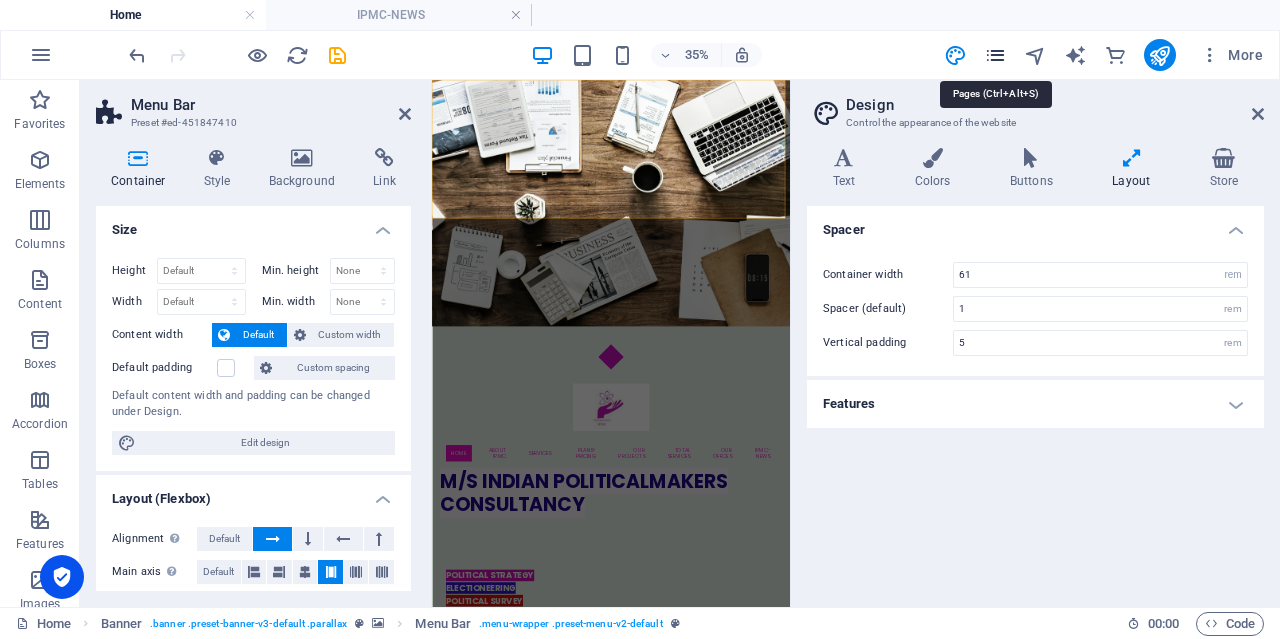 click at bounding box center (995, 55) 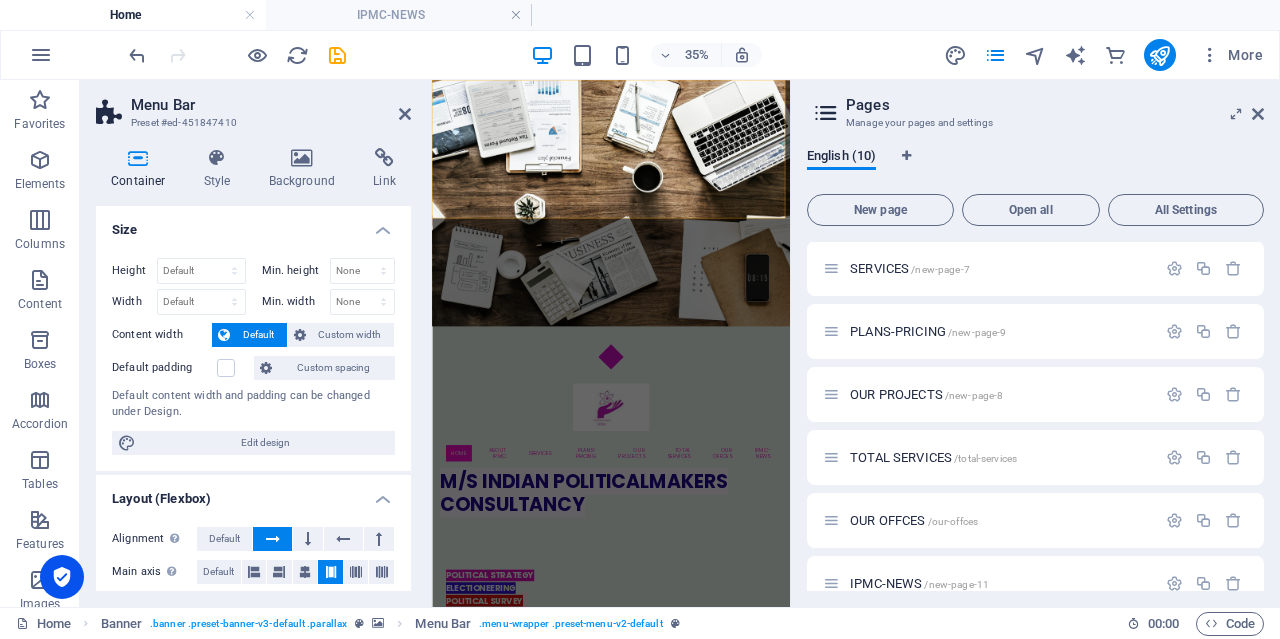 scroll, scrollTop: 281, scrollLeft: 0, axis: vertical 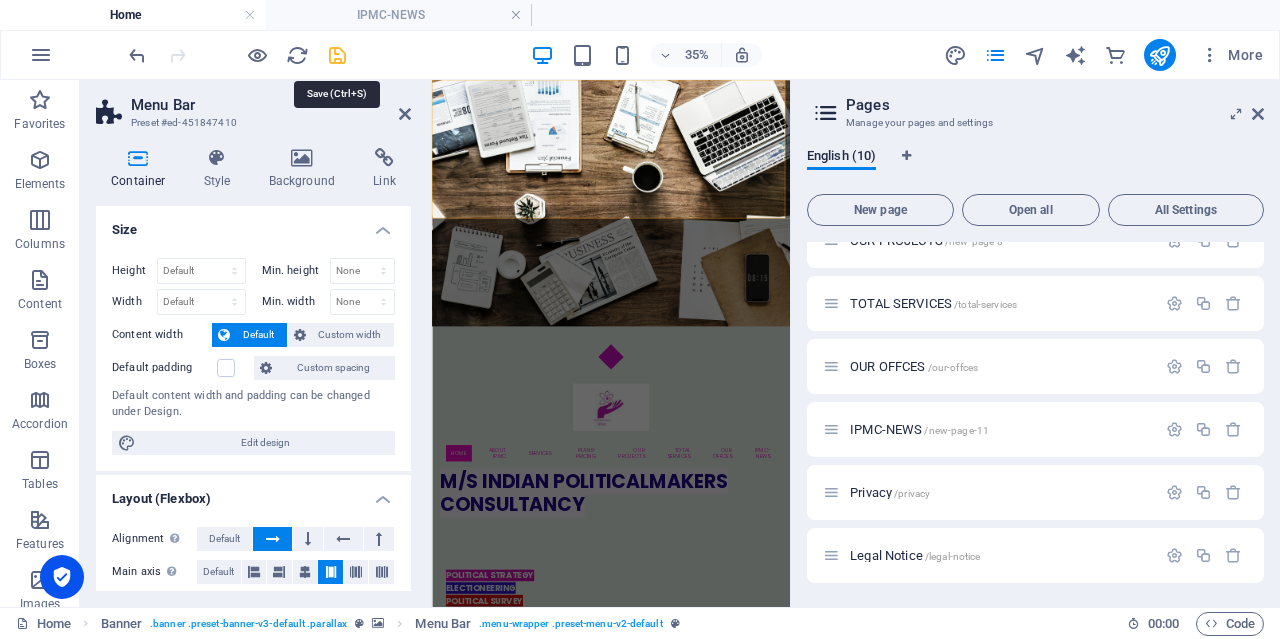 click at bounding box center [337, 55] 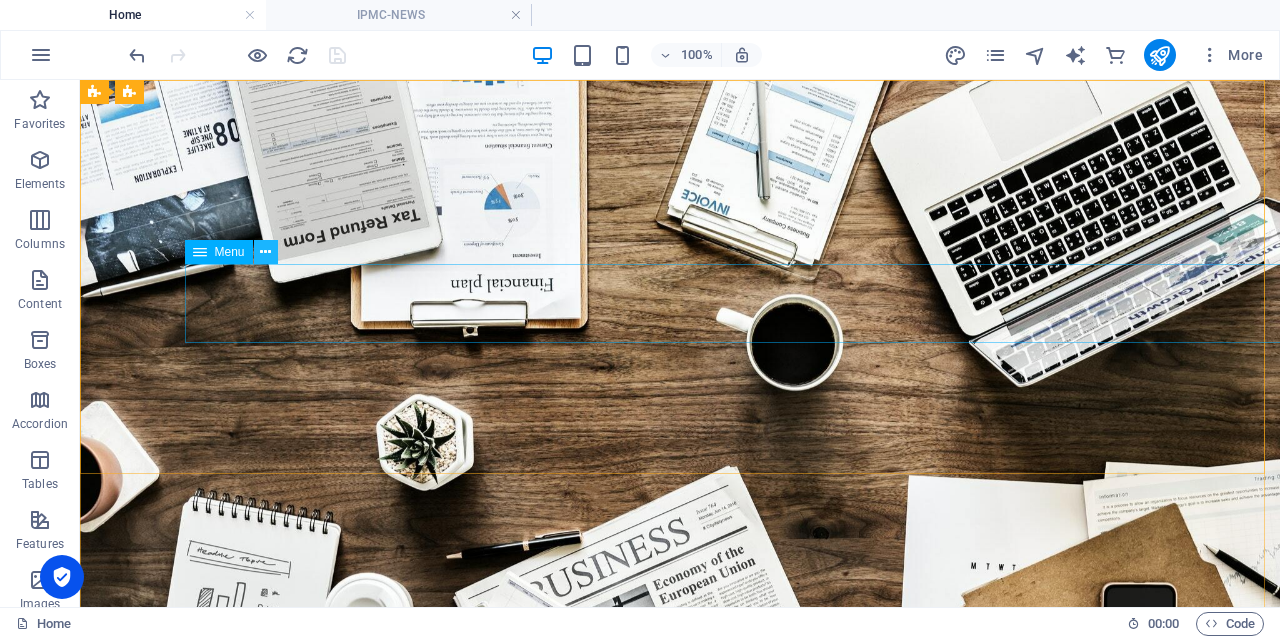 click at bounding box center (265, 252) 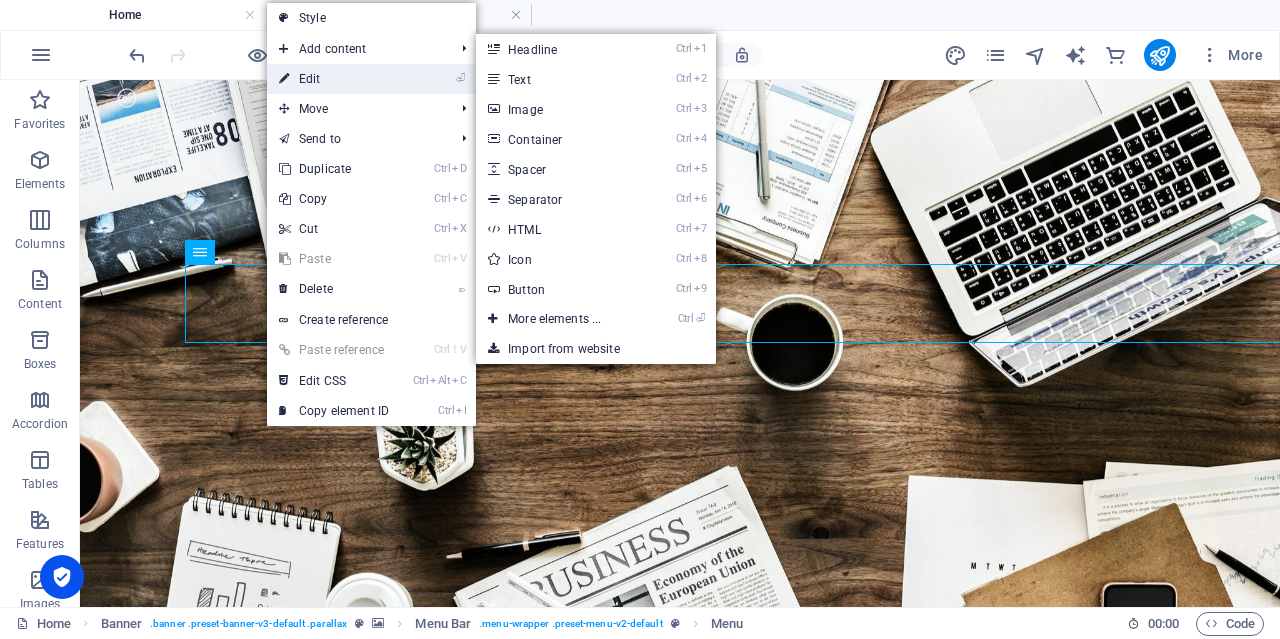 click on "⏎  Edit" at bounding box center (334, 79) 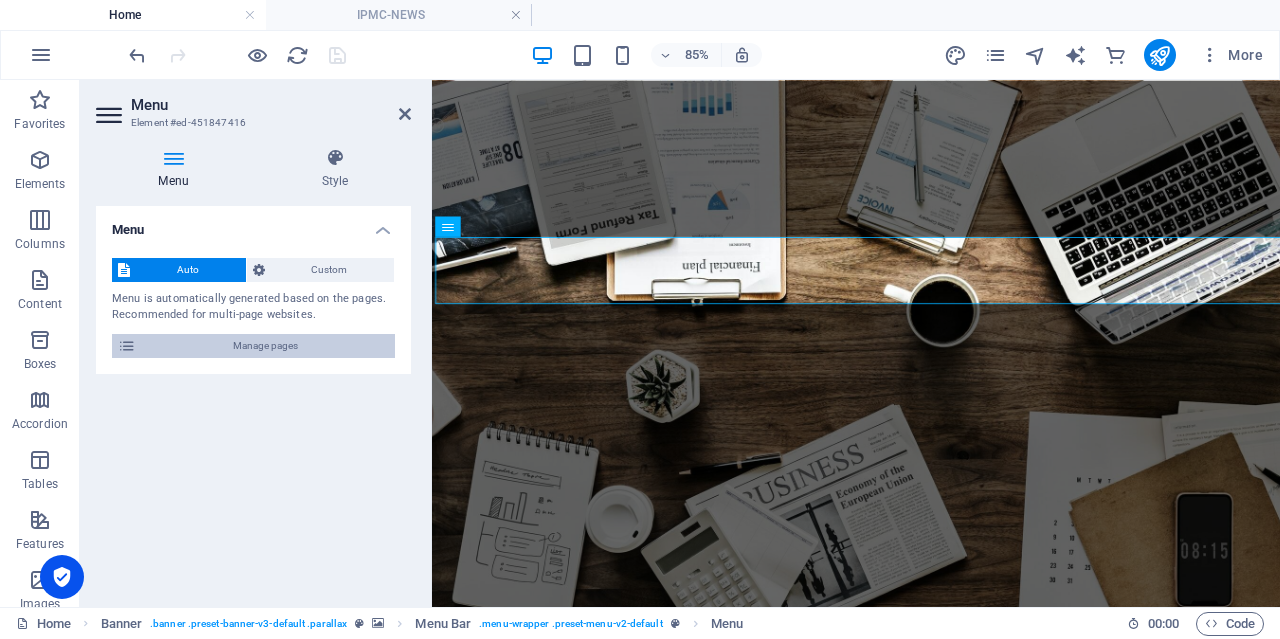 click on "Manage pages" at bounding box center (265, 346) 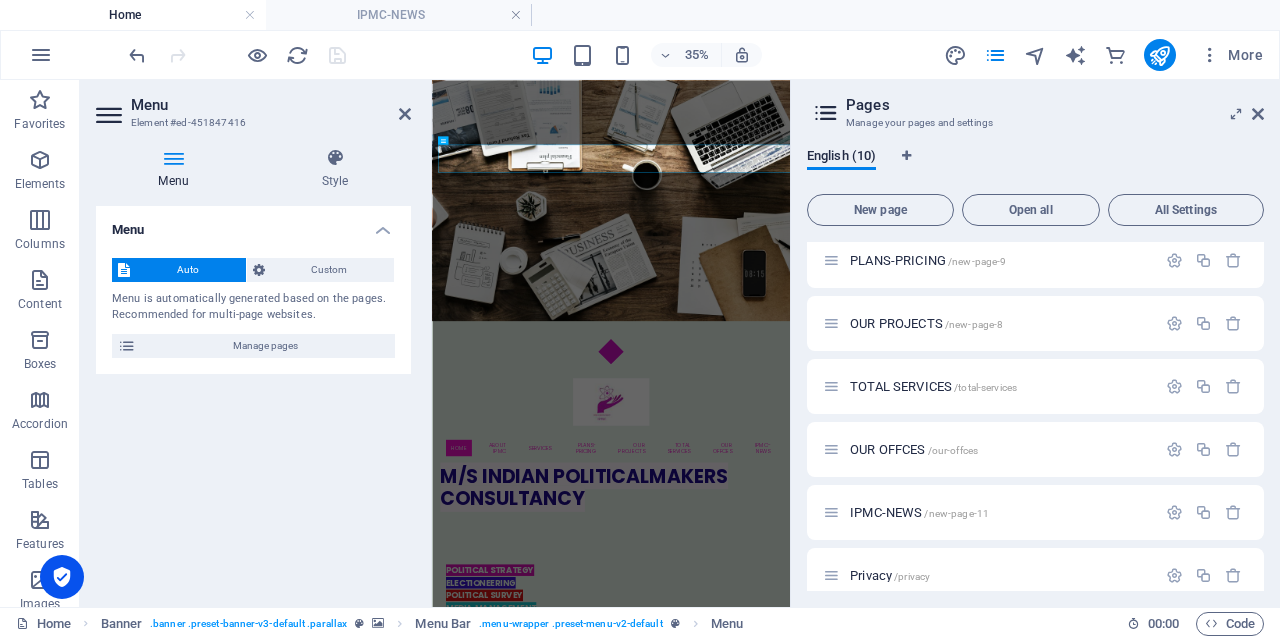 scroll, scrollTop: 200, scrollLeft: 0, axis: vertical 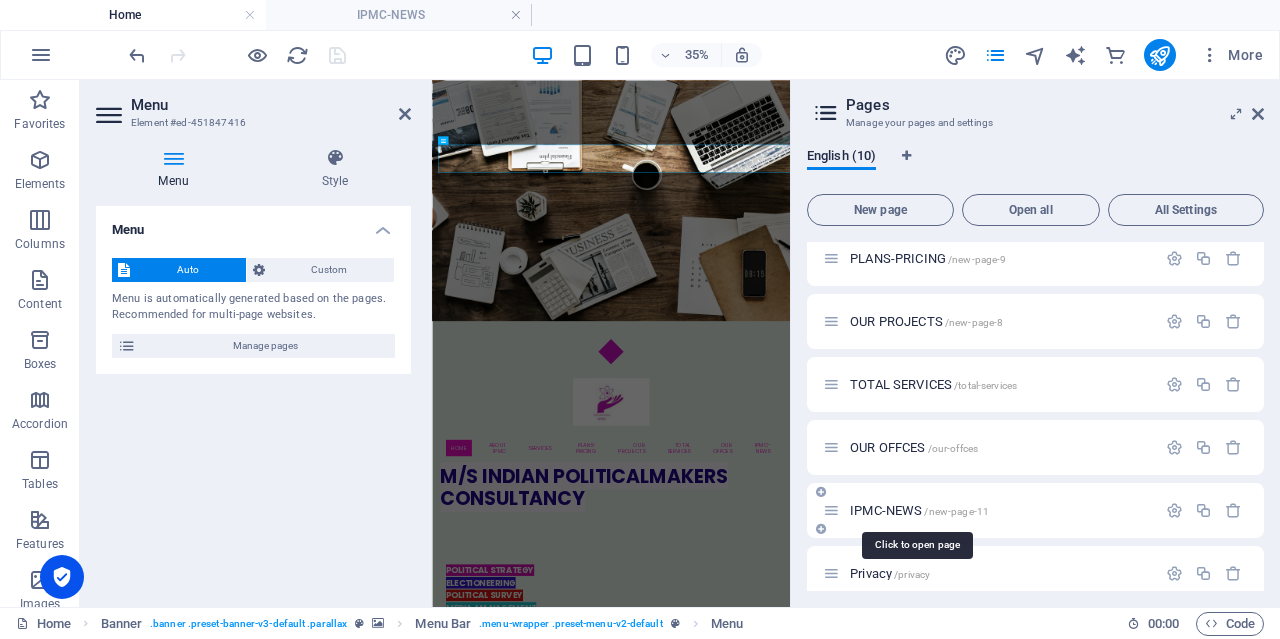click on "IPMC-NEWS /new-page-11" at bounding box center [919, 510] 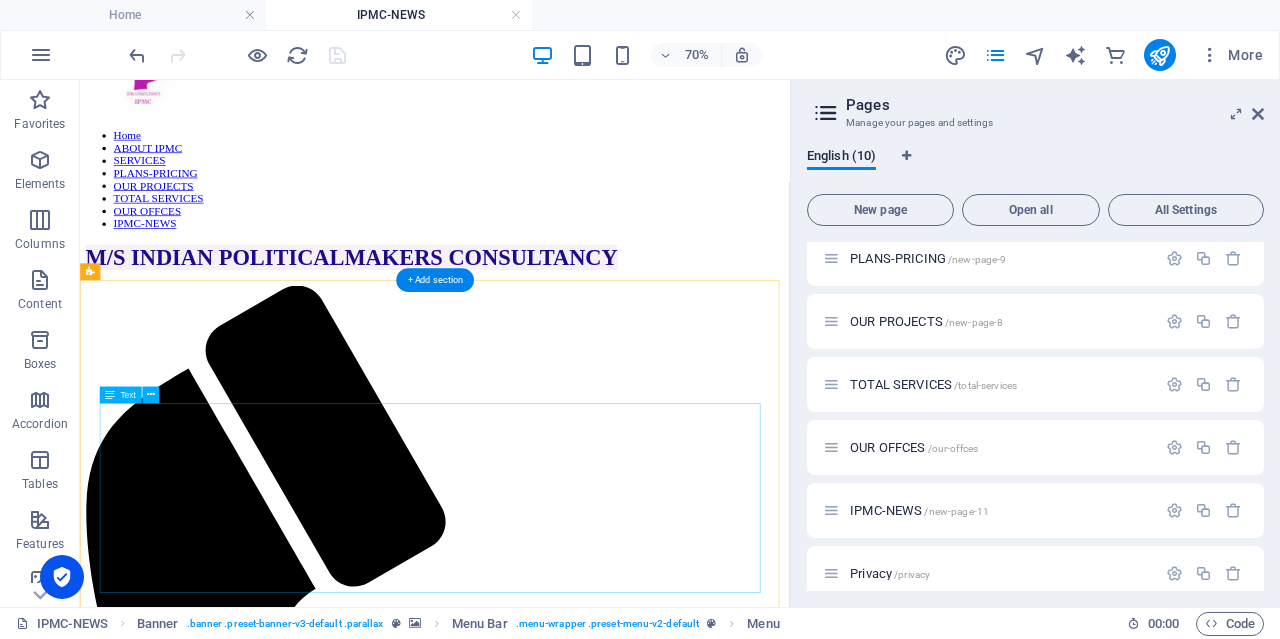 scroll, scrollTop: 0, scrollLeft: 0, axis: both 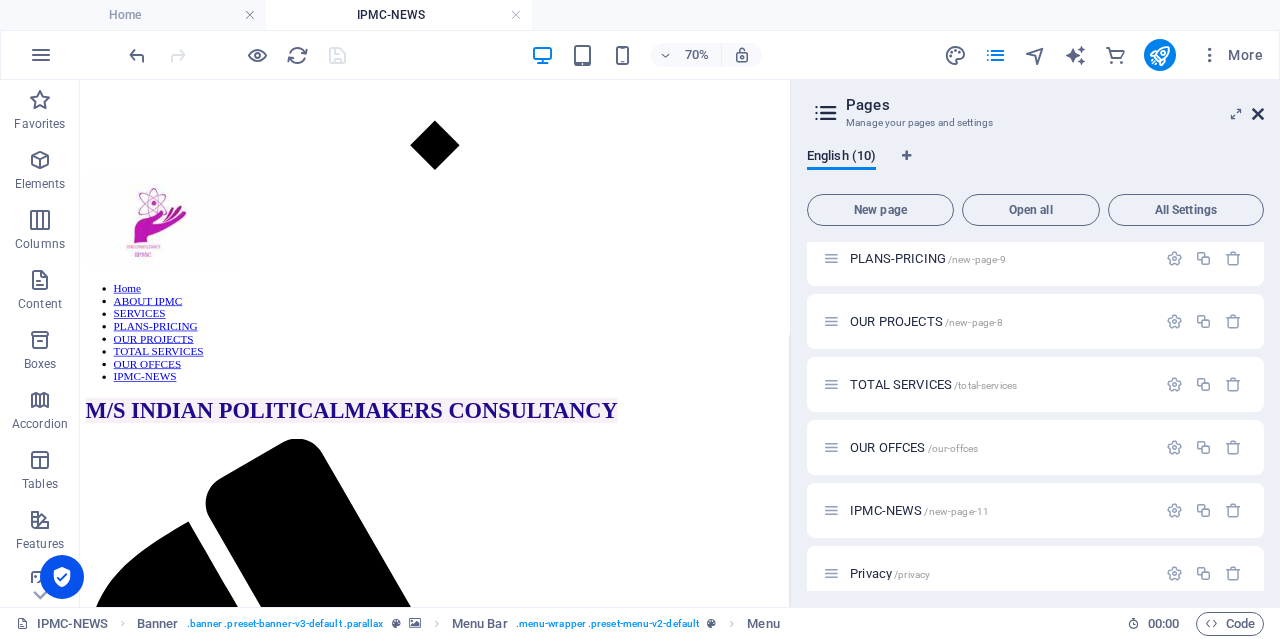 click at bounding box center (1258, 114) 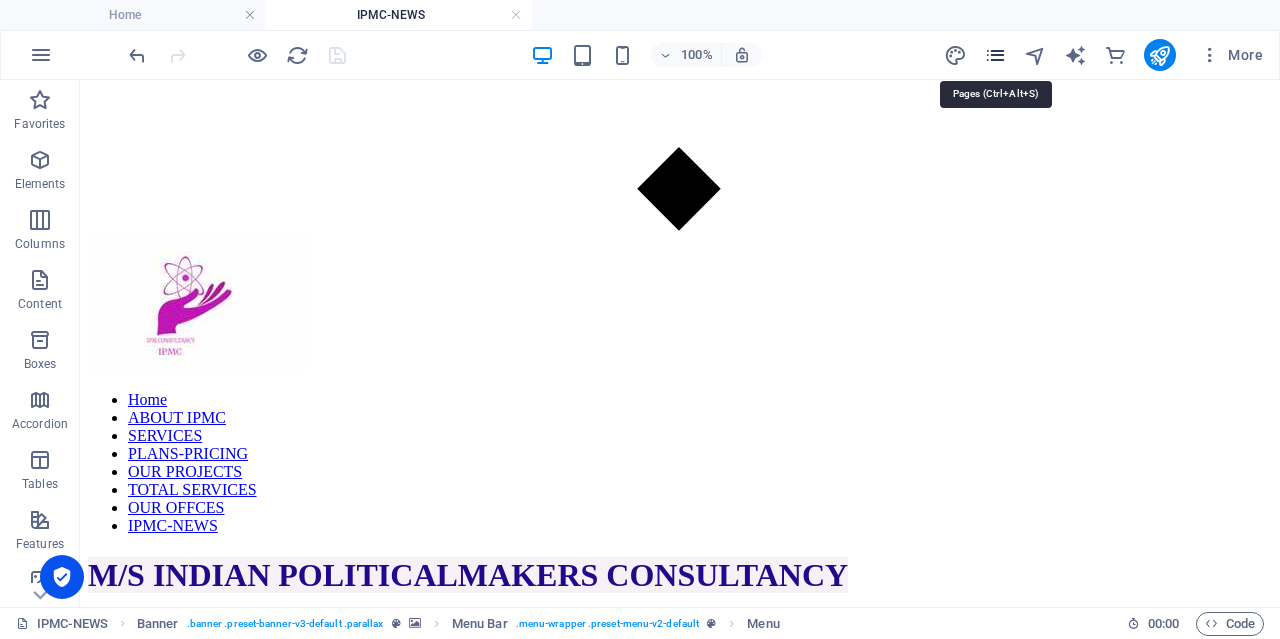 click at bounding box center (995, 55) 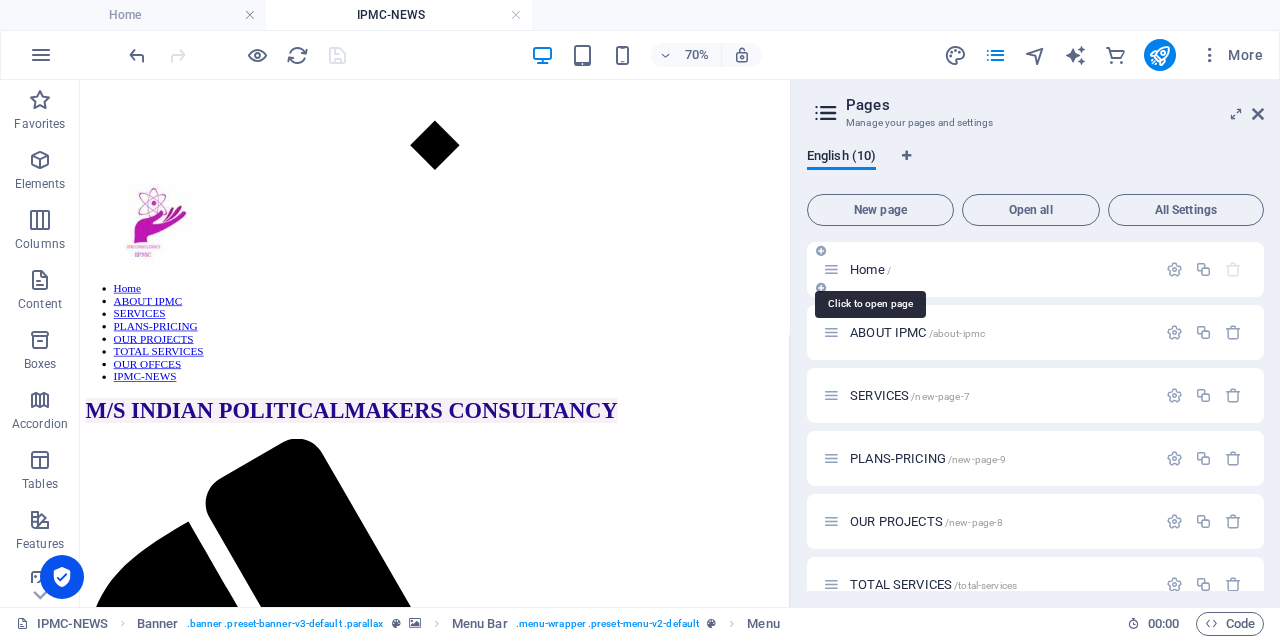 click on "Home /" at bounding box center [870, 269] 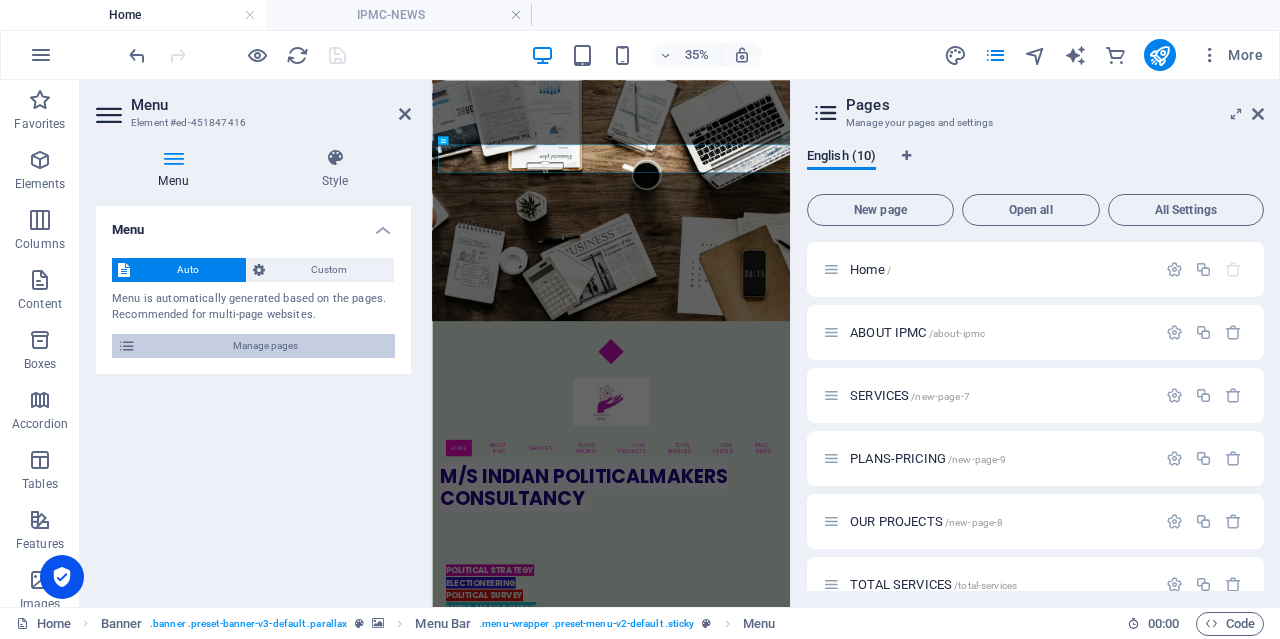 click on "Manage pages" at bounding box center [265, 346] 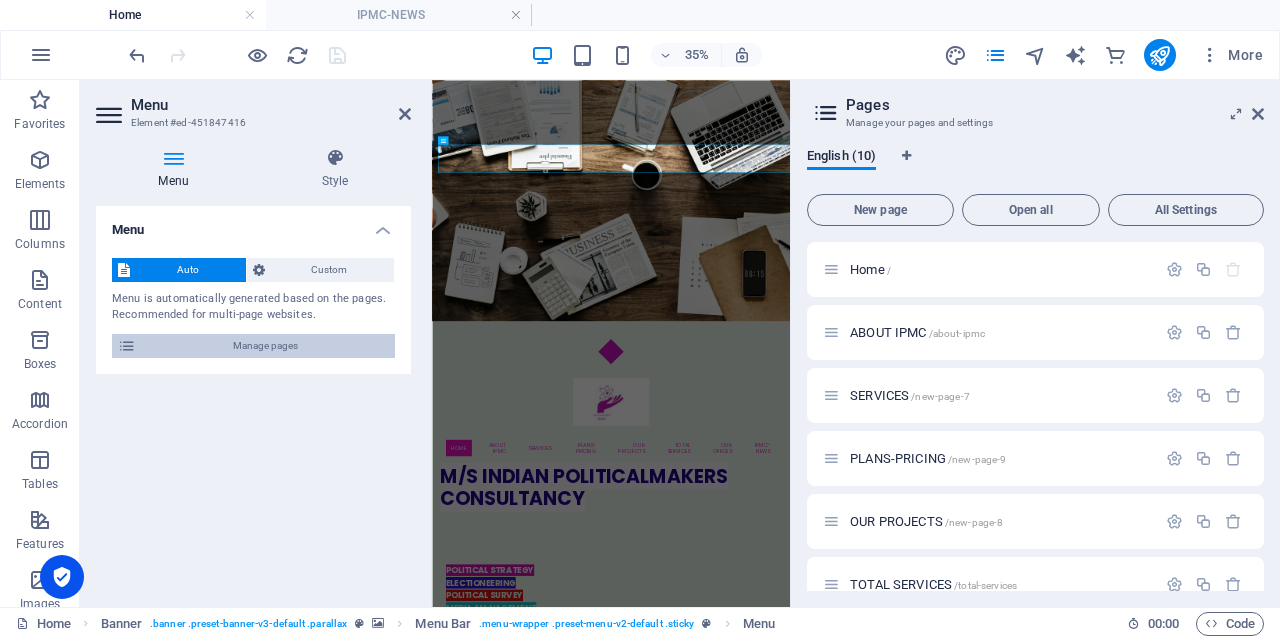 click on "Manage pages" at bounding box center (265, 346) 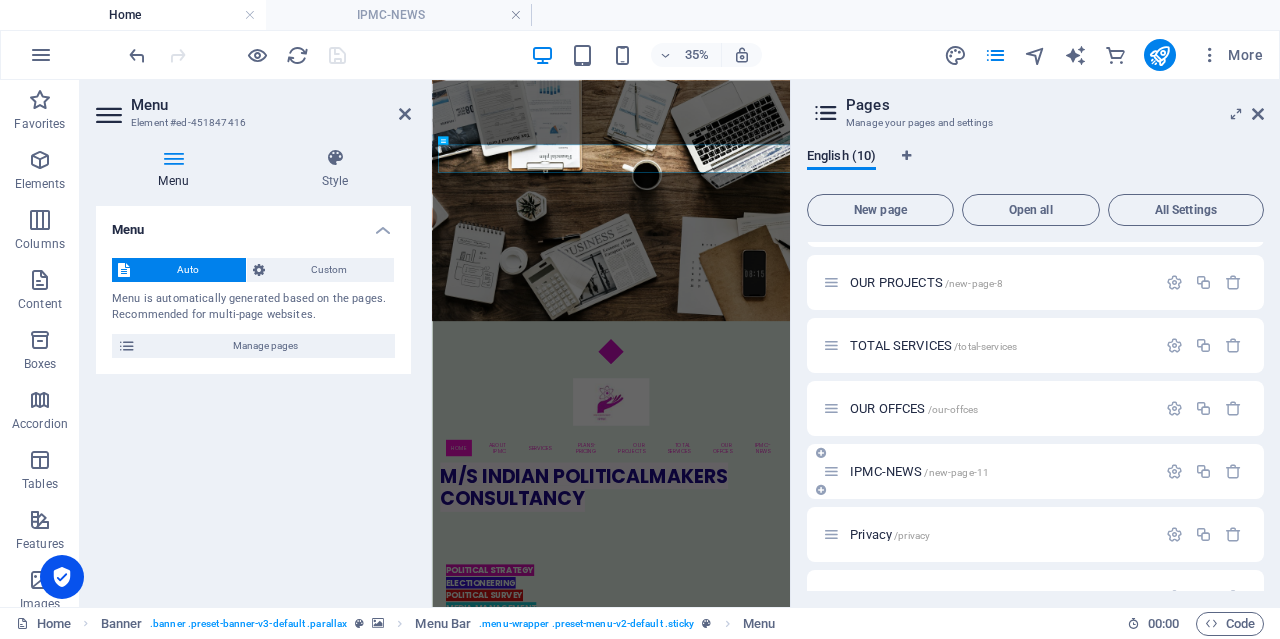 scroll, scrollTop: 281, scrollLeft: 0, axis: vertical 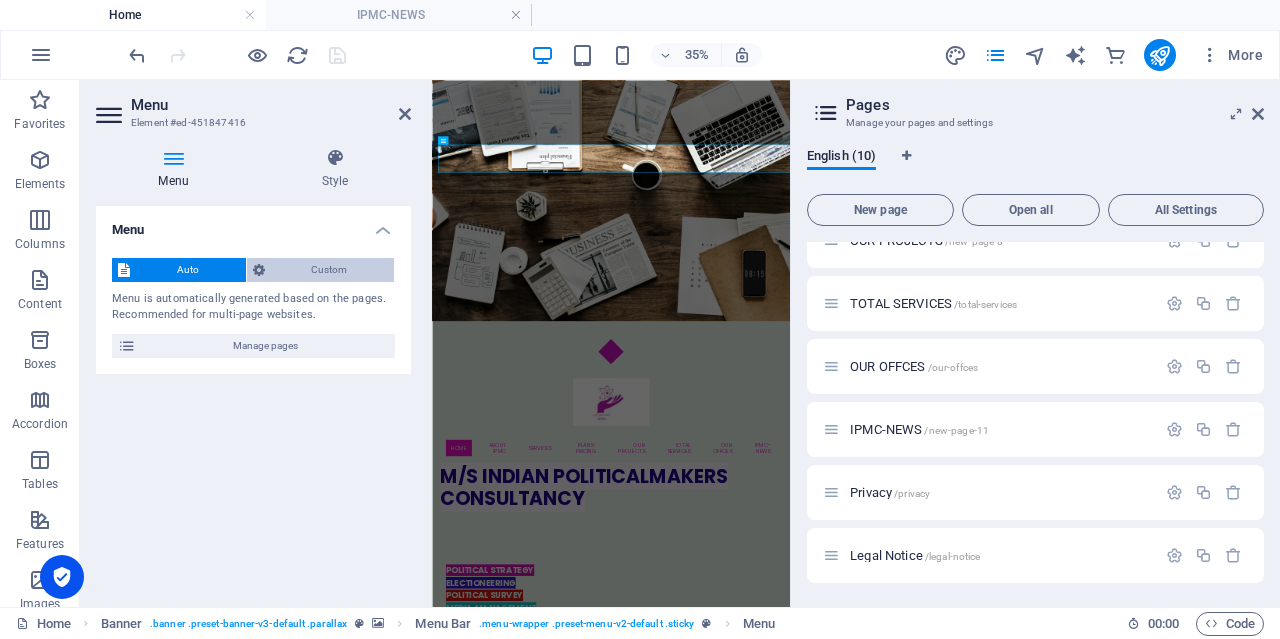 click on "Custom" at bounding box center [330, 270] 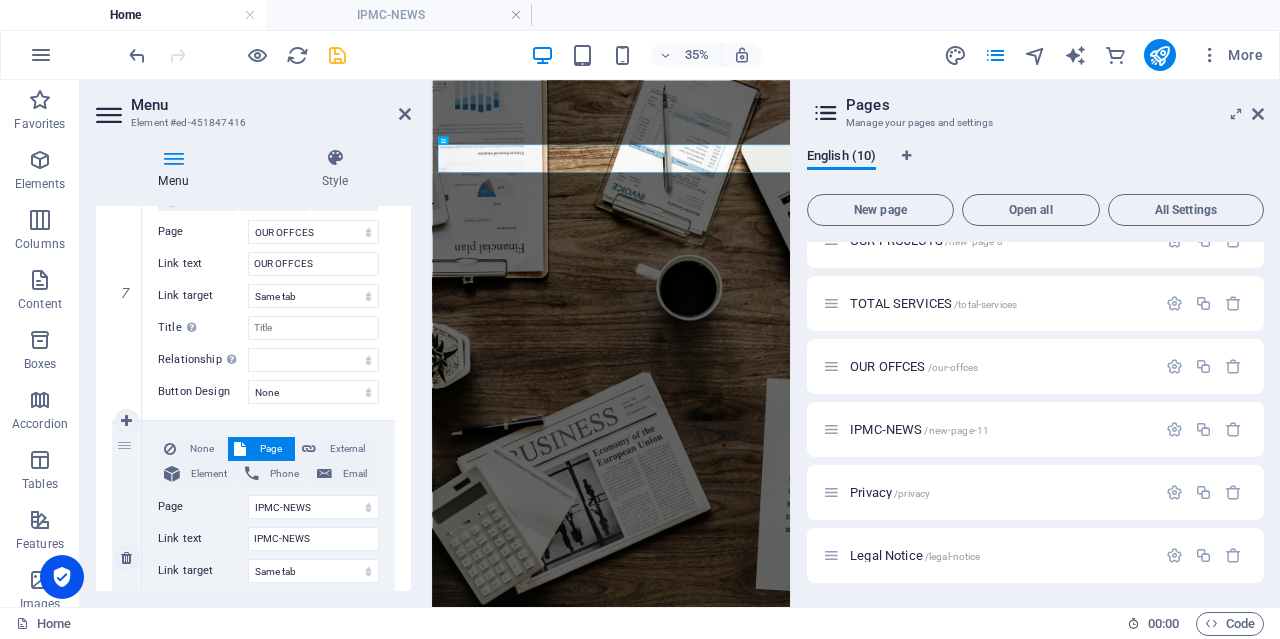 scroll, scrollTop: 2060, scrollLeft: 0, axis: vertical 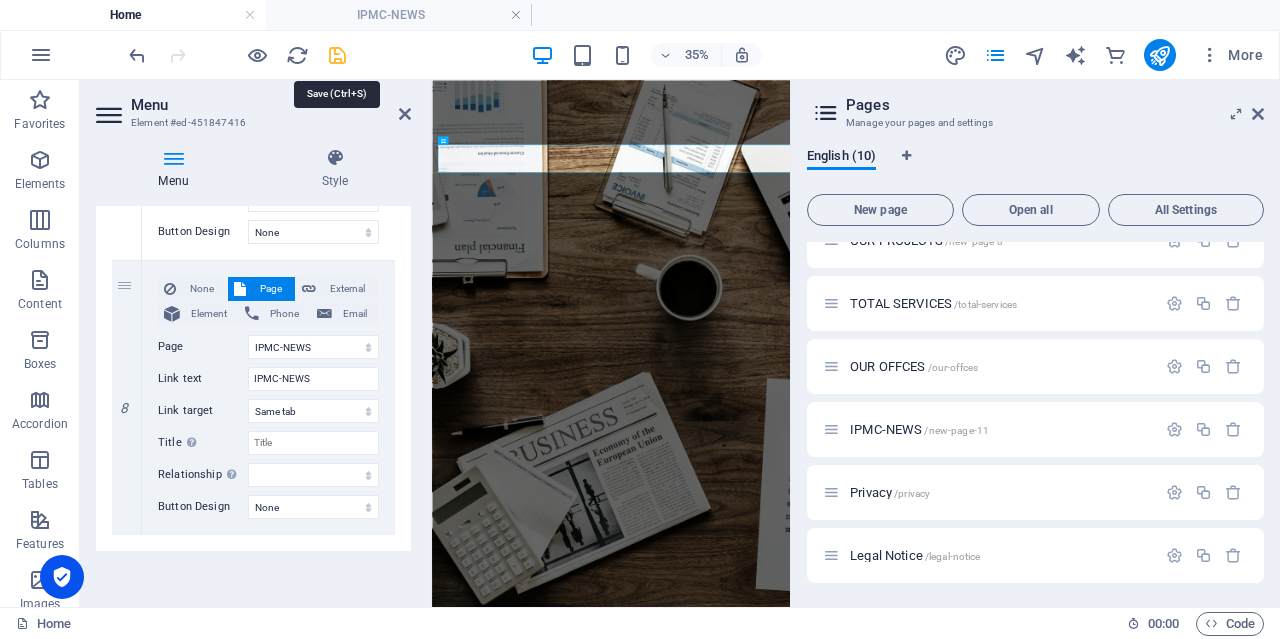 click at bounding box center [337, 55] 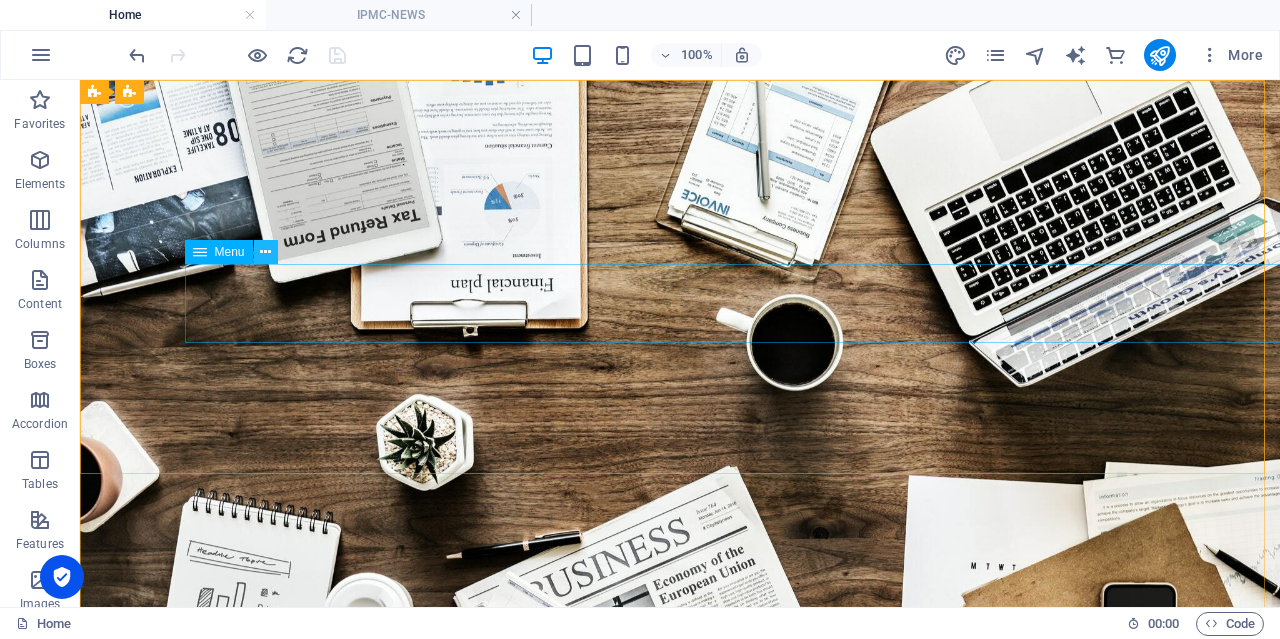 click at bounding box center (265, 252) 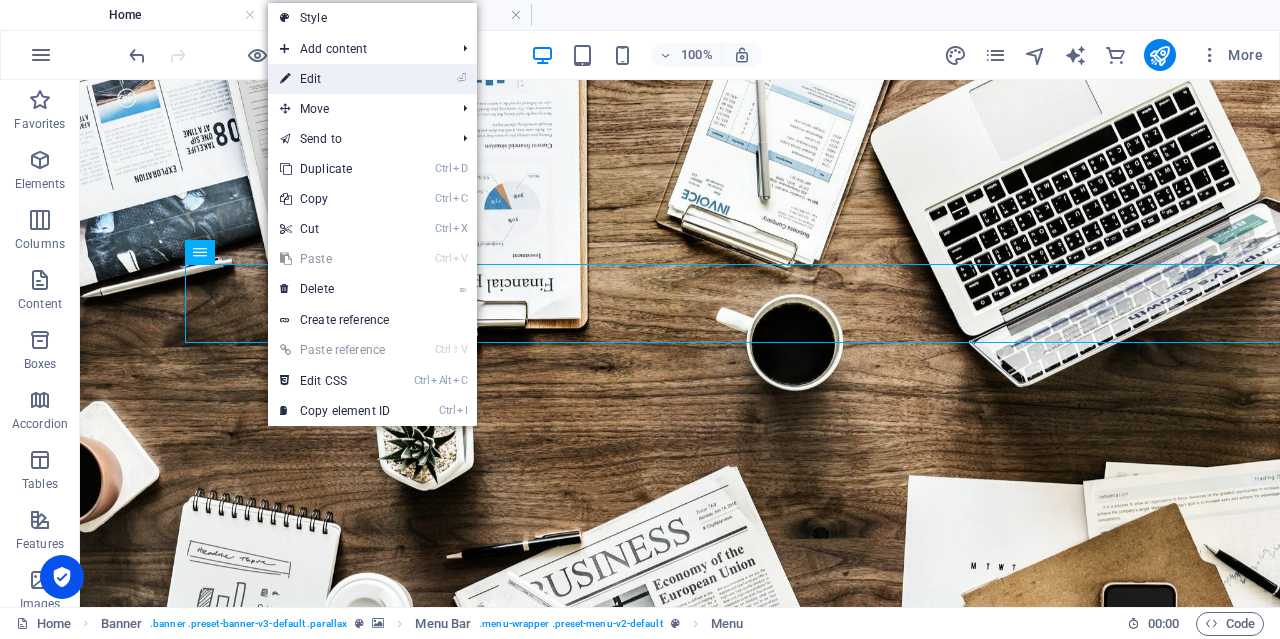 click on "⏎  Edit" at bounding box center [335, 79] 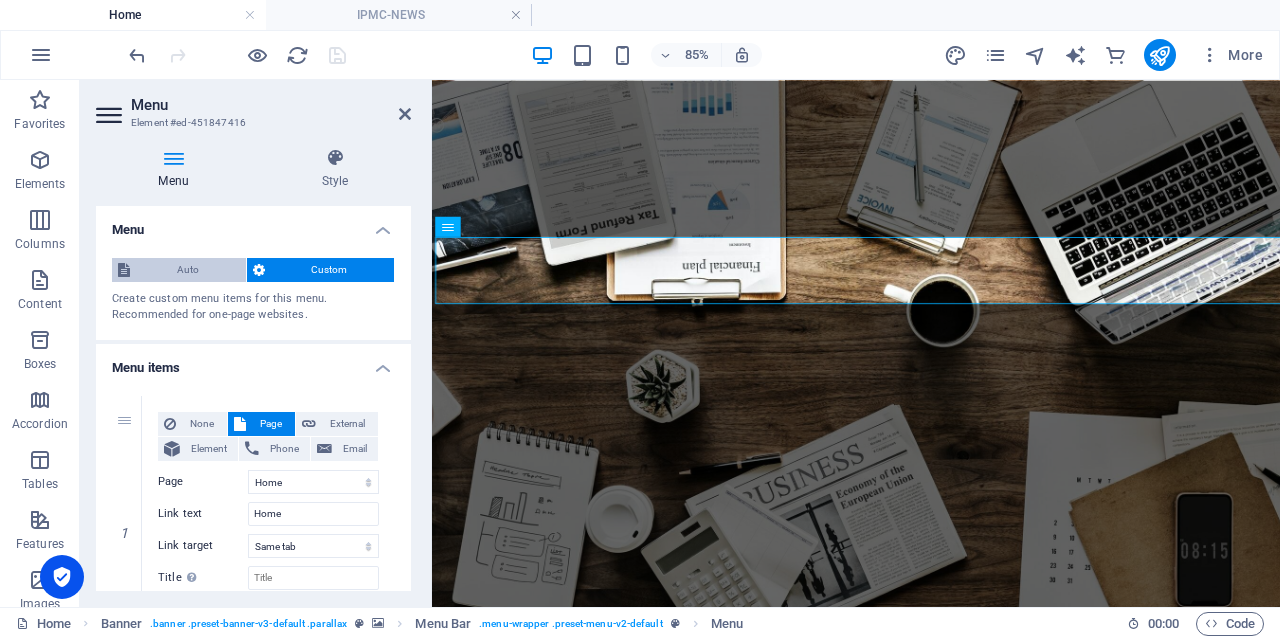 click on "Auto" at bounding box center [188, 270] 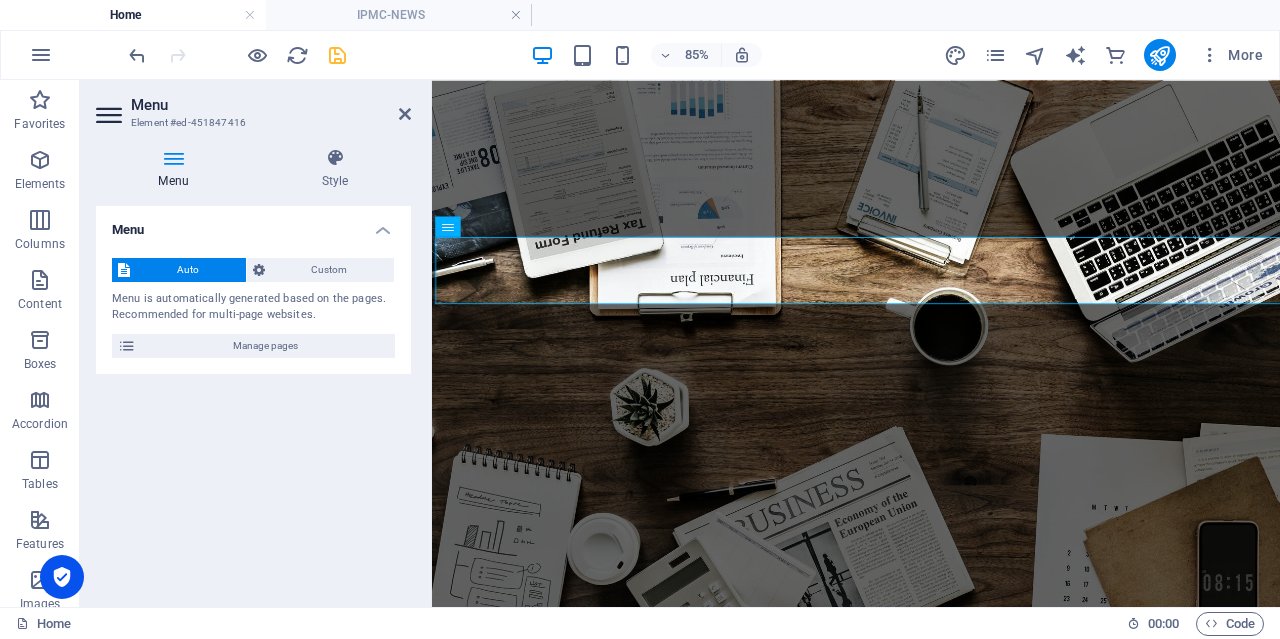 click at bounding box center [111, 115] 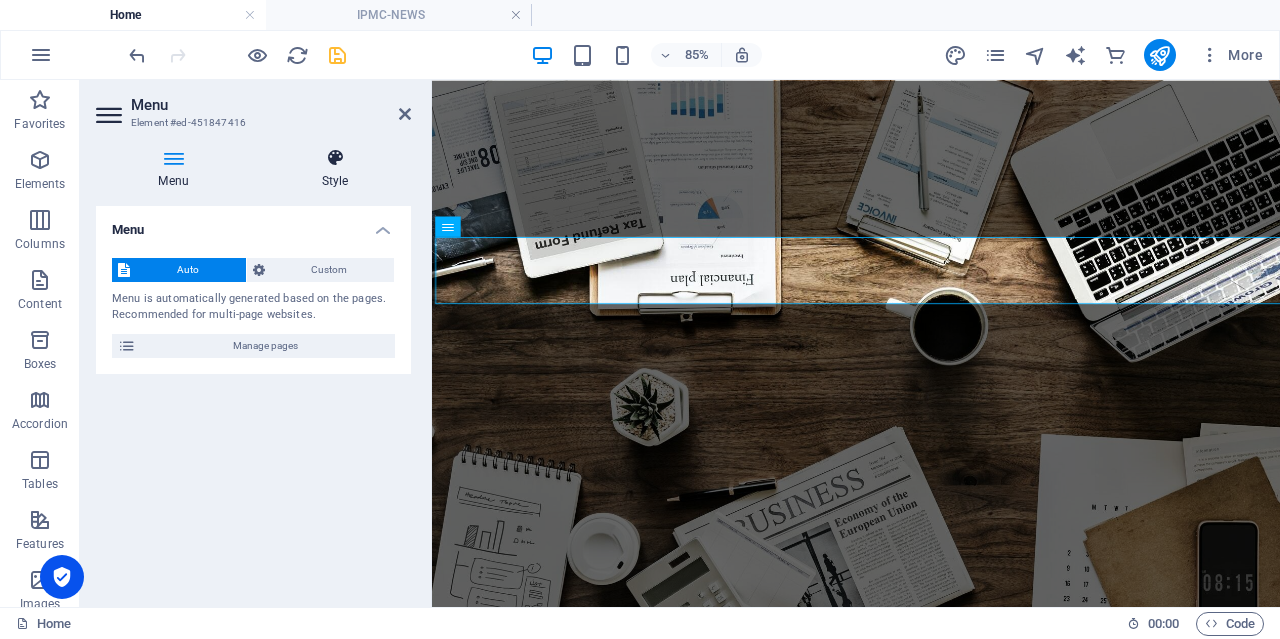 click at bounding box center (335, 158) 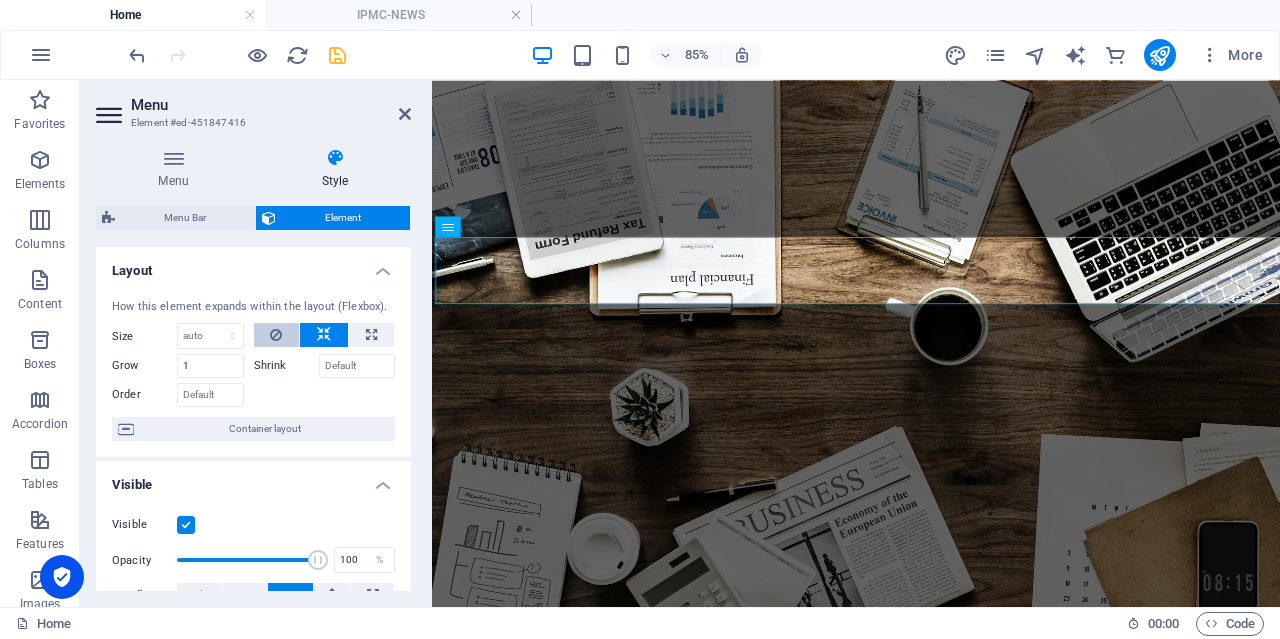 click at bounding box center [276, 335] 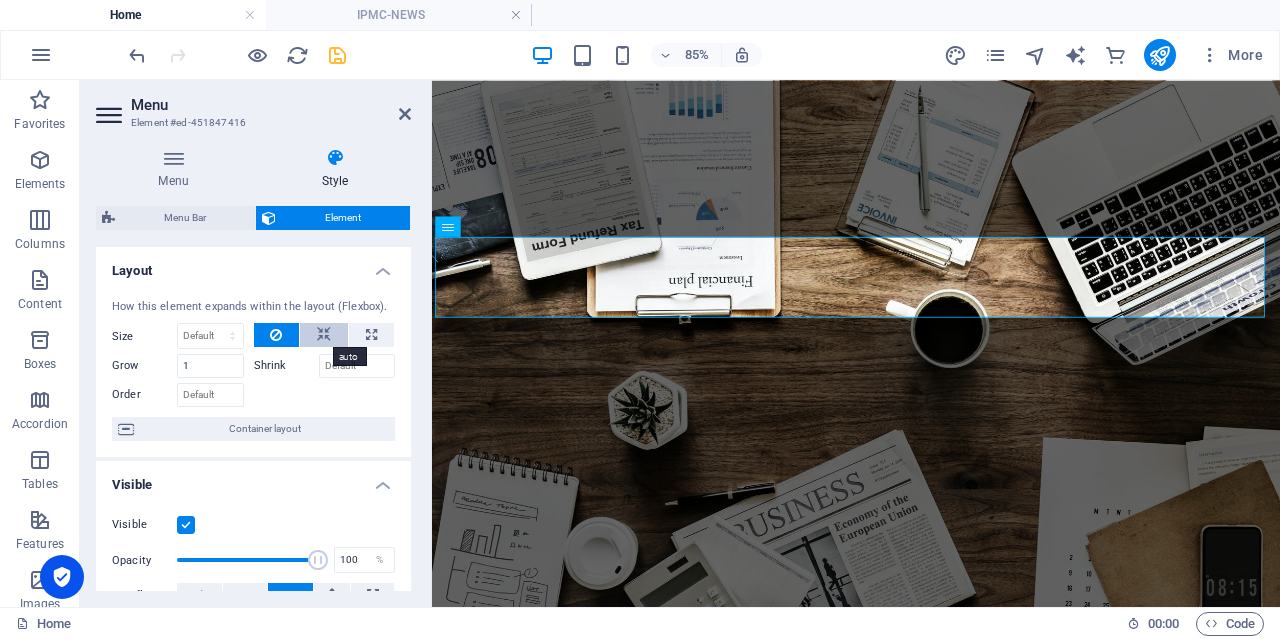 click at bounding box center (324, 335) 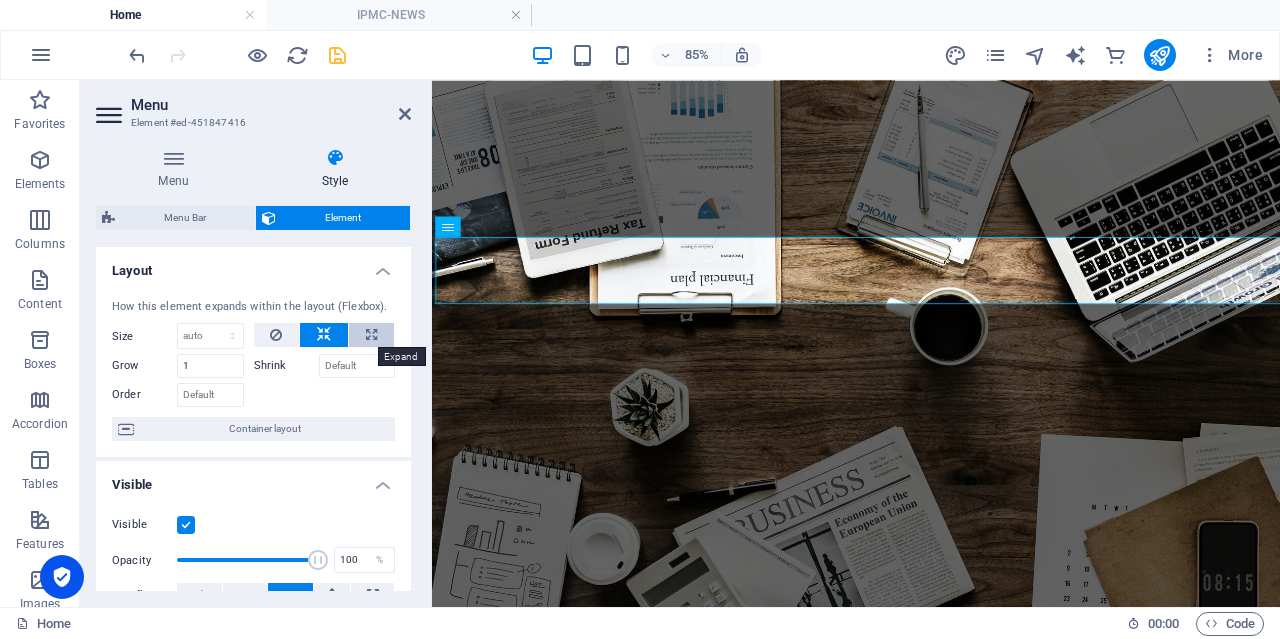 click at bounding box center [371, 335] 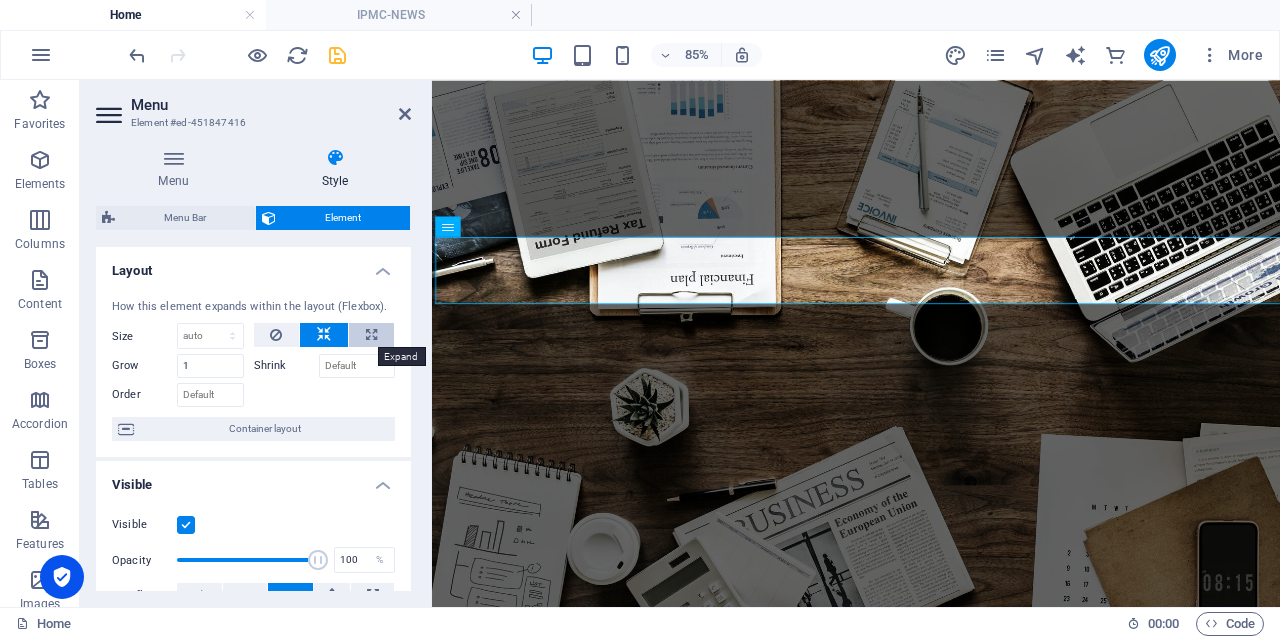 type on "100" 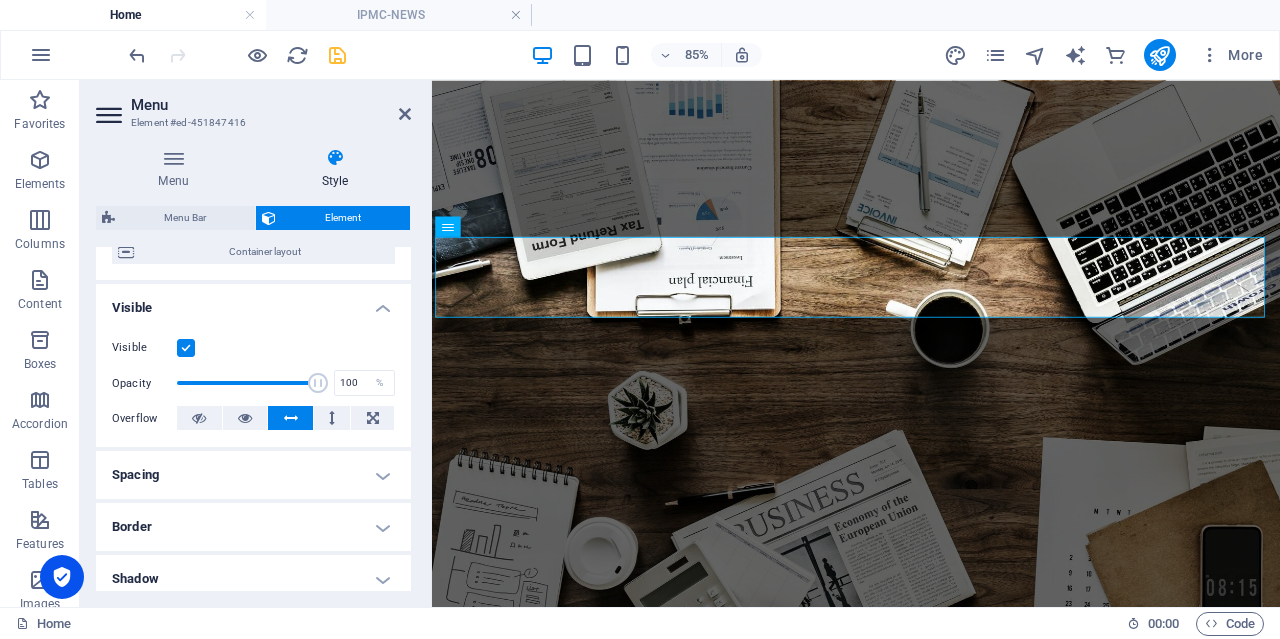 scroll, scrollTop: 200, scrollLeft: 0, axis: vertical 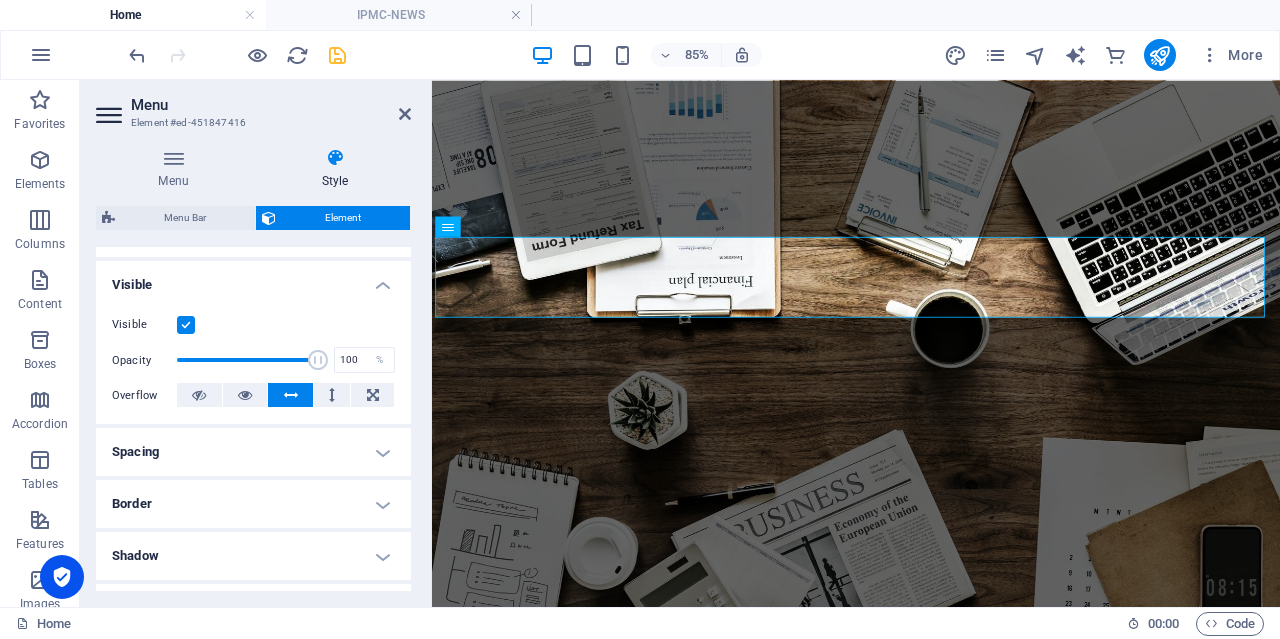 click on "Border" at bounding box center (253, 504) 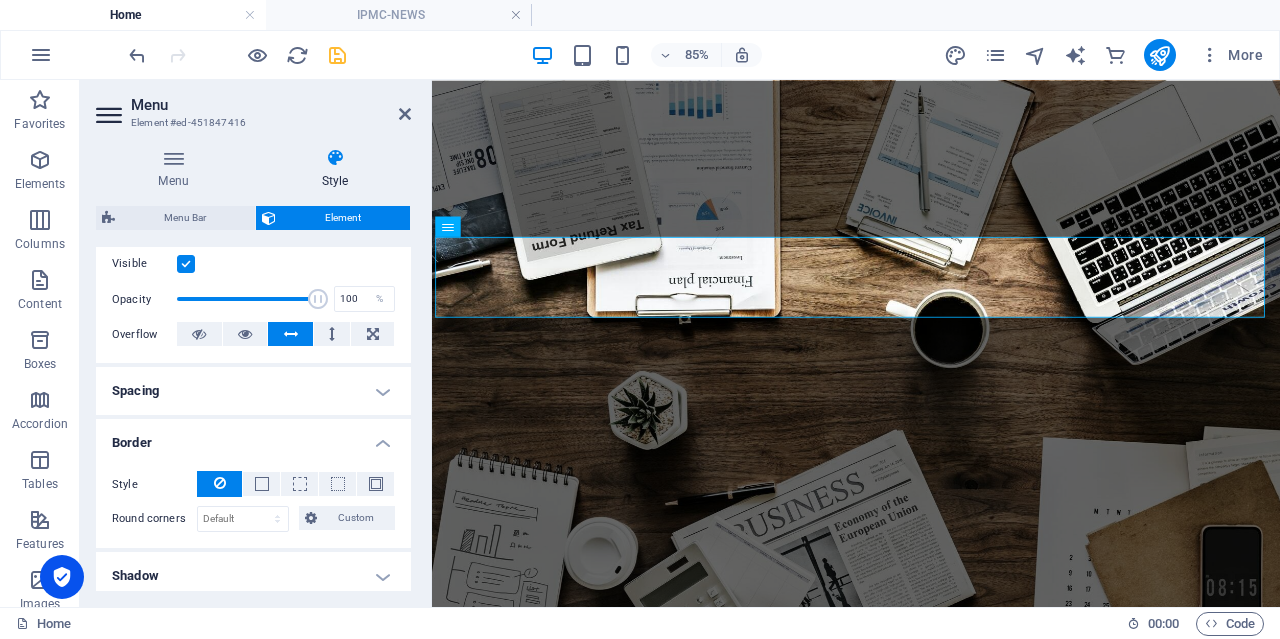 scroll, scrollTop: 300, scrollLeft: 0, axis: vertical 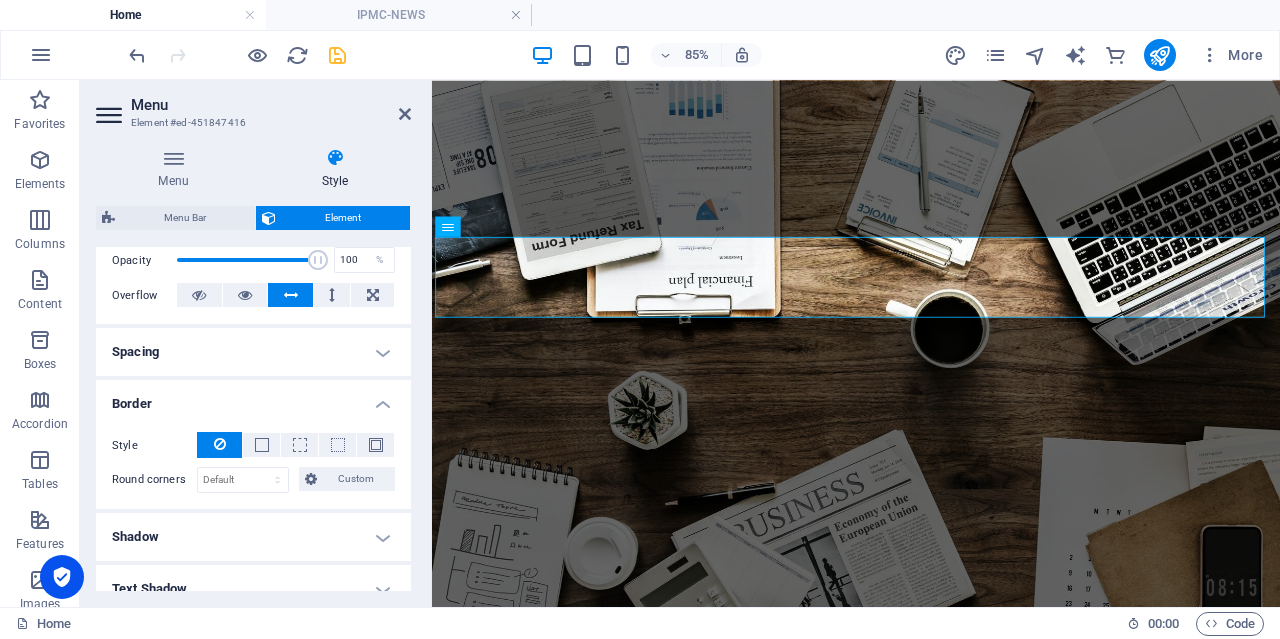 click on "Spacing" at bounding box center (253, 352) 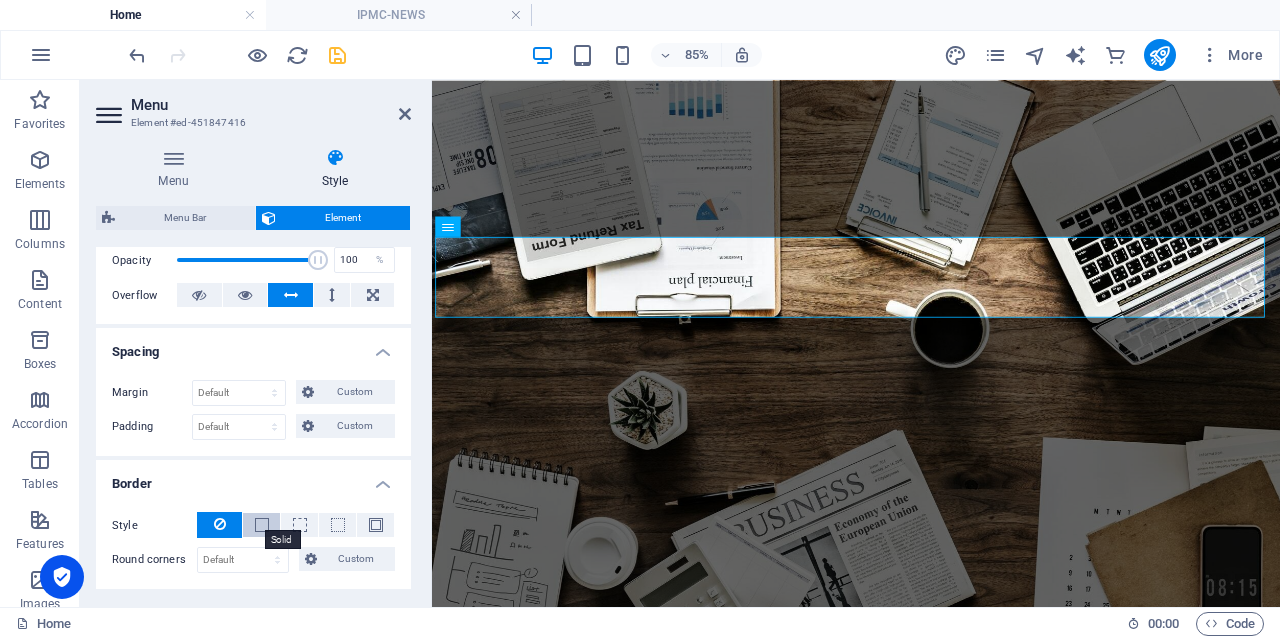 click at bounding box center (262, 525) 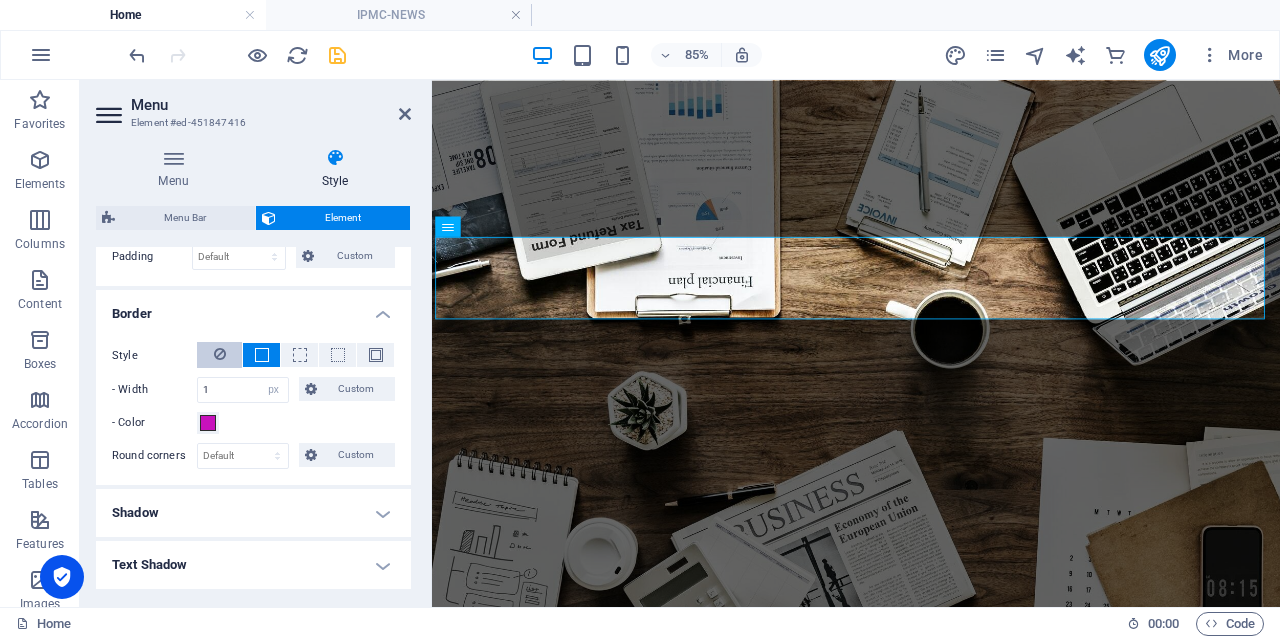 scroll, scrollTop: 500, scrollLeft: 0, axis: vertical 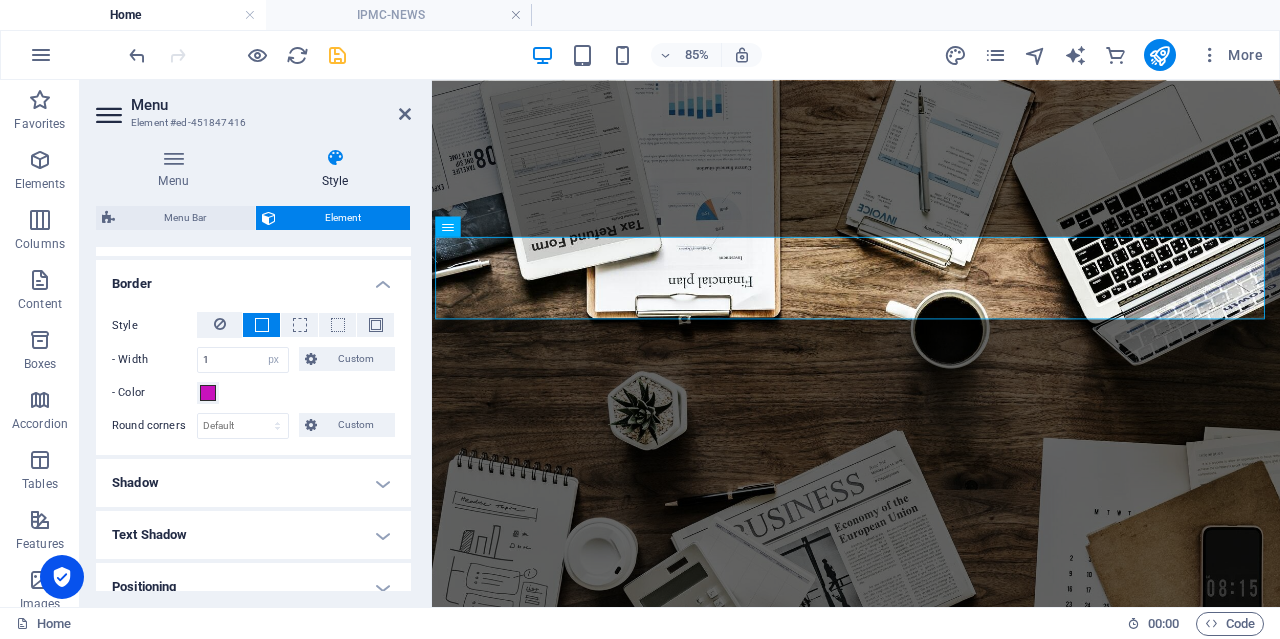 click on "Shadow" at bounding box center (253, 483) 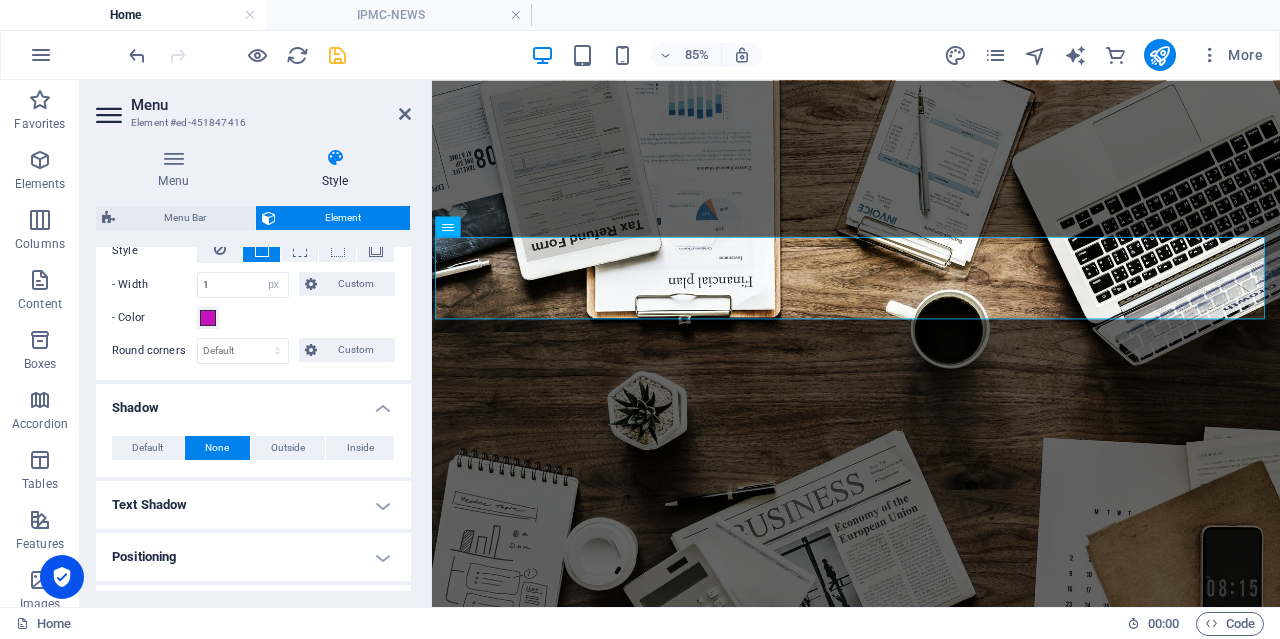 scroll, scrollTop: 600, scrollLeft: 0, axis: vertical 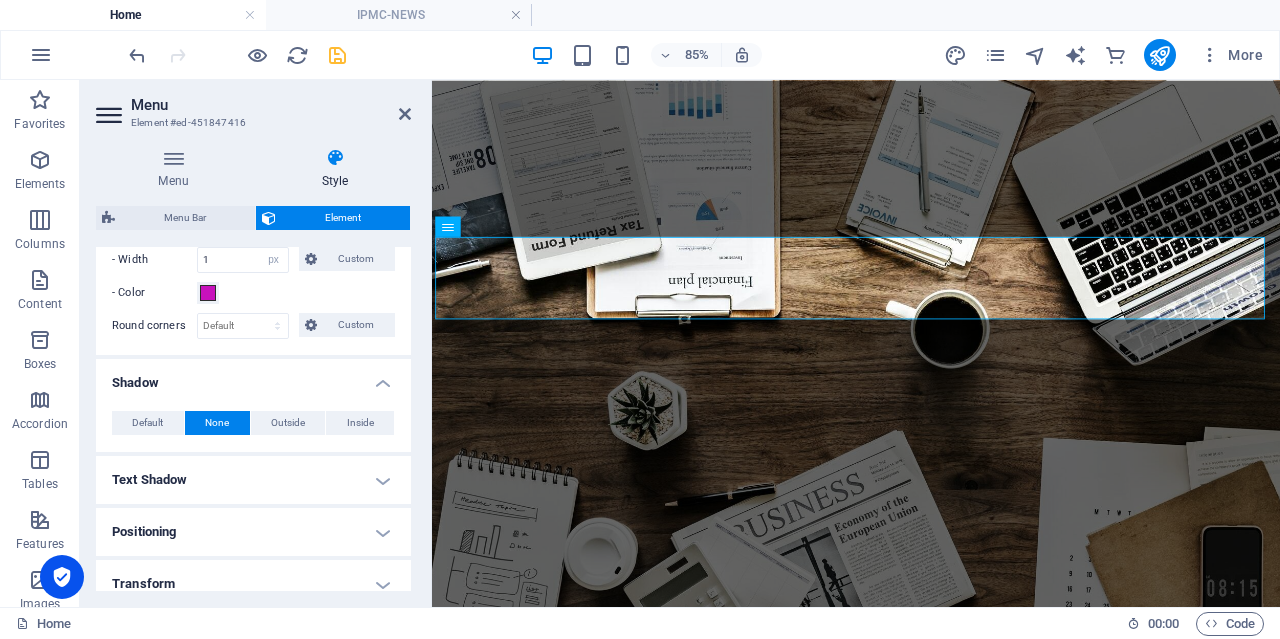click on "Text Shadow" at bounding box center [253, 480] 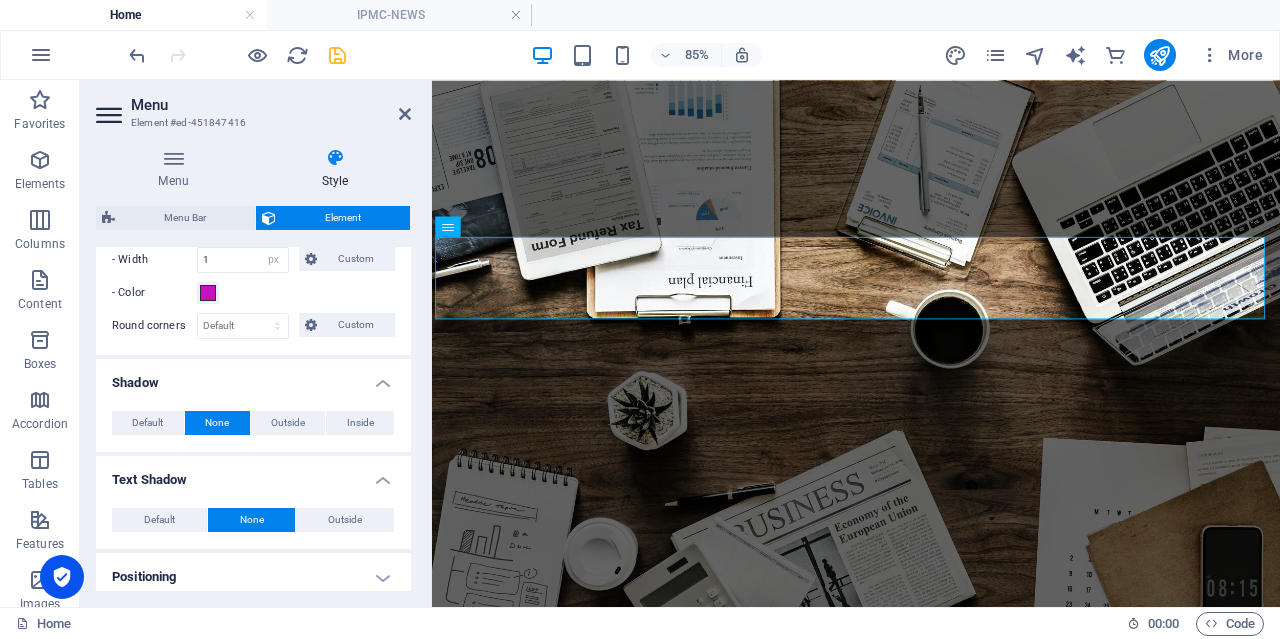 scroll, scrollTop: 700, scrollLeft: 0, axis: vertical 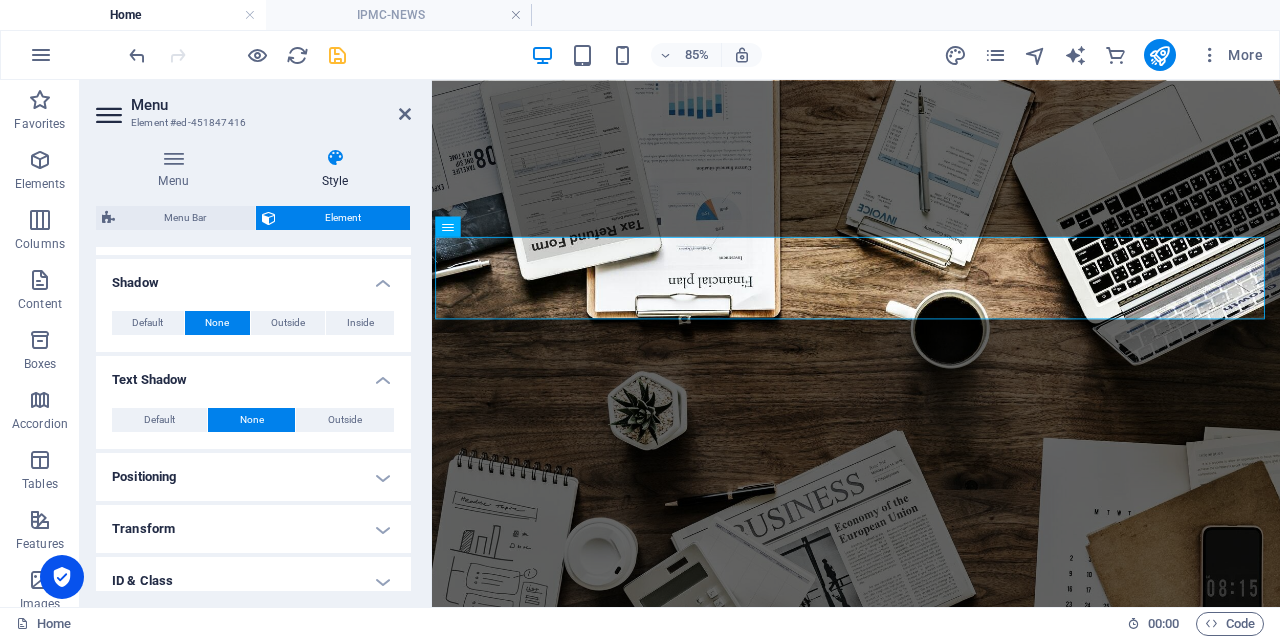click on "Positioning" at bounding box center [253, 477] 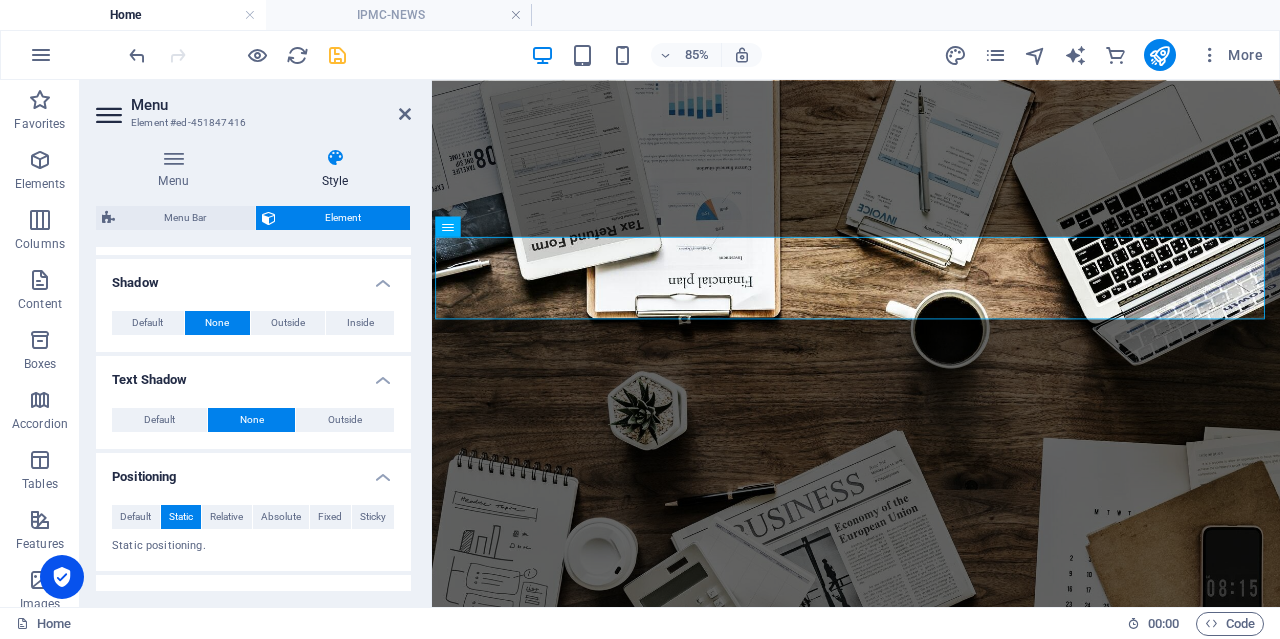 scroll, scrollTop: 888, scrollLeft: 0, axis: vertical 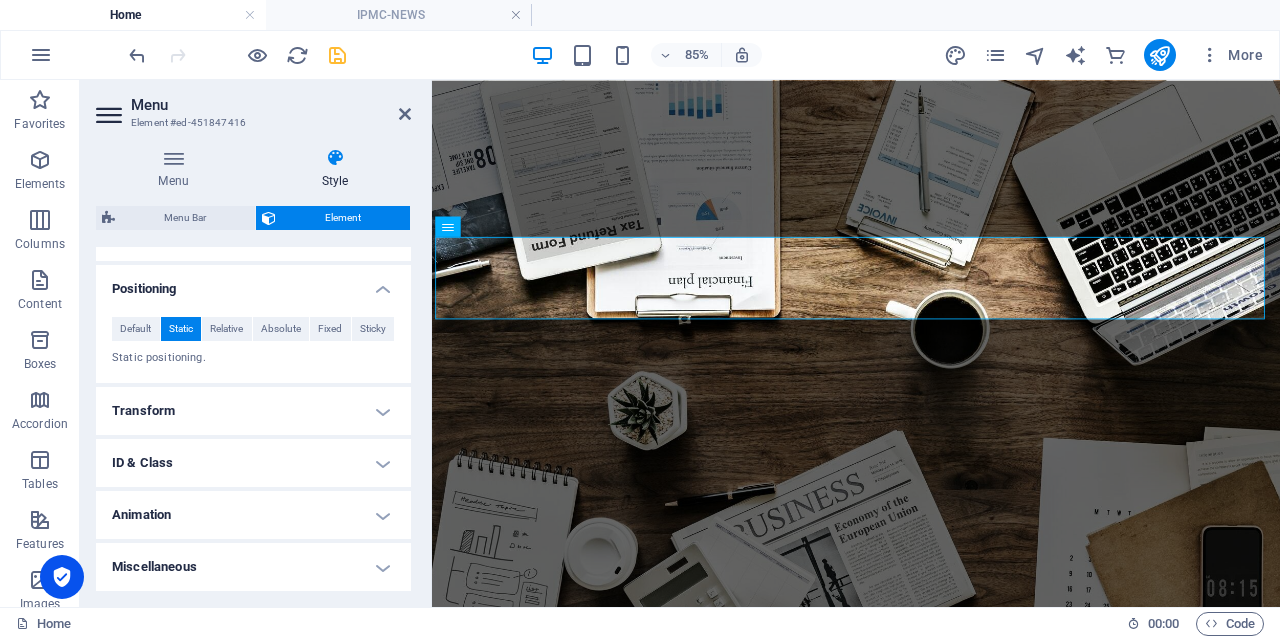 click on "Animation" at bounding box center [253, 515] 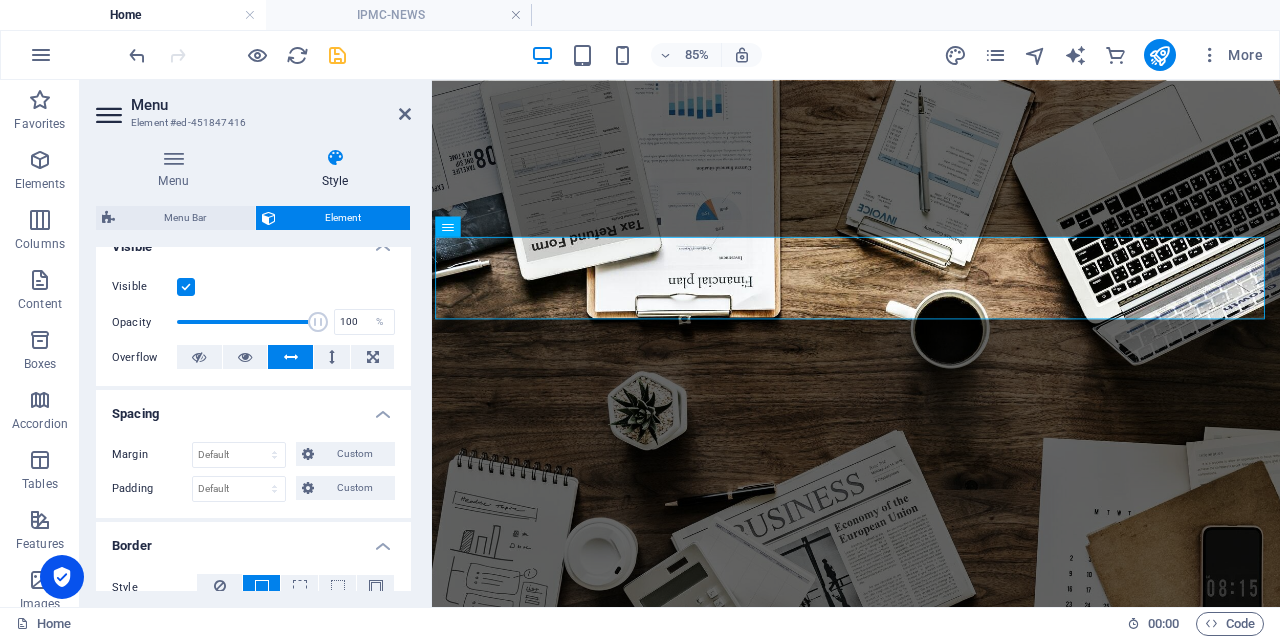 scroll, scrollTop: 153, scrollLeft: 0, axis: vertical 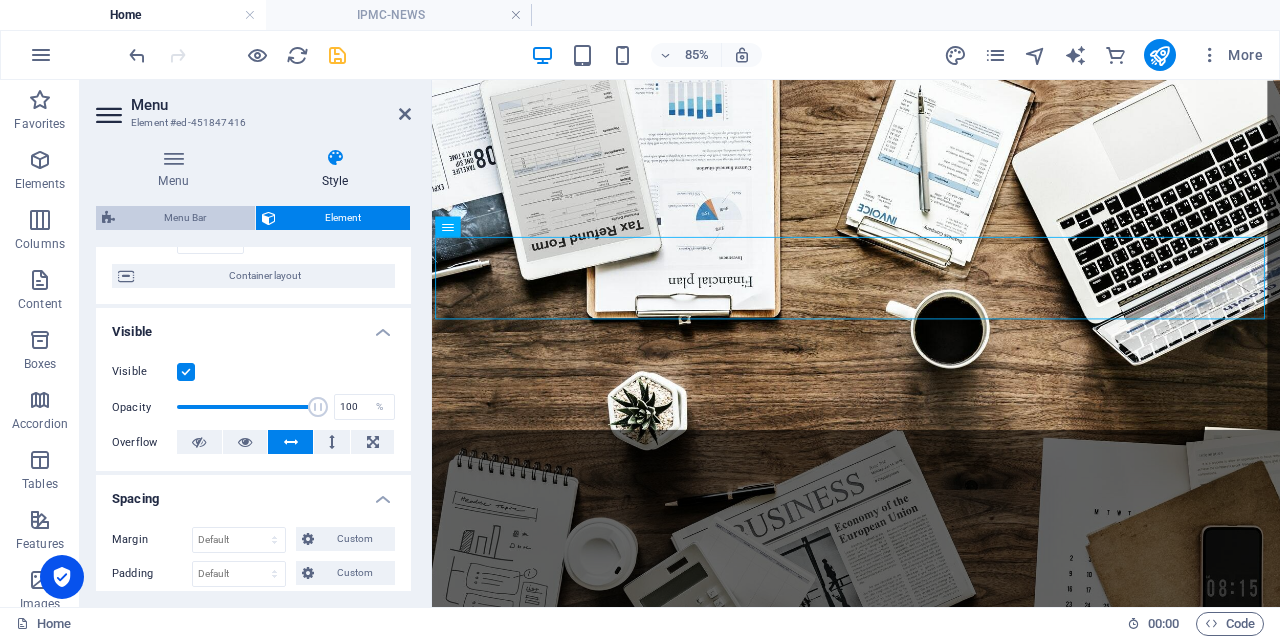click on "Menu Bar" at bounding box center [185, 218] 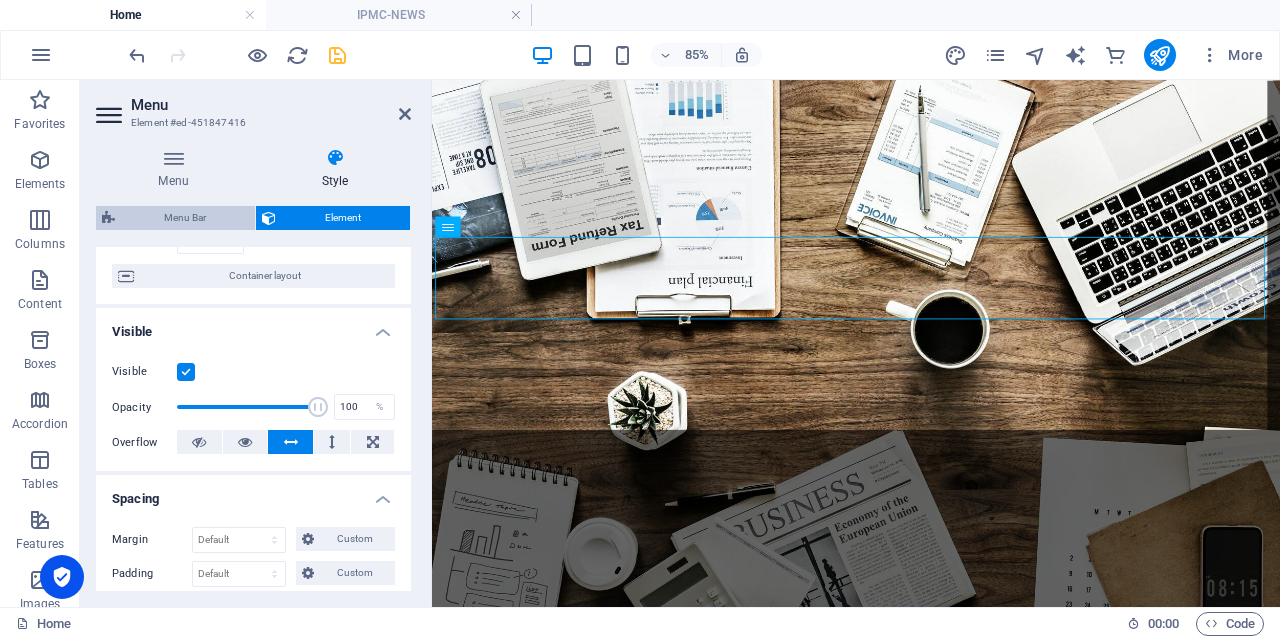 select on "rem" 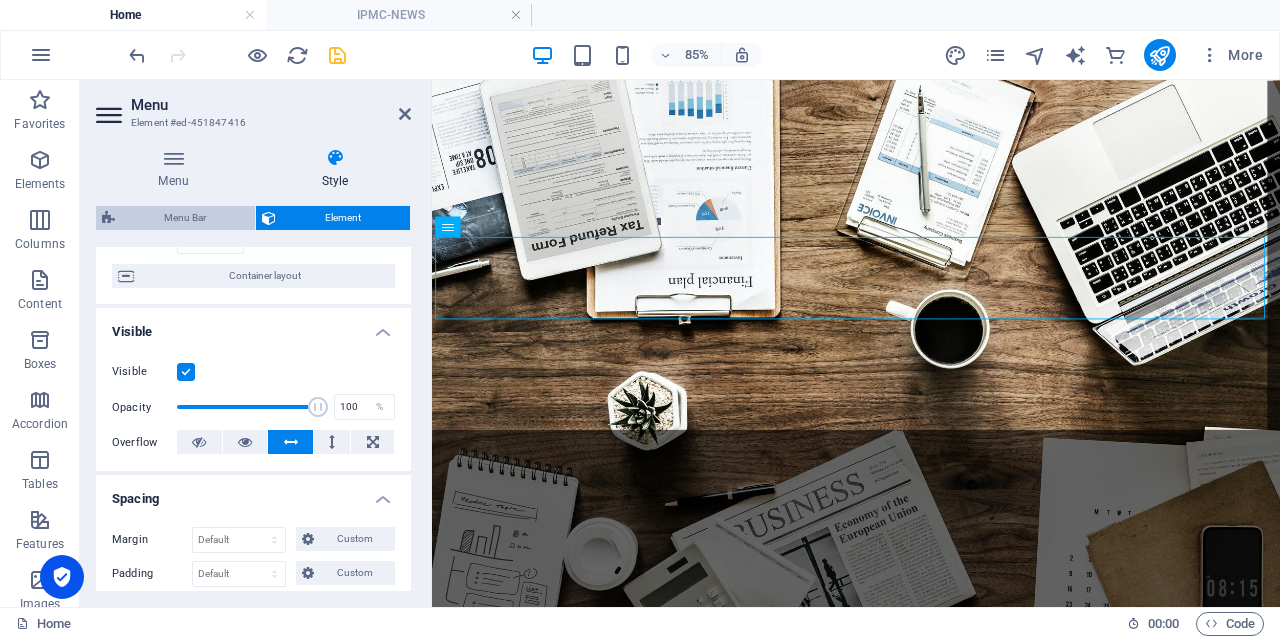 select on "rem" 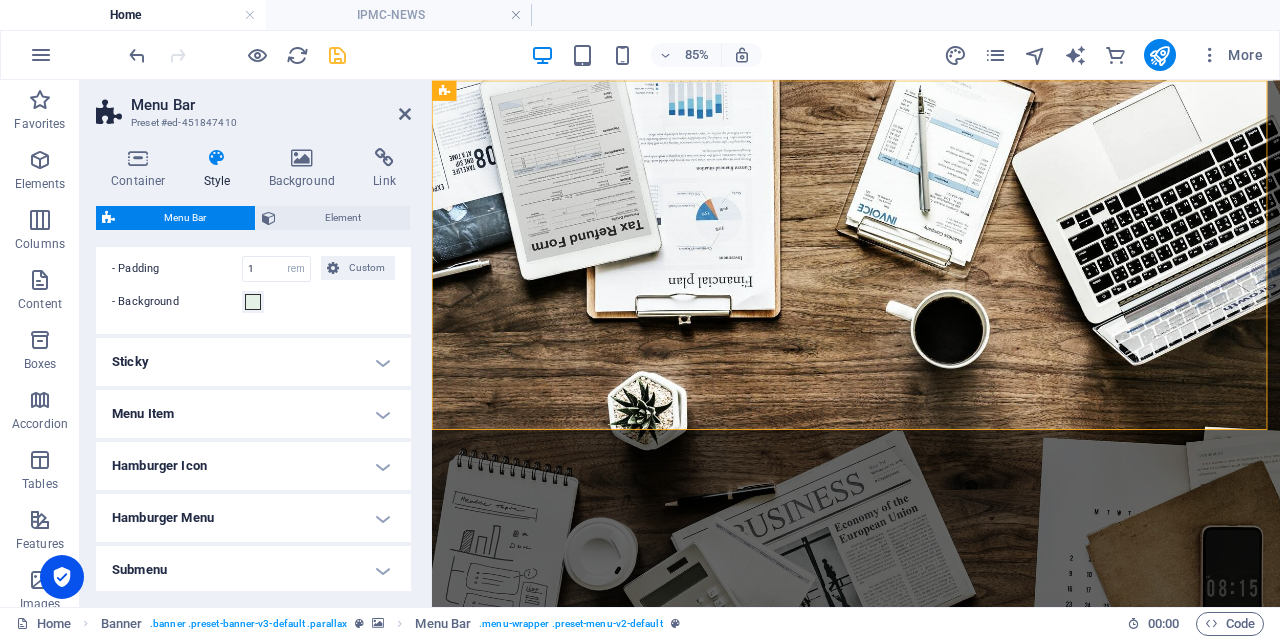 scroll, scrollTop: 700, scrollLeft: 0, axis: vertical 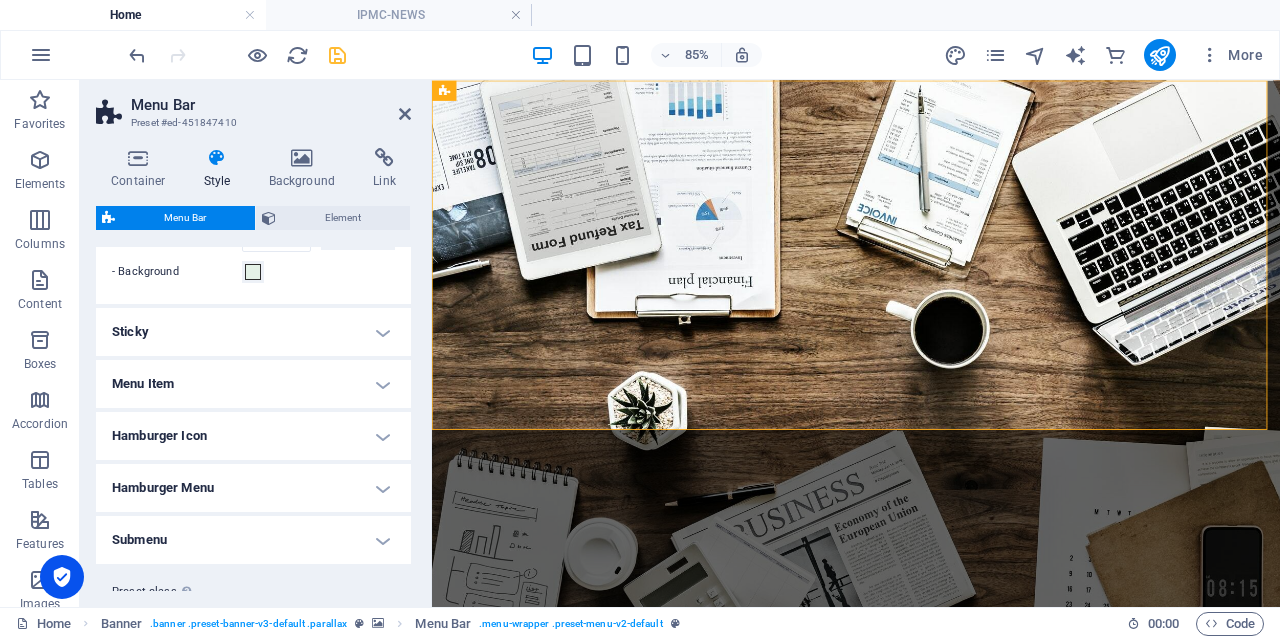 click on "Sticky" at bounding box center (253, 332) 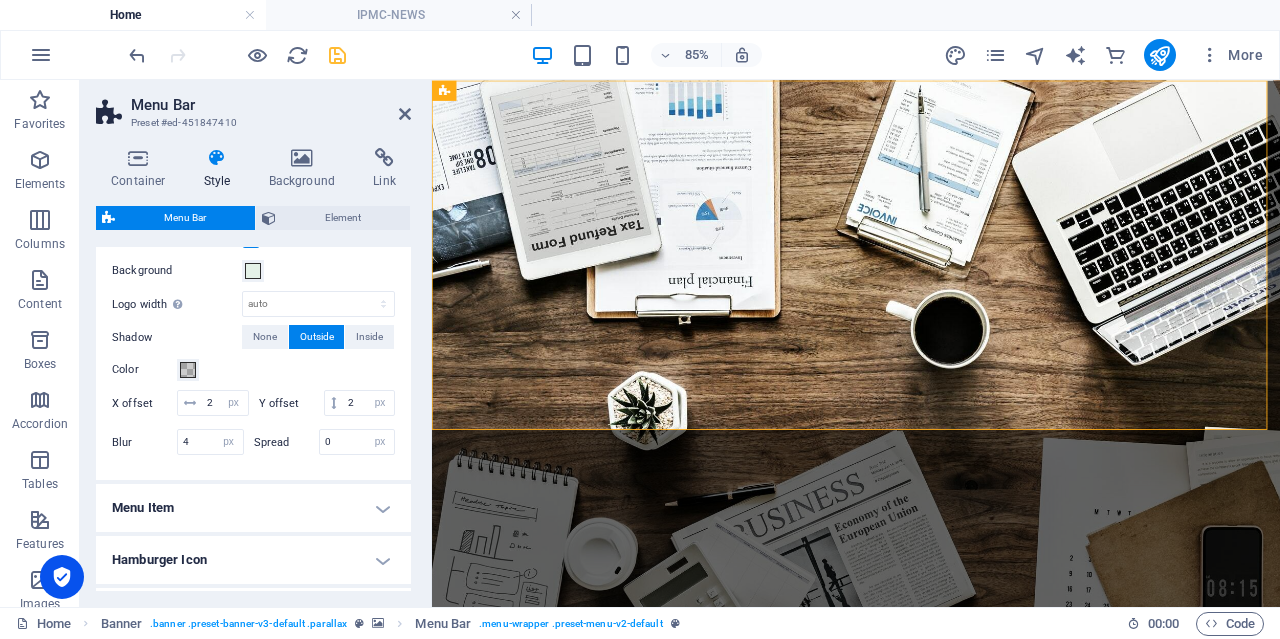 scroll, scrollTop: 900, scrollLeft: 0, axis: vertical 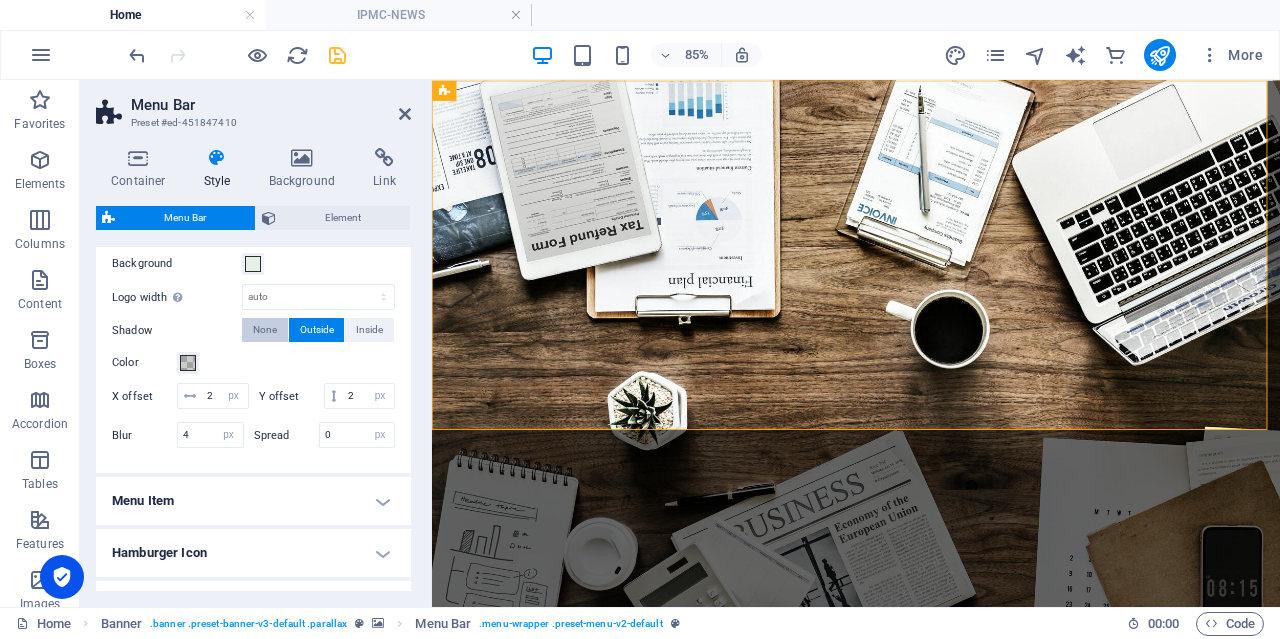 click on "None" at bounding box center (265, 330) 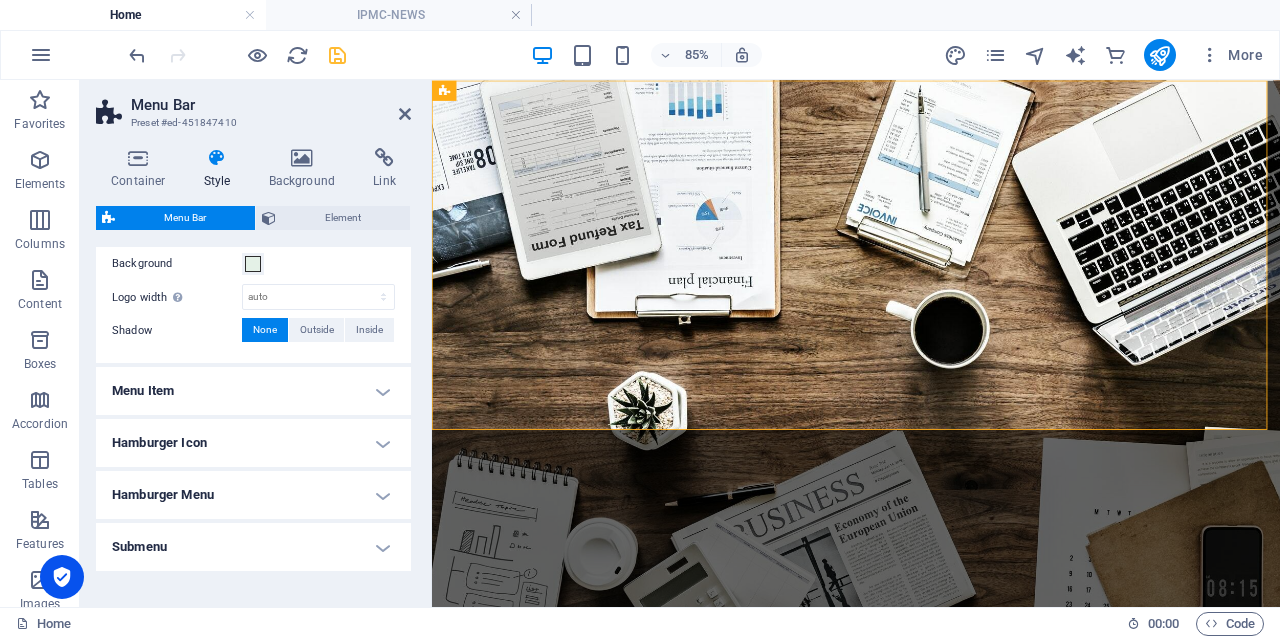 scroll, scrollTop: 960, scrollLeft: 0, axis: vertical 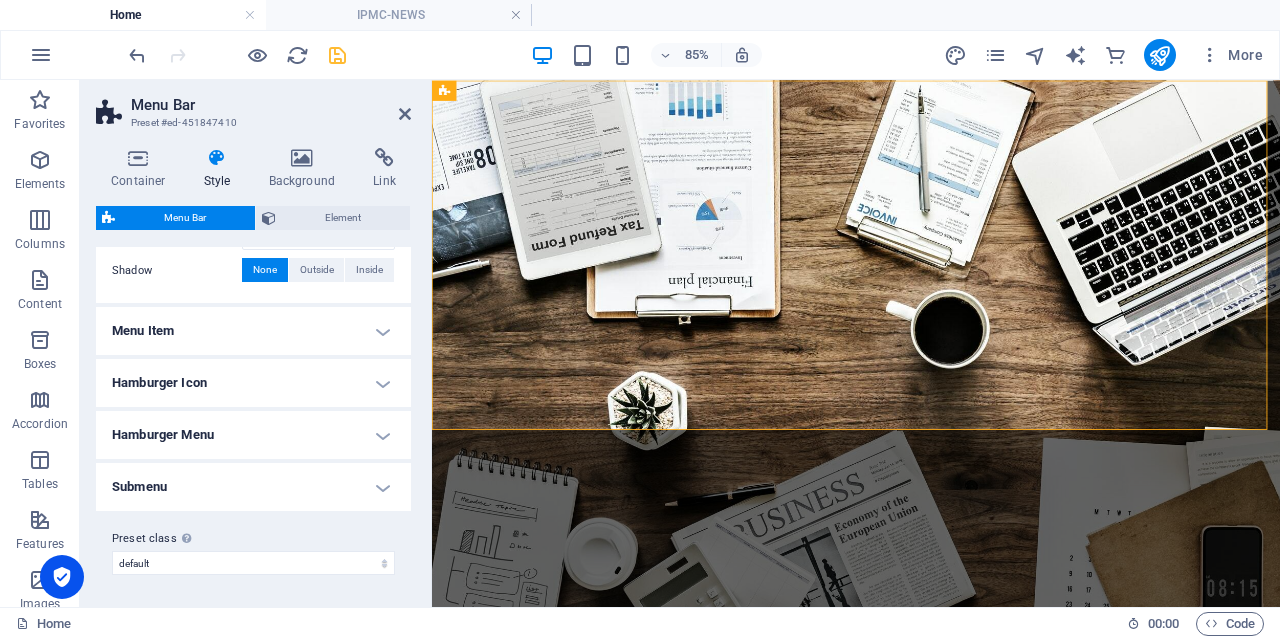 click on "Menu Item" at bounding box center (253, 331) 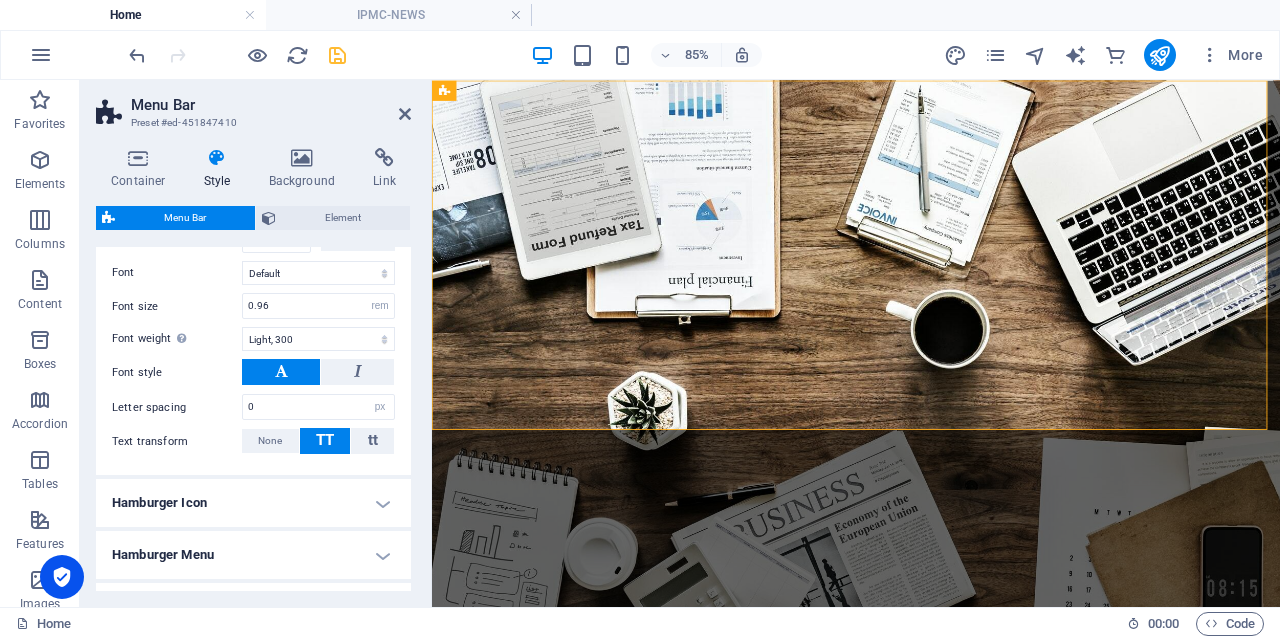 scroll, scrollTop: 1360, scrollLeft: 0, axis: vertical 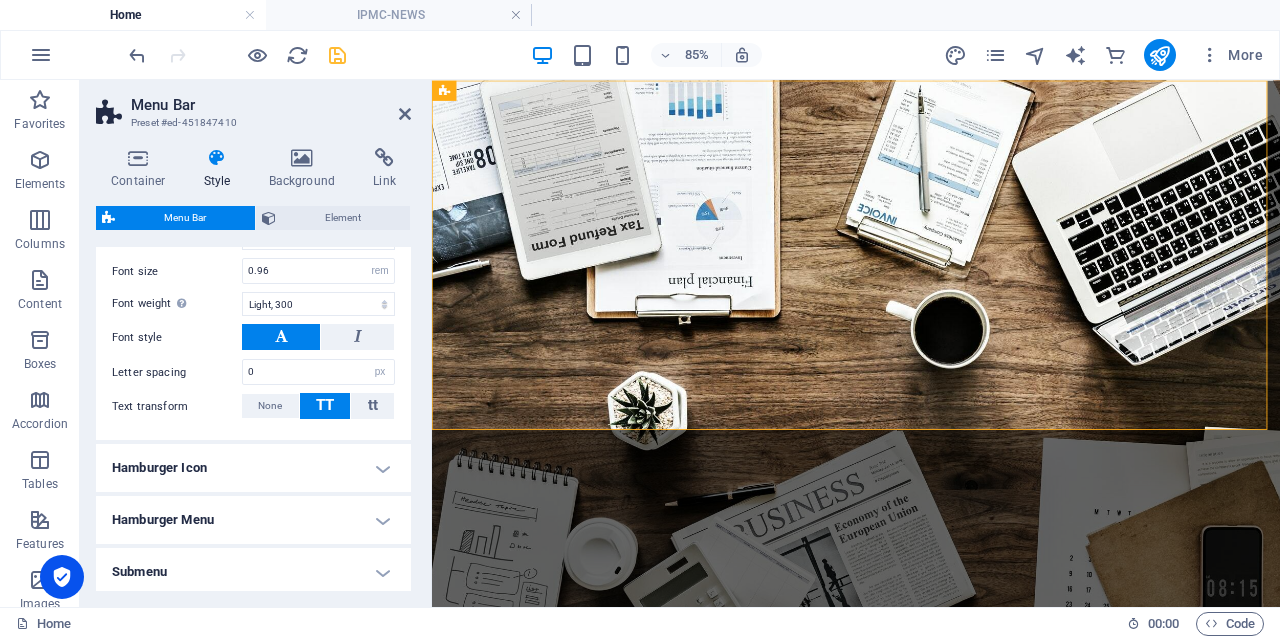 click on "Hamburger Icon" at bounding box center [253, 468] 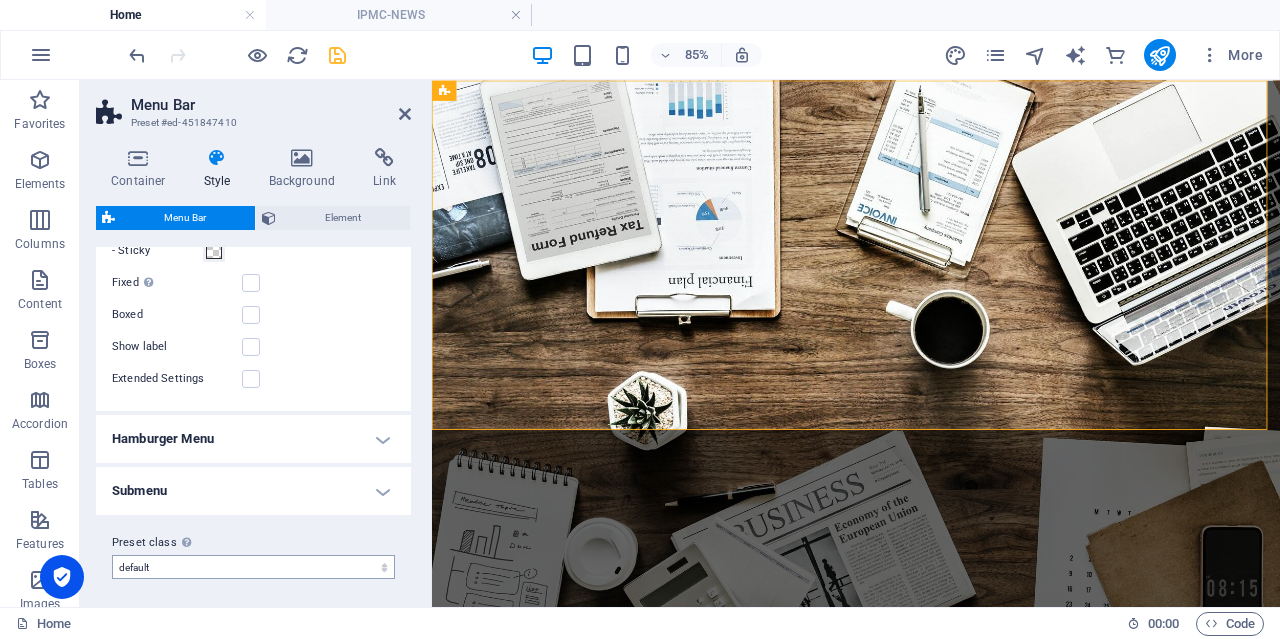 scroll, scrollTop: 1764, scrollLeft: 0, axis: vertical 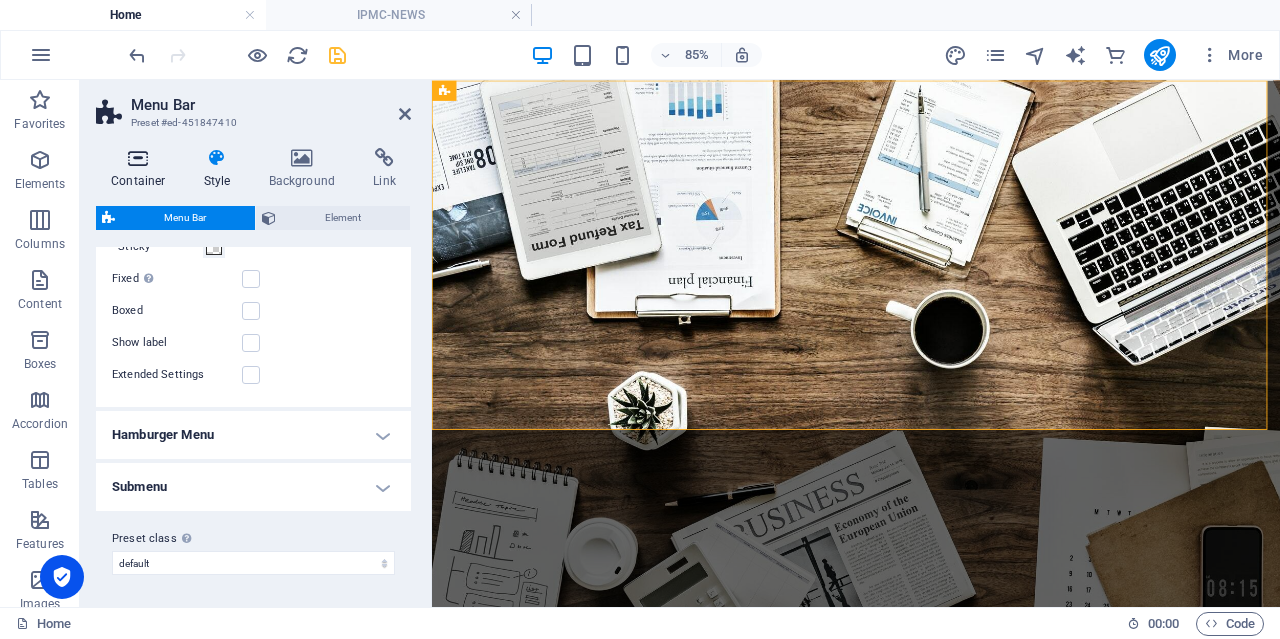 click on "Container" at bounding box center (142, 169) 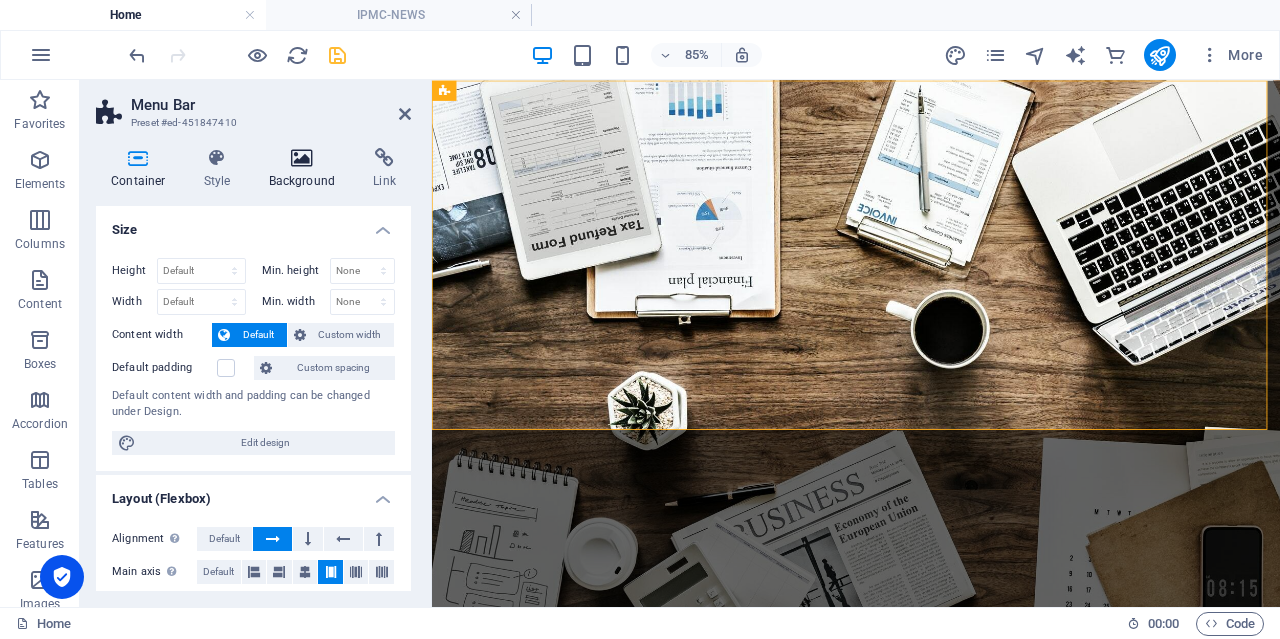 click at bounding box center [302, 158] 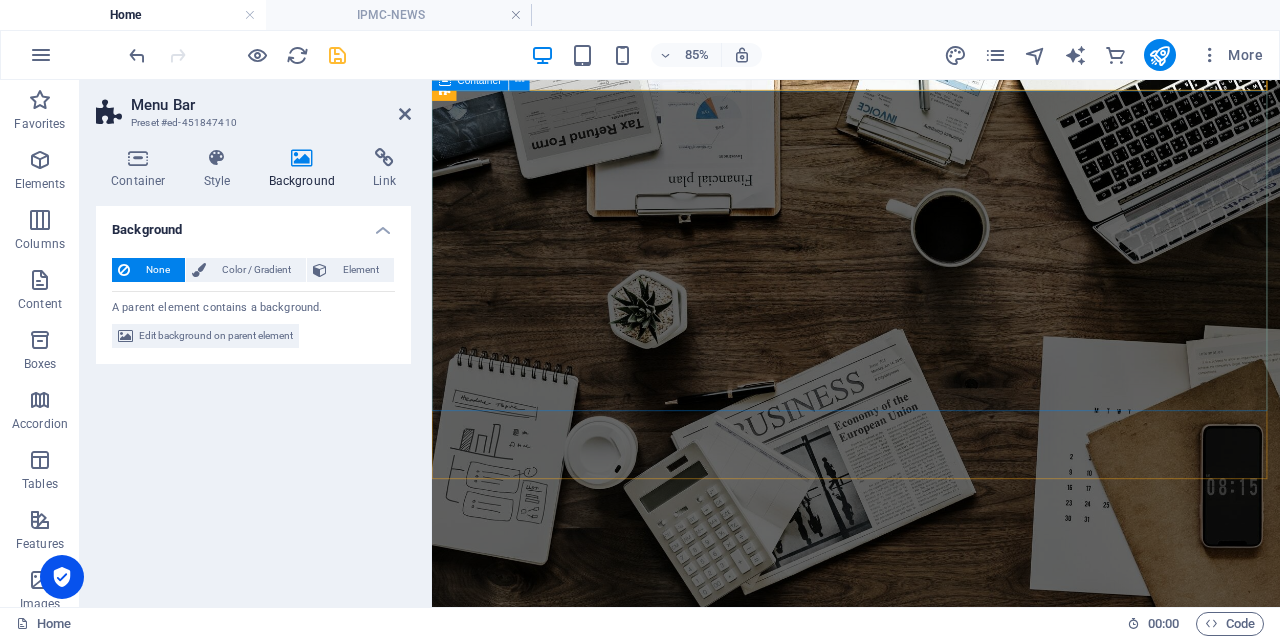 scroll, scrollTop: 100, scrollLeft: 0, axis: vertical 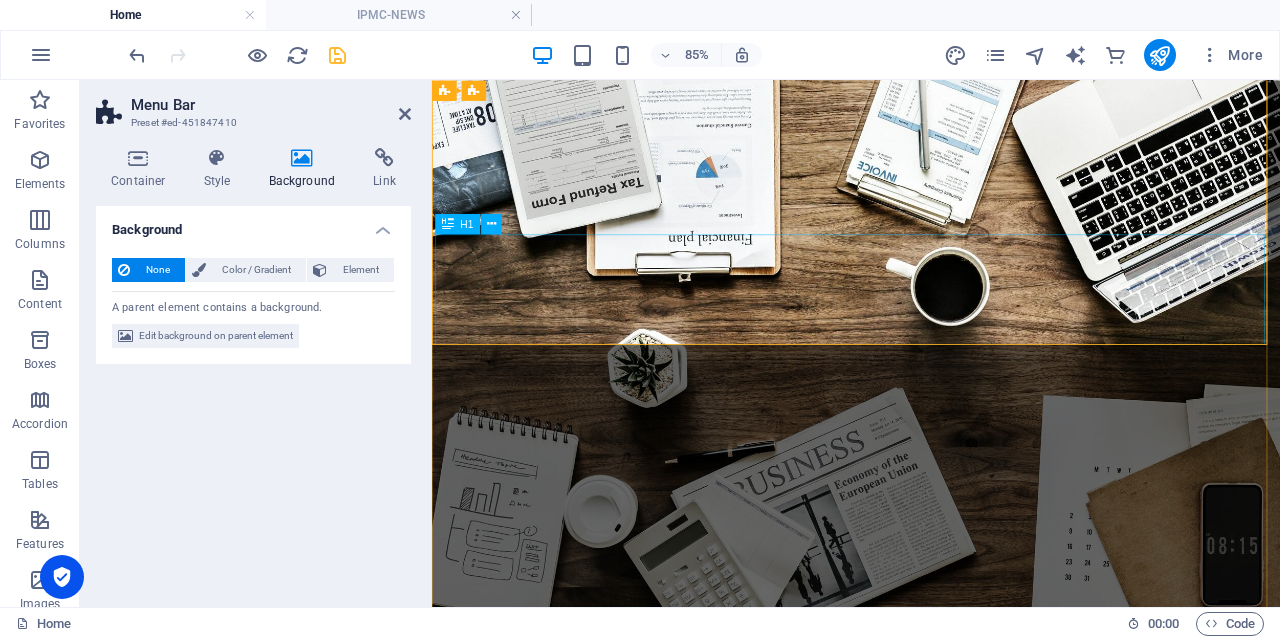 click on "M/S INDIAN POLITICALMAKERS CONSULTANCy" at bounding box center (931, 1198) 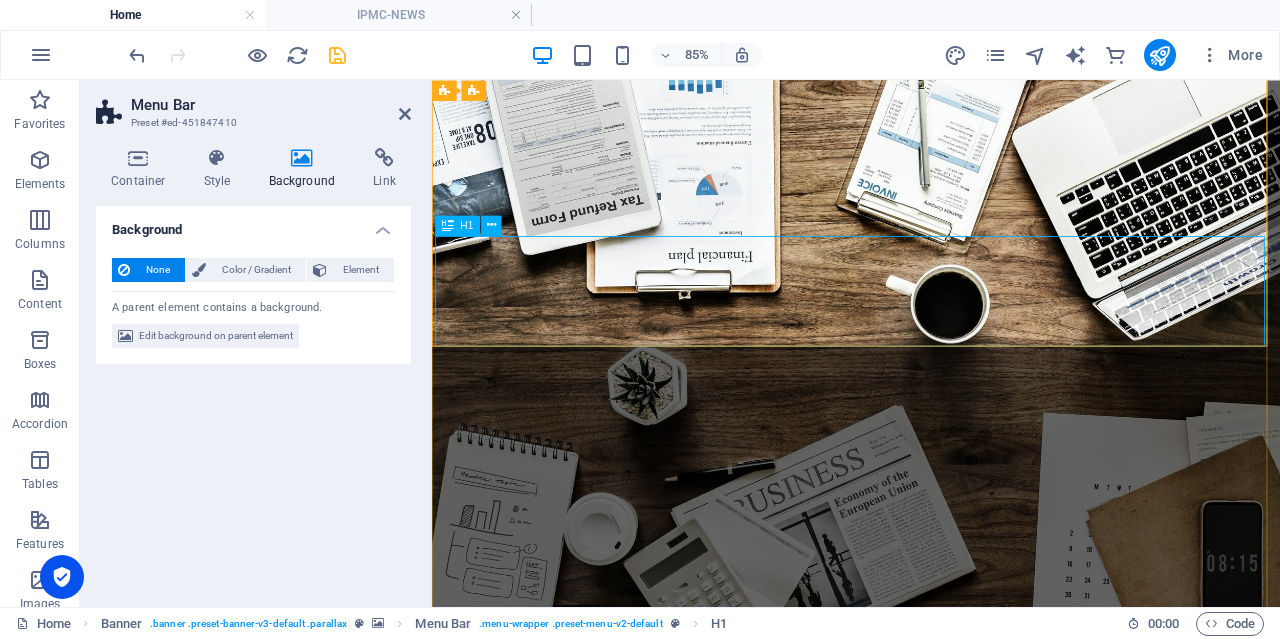 scroll, scrollTop: 0, scrollLeft: 0, axis: both 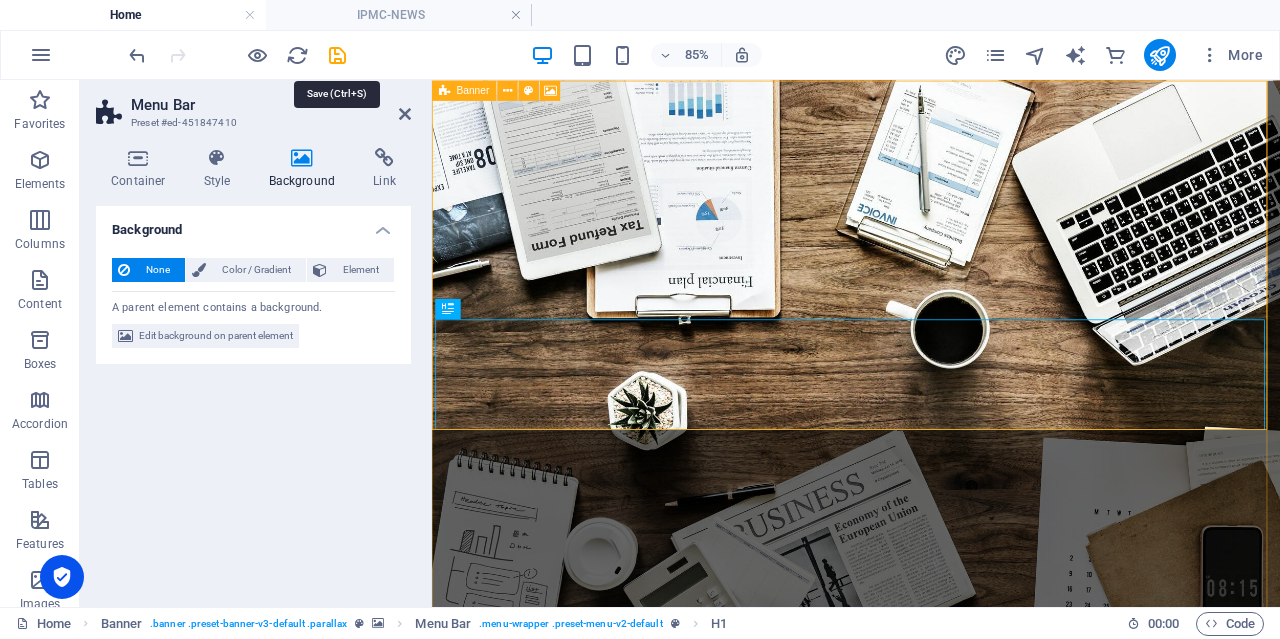 drag, startPoint x: 331, startPoint y: 57, endPoint x: 343, endPoint y: 69, distance: 16.970562 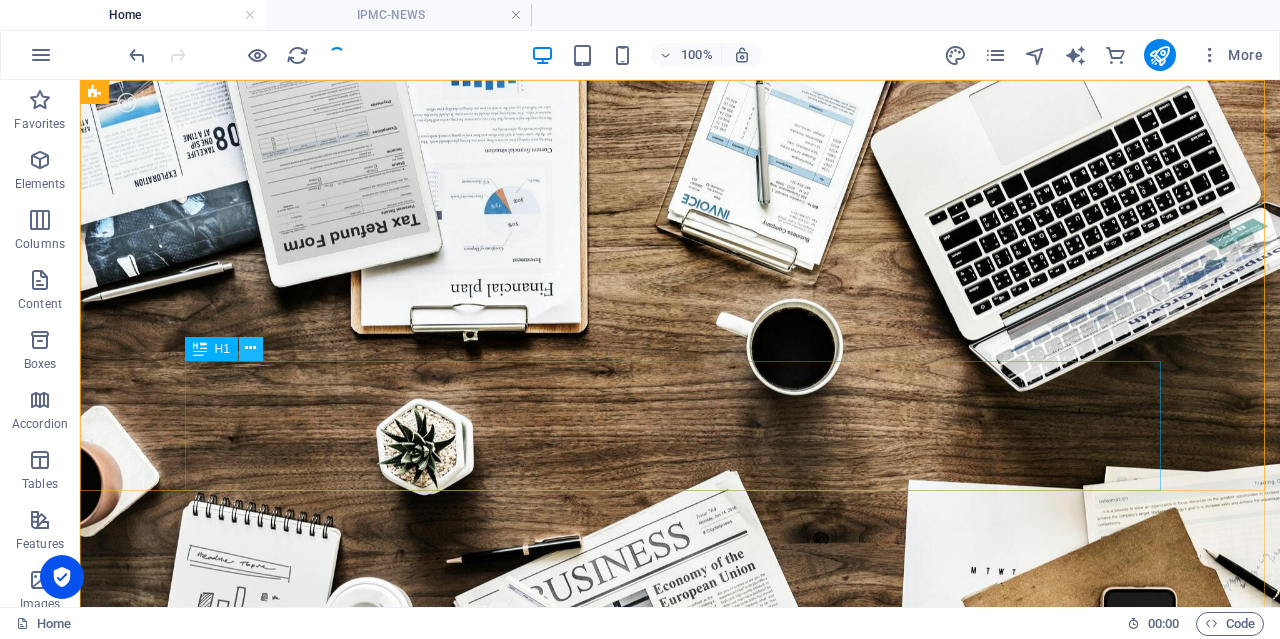 click at bounding box center [250, 348] 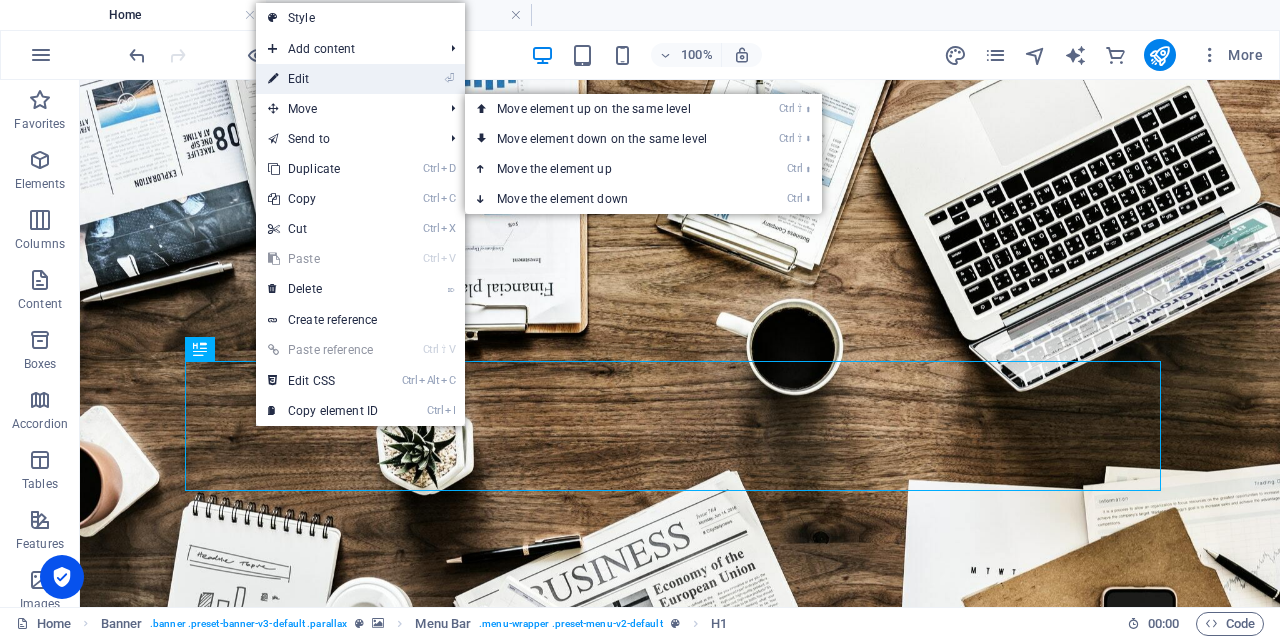 click on "⏎  Edit" at bounding box center [323, 79] 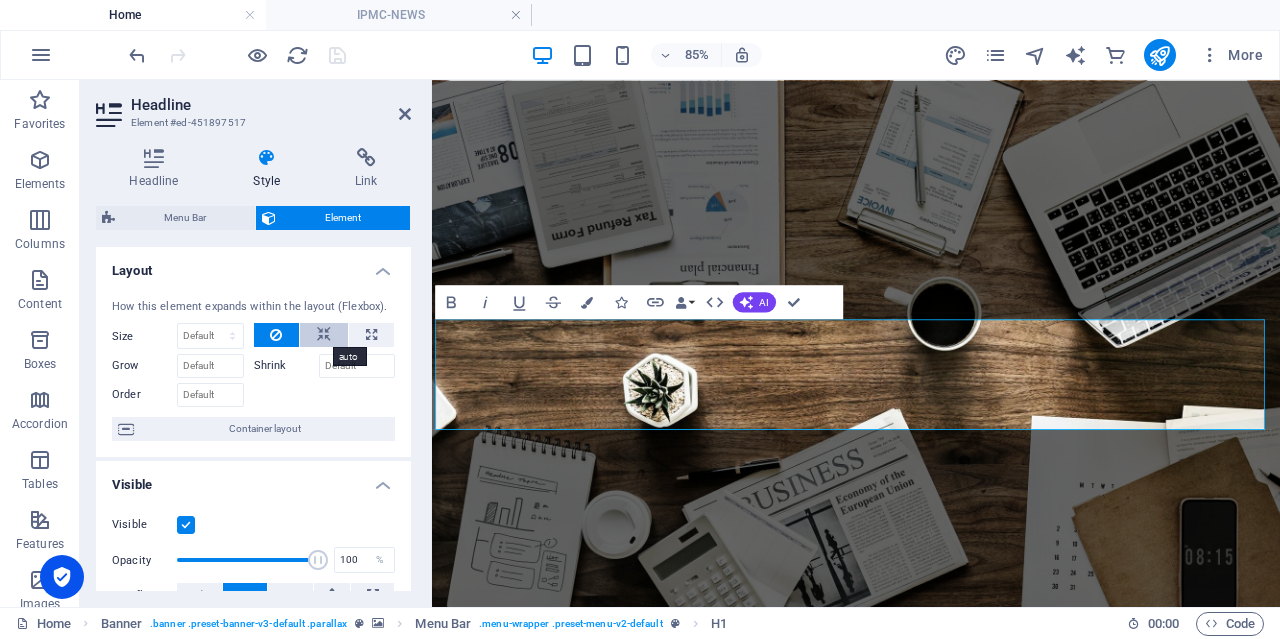 click at bounding box center (324, 335) 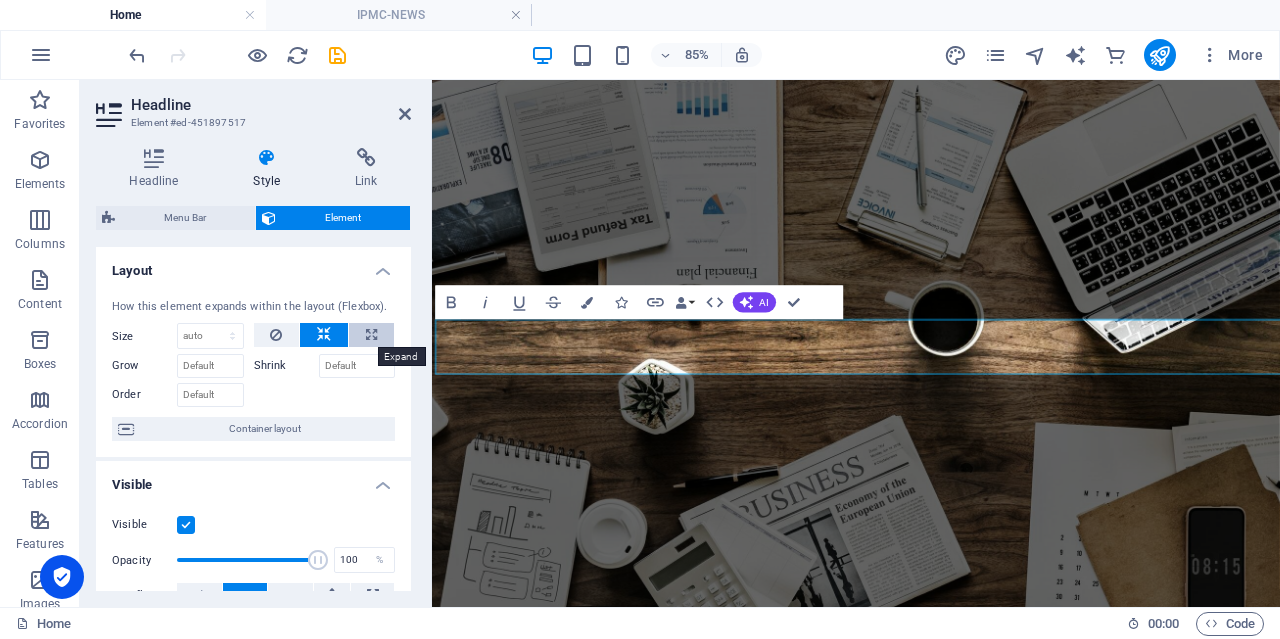 click at bounding box center [371, 335] 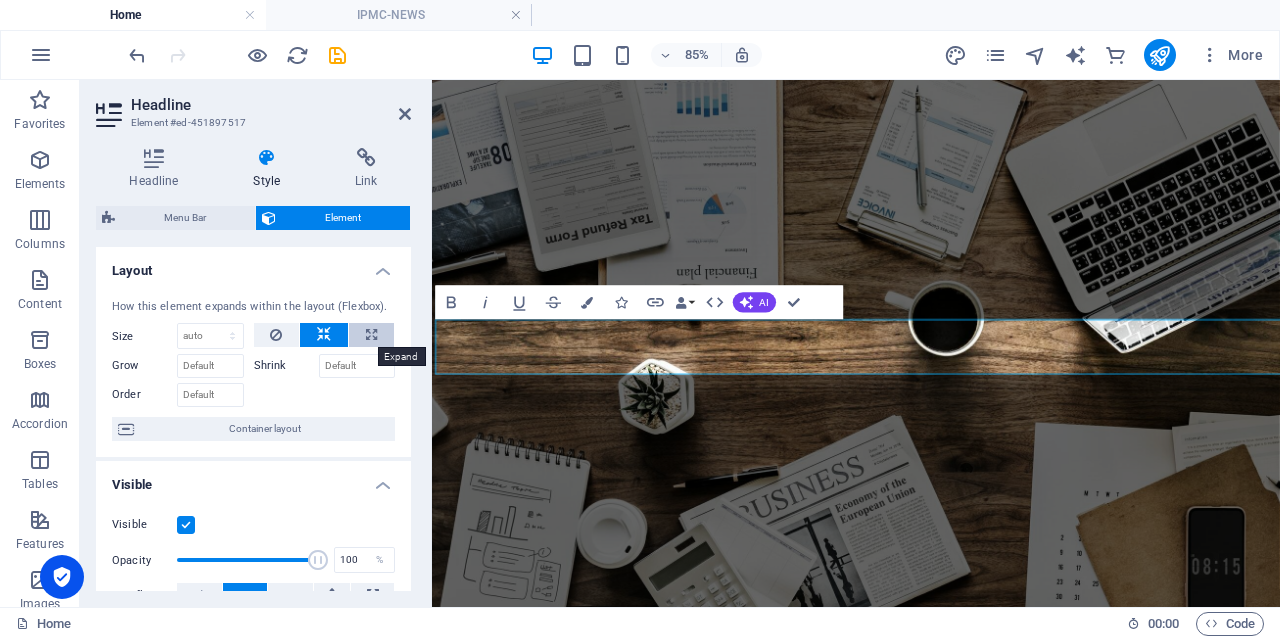 select on "%" 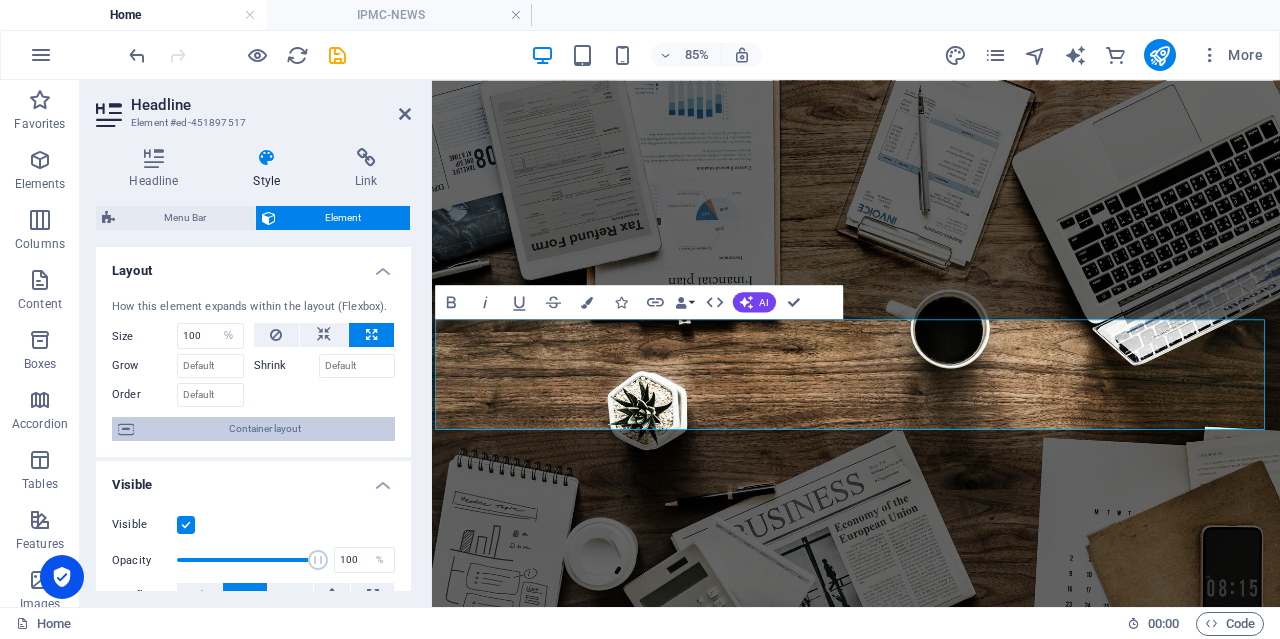 click on "Container layout" at bounding box center (264, 429) 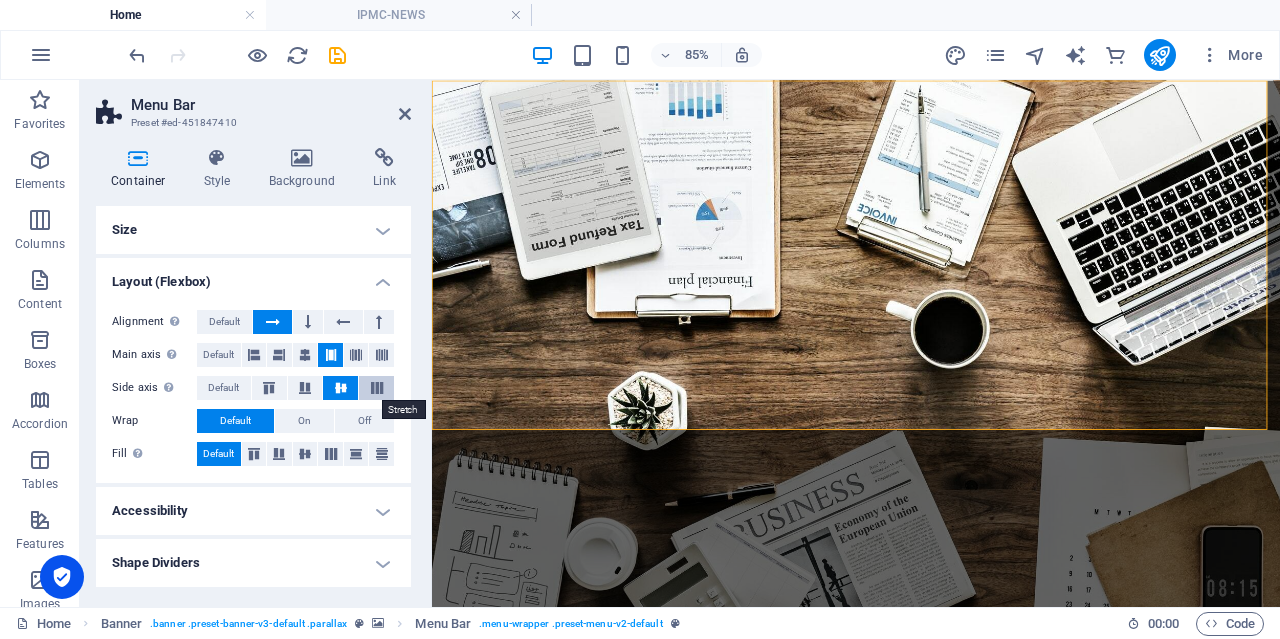 click at bounding box center [377, 388] 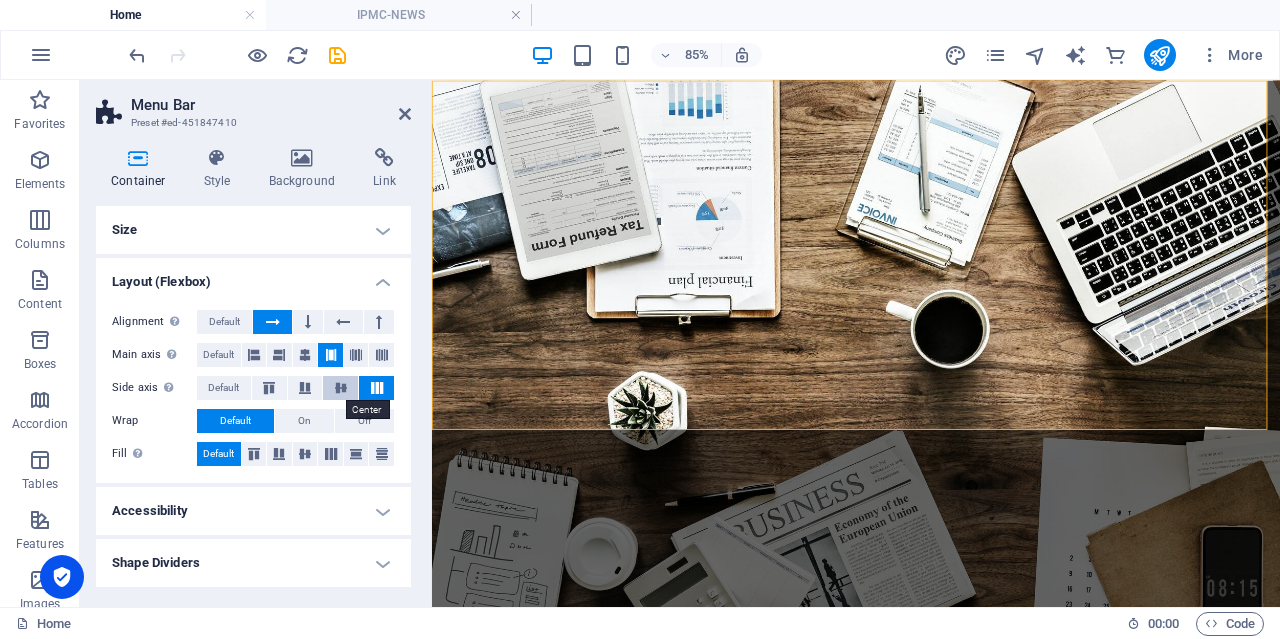 click at bounding box center [341, 388] 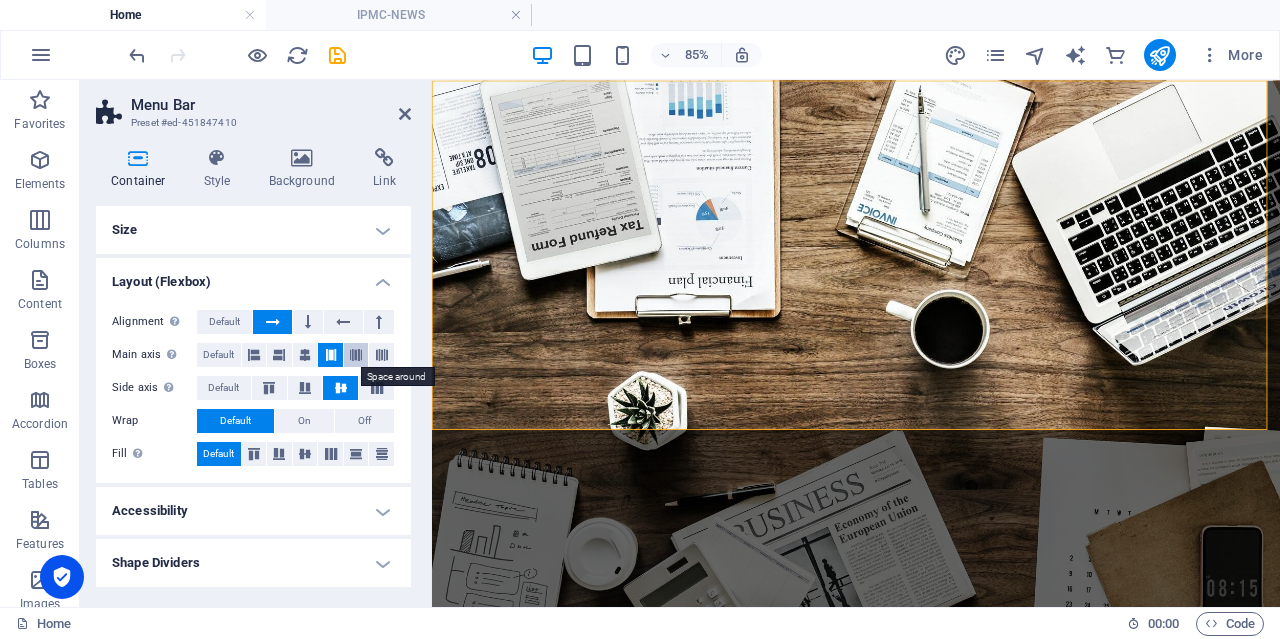 click at bounding box center (356, 355) 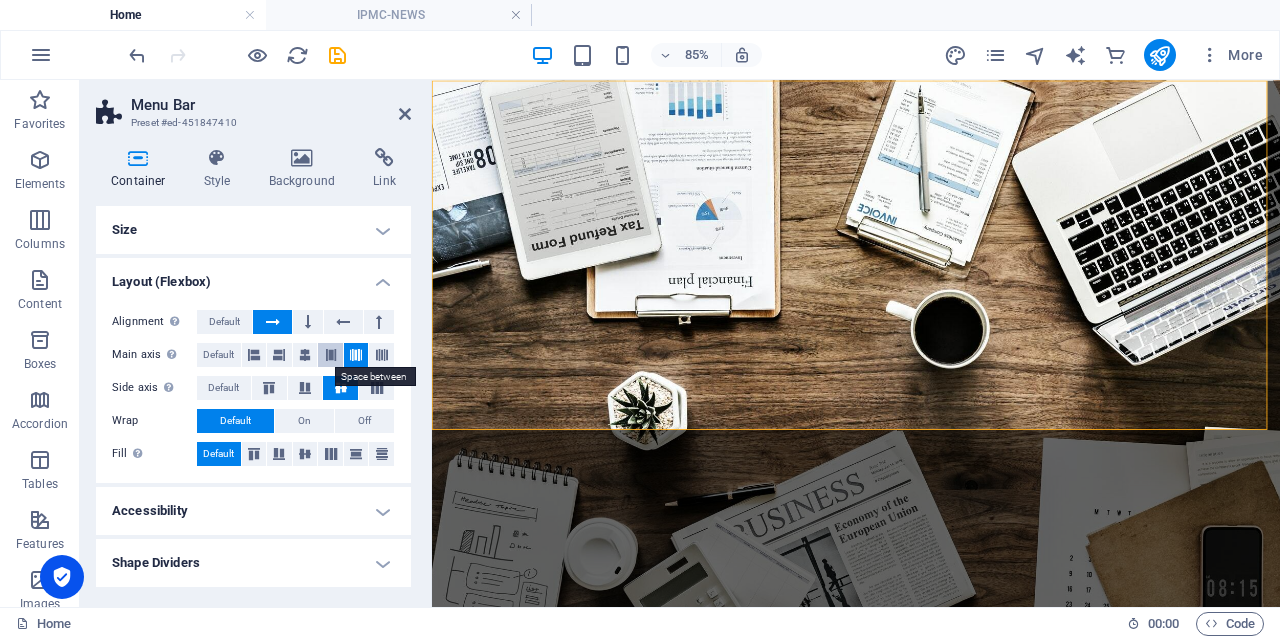 click at bounding box center (331, 355) 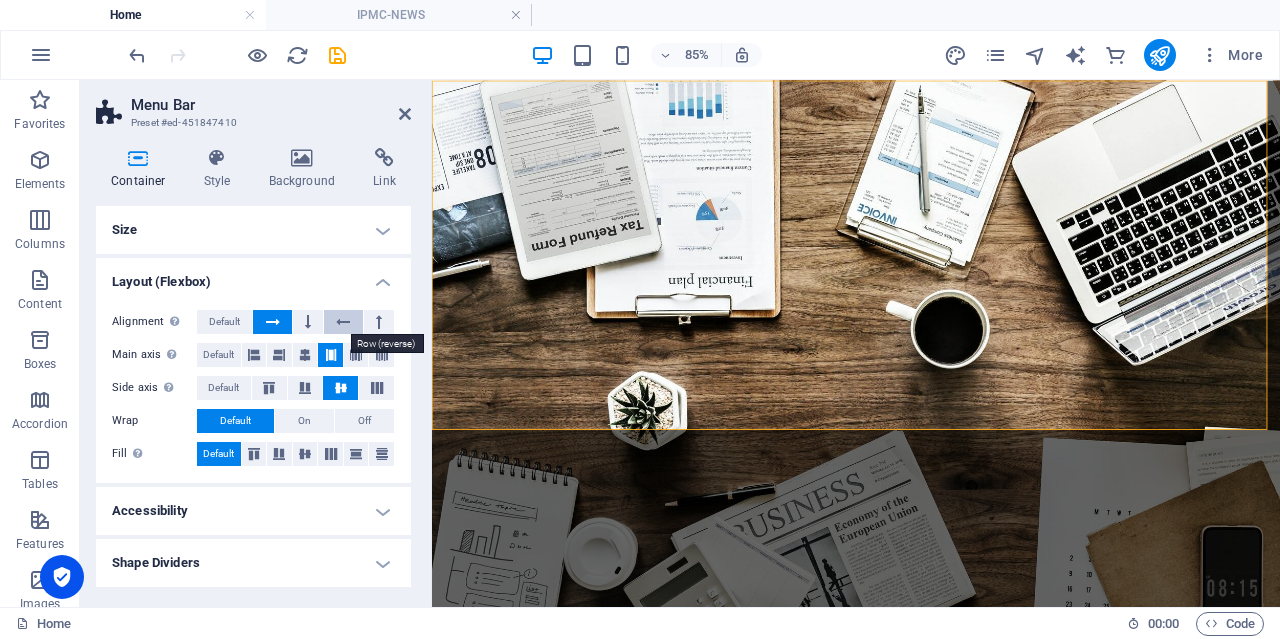 click at bounding box center [343, 322] 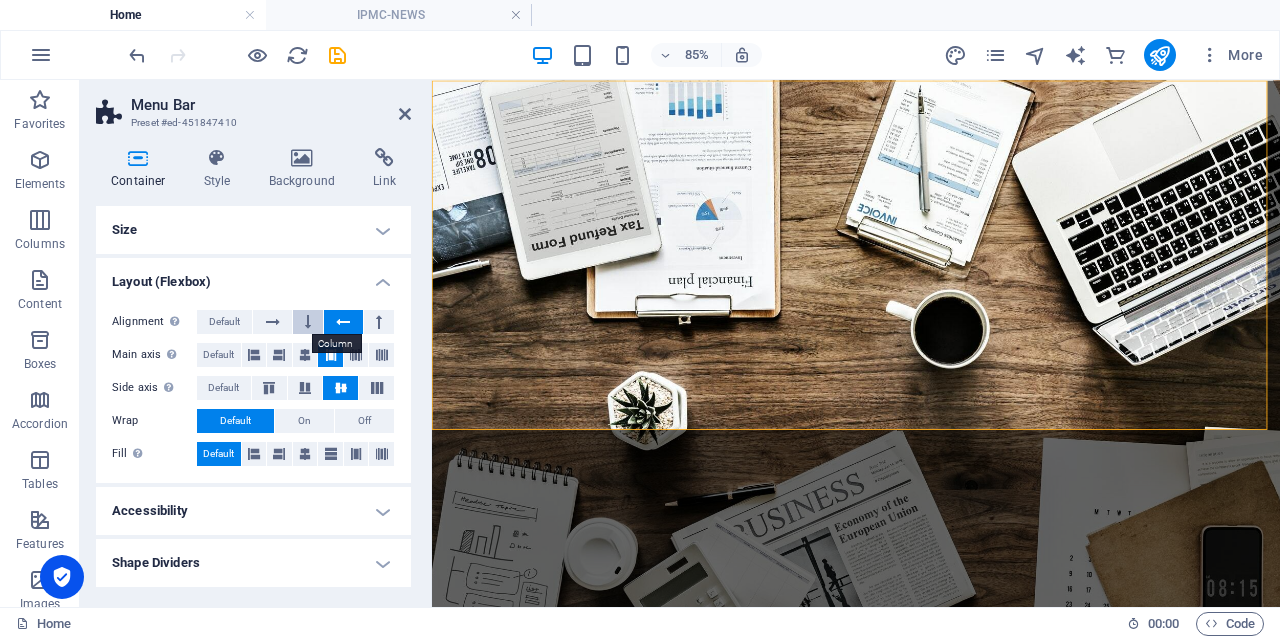 click at bounding box center [308, 322] 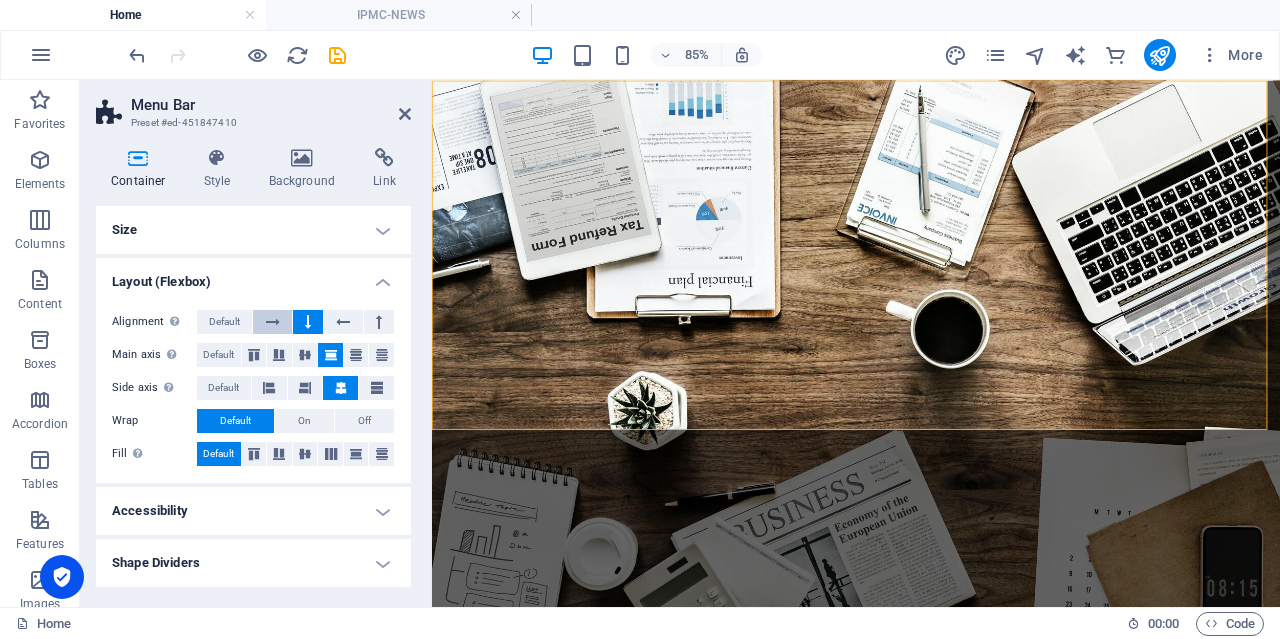 click at bounding box center [273, 322] 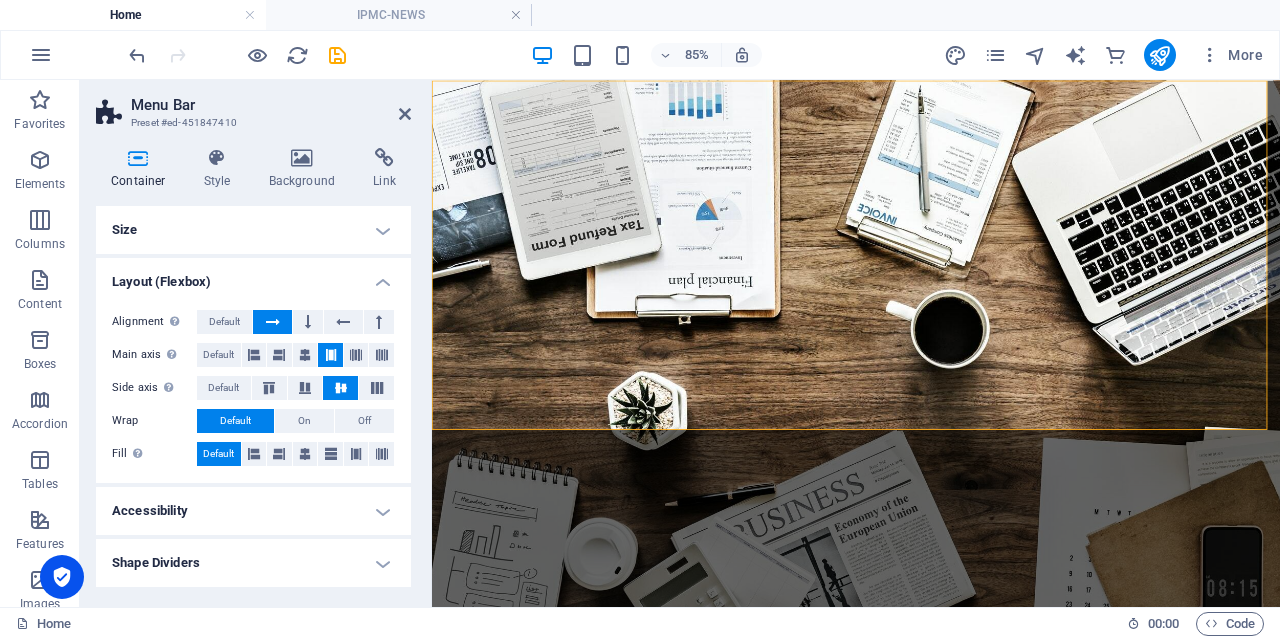 click on "Shape Dividers" at bounding box center (253, 563) 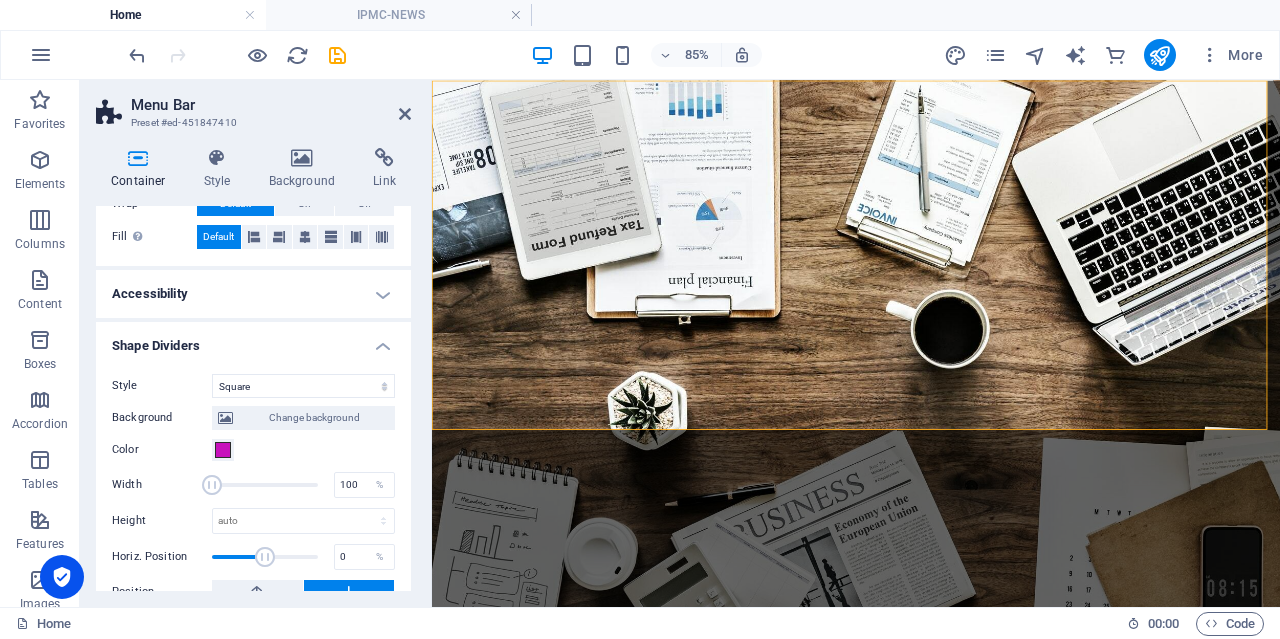 scroll, scrollTop: 247, scrollLeft: 0, axis: vertical 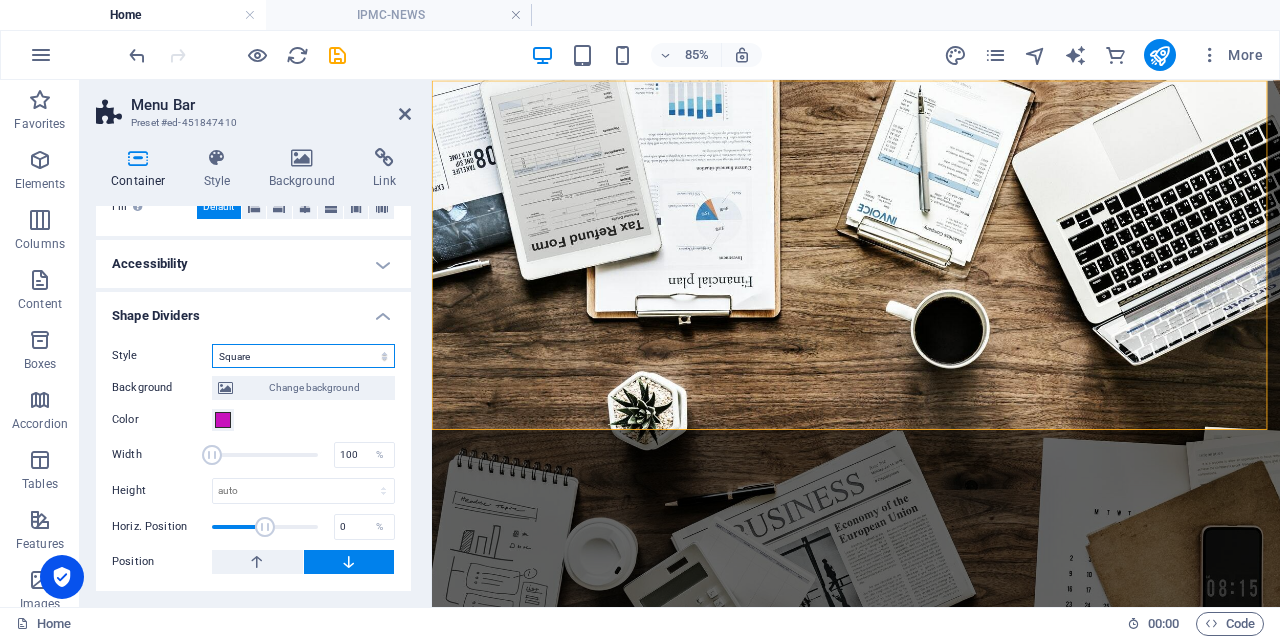 click on "None Triangle Square Diagonal Polygon 1 Polygon 2 Zigzag Multiple Zigzags Waves Multiple Waves Half Circle Circle Circle Shadow Blocks Hexagons Clouds Multiple Clouds Fan Pyramids Book Paint Drip Fire Shredded Paper Arrow" at bounding box center (303, 356) 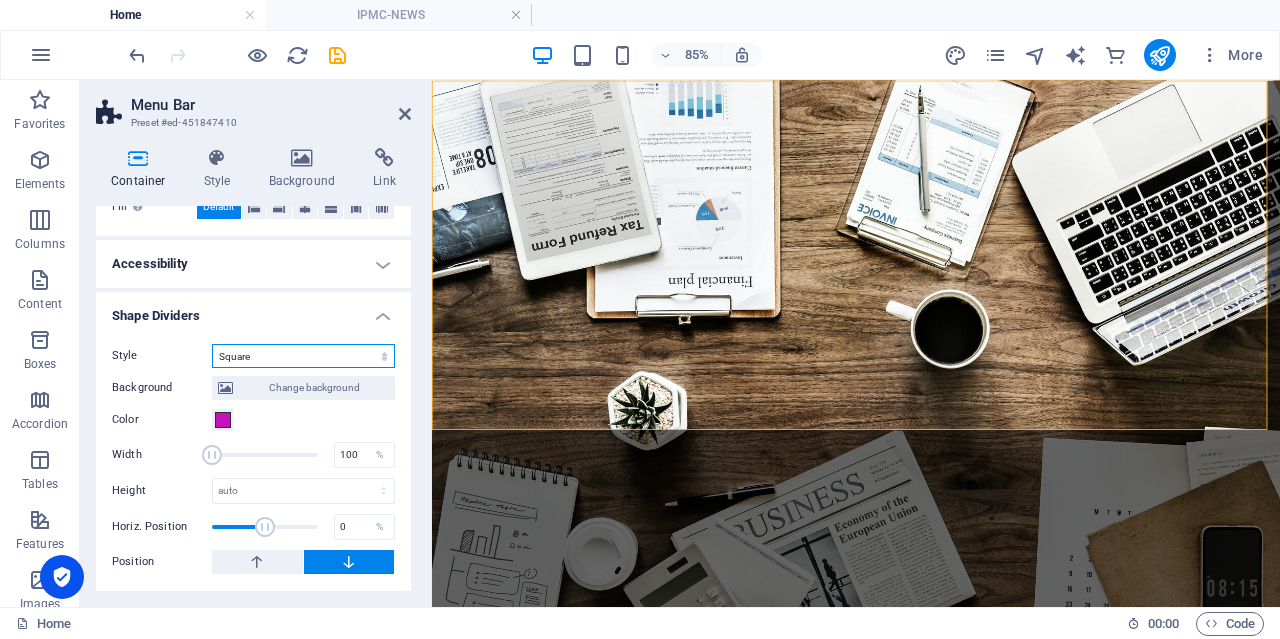 click on "None Triangle Square Diagonal Polygon 1 Polygon 2 Zigzag Multiple Zigzags Waves Multiple Waves Half Circle Circle Circle Shadow Blocks Hexagons Clouds Multiple Clouds Fan Pyramids Book Paint Drip Fire Shredded Paper Arrow" at bounding box center [303, 356] 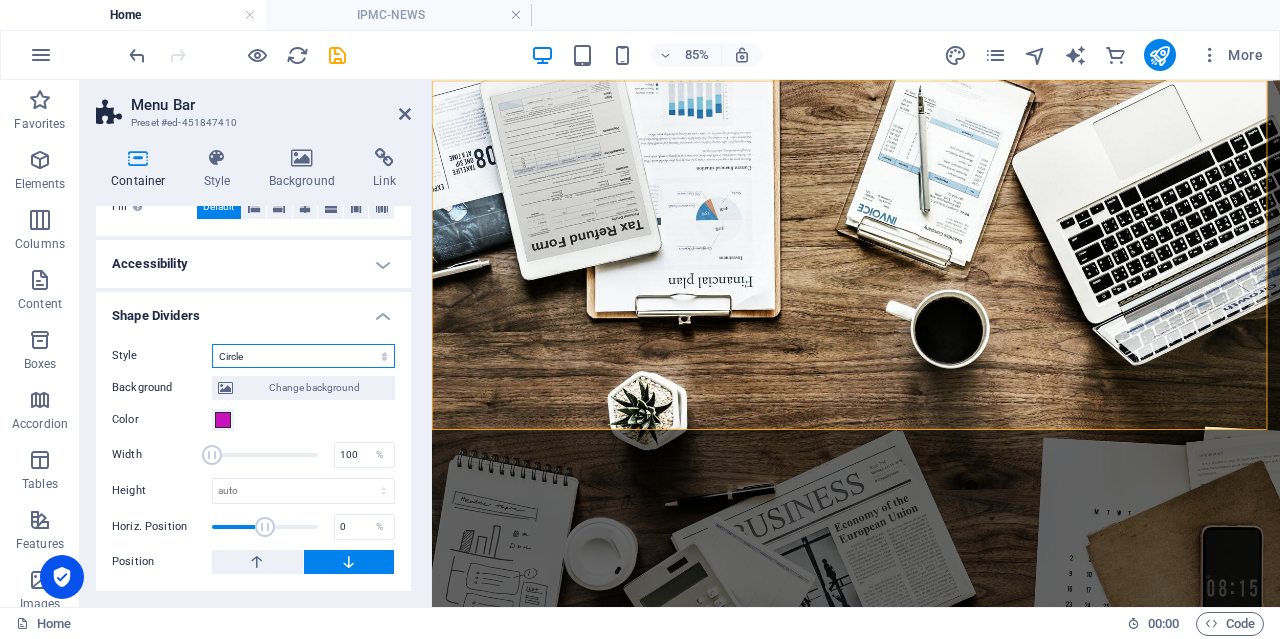 click on "None Triangle Square Diagonal Polygon 1 Polygon 2 Zigzag Multiple Zigzags Waves Multiple Waves Half Circle Circle Circle Shadow Blocks Hexagons Clouds Multiple Clouds Fan Pyramids Book Paint Drip Fire Shredded Paper Arrow" at bounding box center (303, 356) 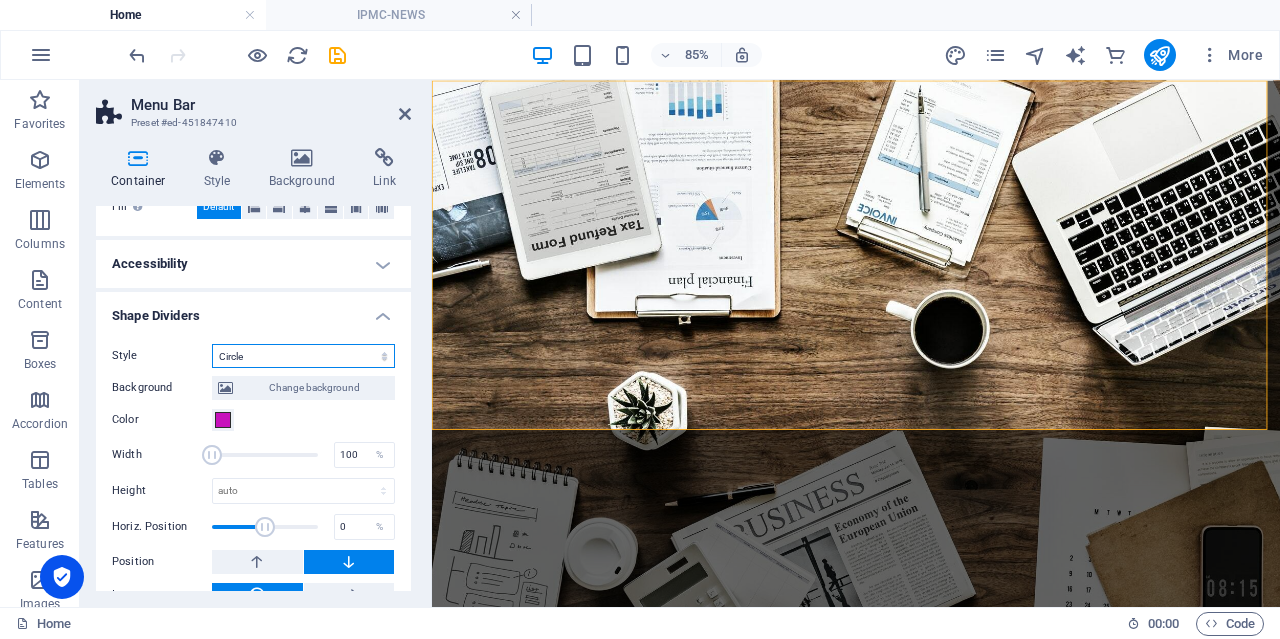 click on "None Triangle Square Diagonal Polygon 1 Polygon 2 Zigzag Multiple Zigzags Waves Multiple Waves Half Circle Circle Circle Shadow Blocks Hexagons Clouds Multiple Clouds Fan Pyramids Book Paint Drip Fire Shredded Paper Arrow" at bounding box center [303, 356] 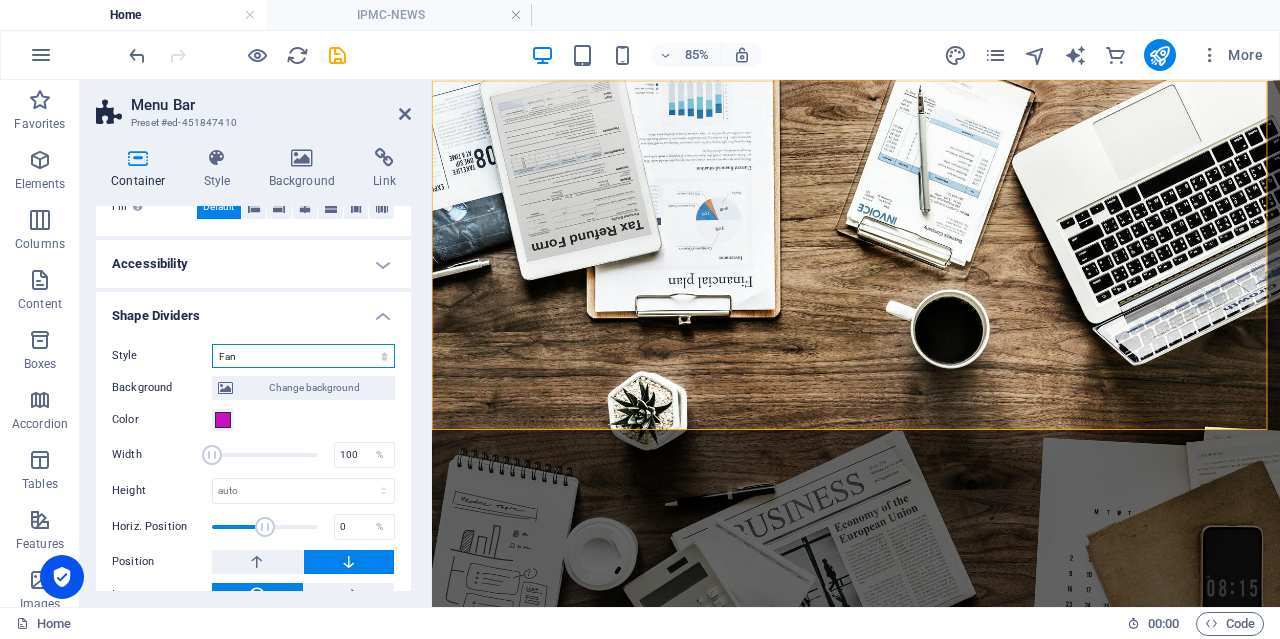 click on "None Triangle Square Diagonal Polygon 1 Polygon 2 Zigzag Multiple Zigzags Waves Multiple Waves Half Circle Circle Circle Shadow Blocks Hexagons Clouds Multiple Clouds Fan Pyramids Book Paint Drip Fire Shredded Paper Arrow" at bounding box center (303, 356) 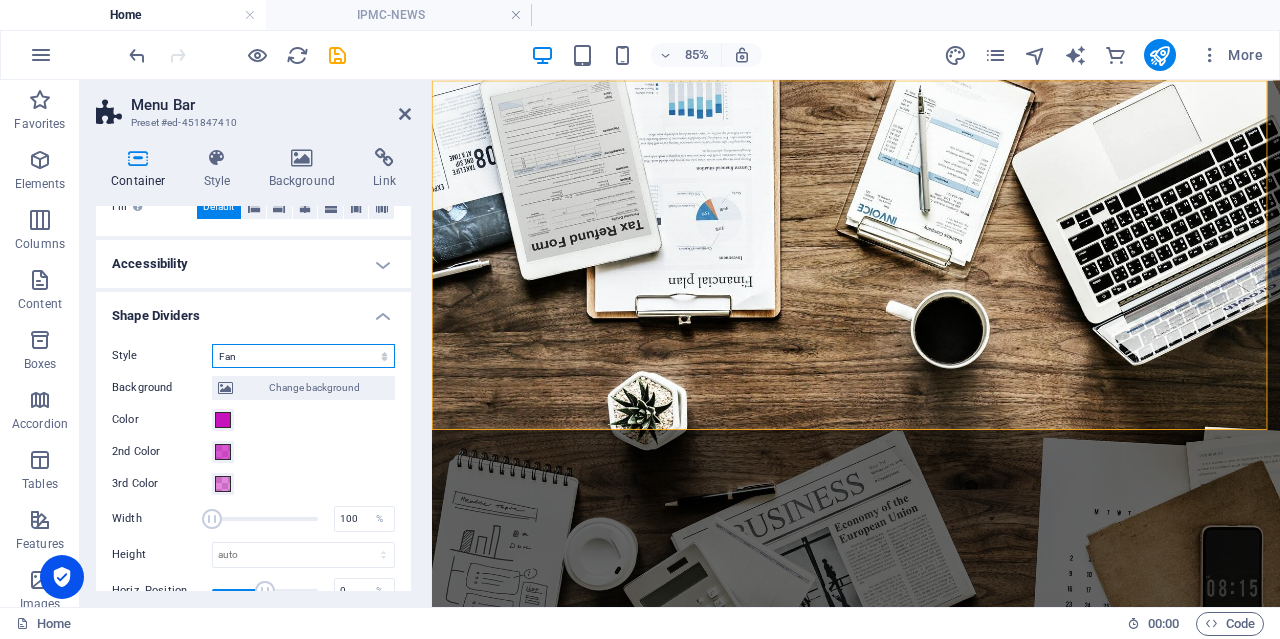 click on "None Triangle Square Diagonal Polygon 1 Polygon 2 Zigzag Multiple Zigzags Waves Multiple Waves Half Circle Circle Circle Shadow Blocks Hexagons Clouds Multiple Clouds Fan Pyramids Book Paint Drip Fire Shredded Paper Arrow" at bounding box center [303, 356] 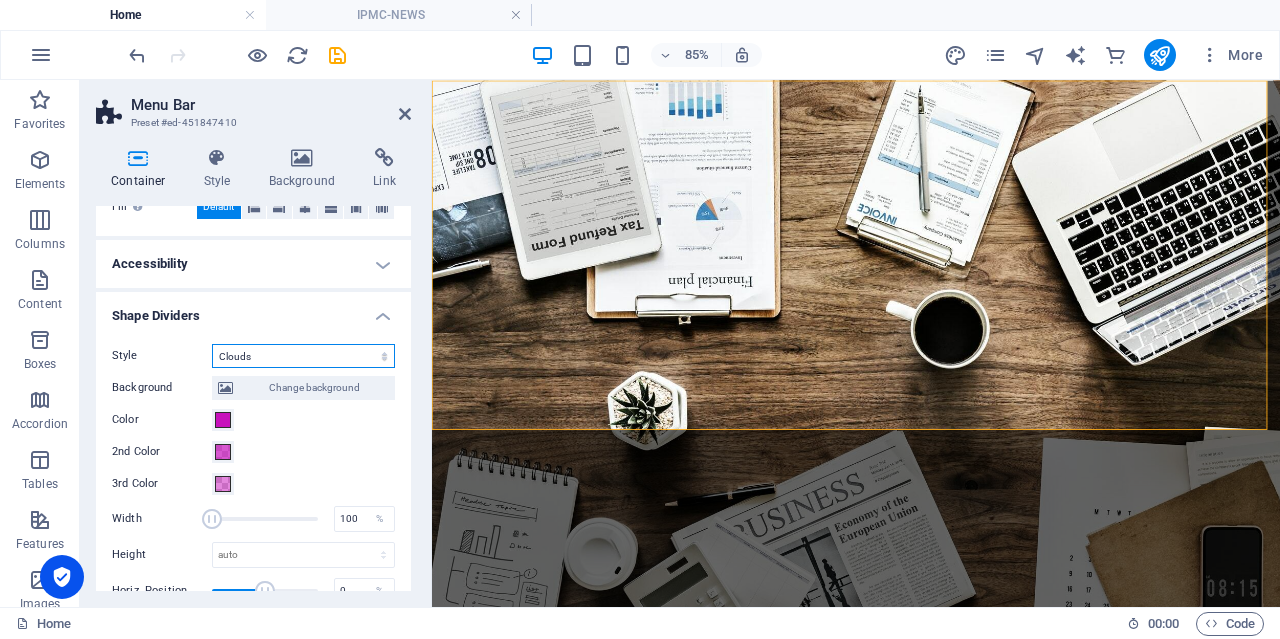click on "None Triangle Square Diagonal Polygon 1 Polygon 2 Zigzag Multiple Zigzags Waves Multiple Waves Half Circle Circle Circle Shadow Blocks Hexagons Clouds Multiple Clouds Fan Pyramids Book Paint Drip Fire Shredded Paper Arrow" at bounding box center [303, 356] 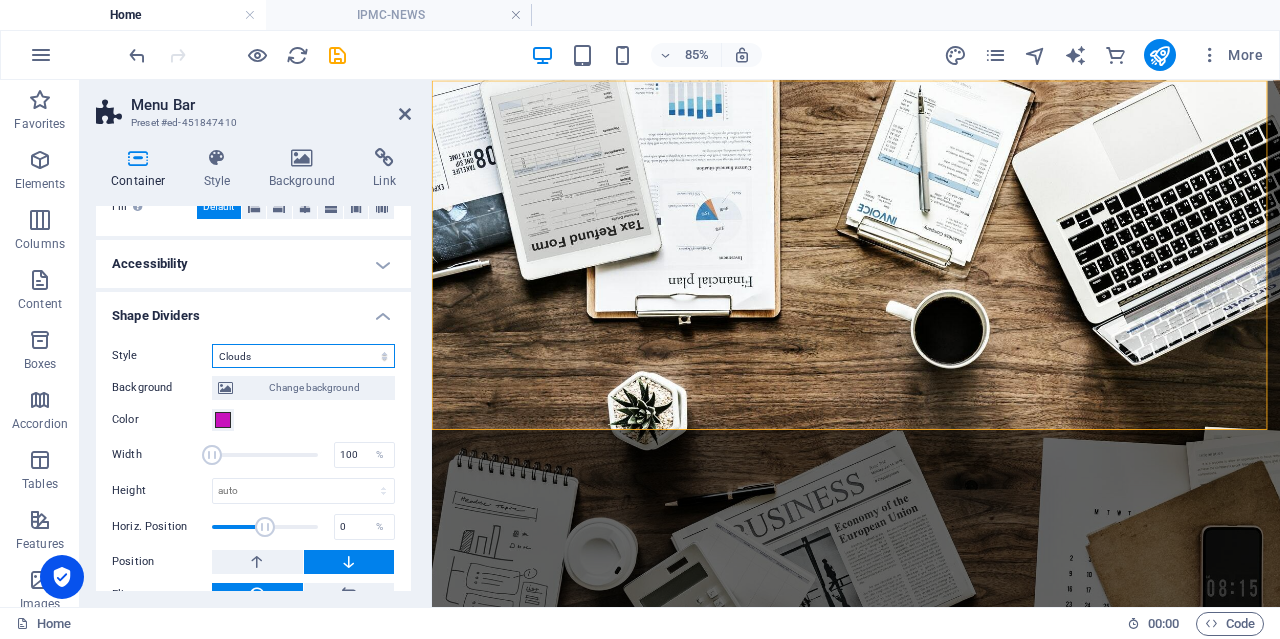 click on "None Triangle Square Diagonal Polygon 1 Polygon 2 Zigzag Multiple Zigzags Waves Multiple Waves Half Circle Circle Circle Shadow Blocks Hexagons Clouds Multiple Clouds Fan Pyramids Book Paint Drip Fire Shredded Paper Arrow" at bounding box center (303, 356) 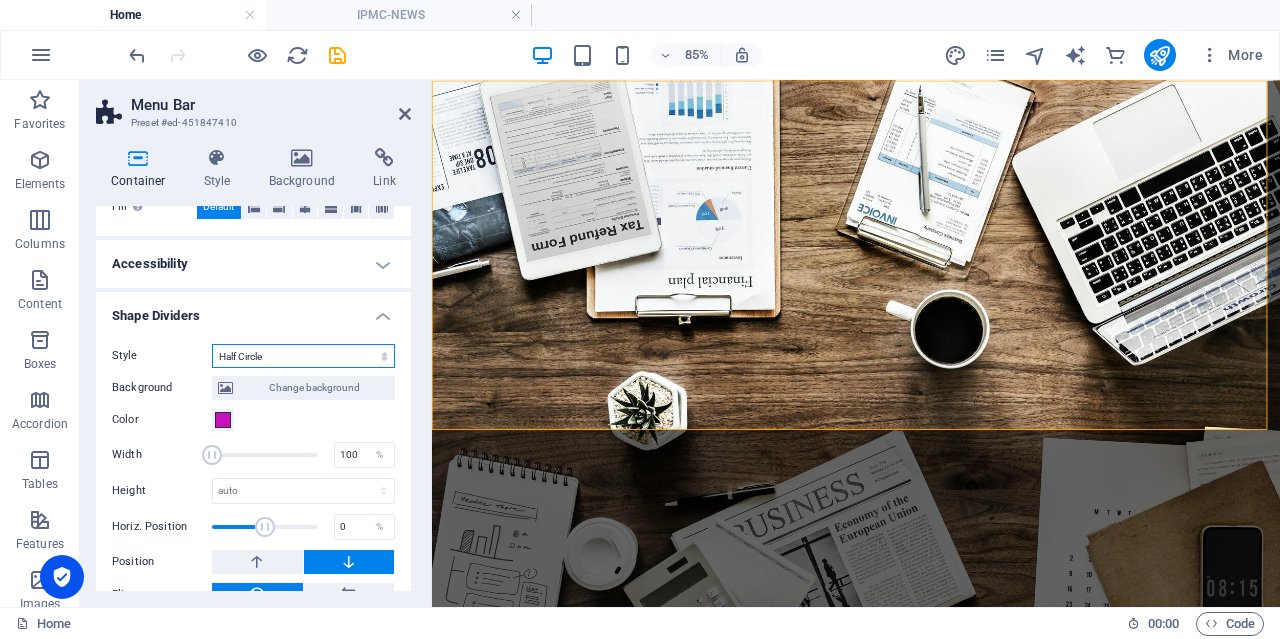 click on "None Triangle Square Diagonal Polygon 1 Polygon 2 Zigzag Multiple Zigzags Waves Multiple Waves Half Circle Circle Circle Shadow Blocks Hexagons Clouds Multiple Clouds Fan Pyramids Book Paint Drip Fire Shredded Paper Arrow" at bounding box center [303, 356] 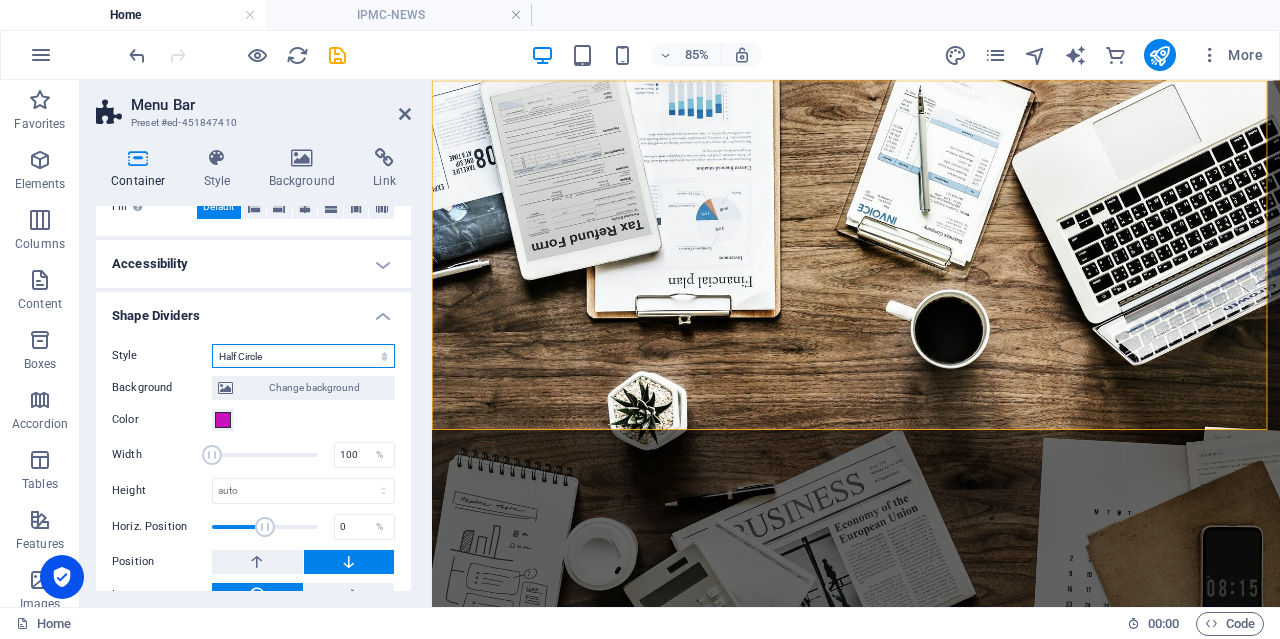 click on "None Triangle Square Diagonal Polygon 1 Polygon 2 Zigzag Multiple Zigzags Waves Multiple Waves Half Circle Circle Circle Shadow Blocks Hexagons Clouds Multiple Clouds Fan Pyramids Book Paint Drip Fire Shredded Paper Arrow" at bounding box center [303, 356] 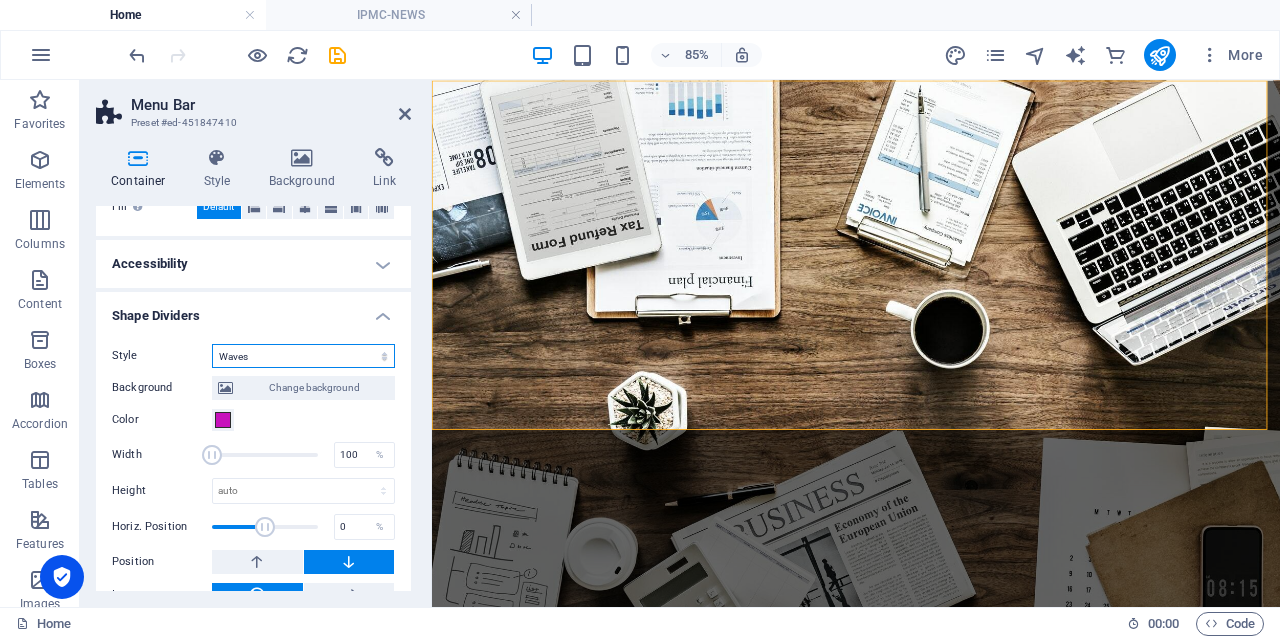 click on "None Triangle Square Diagonal Polygon 1 Polygon 2 Zigzag Multiple Zigzags Waves Multiple Waves Half Circle Circle Circle Shadow Blocks Hexagons Clouds Multiple Clouds Fan Pyramids Book Paint Drip Fire Shredded Paper Arrow" at bounding box center (303, 356) 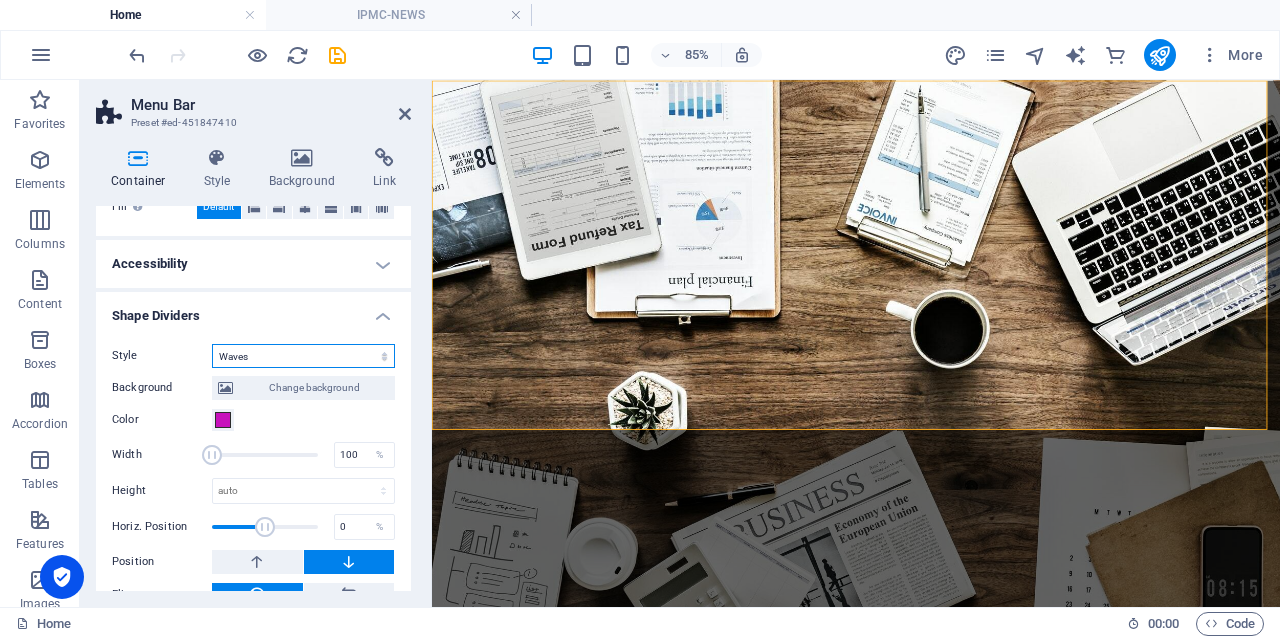 click on "None Triangle Square Diagonal Polygon 1 Polygon 2 Zigzag Multiple Zigzags Waves Multiple Waves Half Circle Circle Circle Shadow Blocks Hexagons Clouds Multiple Clouds Fan Pyramids Book Paint Drip Fire Shredded Paper Arrow" at bounding box center (303, 356) 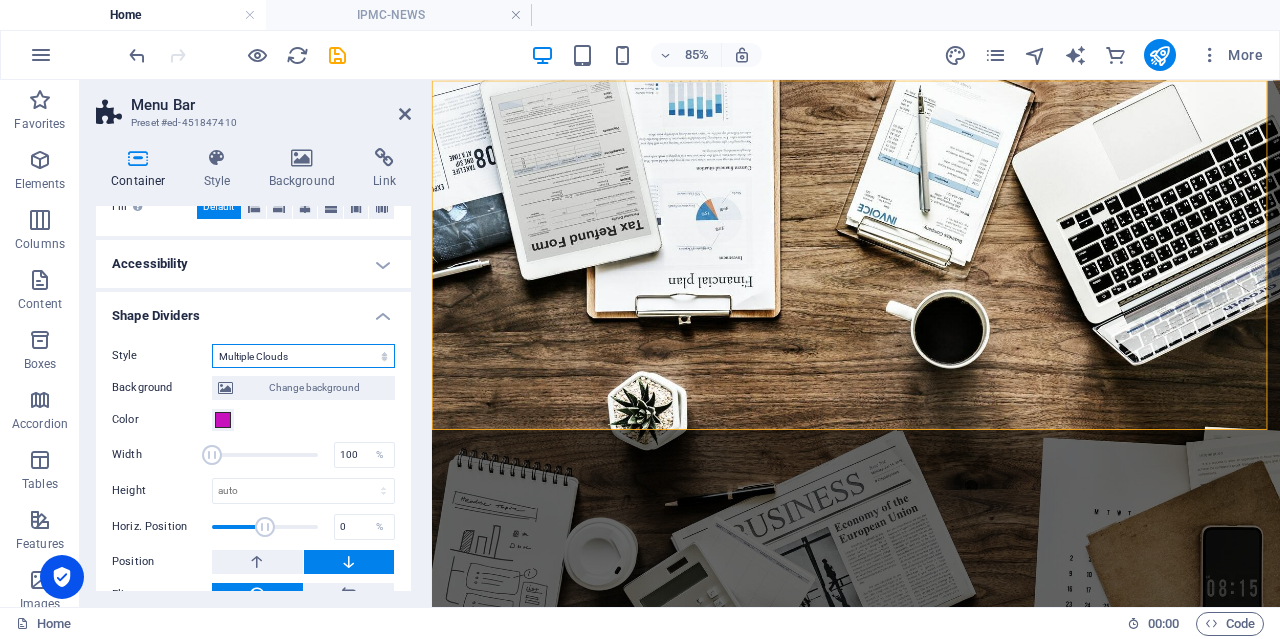 click on "None Triangle Square Diagonal Polygon 1 Polygon 2 Zigzag Multiple Zigzags Waves Multiple Waves Half Circle Circle Circle Shadow Blocks Hexagons Clouds Multiple Clouds Fan Pyramids Book Paint Drip Fire Shredded Paper Arrow" at bounding box center [303, 356] 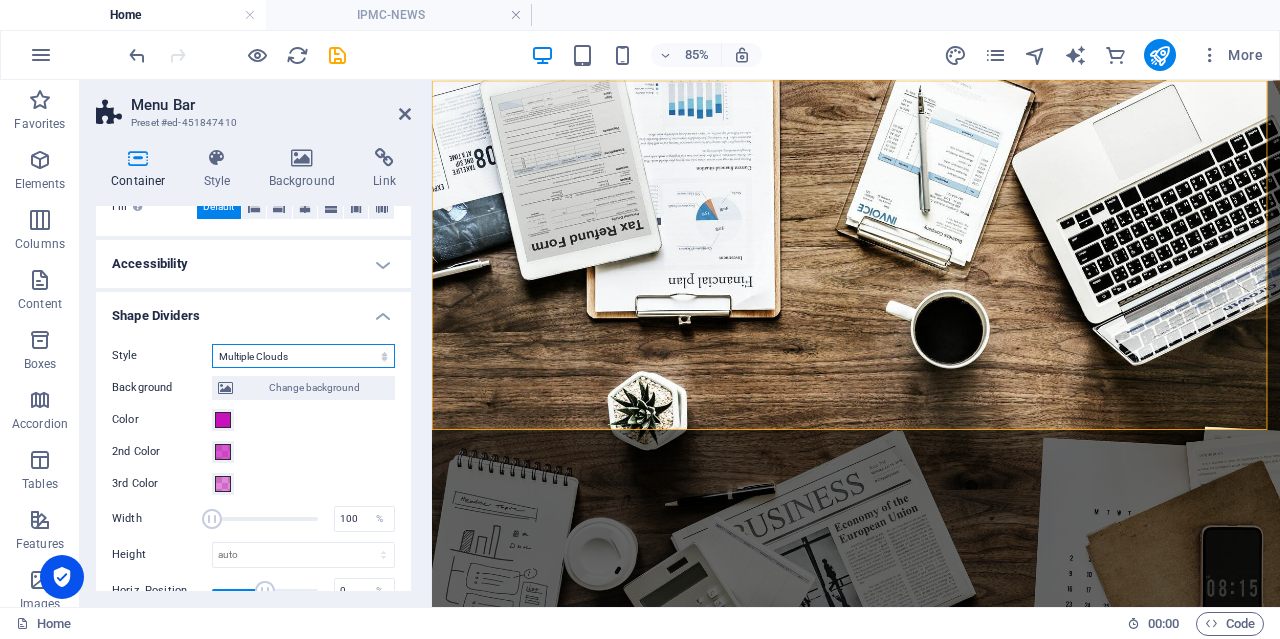 click on "None Triangle Square Diagonal Polygon 1 Polygon 2 Zigzag Multiple Zigzags Waves Multiple Waves Half Circle Circle Circle Shadow Blocks Hexagons Clouds Multiple Clouds Fan Pyramids Book Paint Drip Fire Shredded Paper Arrow" at bounding box center (303, 356) 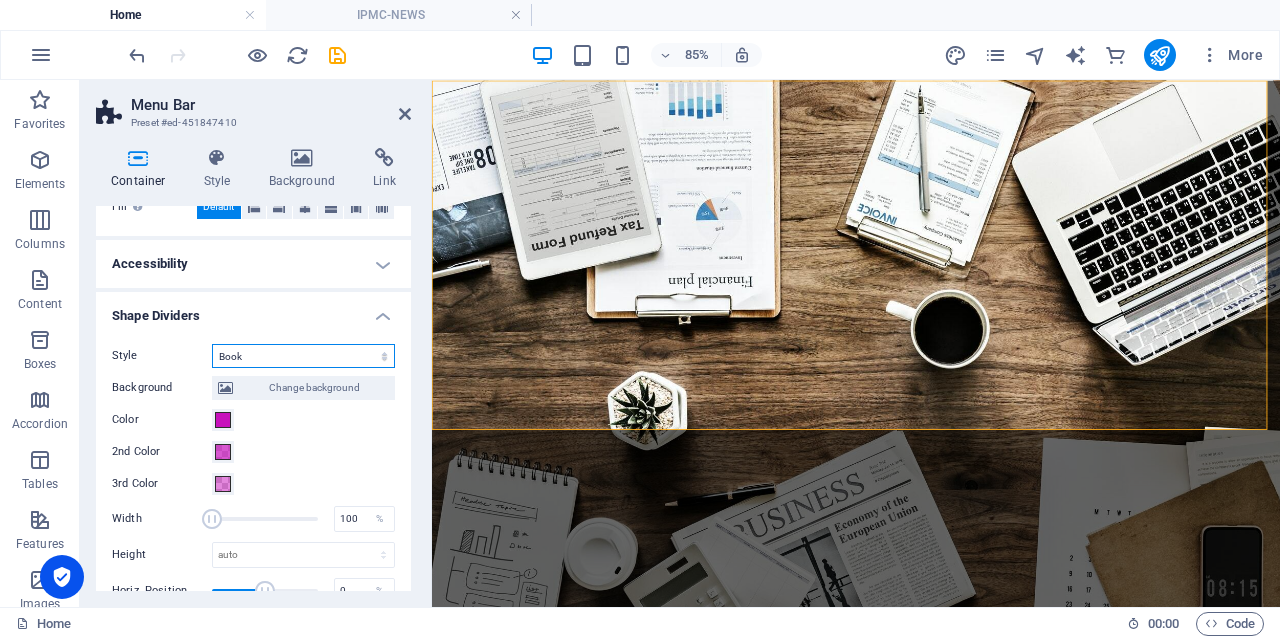 click on "None Triangle Square Diagonal Polygon 1 Polygon 2 Zigzag Multiple Zigzags Waves Multiple Waves Half Circle Circle Circle Shadow Blocks Hexagons Clouds Multiple Clouds Fan Pyramids Book Paint Drip Fire Shredded Paper Arrow" at bounding box center (303, 356) 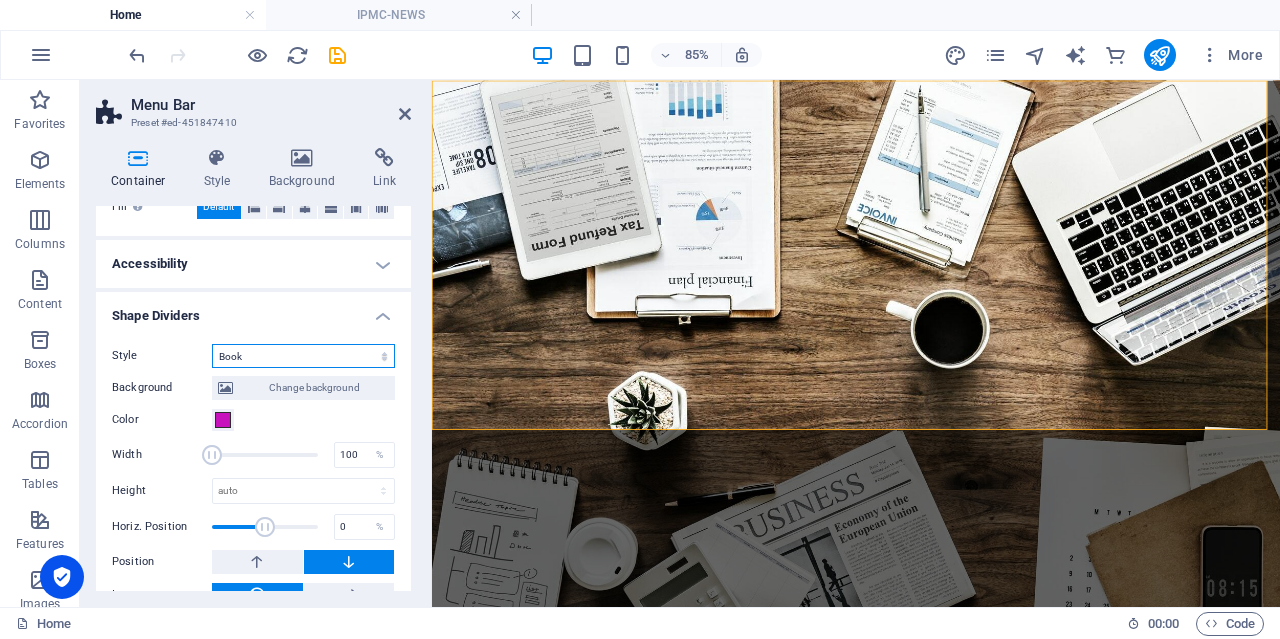 click on "None Triangle Square Diagonal Polygon 1 Polygon 2 Zigzag Multiple Zigzags Waves Multiple Waves Half Circle Circle Circle Shadow Blocks Hexagons Clouds Multiple Clouds Fan Pyramids Book Paint Drip Fire Shredded Paper Arrow" at bounding box center (303, 356) 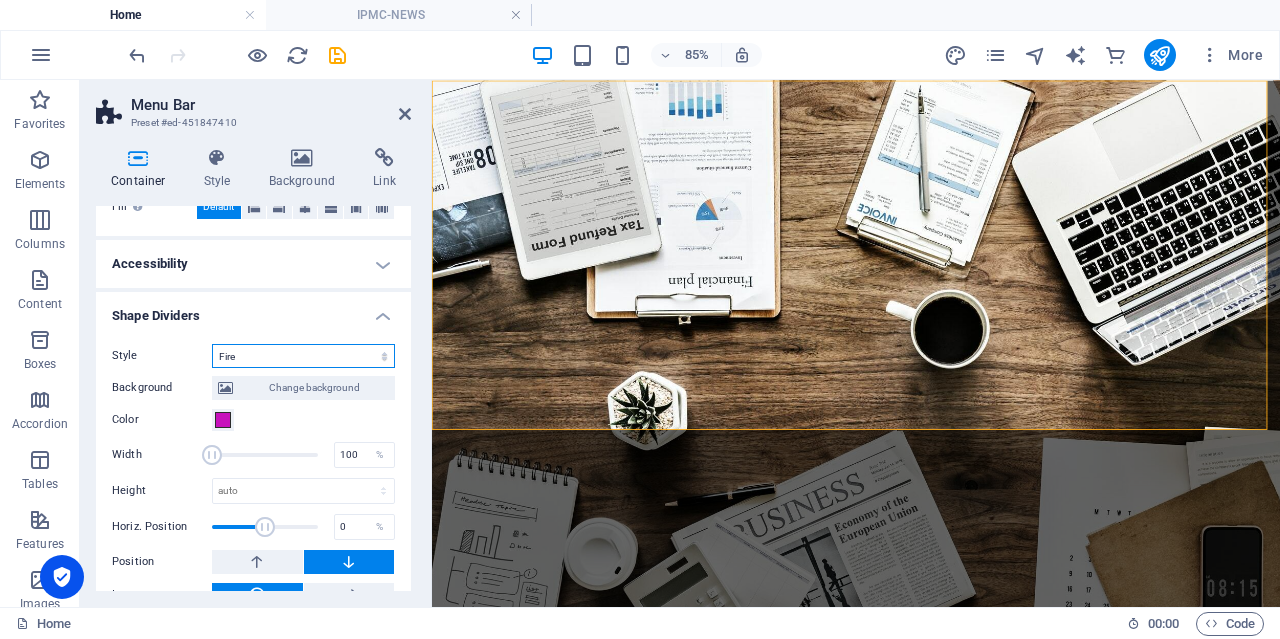click on "None Triangle Square Diagonal Polygon 1 Polygon 2 Zigzag Multiple Zigzags Waves Multiple Waves Half Circle Circle Circle Shadow Blocks Hexagons Clouds Multiple Clouds Fan Pyramids Book Paint Drip Fire Shredded Paper Arrow" at bounding box center (303, 356) 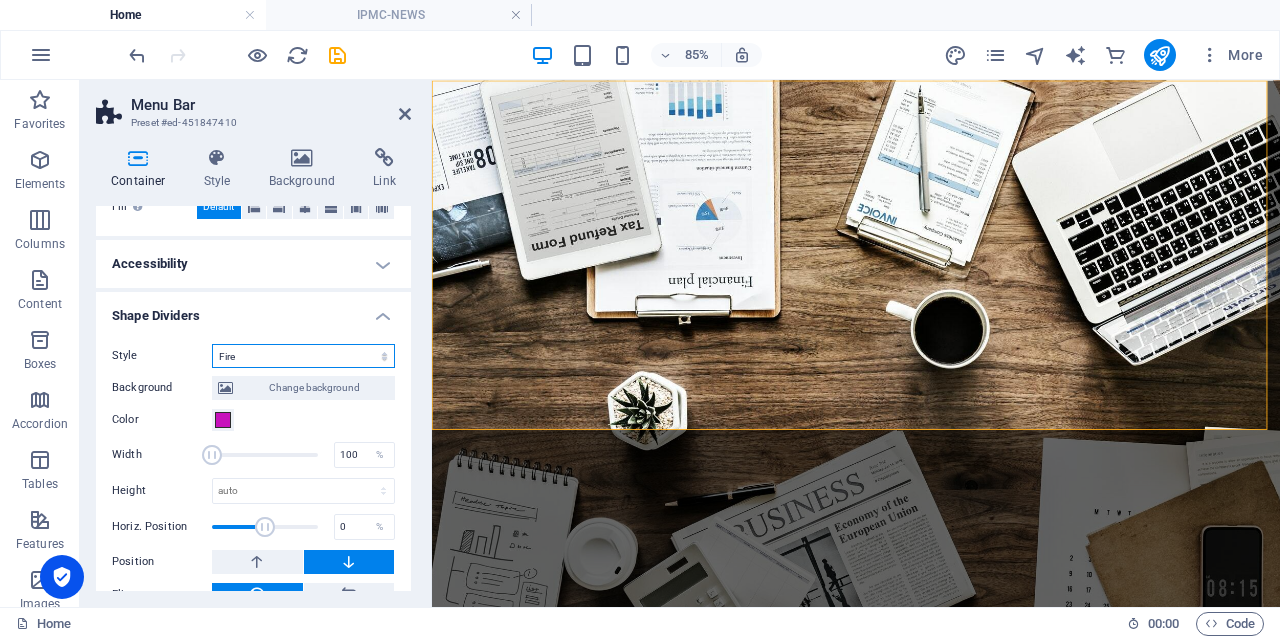 click on "None Triangle Square Diagonal Polygon 1 Polygon 2 Zigzag Multiple Zigzags Waves Multiple Waves Half Circle Circle Circle Shadow Blocks Hexagons Clouds Multiple Clouds Fan Pyramids Book Paint Drip Fire Shredded Paper Arrow" at bounding box center (303, 356) 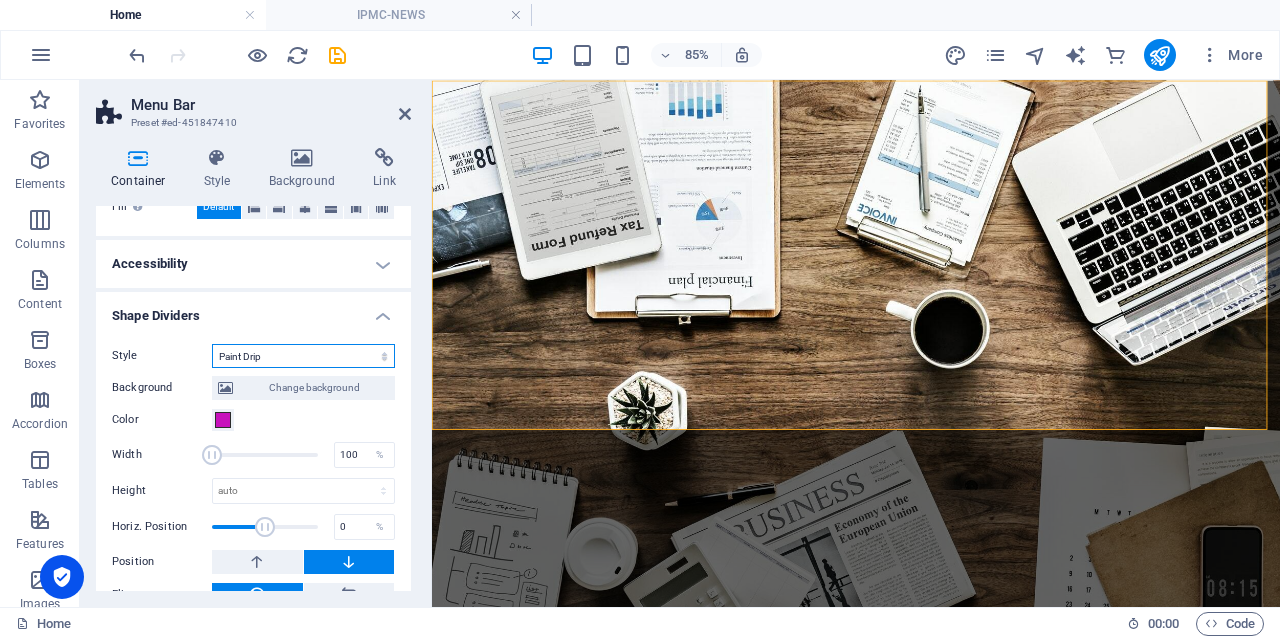 click on "None Triangle Square Diagonal Polygon 1 Polygon 2 Zigzag Multiple Zigzags Waves Multiple Waves Half Circle Circle Circle Shadow Blocks Hexagons Clouds Multiple Clouds Fan Pyramids Book Paint Drip Fire Shredded Paper Arrow" at bounding box center [303, 356] 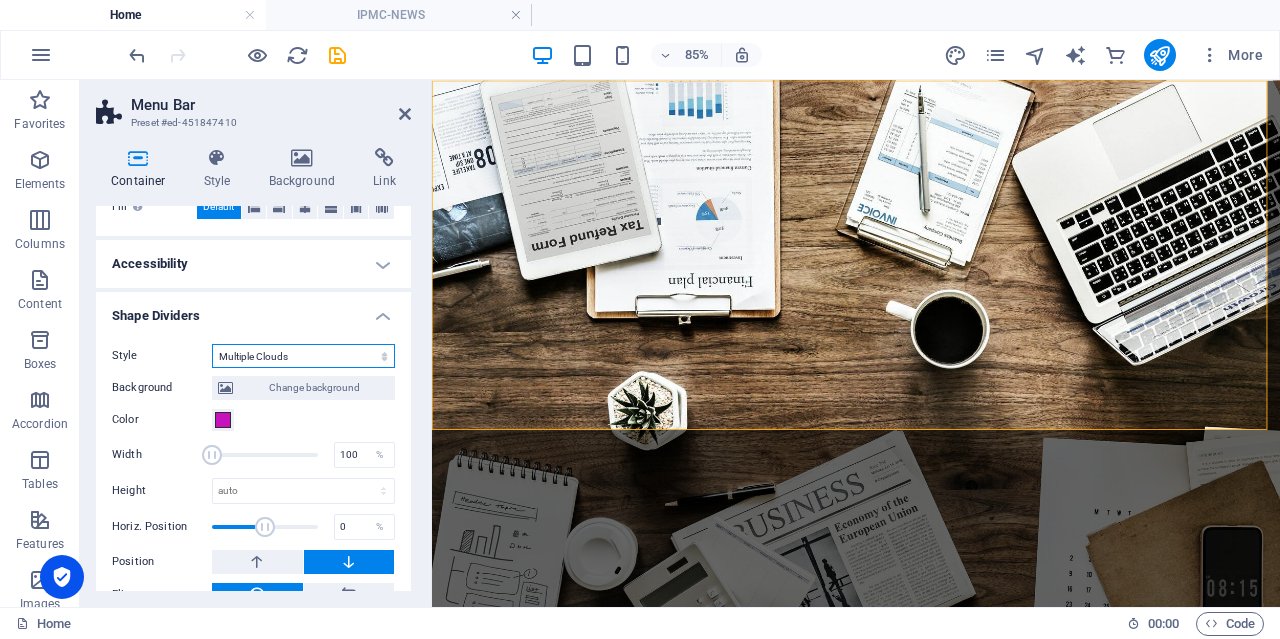 click on "None Triangle Square Diagonal Polygon 1 Polygon 2 Zigzag Multiple Zigzags Waves Multiple Waves Half Circle Circle Circle Shadow Blocks Hexagons Clouds Multiple Clouds Fan Pyramids Book Paint Drip Fire Shredded Paper Arrow" at bounding box center (303, 356) 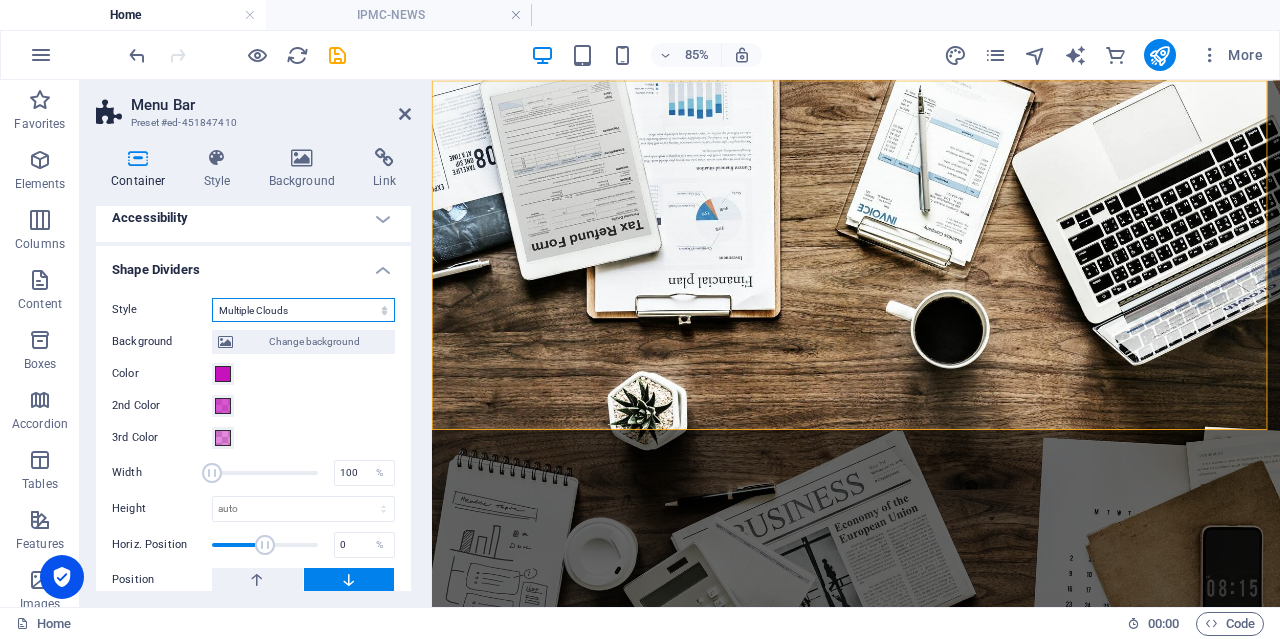 scroll, scrollTop: 0, scrollLeft: 0, axis: both 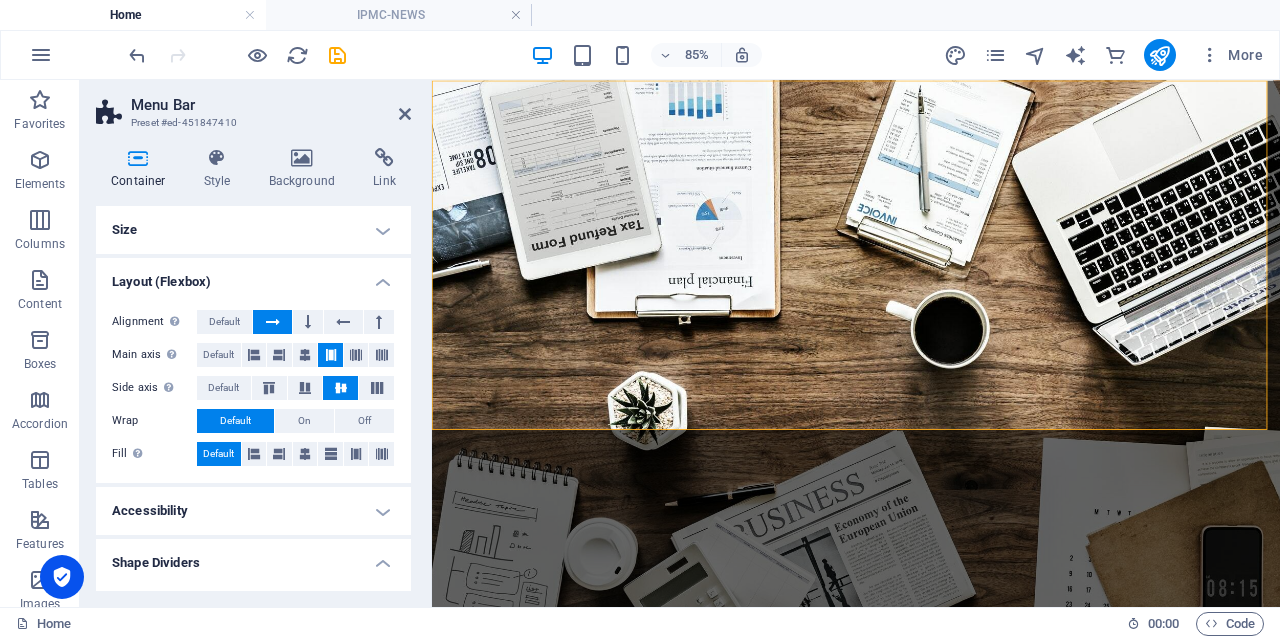 click at bounding box center [337, 55] 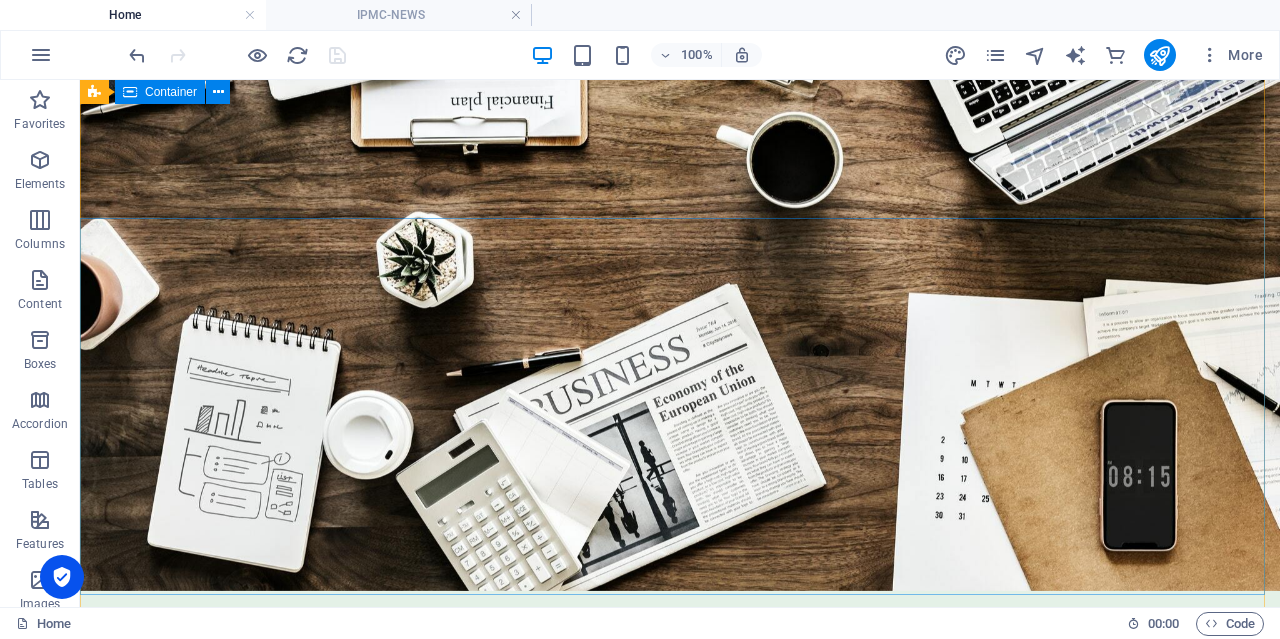 scroll, scrollTop: 0, scrollLeft: 0, axis: both 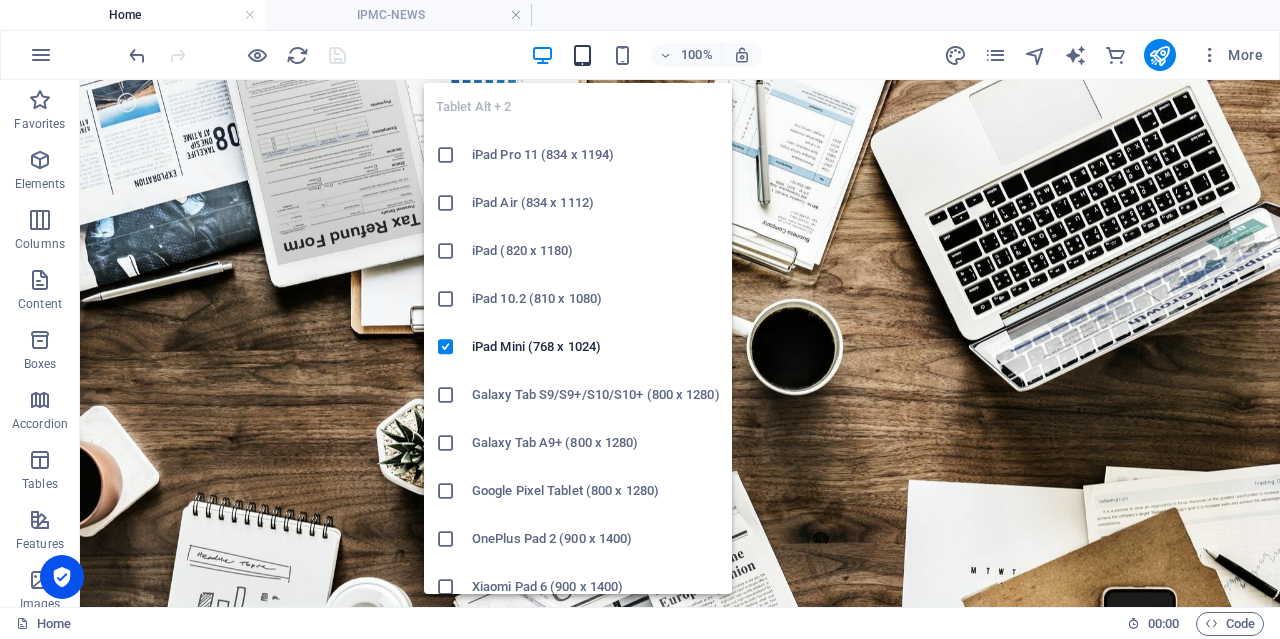 click at bounding box center [582, 55] 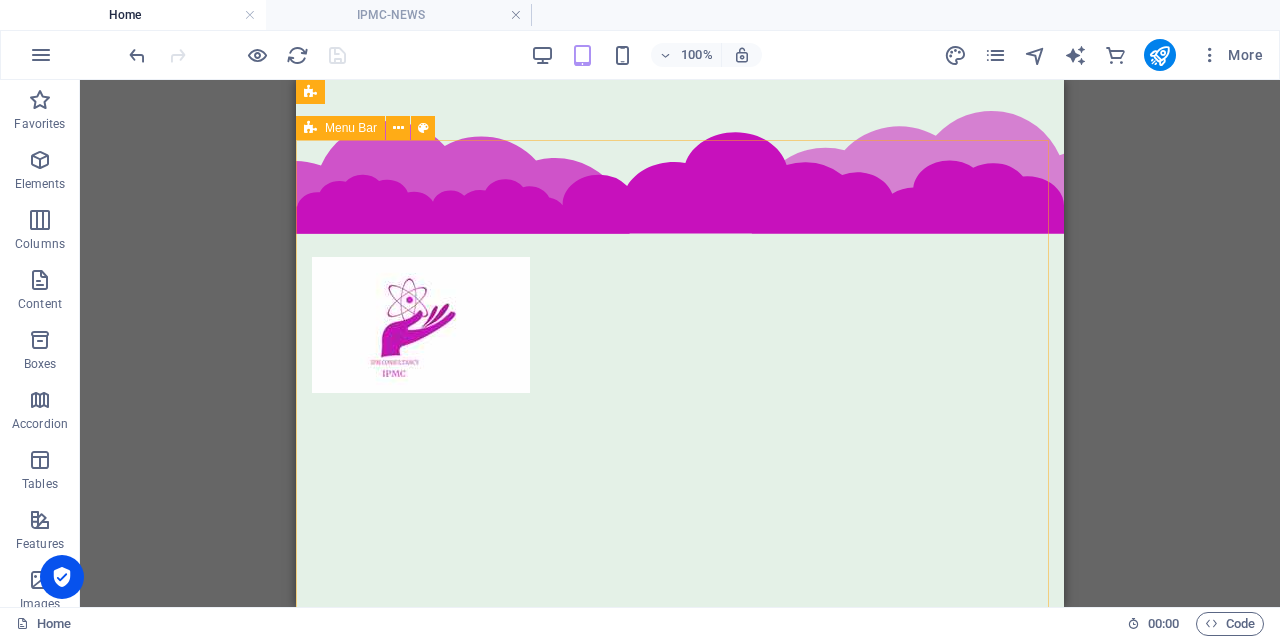 scroll, scrollTop: 2600, scrollLeft: 0, axis: vertical 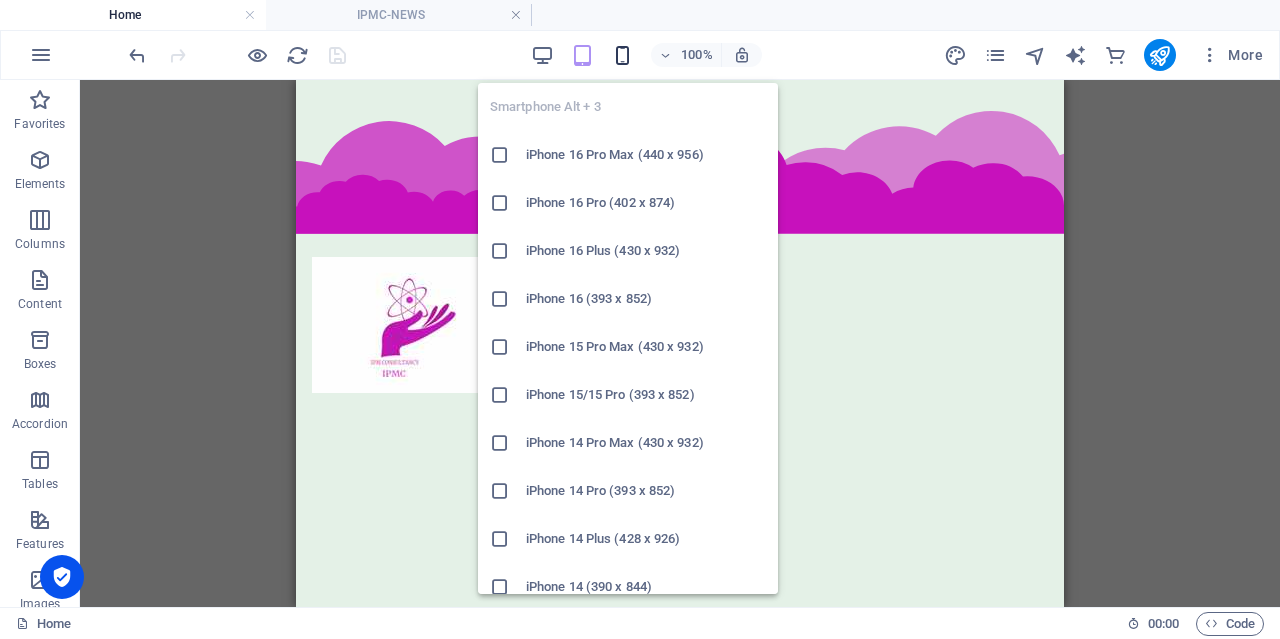 click at bounding box center [622, 55] 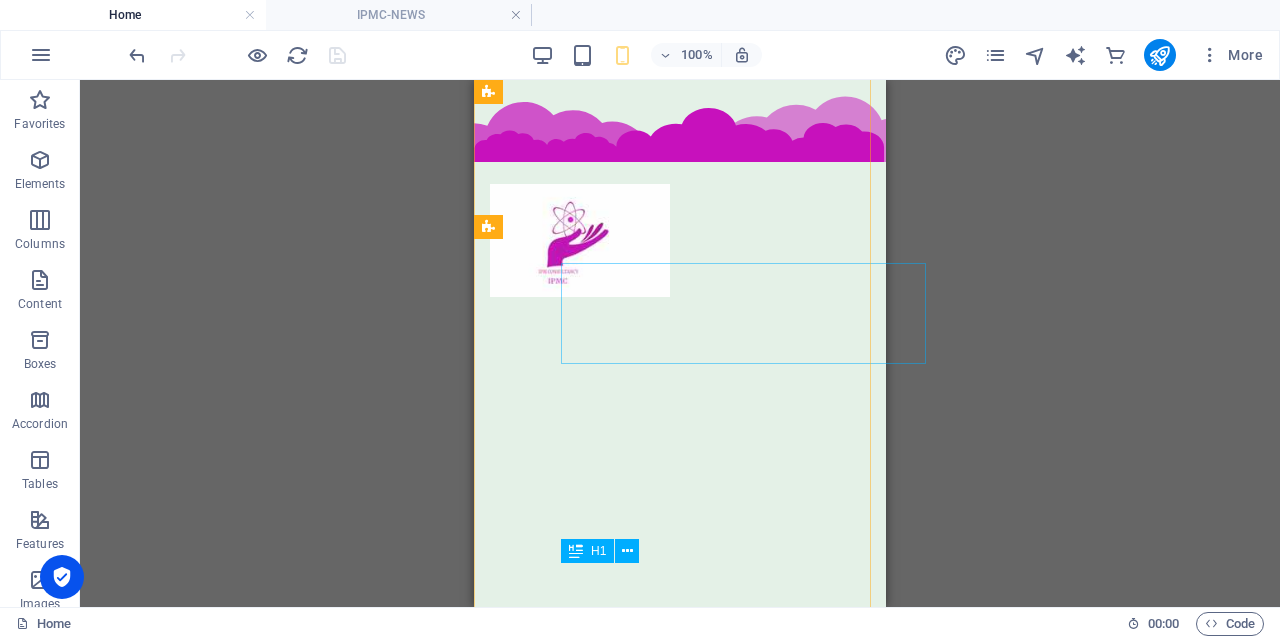 scroll, scrollTop: 2300, scrollLeft: 0, axis: vertical 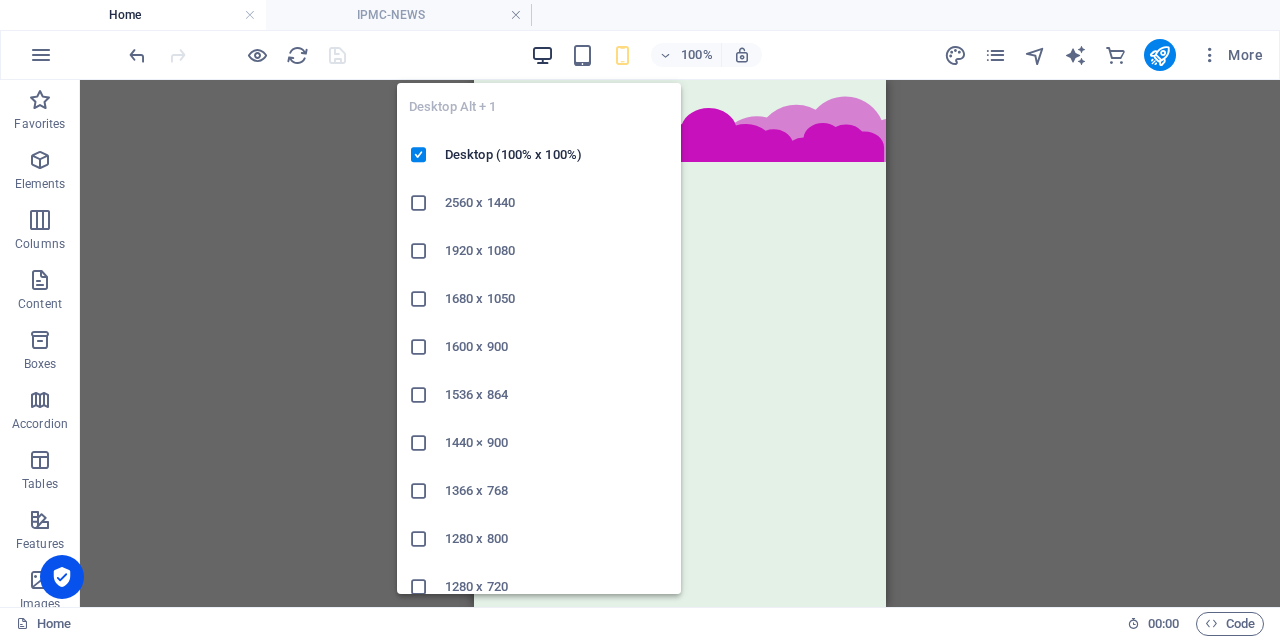 click at bounding box center [542, 55] 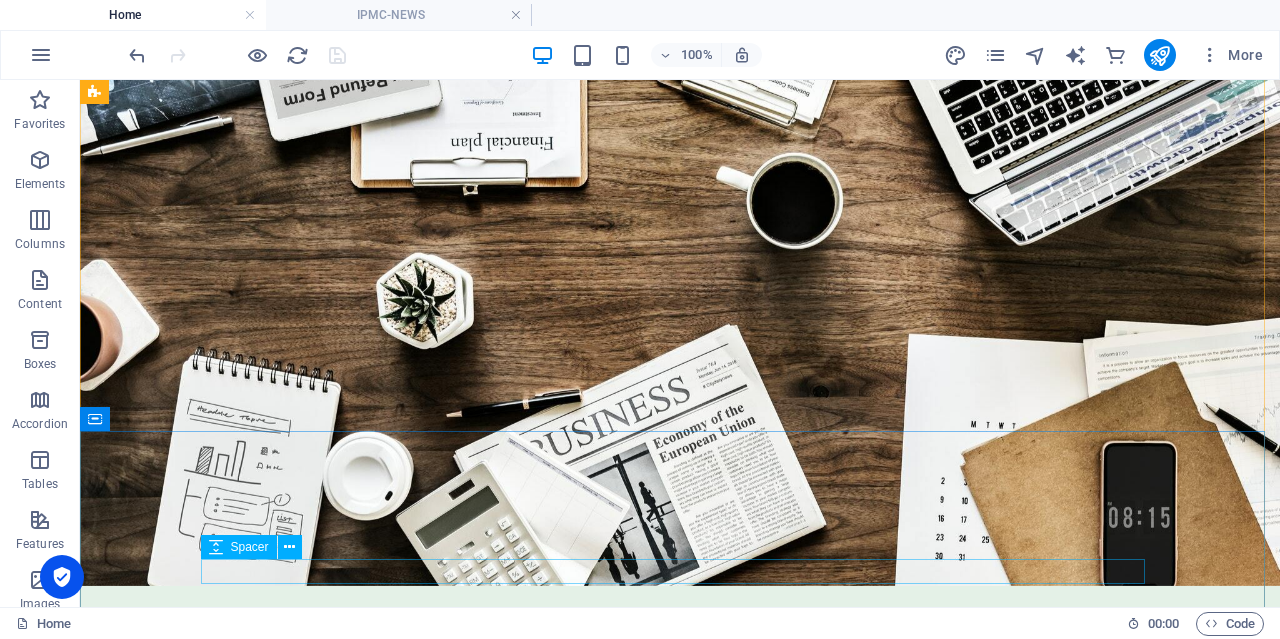scroll, scrollTop: 0, scrollLeft: 0, axis: both 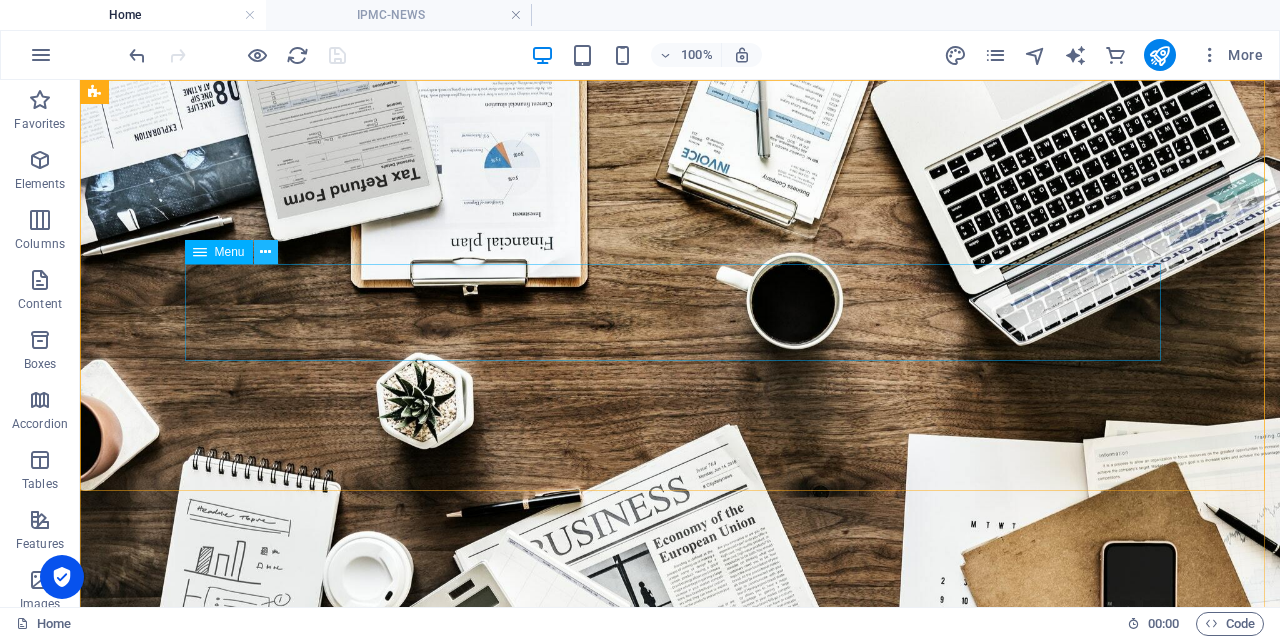 click at bounding box center (265, 252) 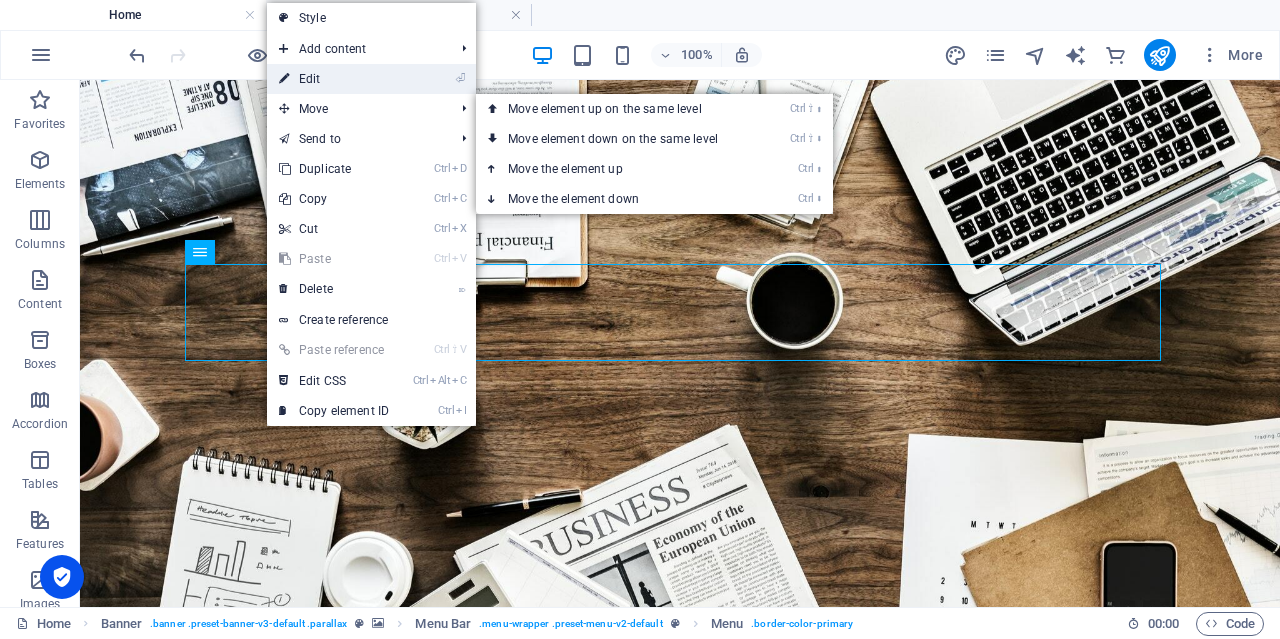 click on "⏎  Edit" at bounding box center (334, 79) 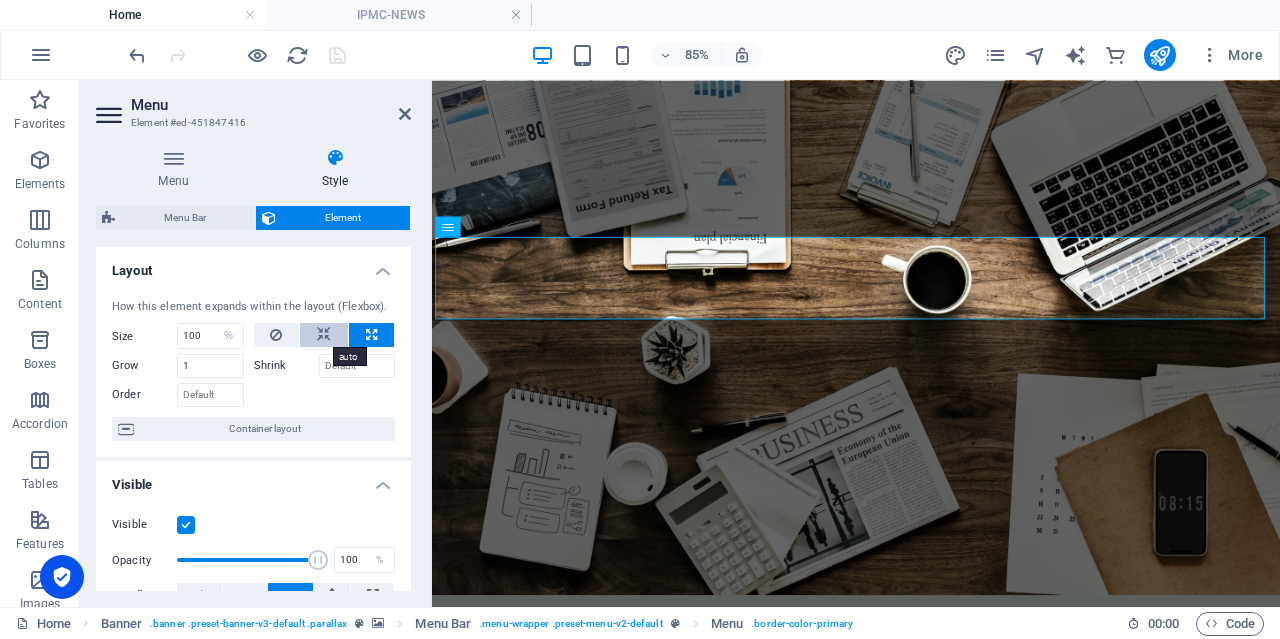 click at bounding box center [324, 335] 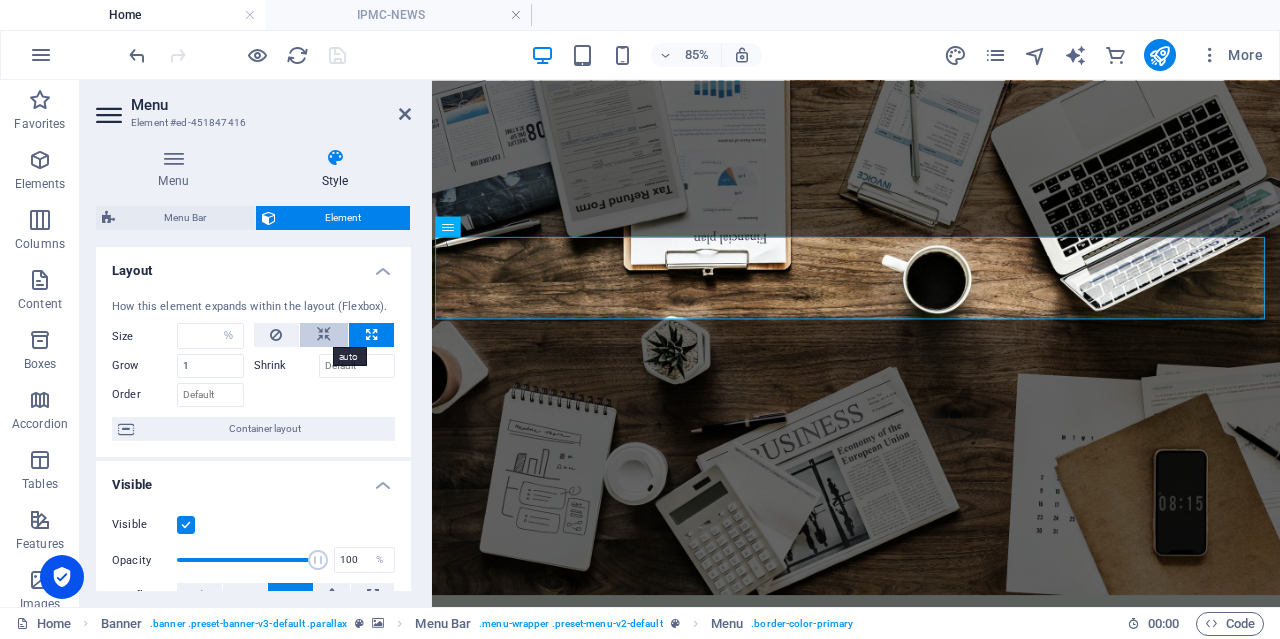 select on "DISABLED_OPTION_VALUE" 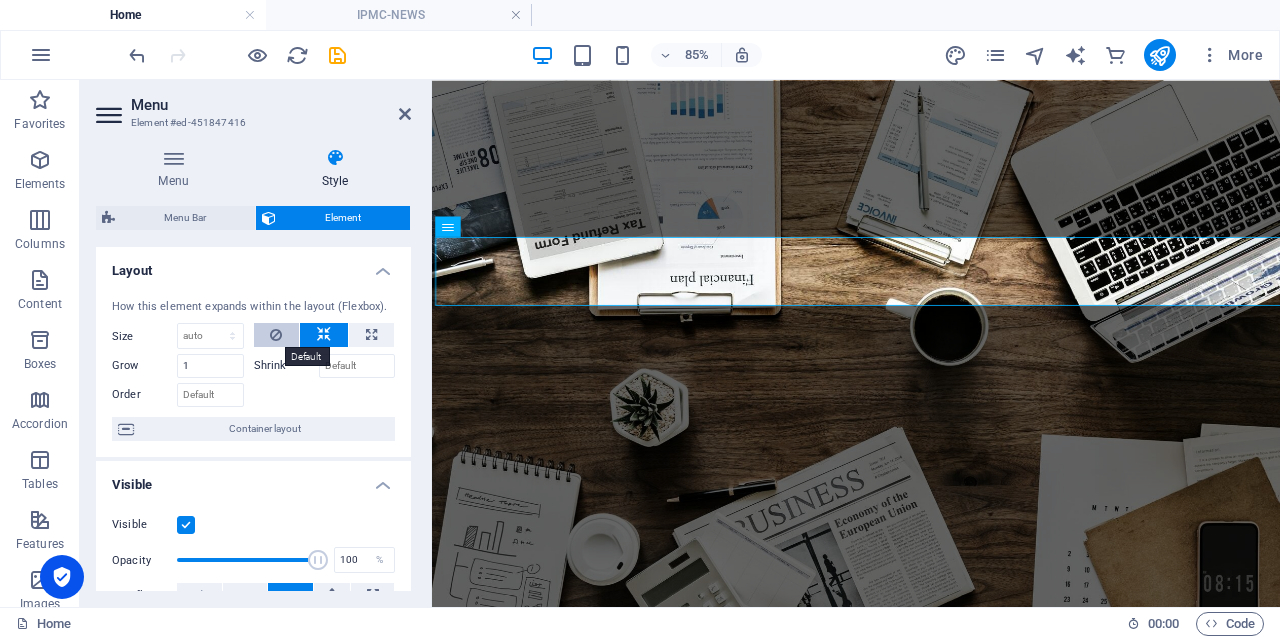 click at bounding box center (276, 335) 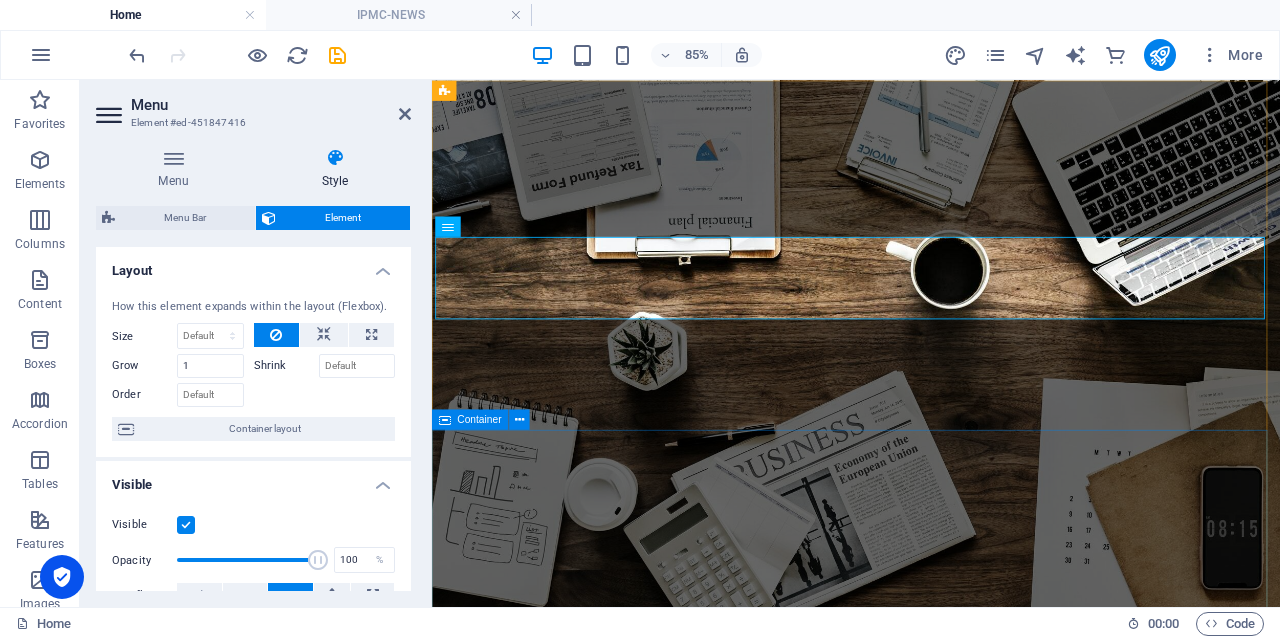 scroll, scrollTop: 0, scrollLeft: 0, axis: both 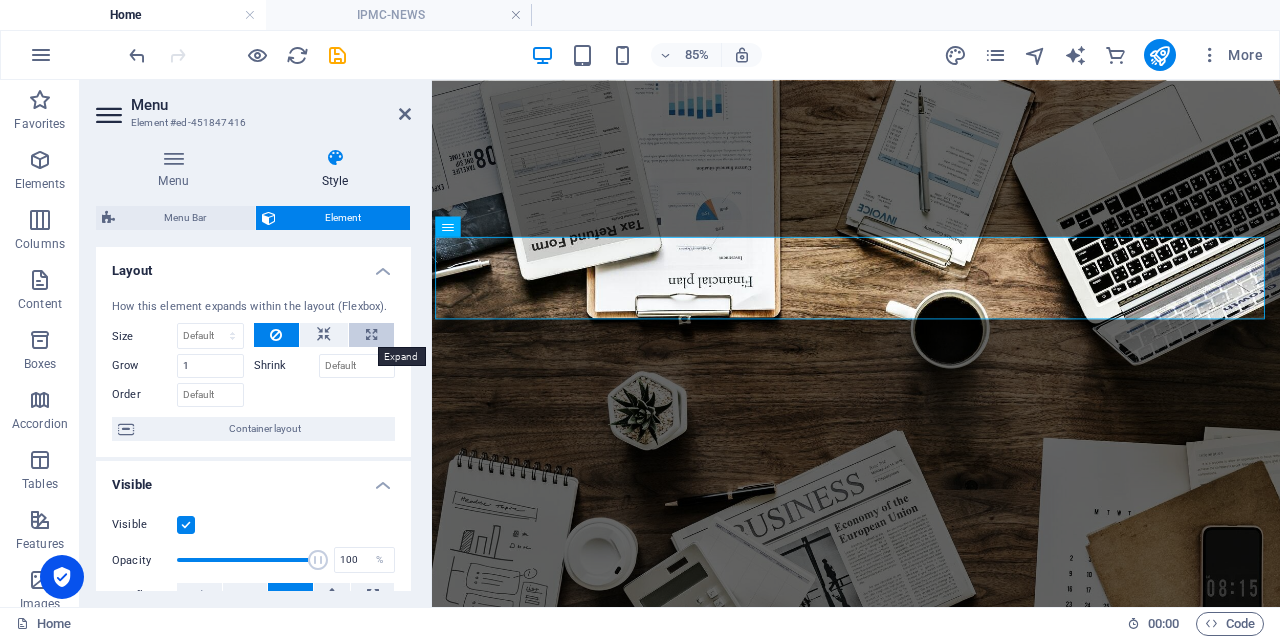 click at bounding box center (371, 335) 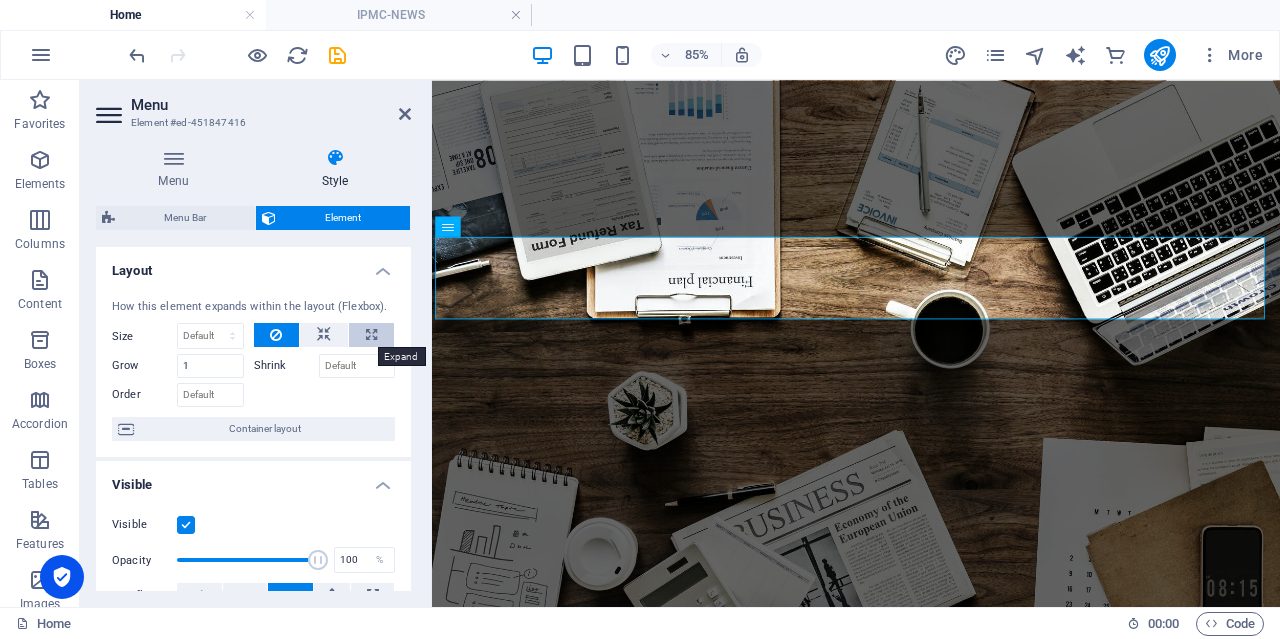 select on "%" 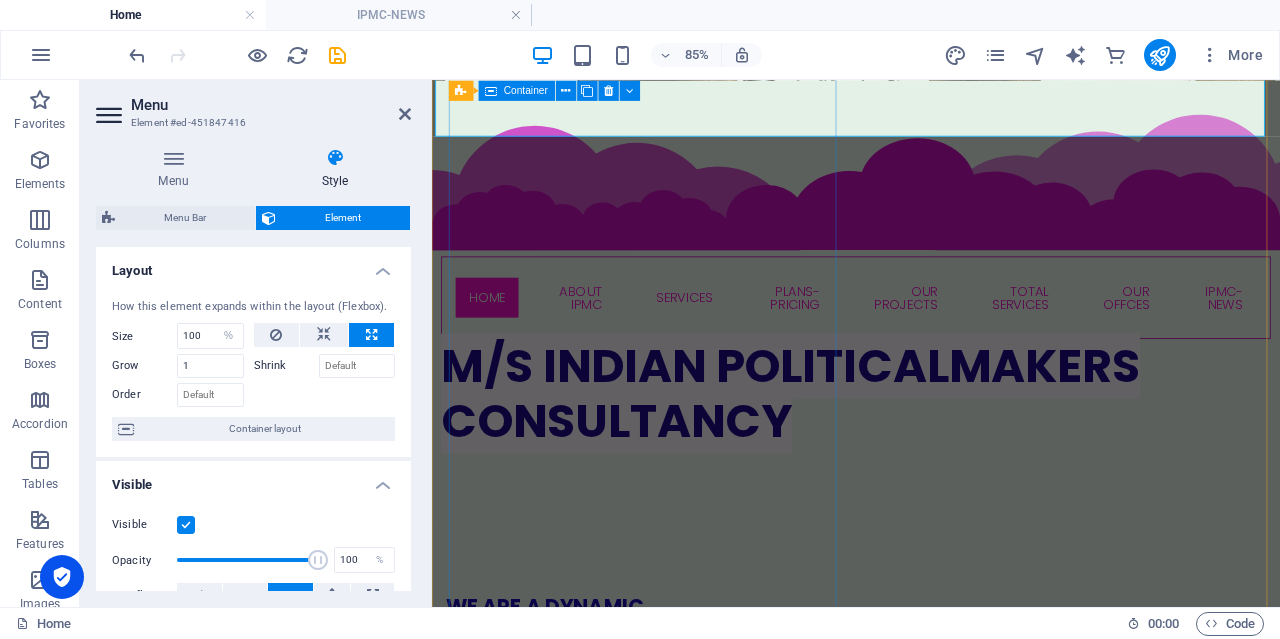 scroll, scrollTop: 1100, scrollLeft: 0, axis: vertical 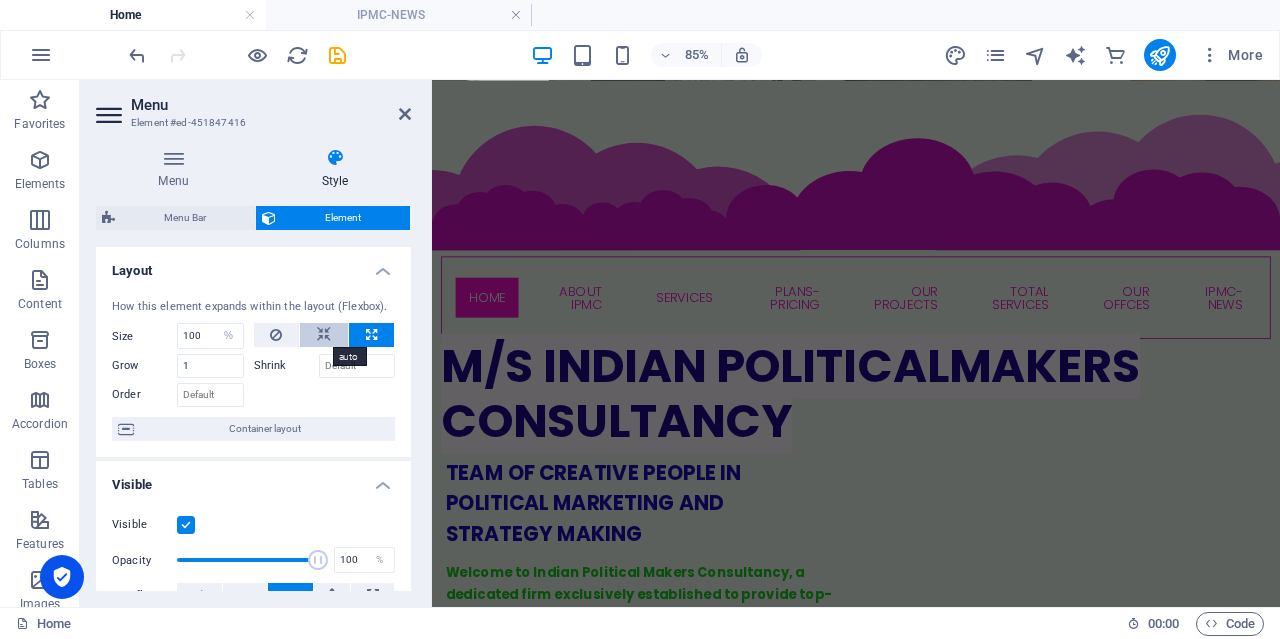 click at bounding box center [324, 335] 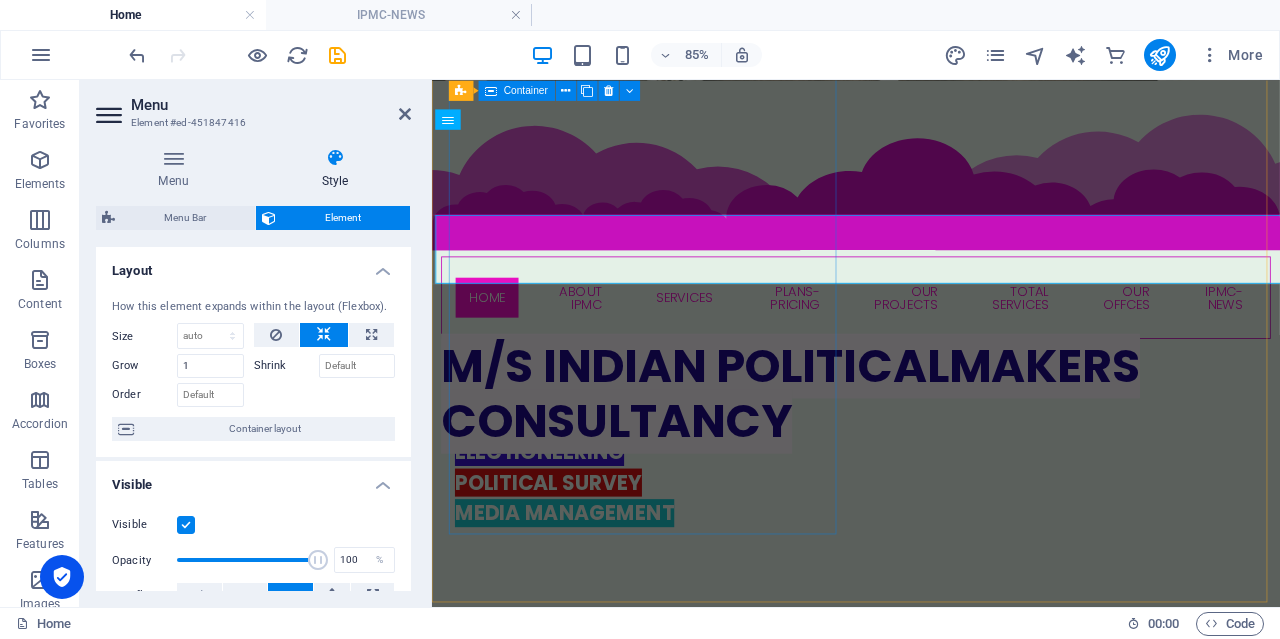 scroll, scrollTop: 485, scrollLeft: 0, axis: vertical 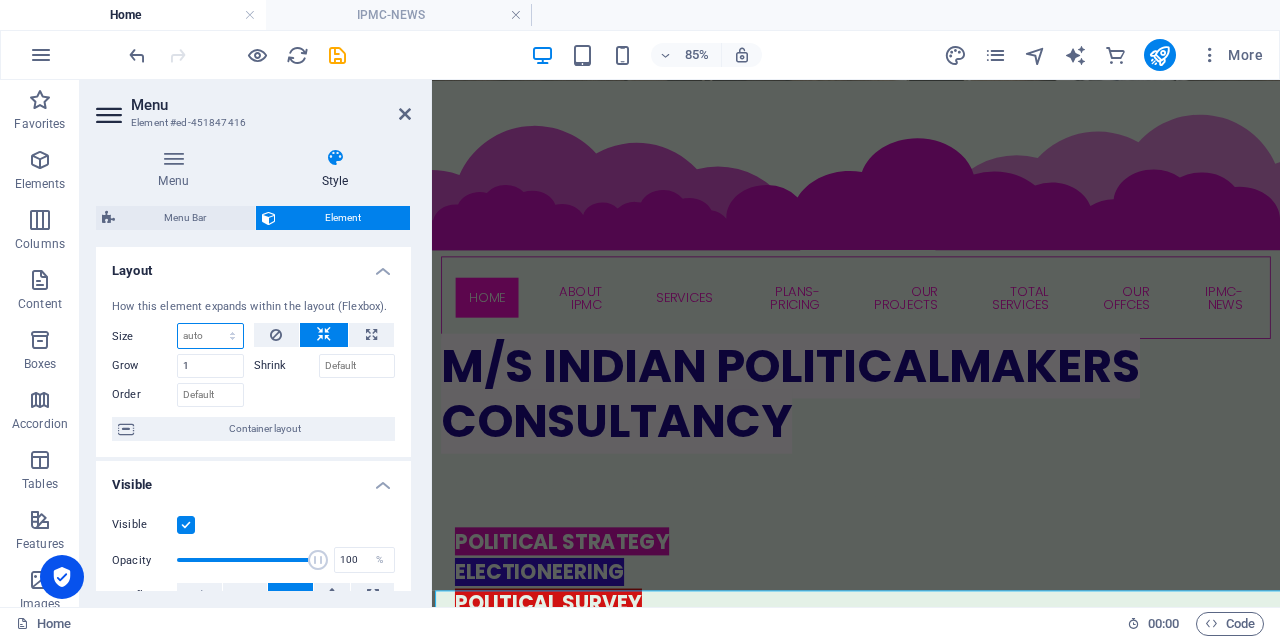 click on "Default auto px % 1/1 1/2 1/3 1/4 1/5 1/6 1/7 1/8 1/9 1/10" at bounding box center [210, 336] 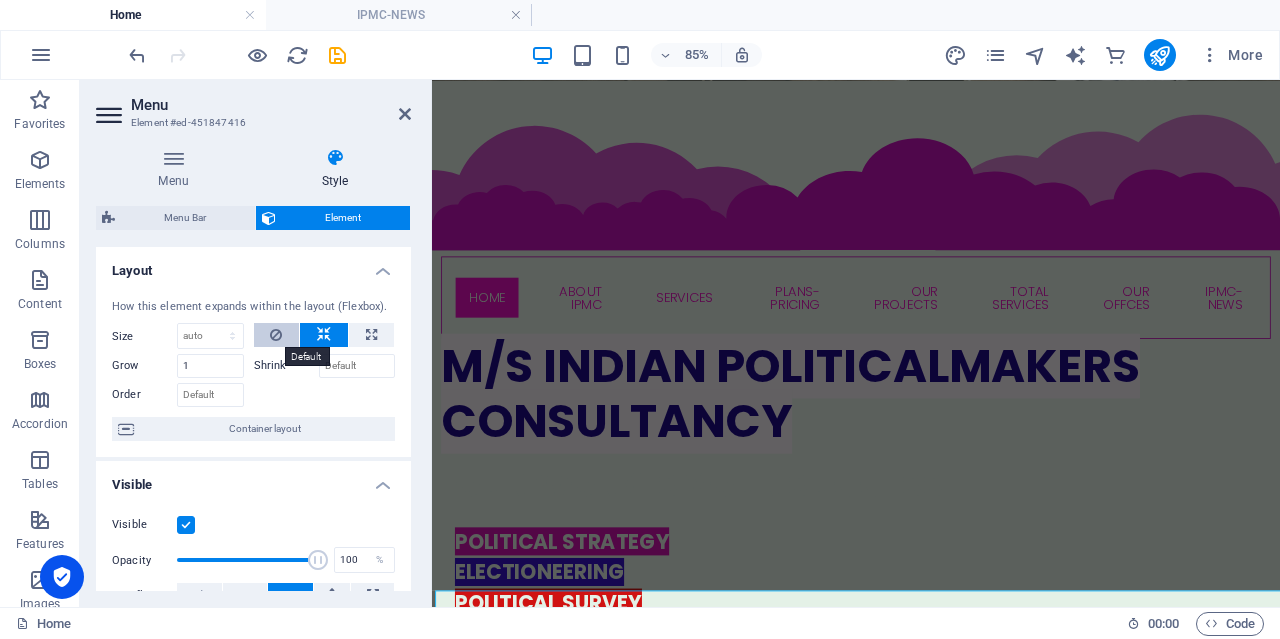 click at bounding box center (276, 335) 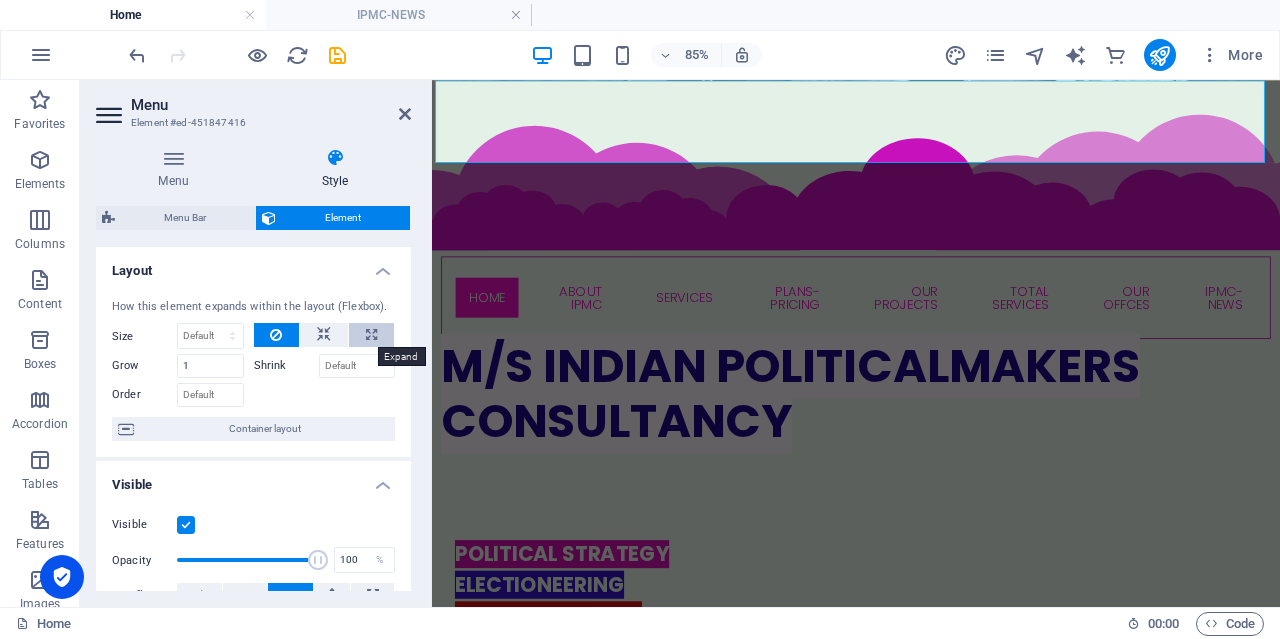 click at bounding box center [371, 335] 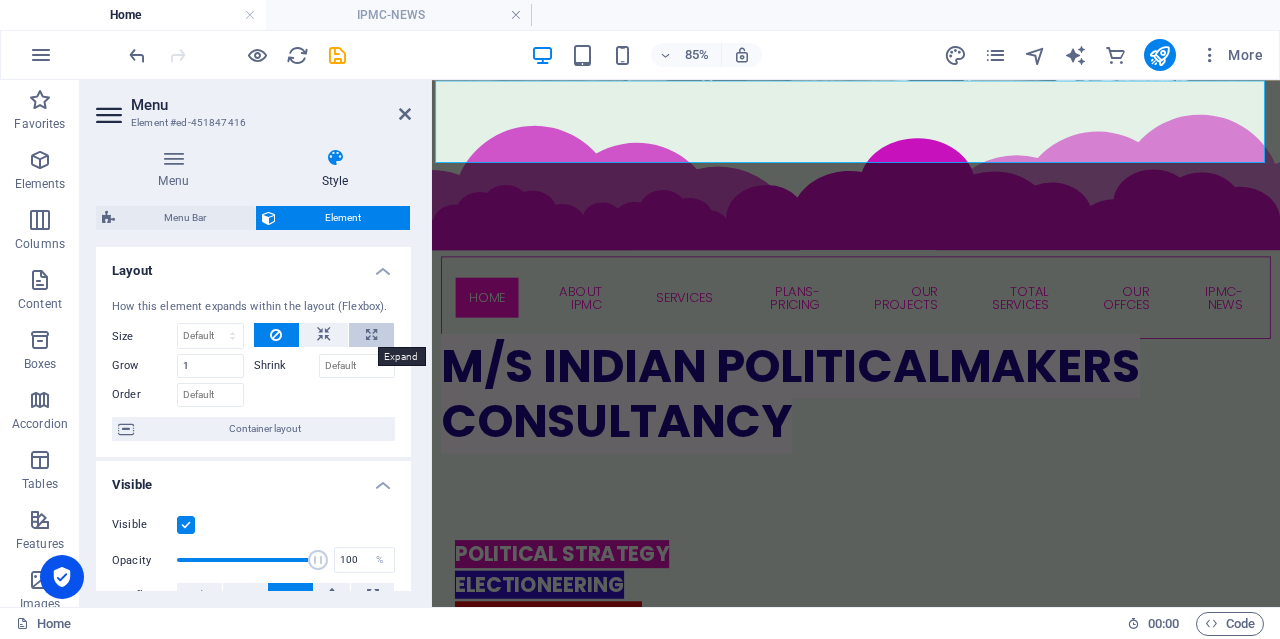 type on "100" 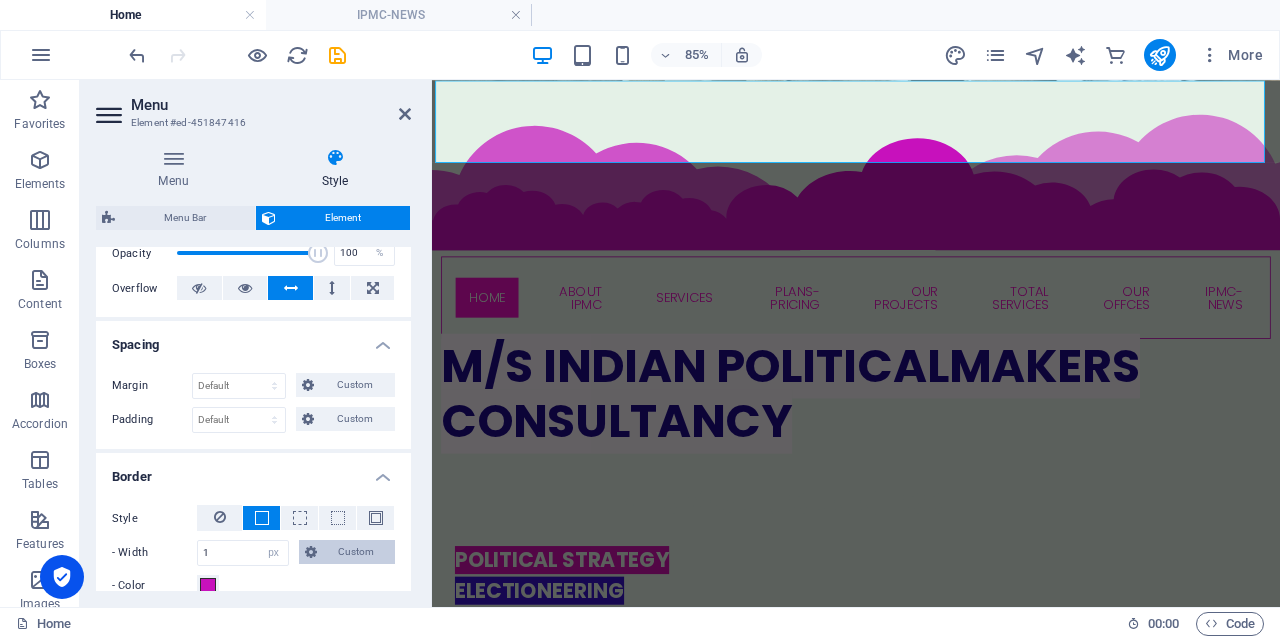 scroll, scrollTop: 400, scrollLeft: 0, axis: vertical 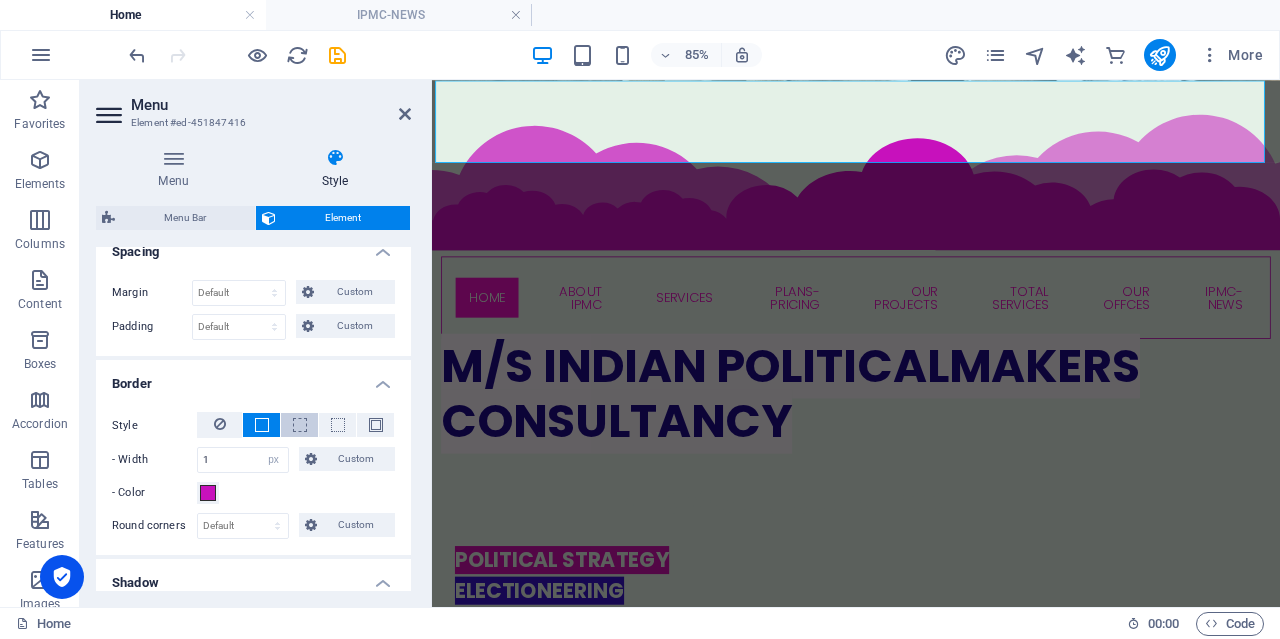 click at bounding box center [299, 425] 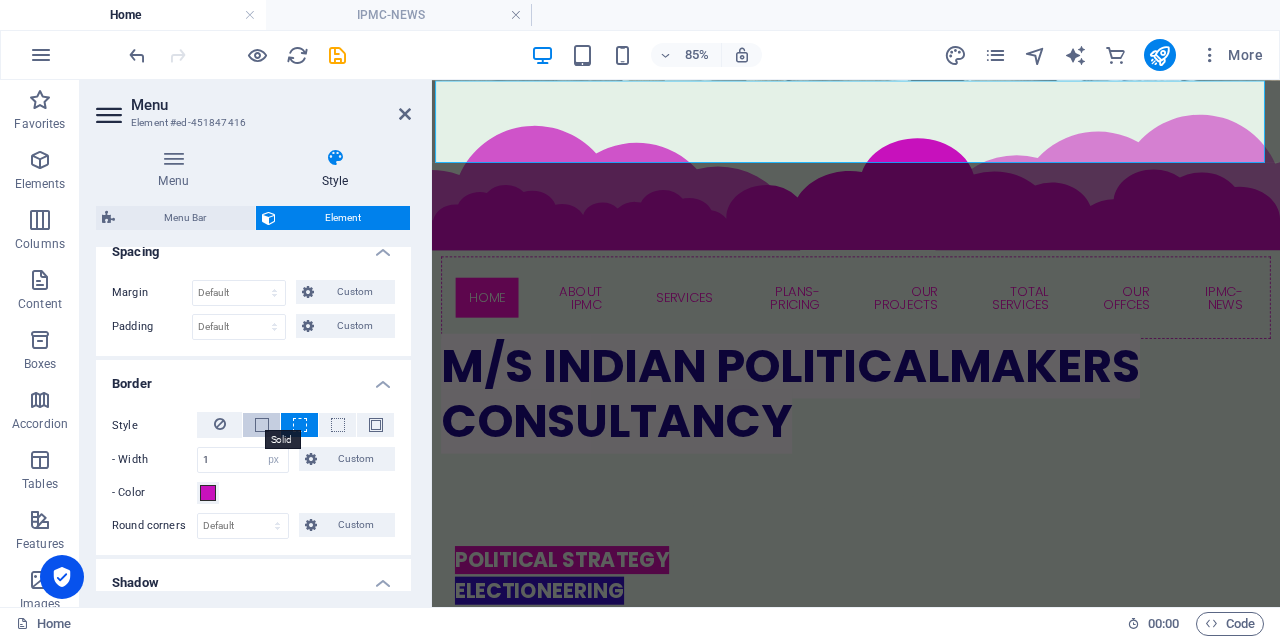 click at bounding box center (262, 425) 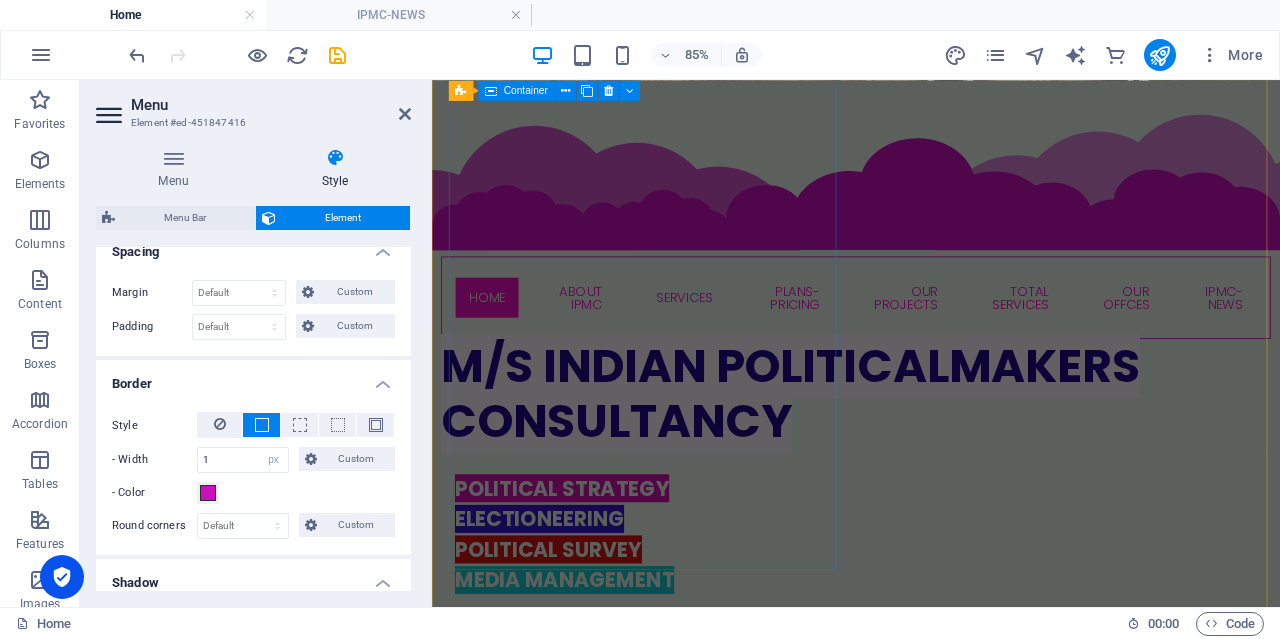 scroll, scrollTop: 400, scrollLeft: 0, axis: vertical 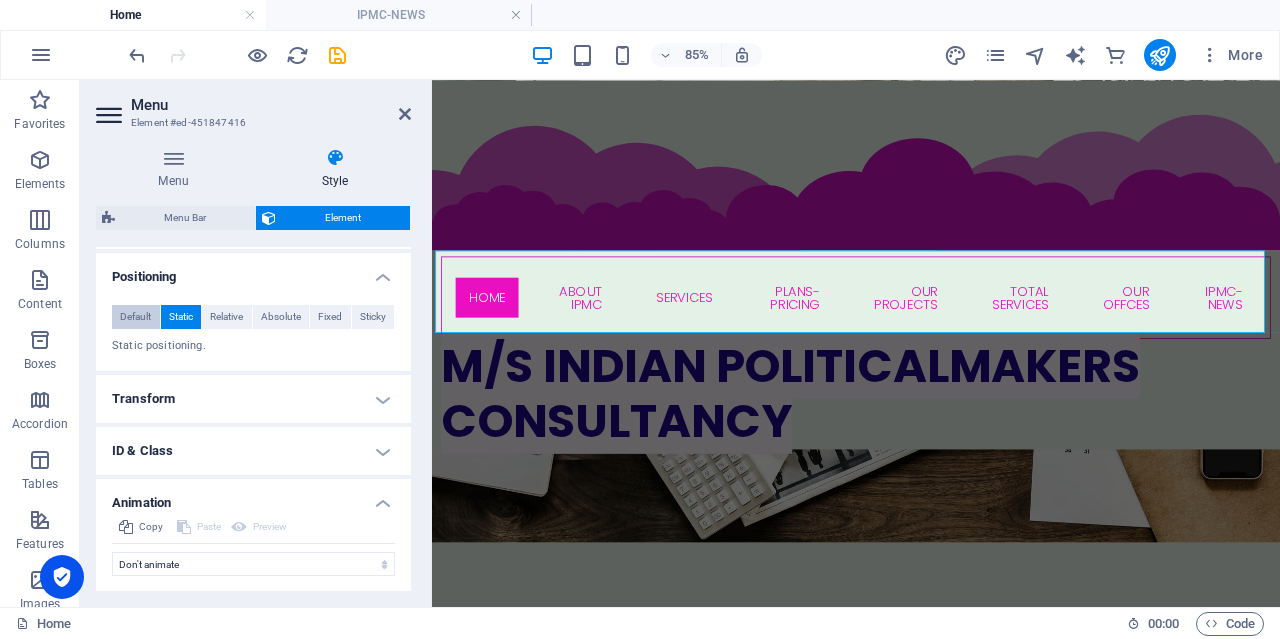click on "Default" at bounding box center (135, 317) 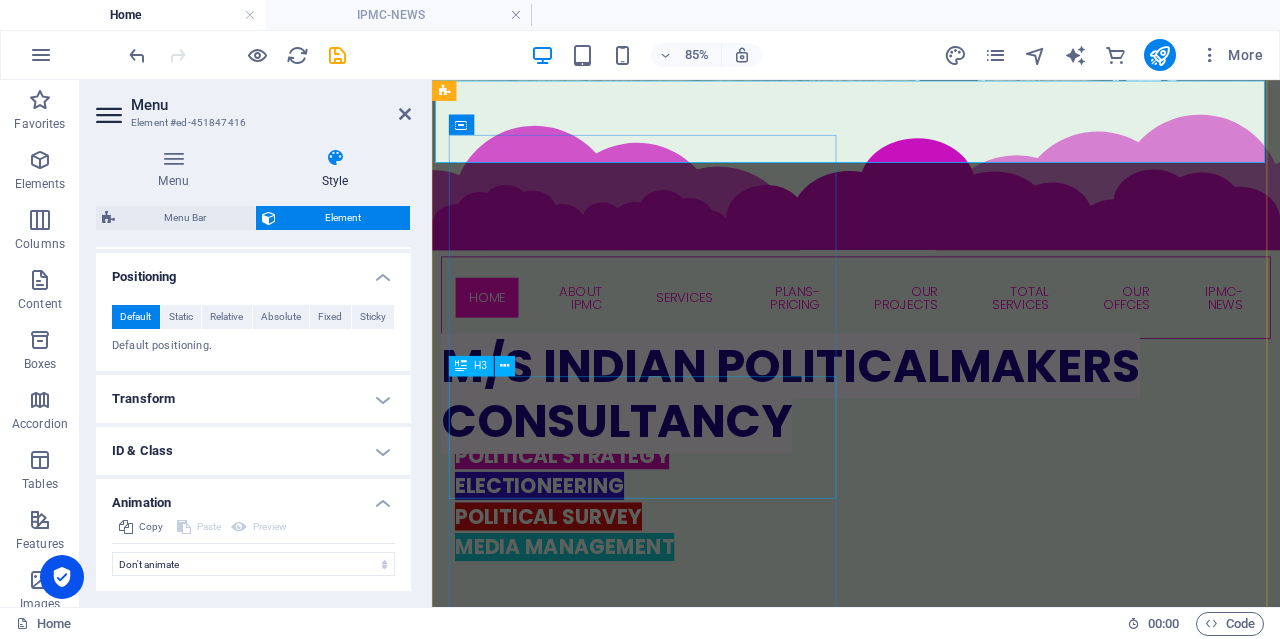 scroll, scrollTop: 900, scrollLeft: 0, axis: vertical 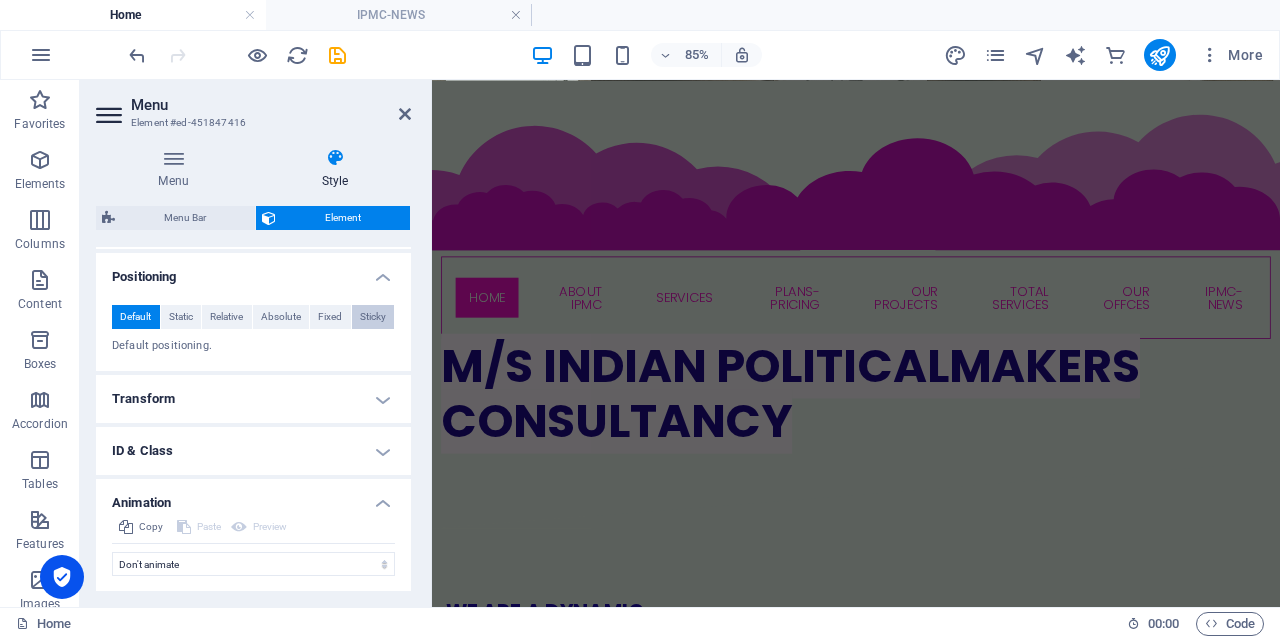 click on "Sticky" at bounding box center (373, 317) 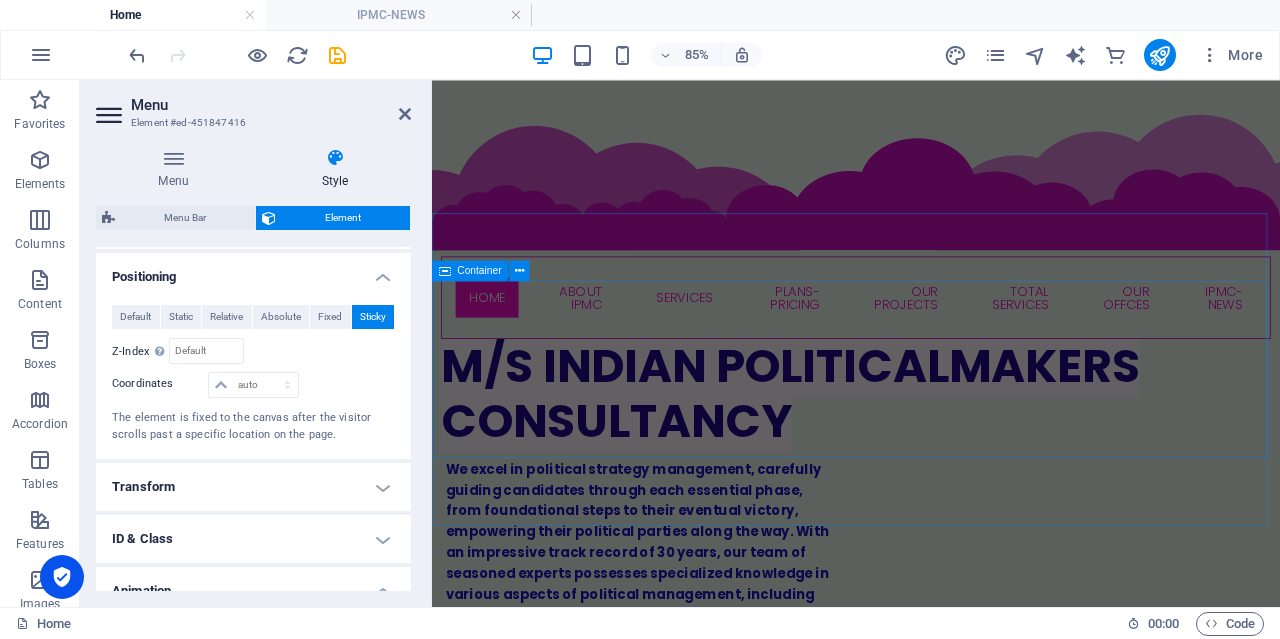 scroll, scrollTop: 1000, scrollLeft: 0, axis: vertical 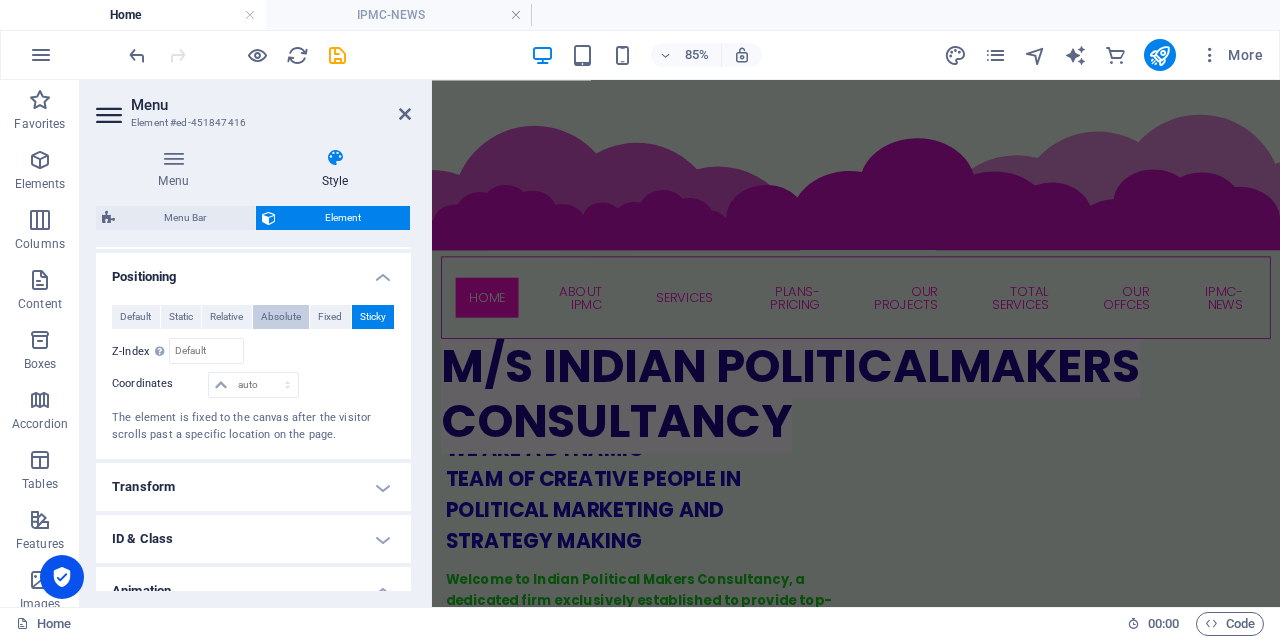 click on "Absolute" at bounding box center (281, 317) 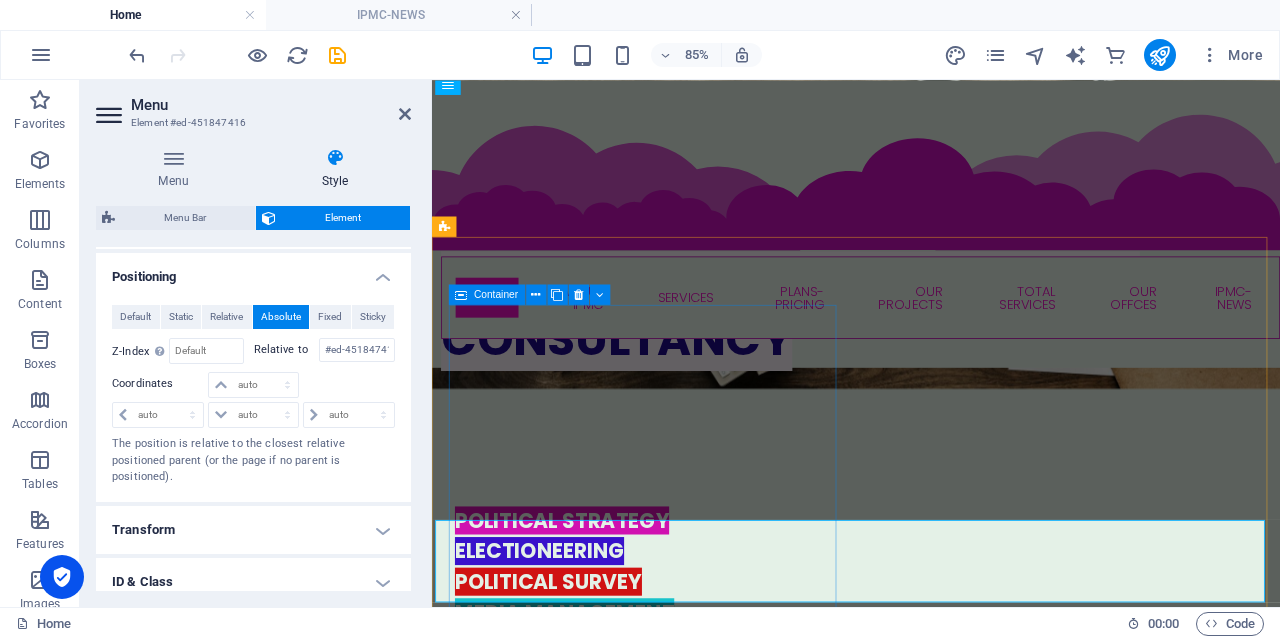 scroll, scrollTop: 0, scrollLeft: 0, axis: both 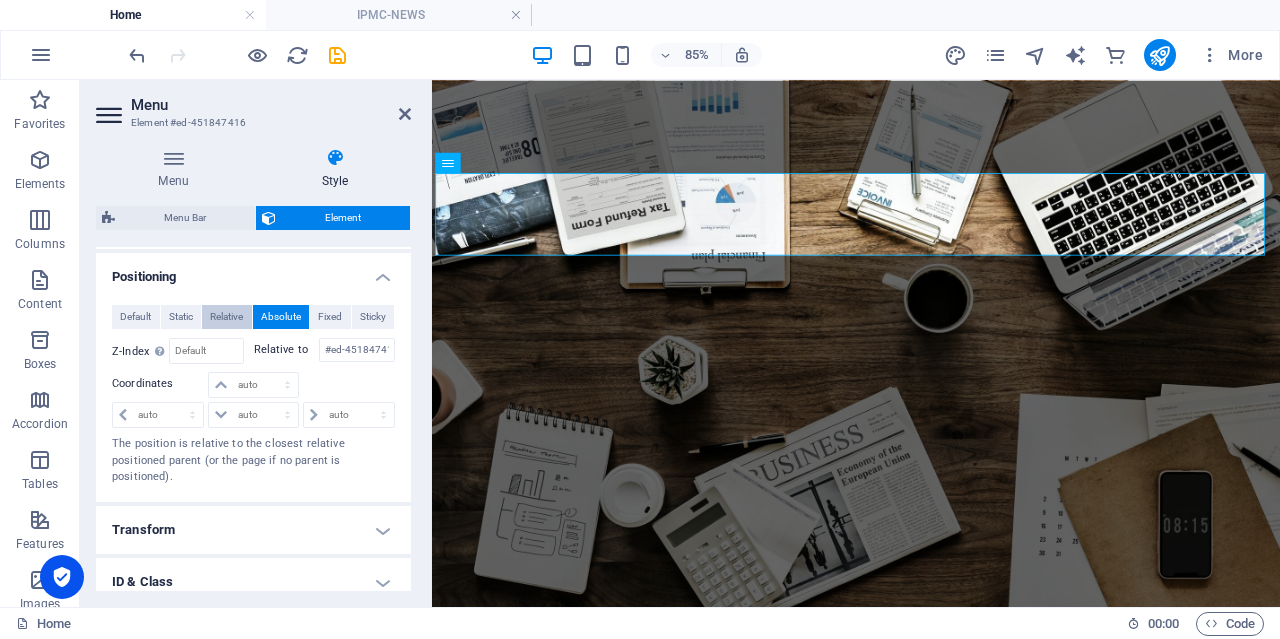 click on "Relative" at bounding box center [226, 317] 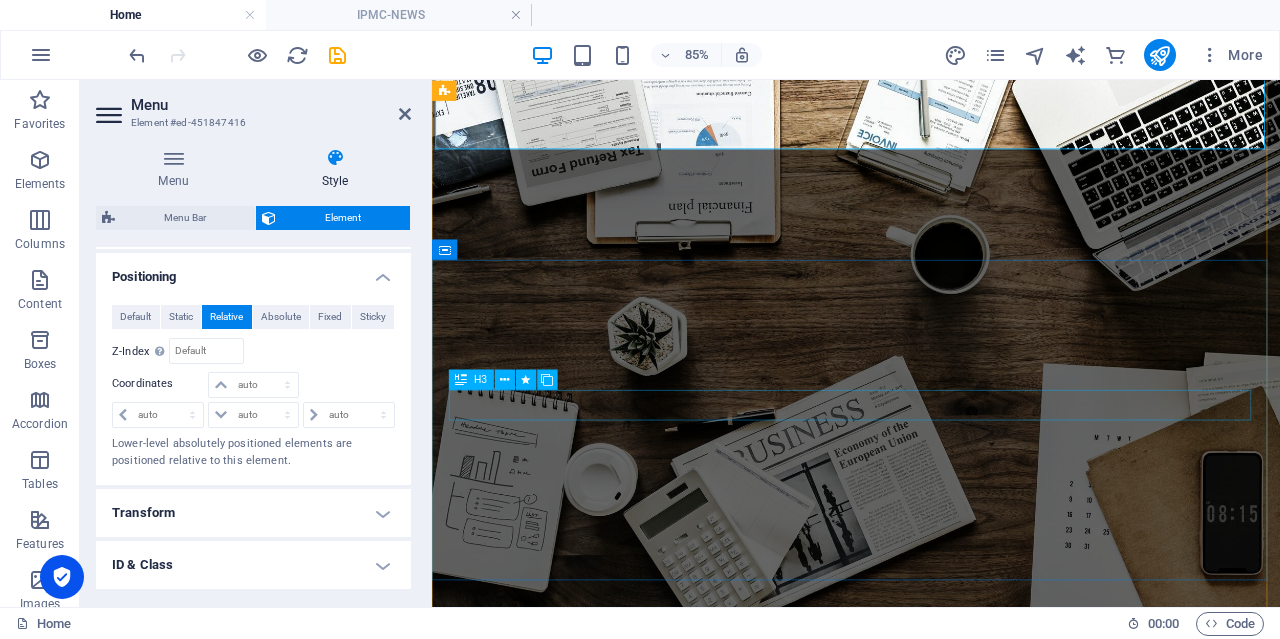 scroll, scrollTop: 300, scrollLeft: 0, axis: vertical 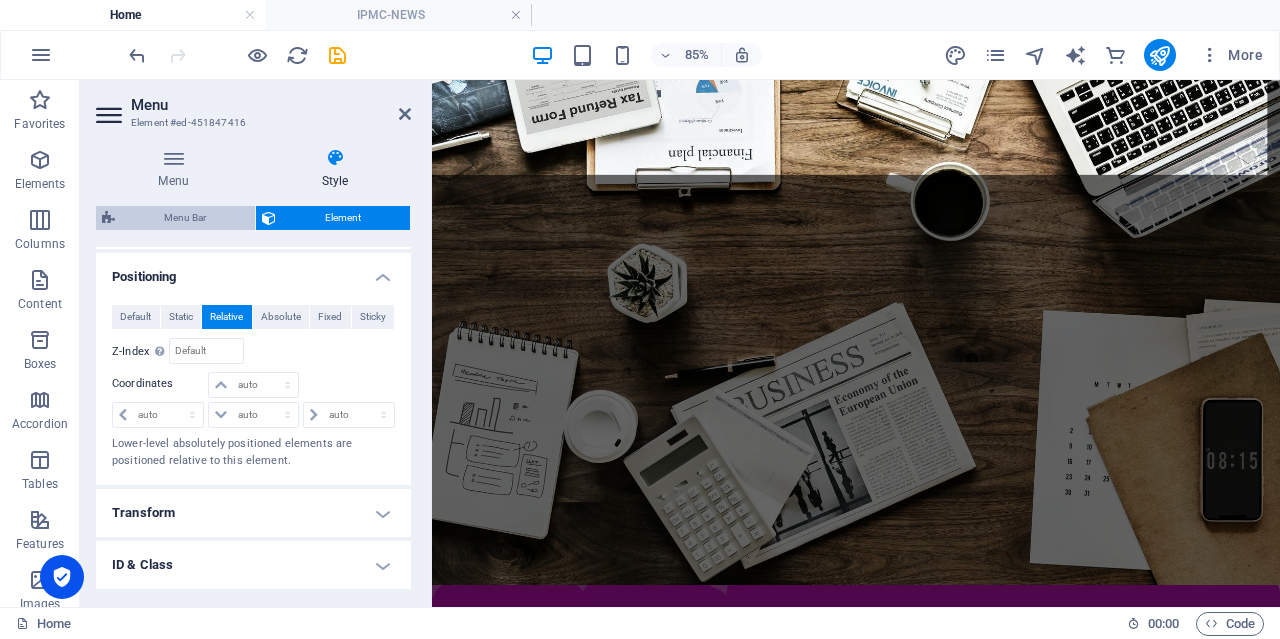 click on "Menu Bar" at bounding box center (185, 218) 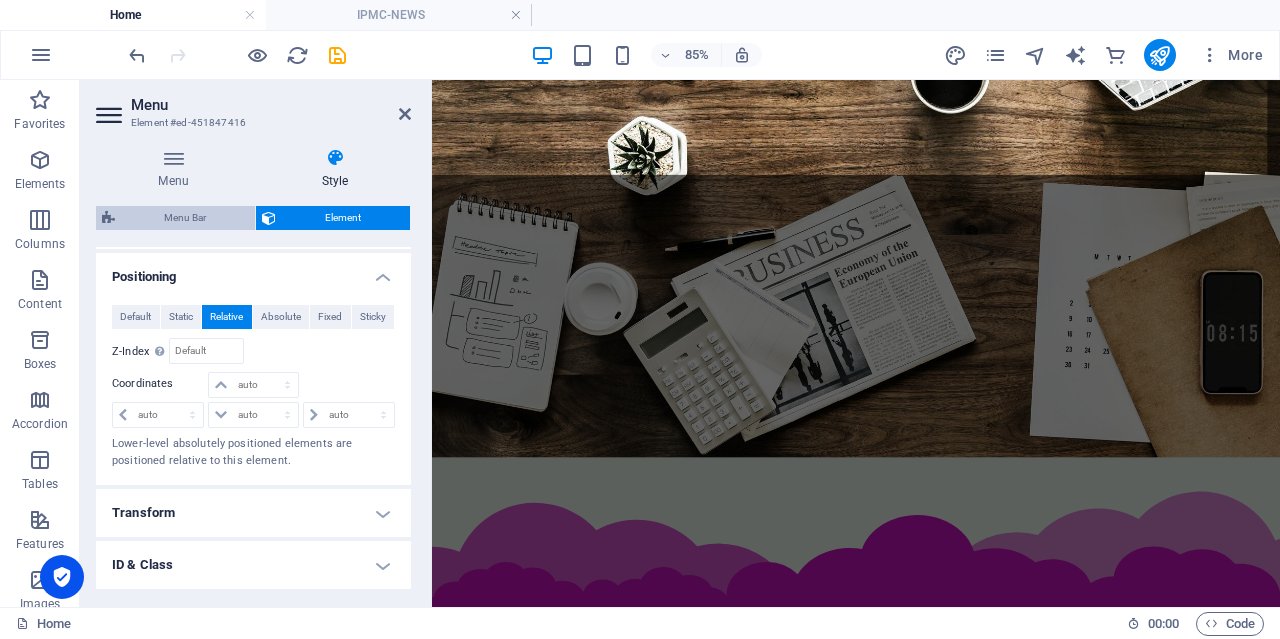 select on "rem" 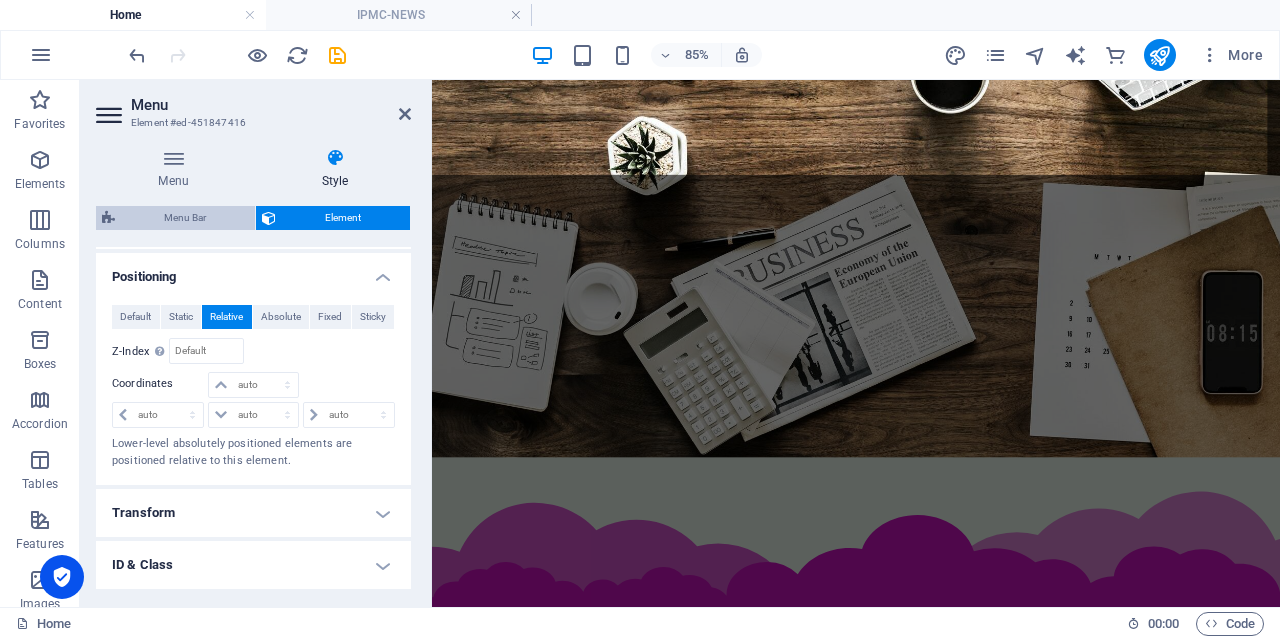 select on "rem" 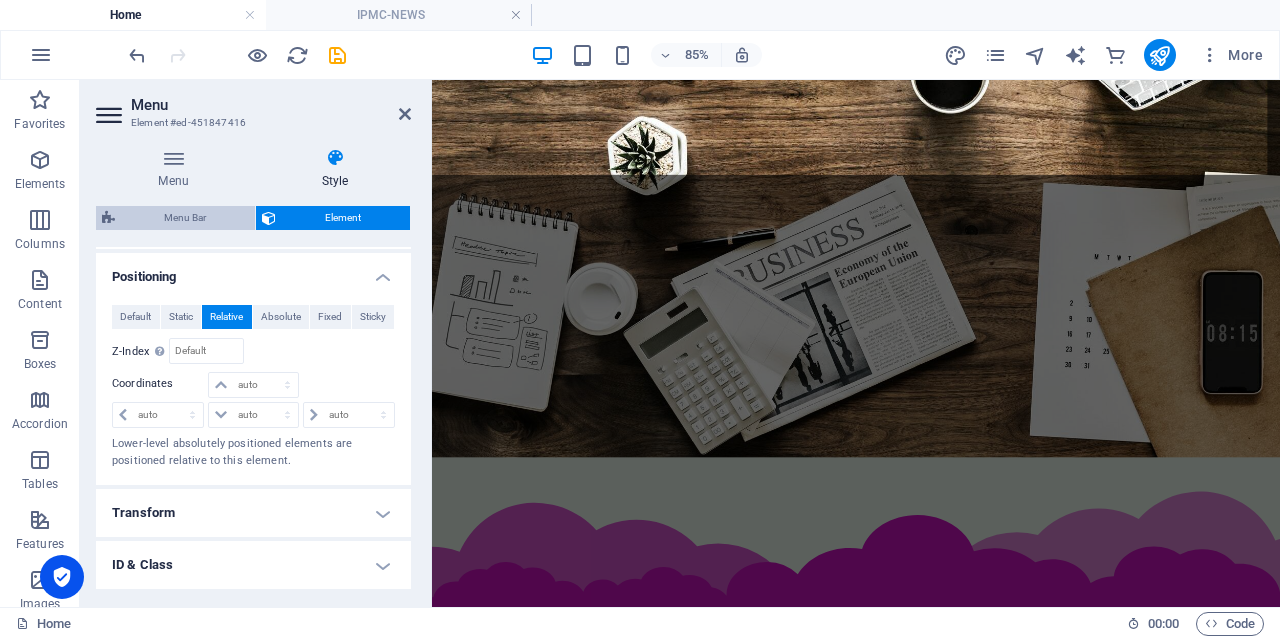 select on "sticky_menu" 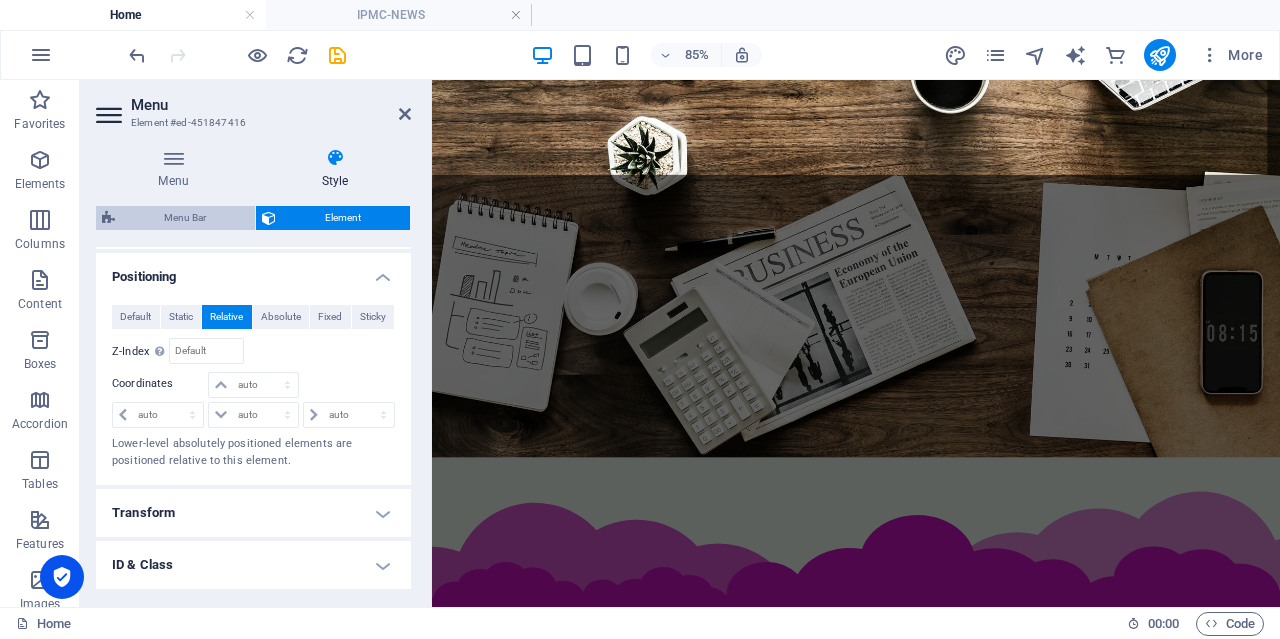 select on "hover_box_bottom" 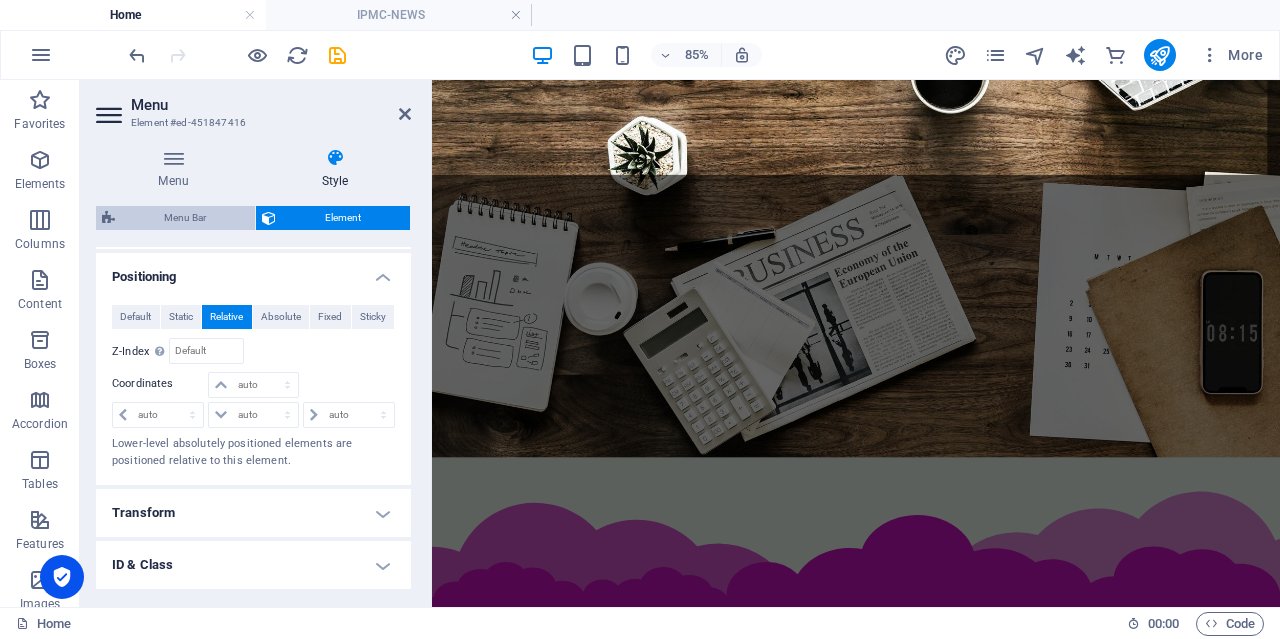 select on "px" 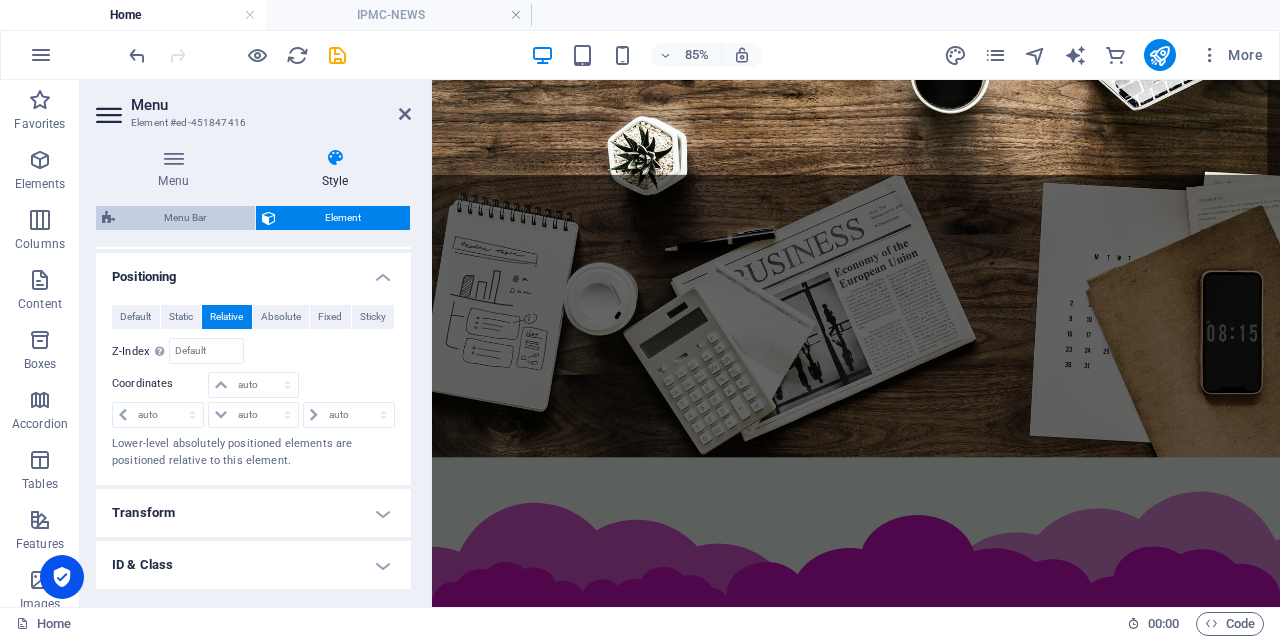 select on "rem" 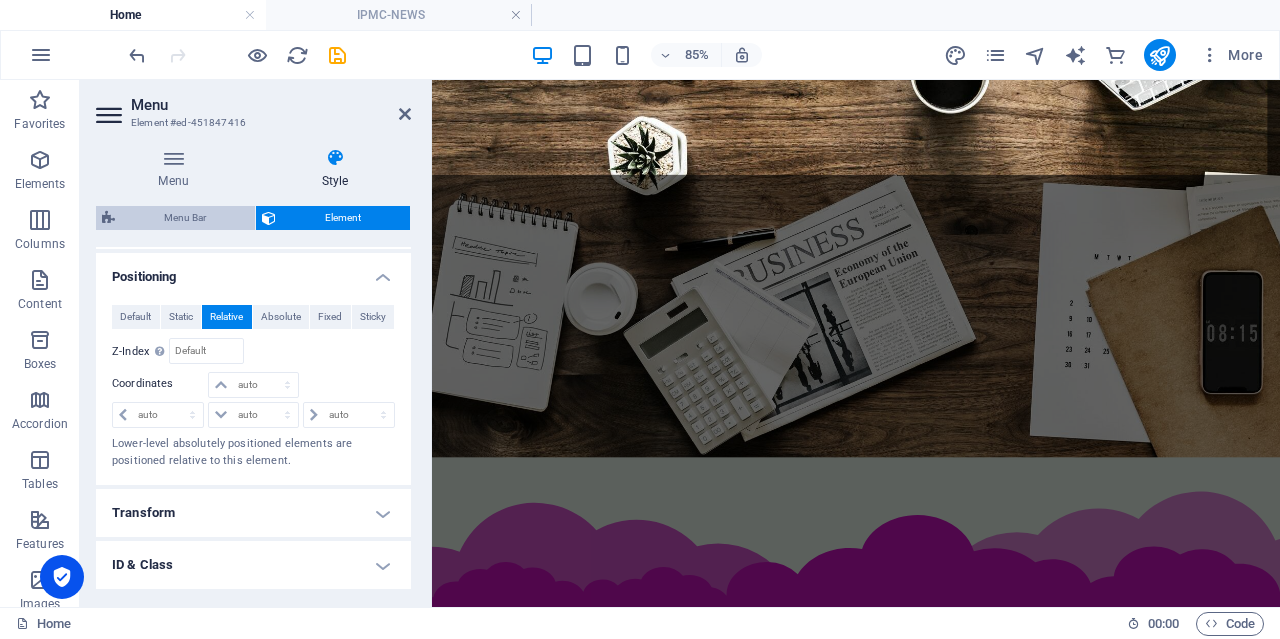 select on "rem" 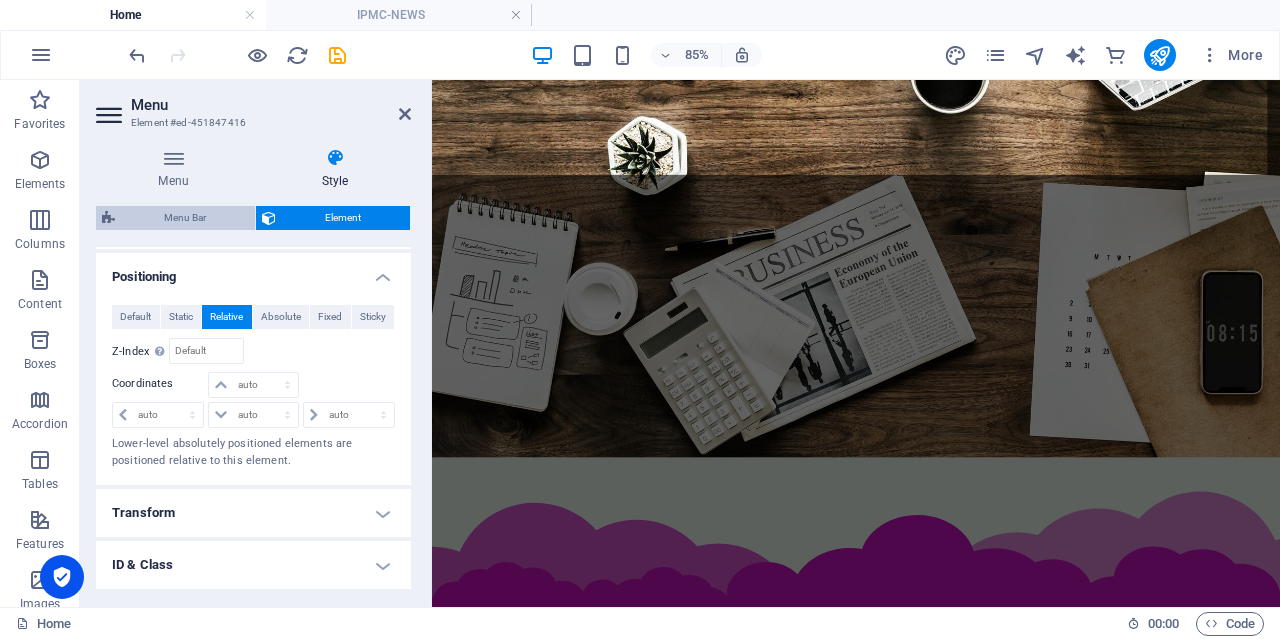 select on "300" 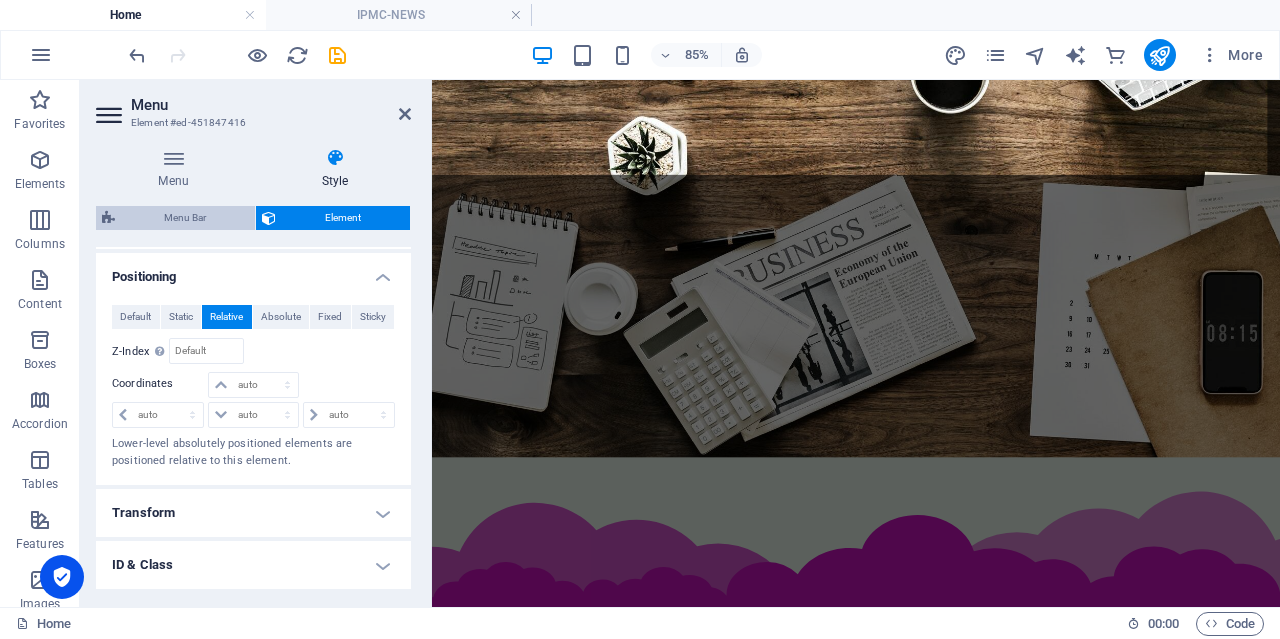 select on "px" 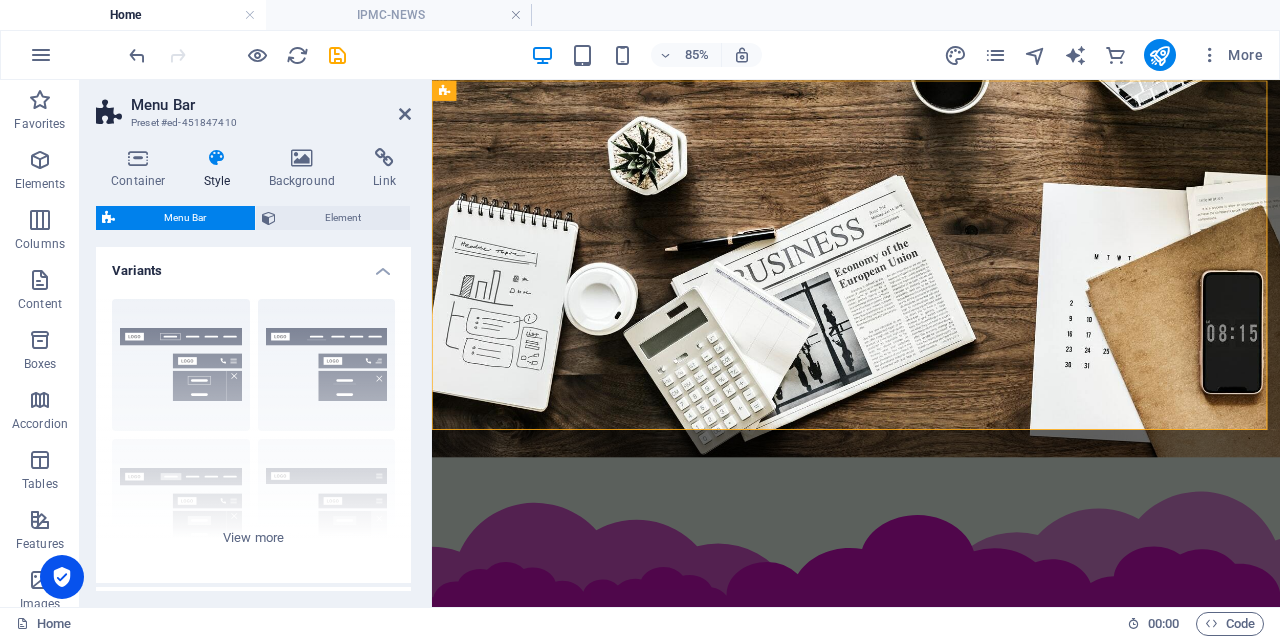 scroll, scrollTop: 0, scrollLeft: 0, axis: both 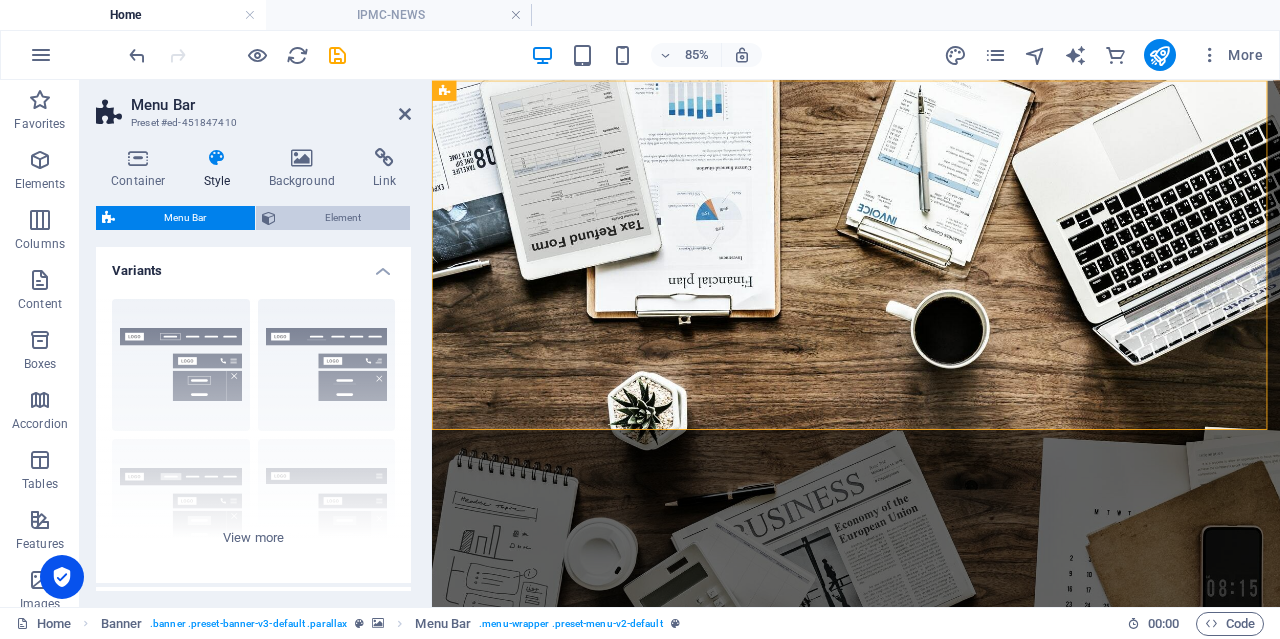 click on "Element" at bounding box center (343, 218) 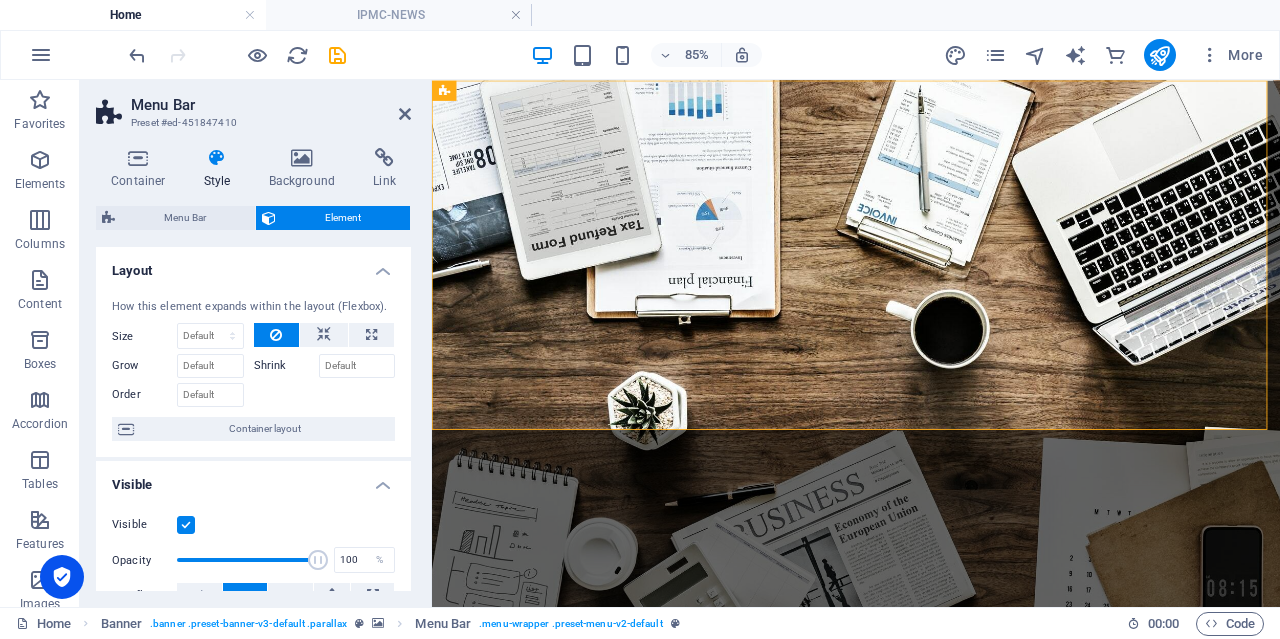 scroll, scrollTop: 300, scrollLeft: 0, axis: vertical 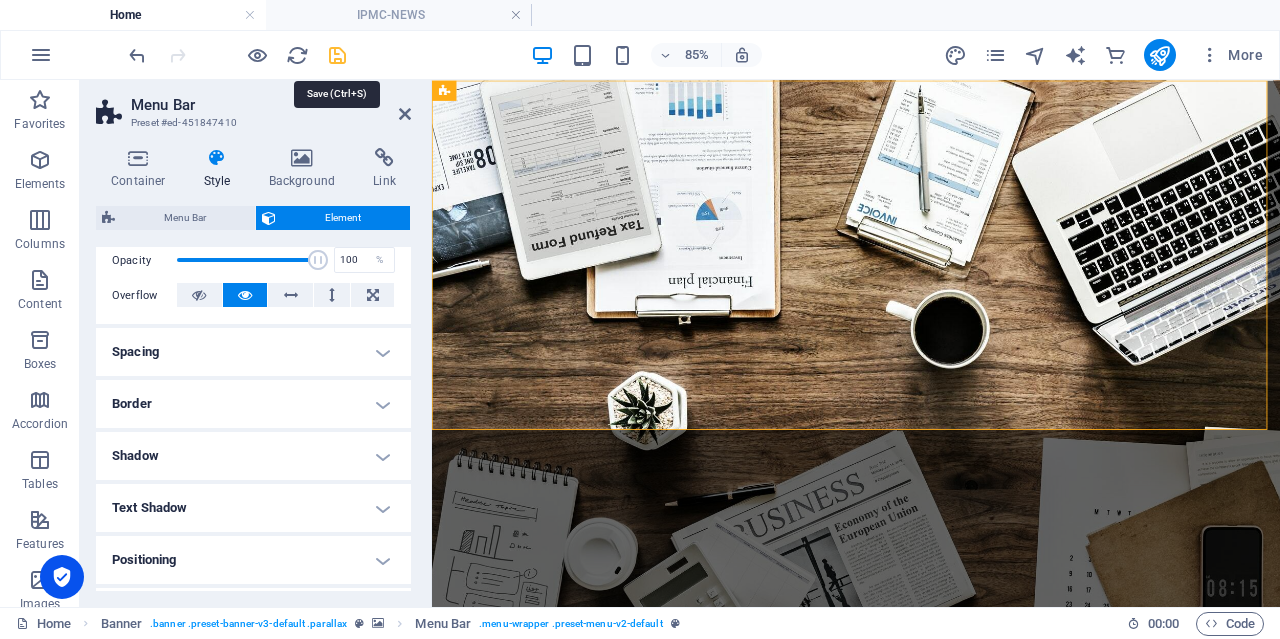 click at bounding box center [337, 55] 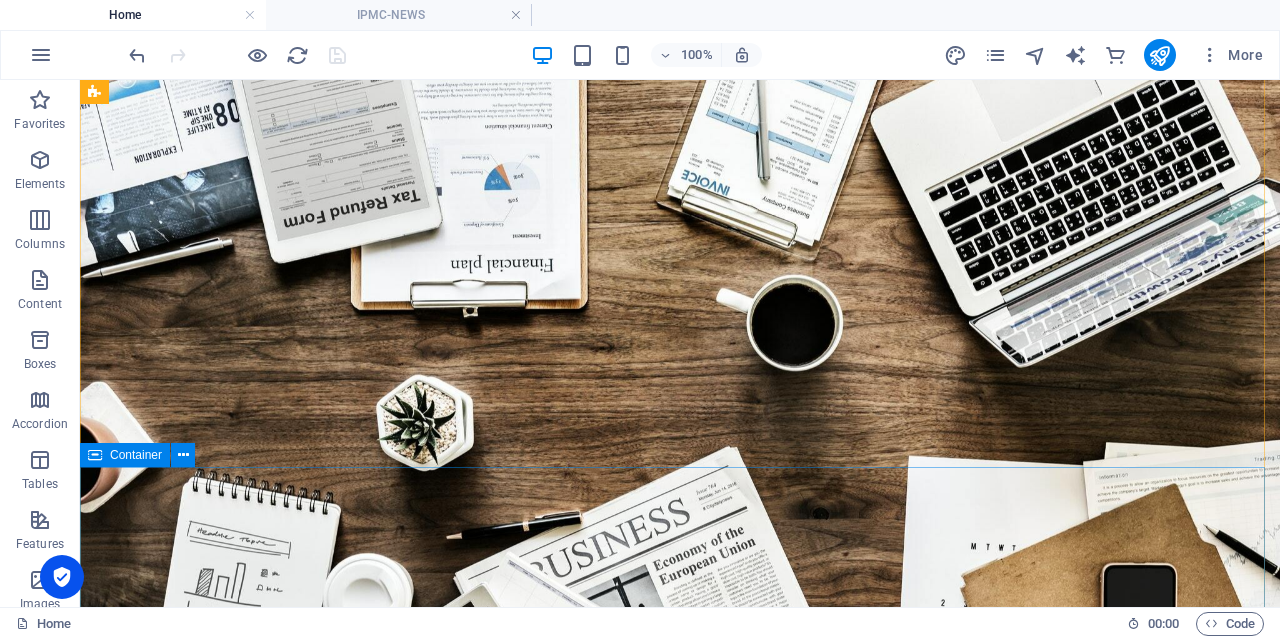 scroll, scrollTop: 0, scrollLeft: 0, axis: both 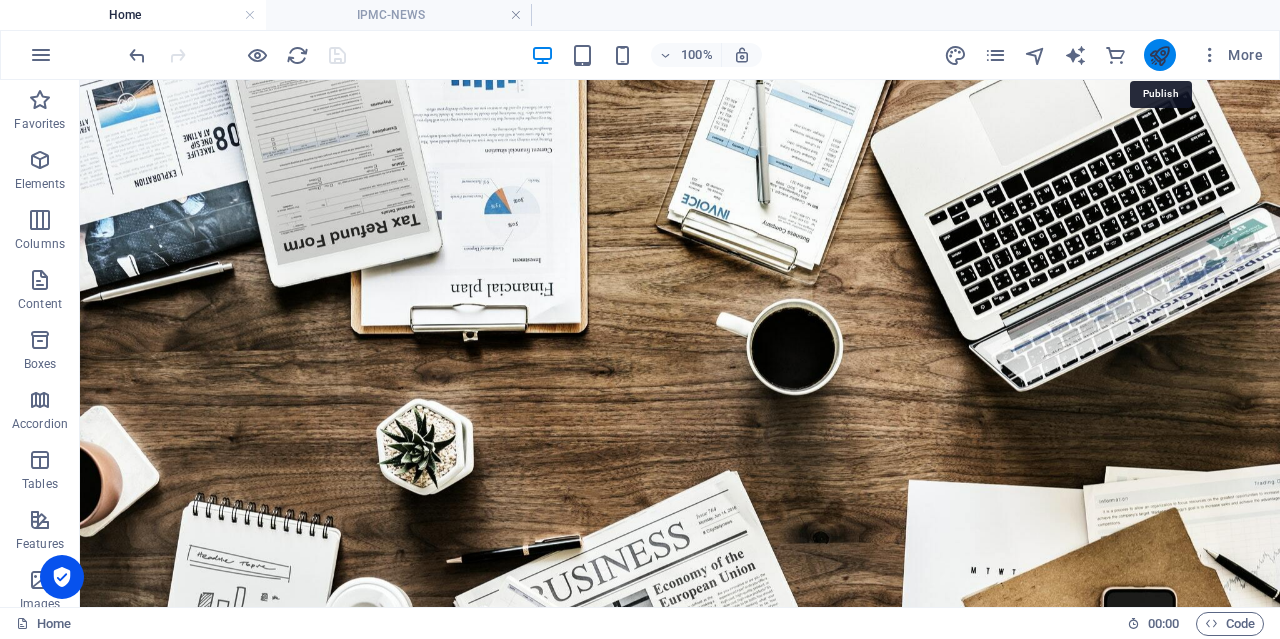 click at bounding box center (1159, 55) 